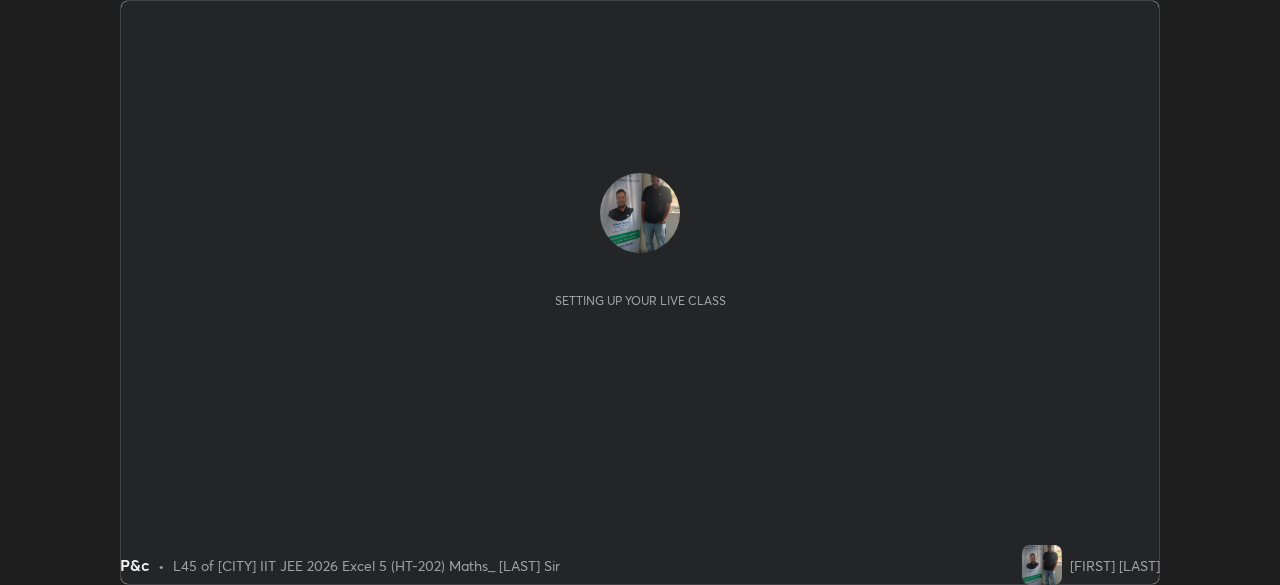 scroll, scrollTop: 0, scrollLeft: 0, axis: both 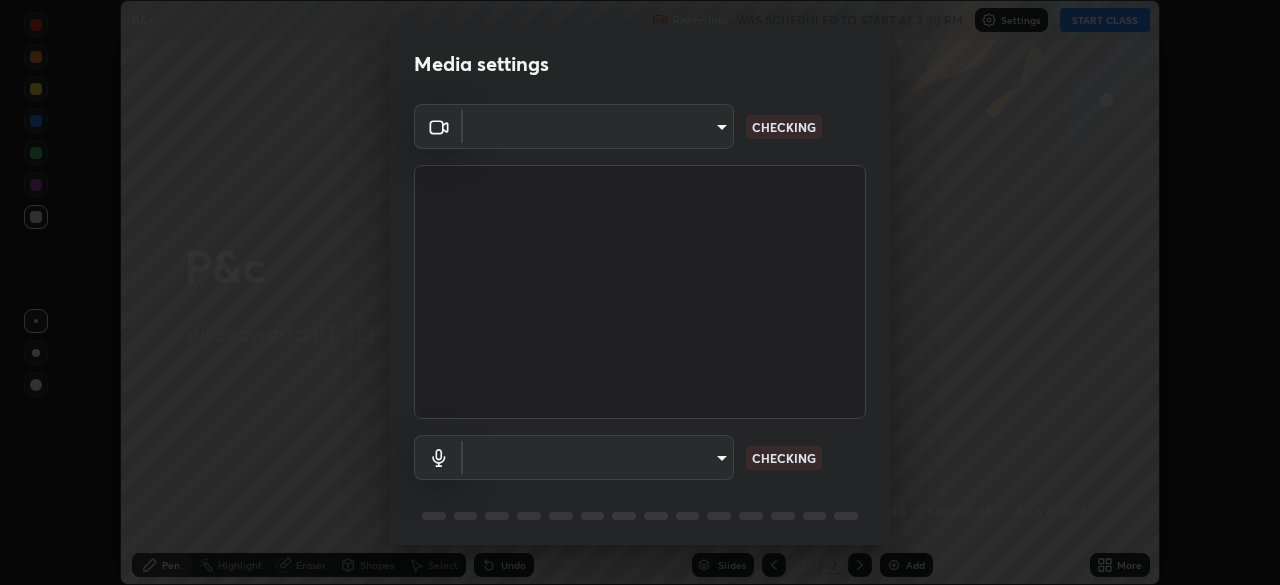 type on "08f66c9d79888306f80401b2964a4f50476fd273e7c434594935ec7ead341df3" 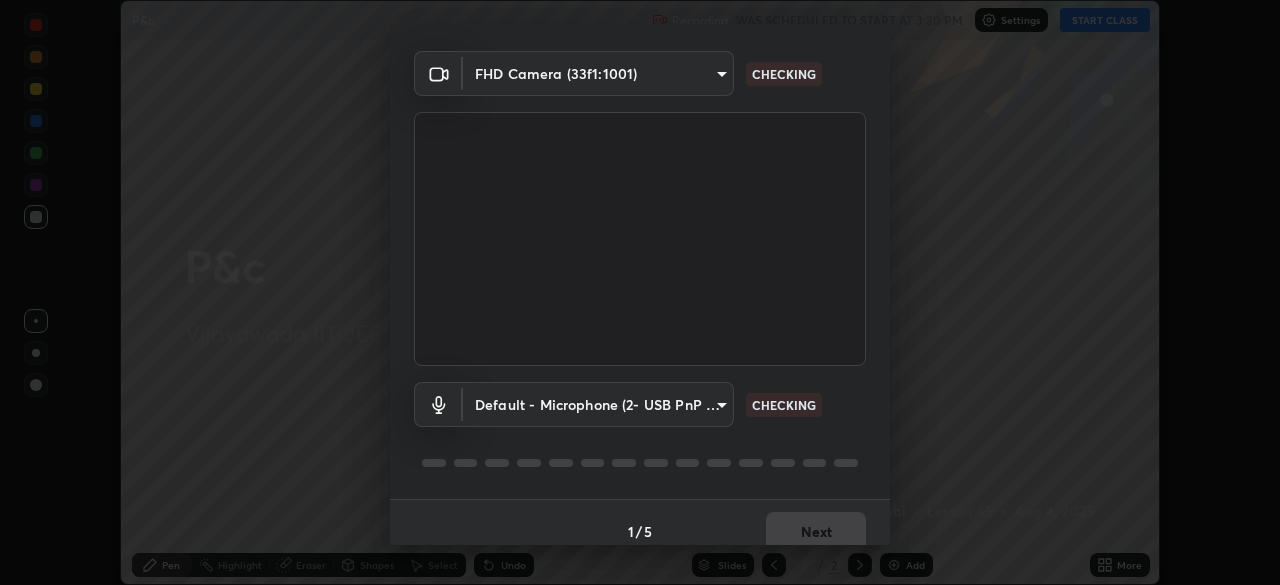scroll, scrollTop: 71, scrollLeft: 0, axis: vertical 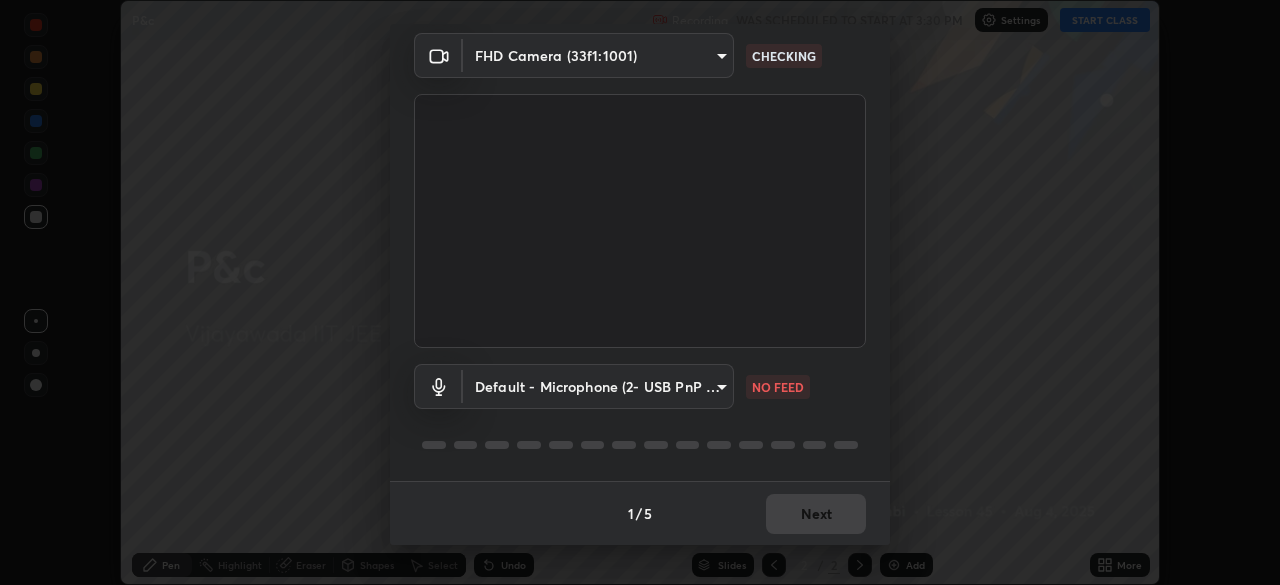 click on "1 / 5 Next" at bounding box center [640, 513] 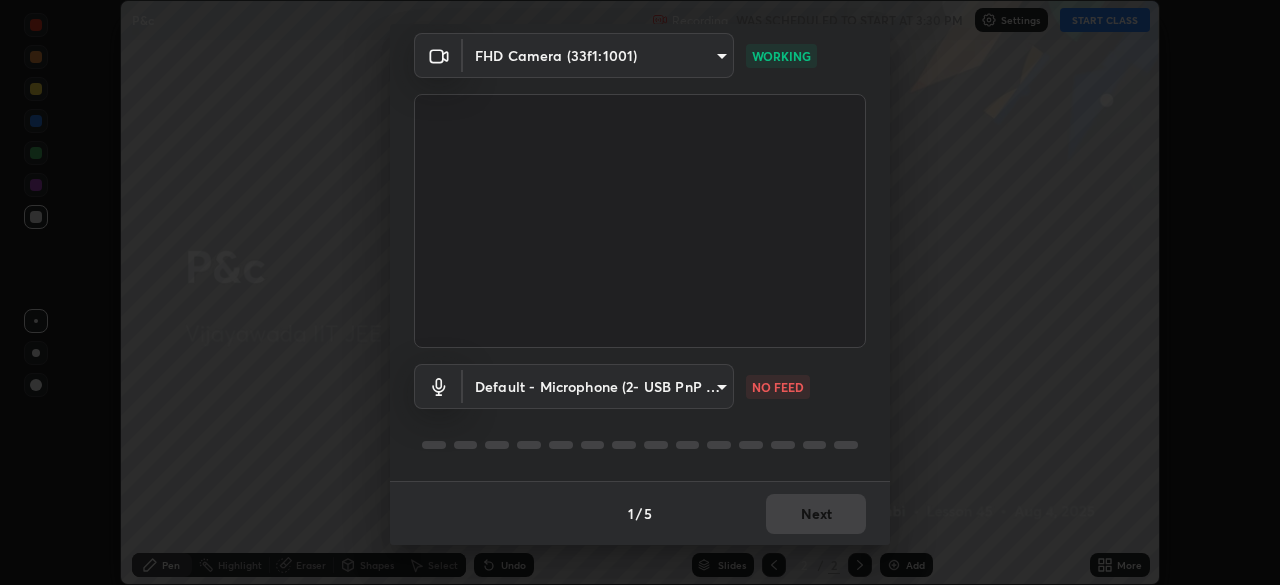 click on "Erase all P&c Recording WAS SCHEDULED TO START AT  3:30 PM Settings START CLASS Setting up your live class P&c • L45 of [CITY] IIT JEE 2026 Excel 5 (HT-202) Maths_ [LAST] Sir [FIRST] [LAST] Pen Highlight Eraser Shapes Select Undo Slides 2 / 2 Add More No doubts shared Encourage your learners to ask a doubt for better clarity Report an issue Reason for reporting Buffering Chat not working Audio - Video sync issue Educator video quality low ​ Attach an image Report Media settings FHD Camera (33f1:1001) 08f66c9d79888306f80401b2964a4f50476fd273e7c434594935ec7ead341df3 WORKING Default - Microphone (2- USB PnP Sound Device) default NO FEED 1 / 5 Next" at bounding box center [640, 292] 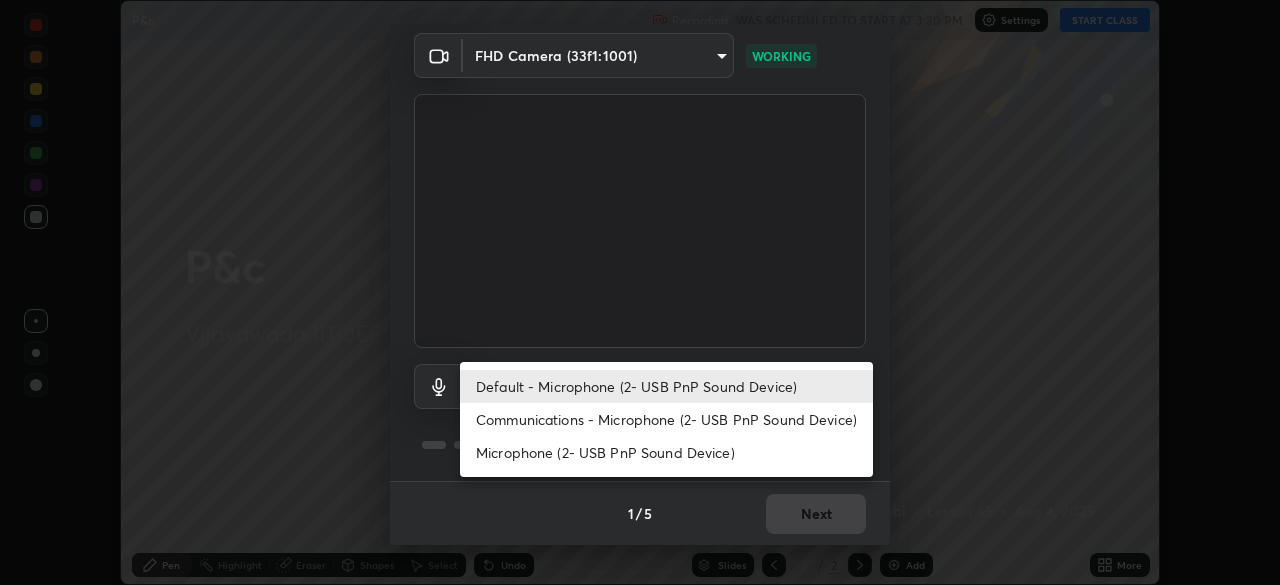 click on "Default - Microphone (2- USB PnP Sound Device)" at bounding box center [666, 386] 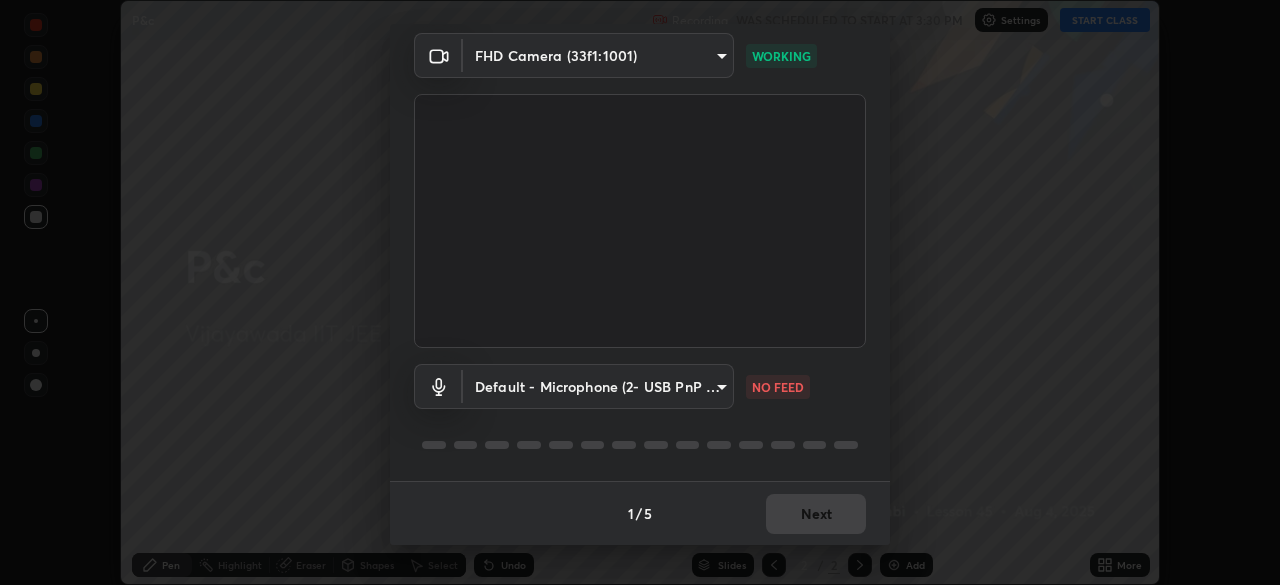 click on "Erase all P&c Recording WAS SCHEDULED TO START AT  3:30 PM Settings START CLASS Setting up your live class P&c • L45 of [CITY] IIT JEE 2026 Excel 5 (HT-202) Maths_ [LAST] Sir [FIRST] [LAST] Pen Highlight Eraser Shapes Select Undo Slides 2 / 2 Add More No doubts shared Encourage your learners to ask a doubt for better clarity Report an issue Reason for reporting Buffering Chat not working Audio - Video sync issue Educator video quality low ​ Attach an image Report Media settings FHD Camera (33f1:1001) 08f66c9d79888306f80401b2964a4f50476fd273e7c434594935ec7ead341df3 WORKING Default - Microphone (2- USB PnP Sound Device) default NO FEED 1 / 5 Next" at bounding box center [640, 292] 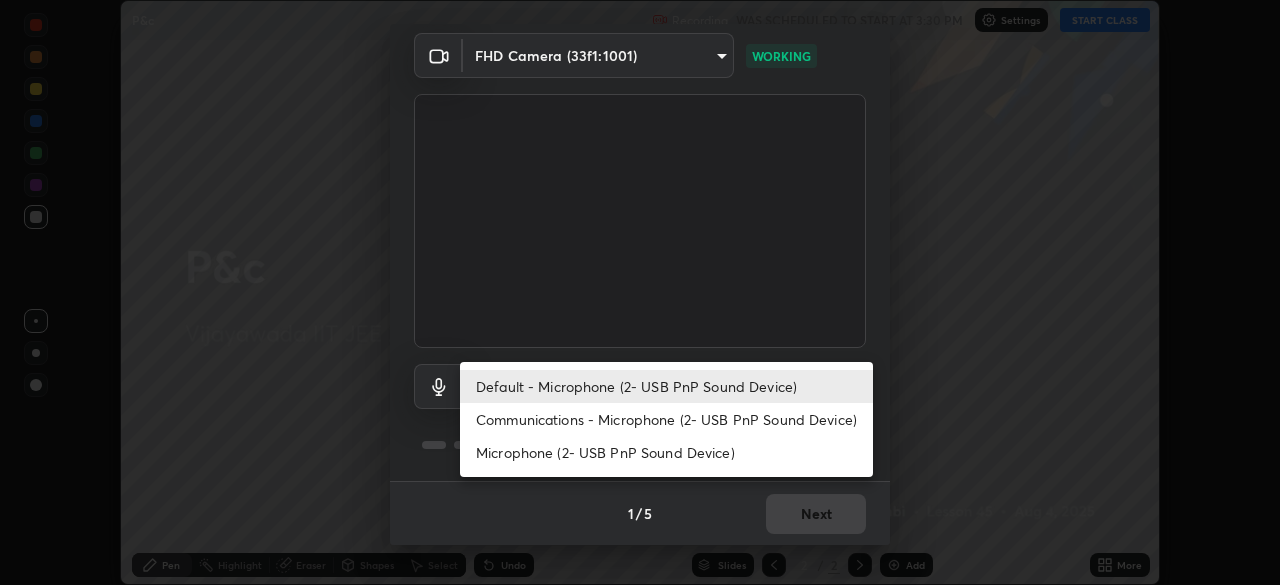 click on "Communications - Microphone (2- USB PnP Sound Device)" at bounding box center [666, 419] 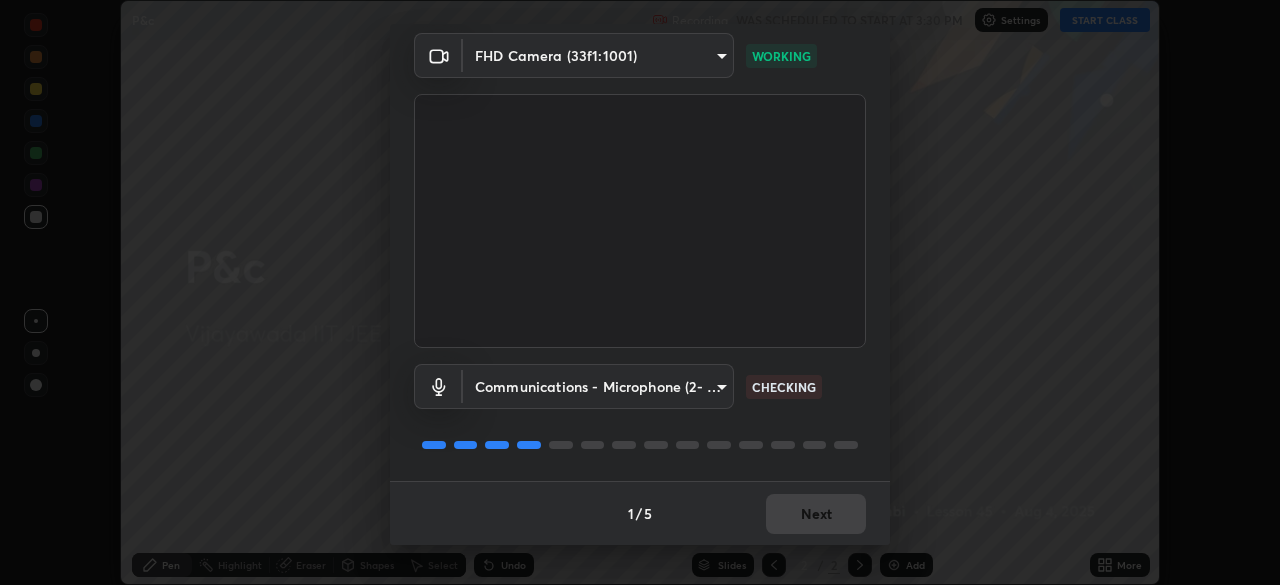 click on "1 / 5 Next" at bounding box center (640, 513) 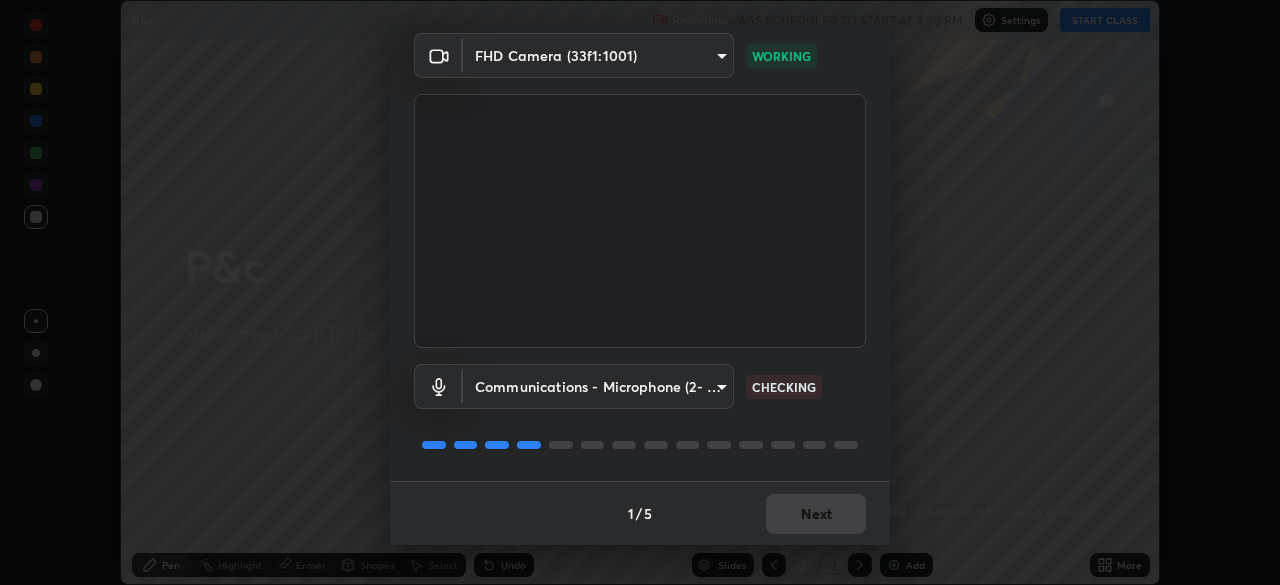 click on "1 / 5 Next" at bounding box center (640, 513) 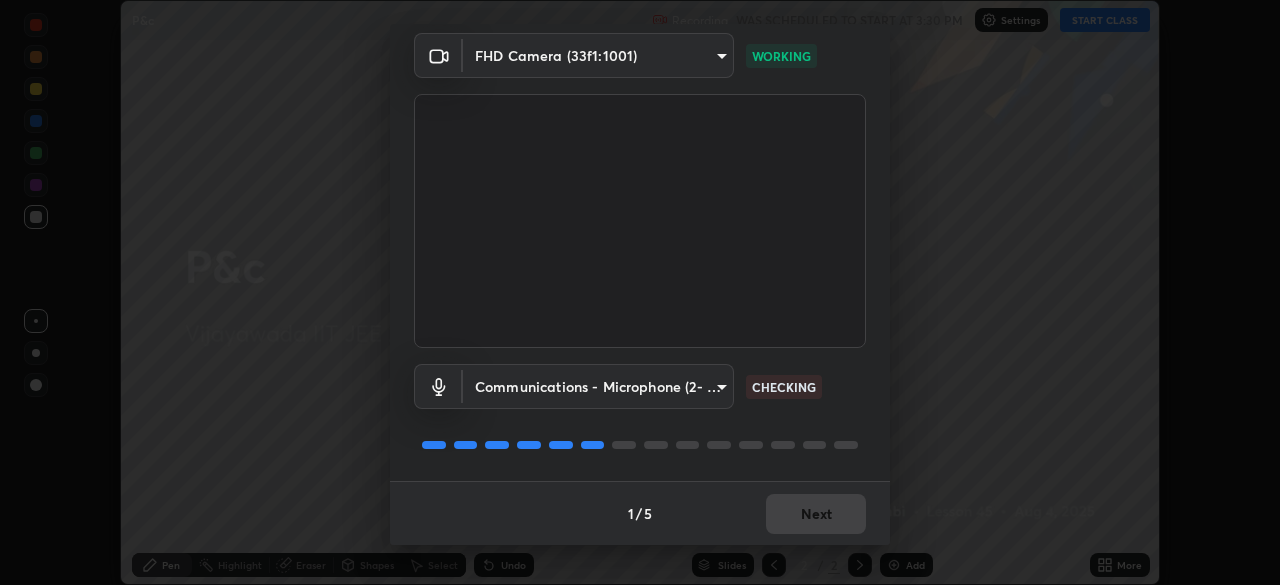 click on "1 / 5 Next" at bounding box center [640, 513] 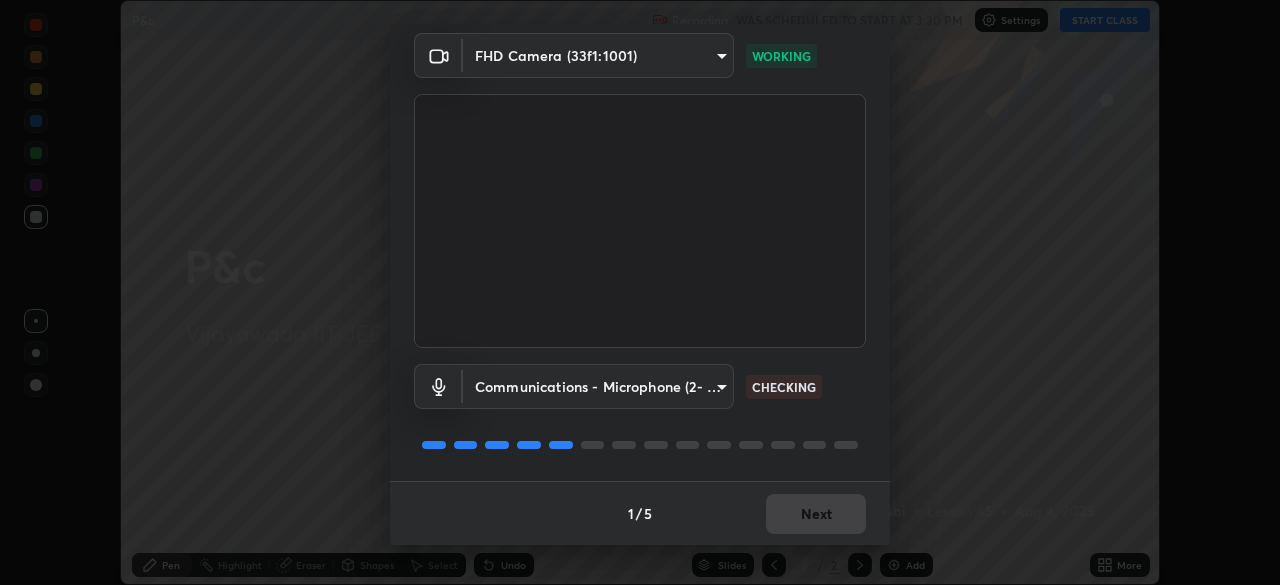 click on "1 / 5 Next" at bounding box center [640, 513] 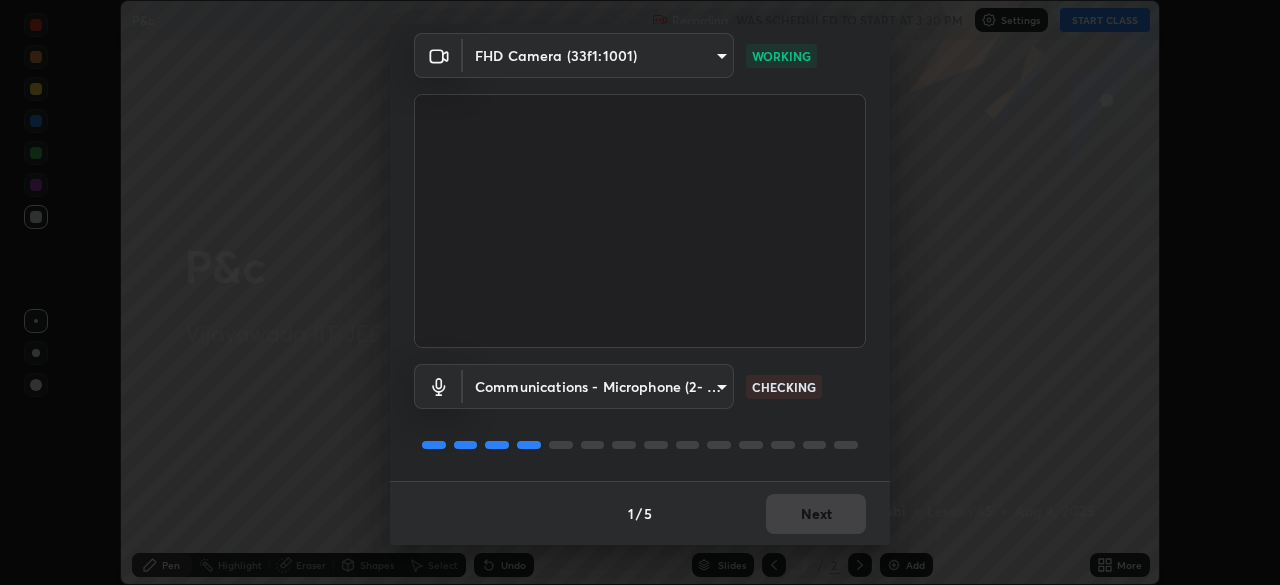 click on "1 / 5 Next" at bounding box center [640, 513] 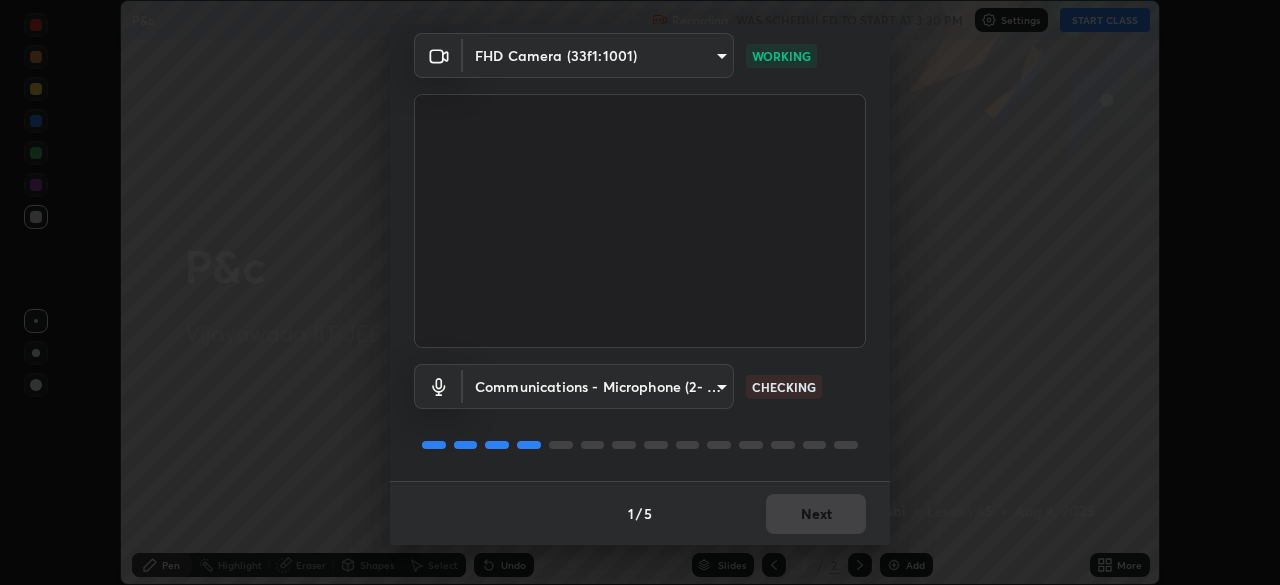 click on "Next" at bounding box center [816, 514] 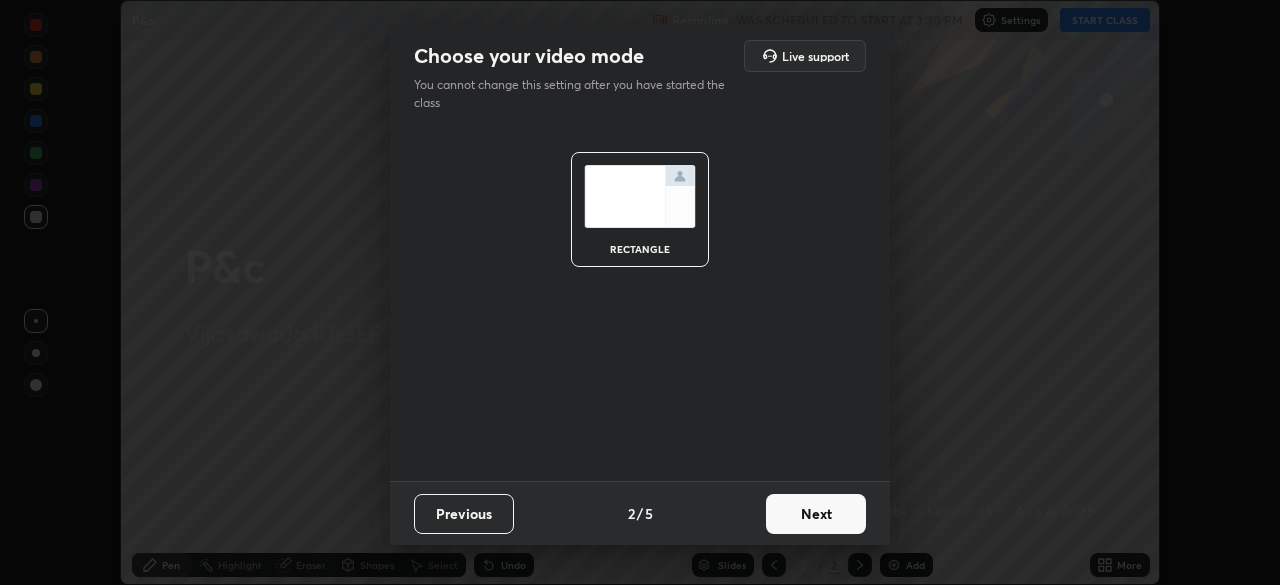 scroll, scrollTop: 0, scrollLeft: 0, axis: both 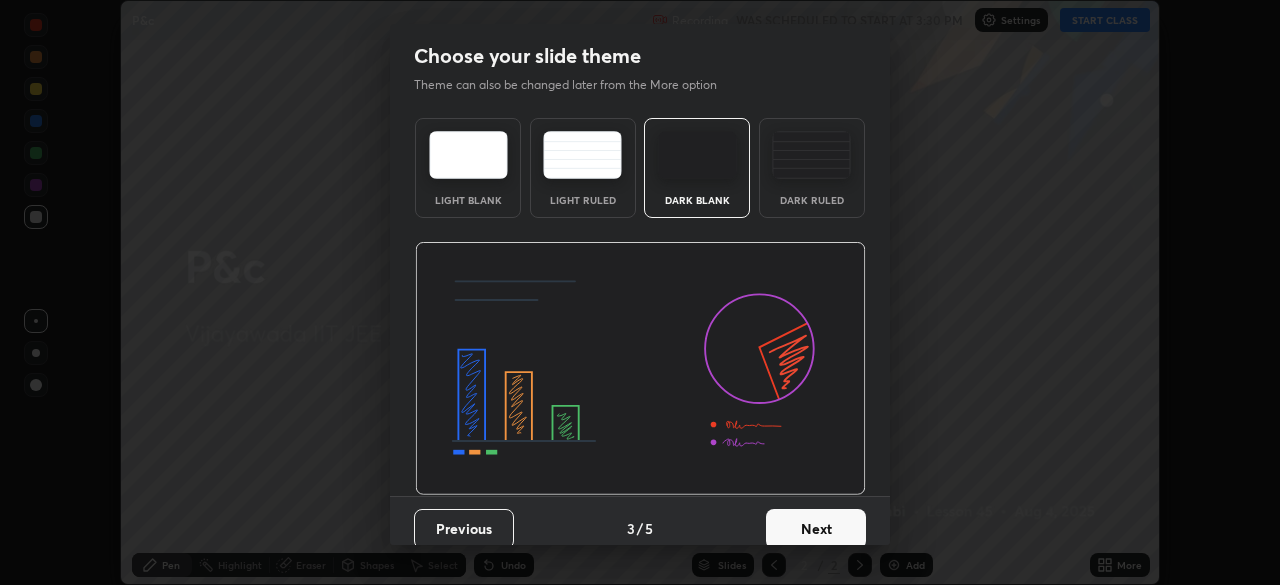click on "Next" at bounding box center [816, 529] 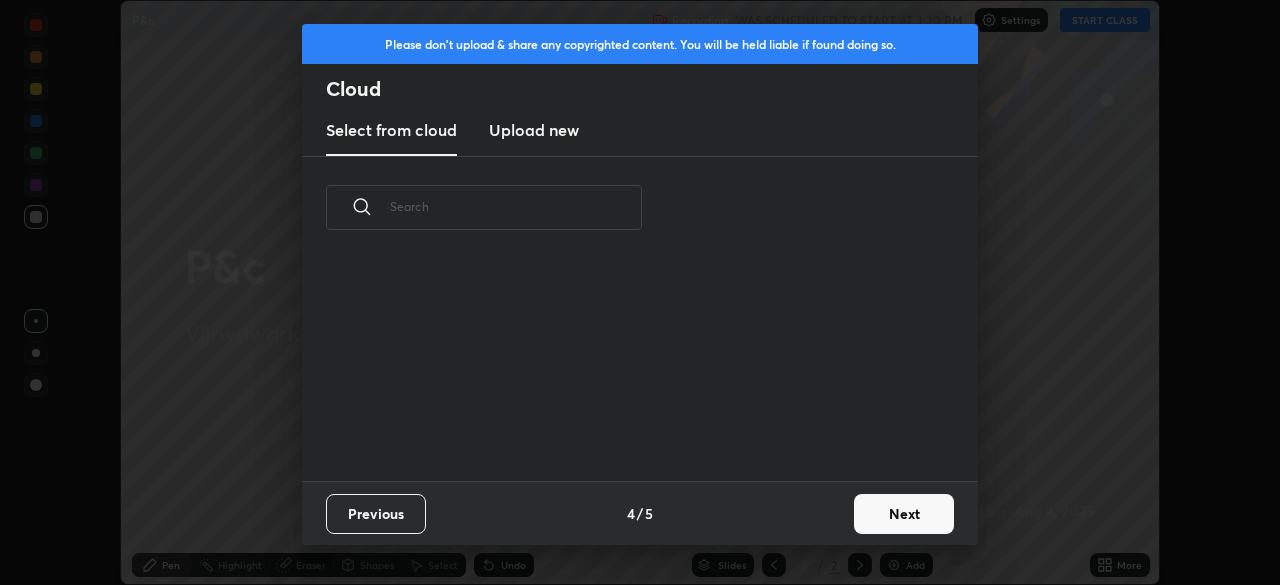 click on "Previous 4 / 5 Next" at bounding box center (640, 513) 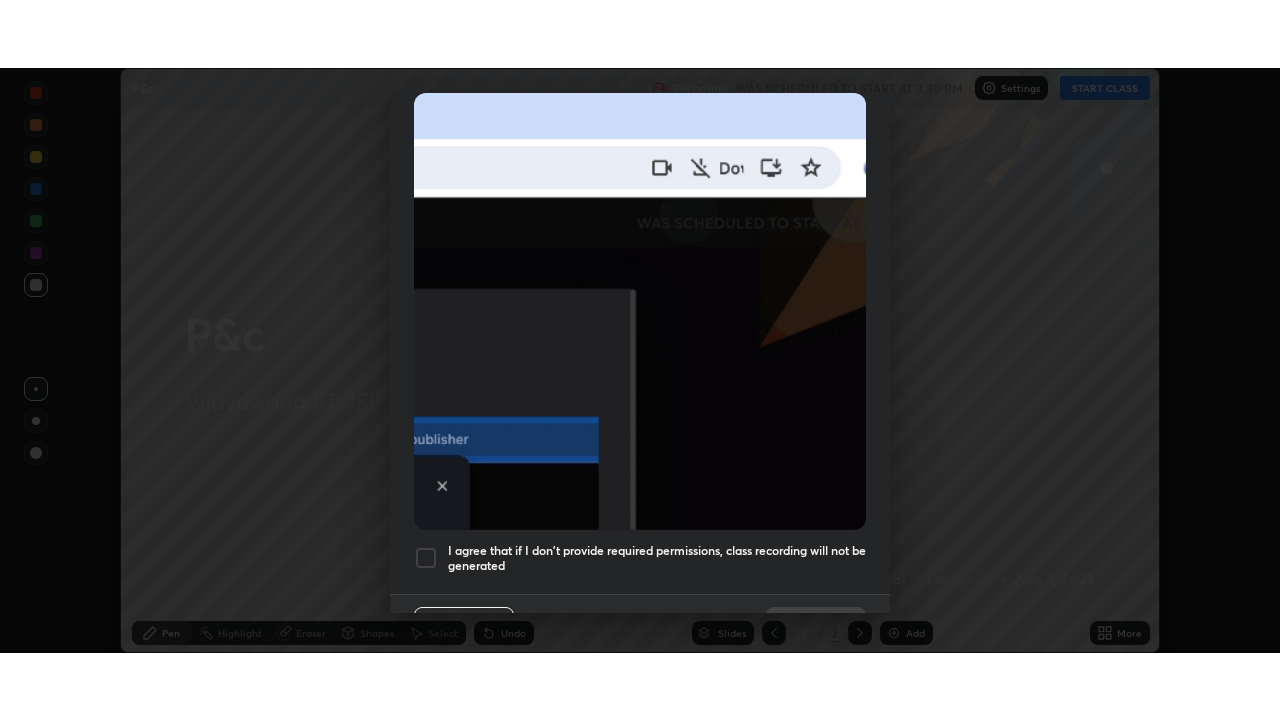scroll, scrollTop: 479, scrollLeft: 0, axis: vertical 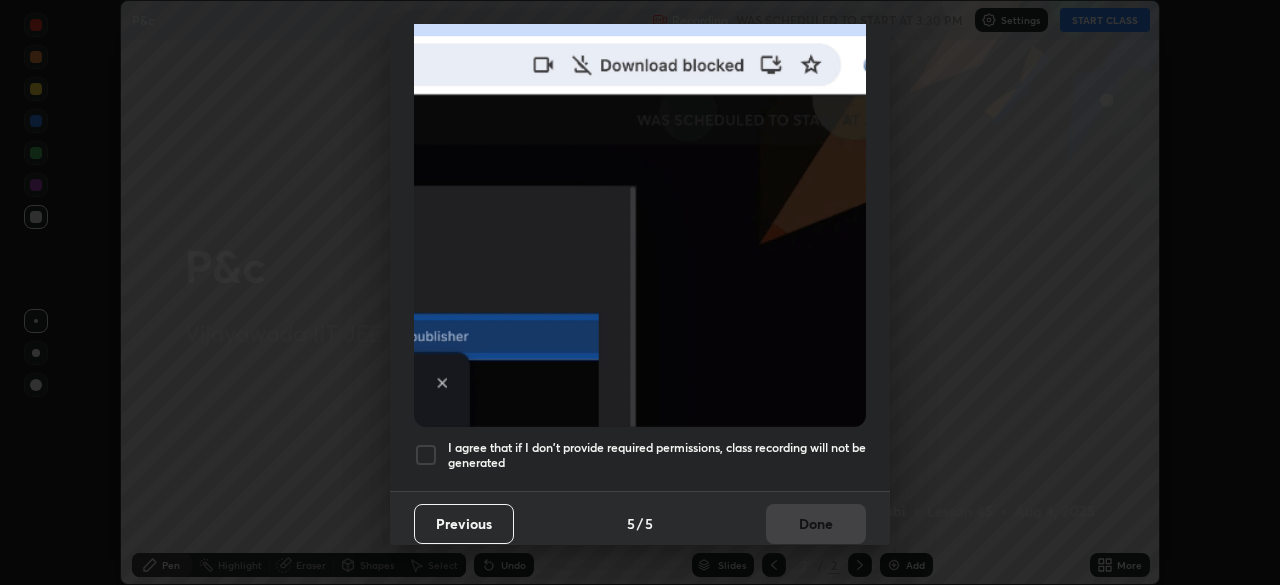 click at bounding box center [426, 455] 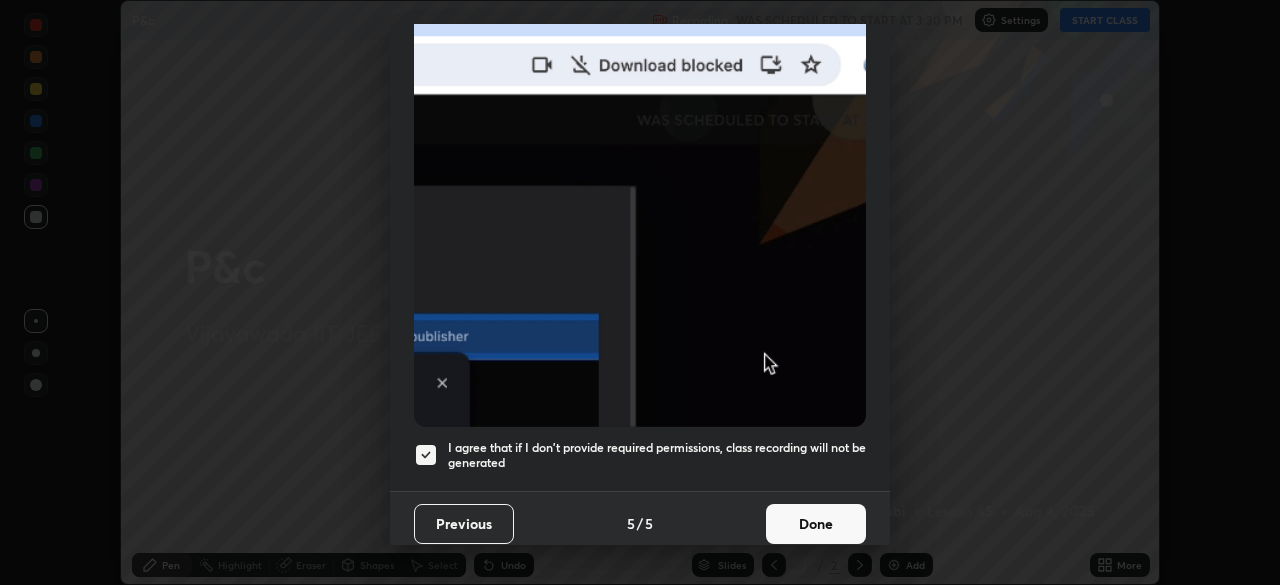 click on "Done" at bounding box center (816, 524) 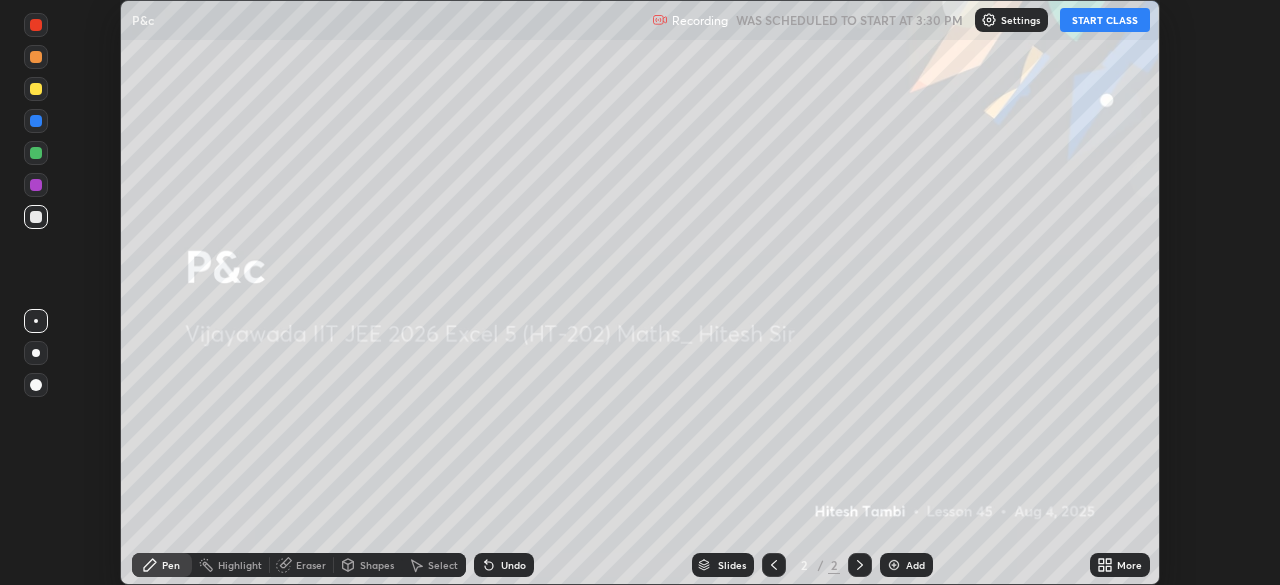 click at bounding box center [894, 565] 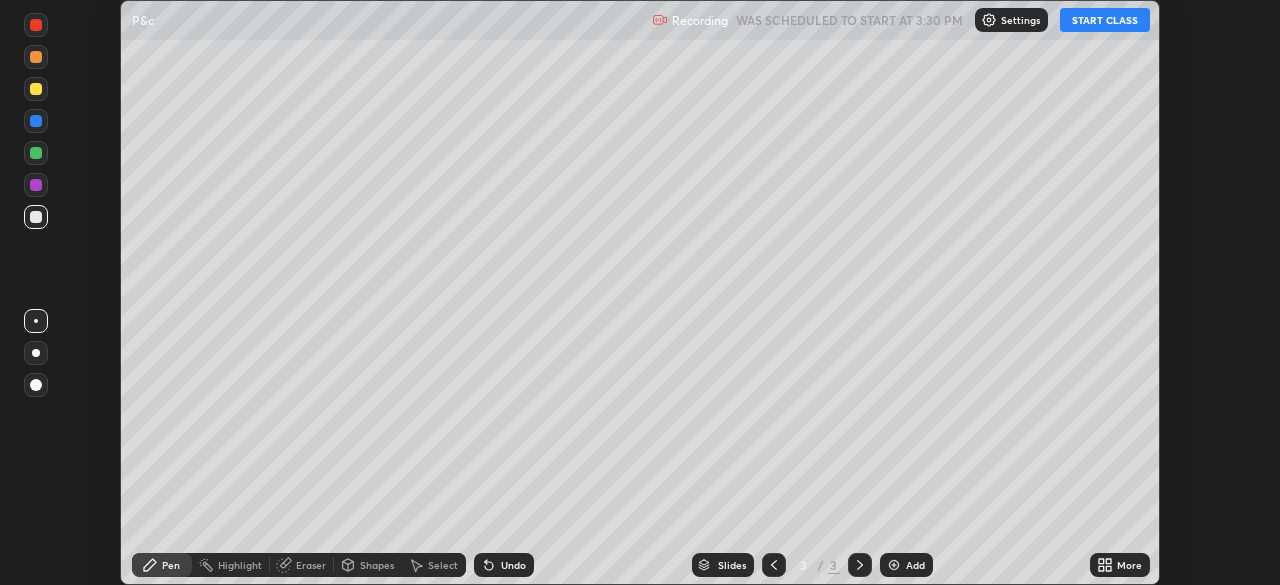 click on "START CLASS" at bounding box center (1105, 20) 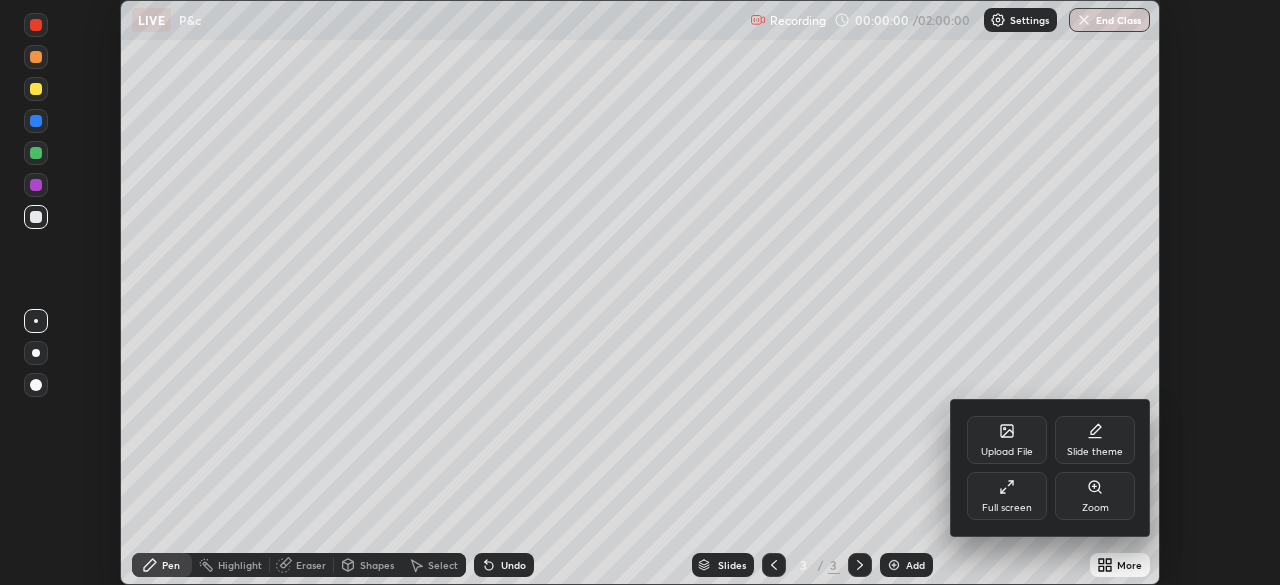 click 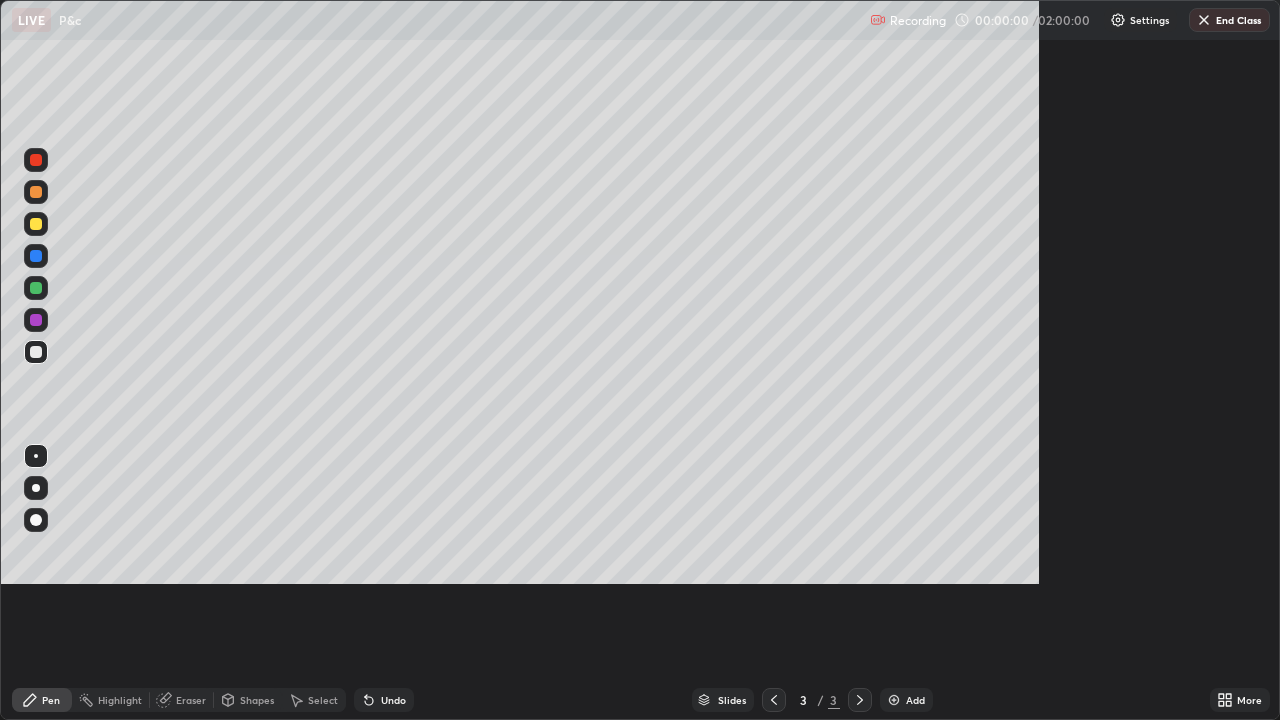 scroll, scrollTop: 99280, scrollLeft: 98720, axis: both 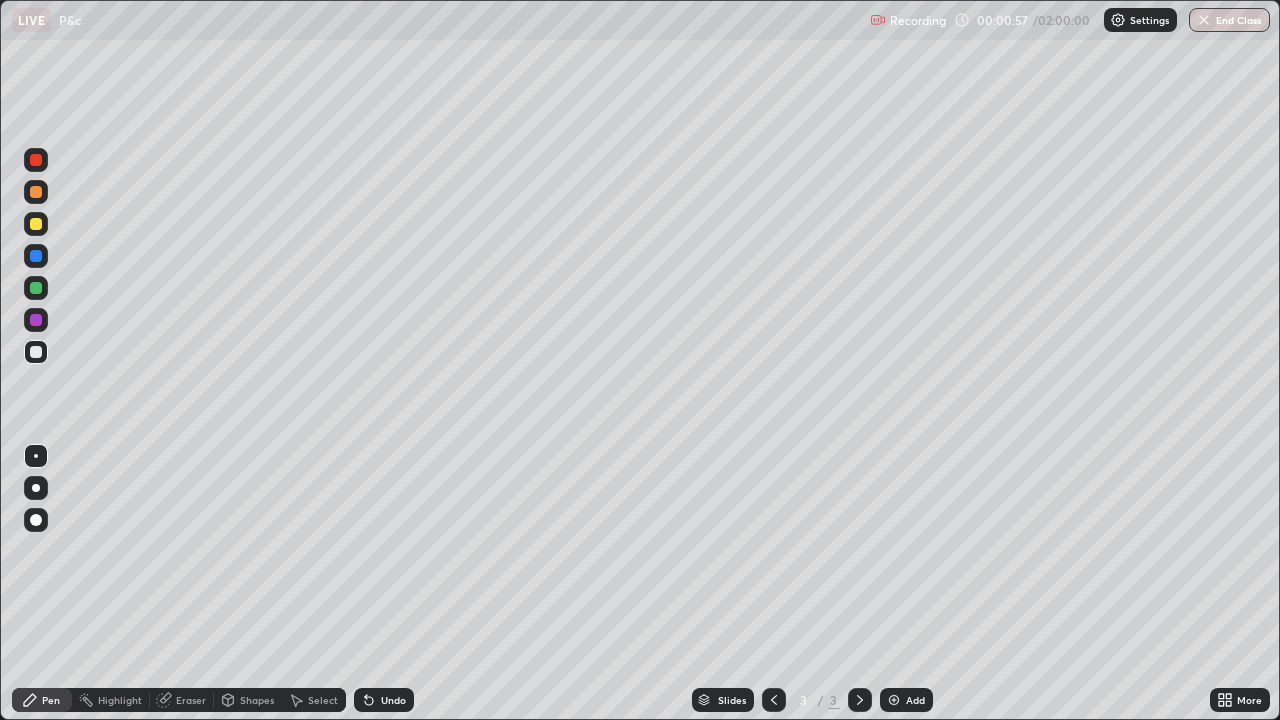 click at bounding box center [36, 224] 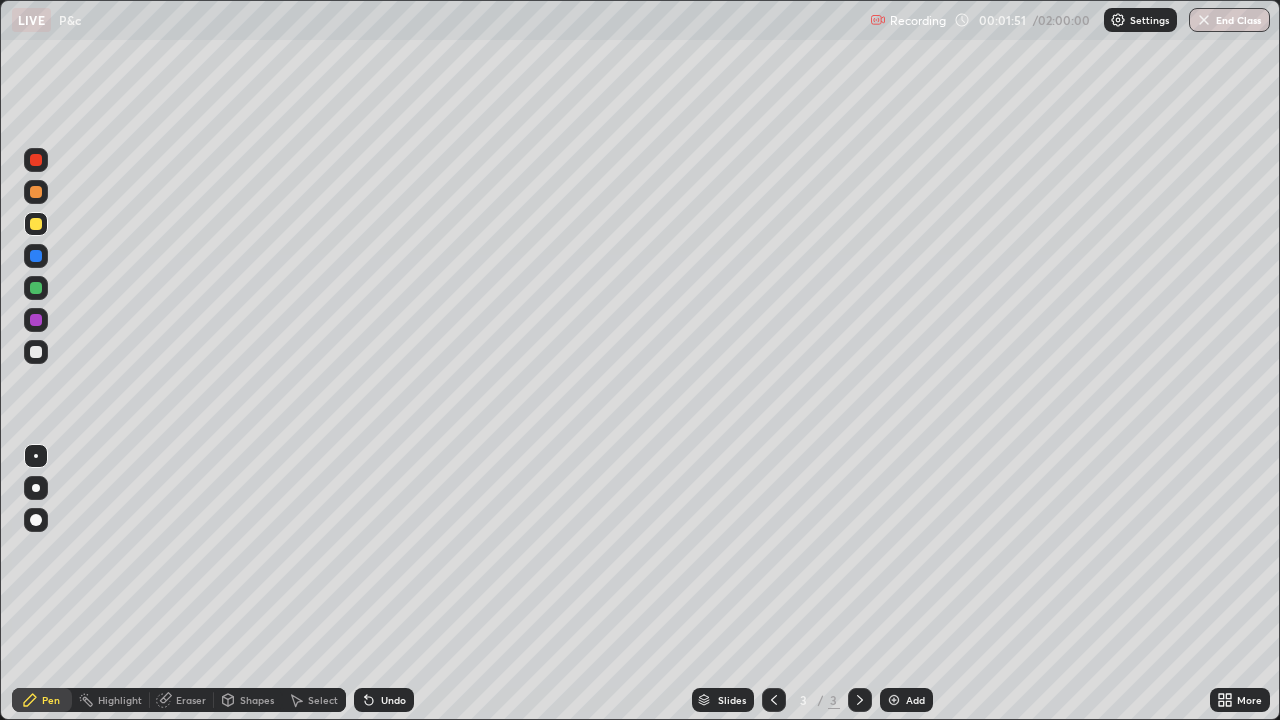 click at bounding box center (36, 352) 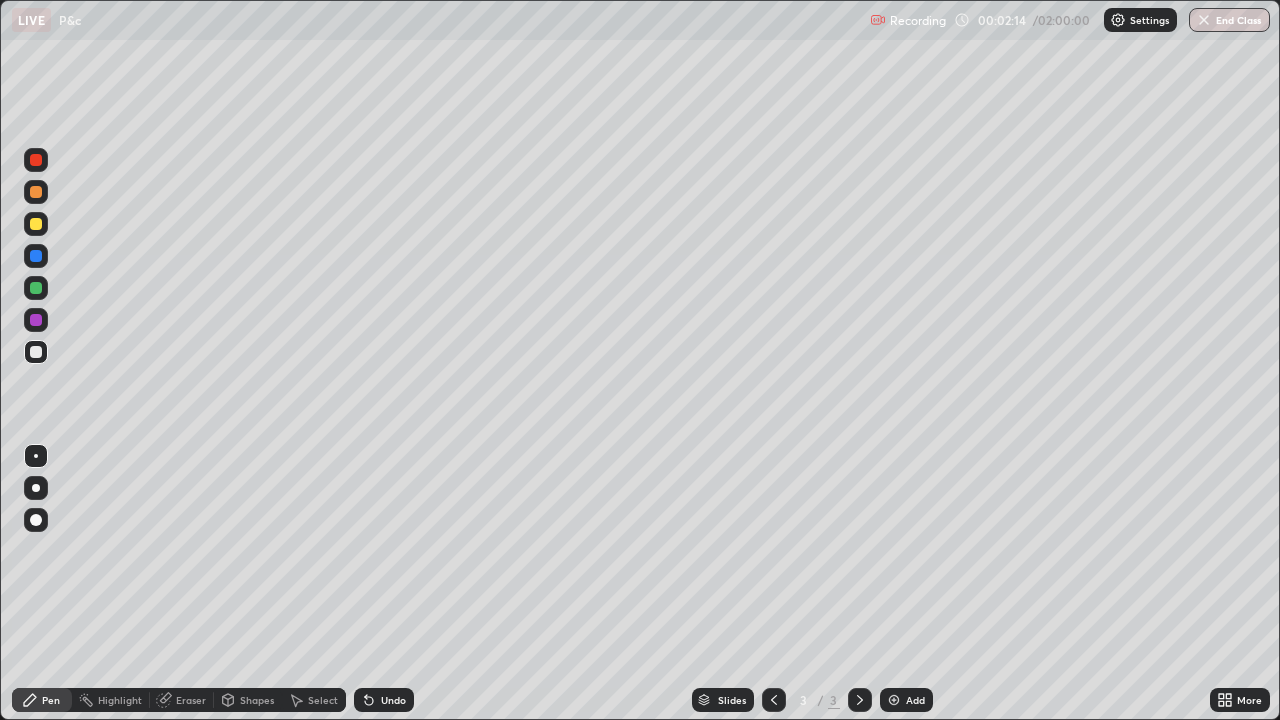 click at bounding box center [36, 352] 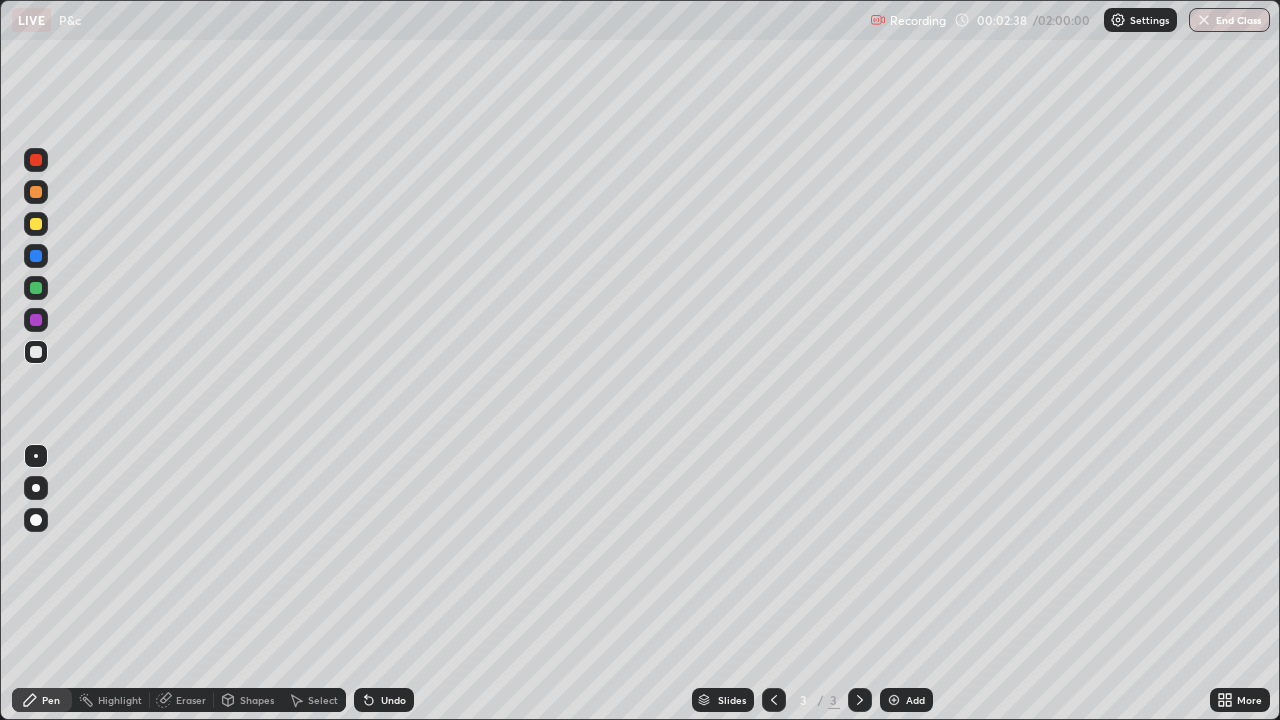 click on "Undo" at bounding box center (393, 700) 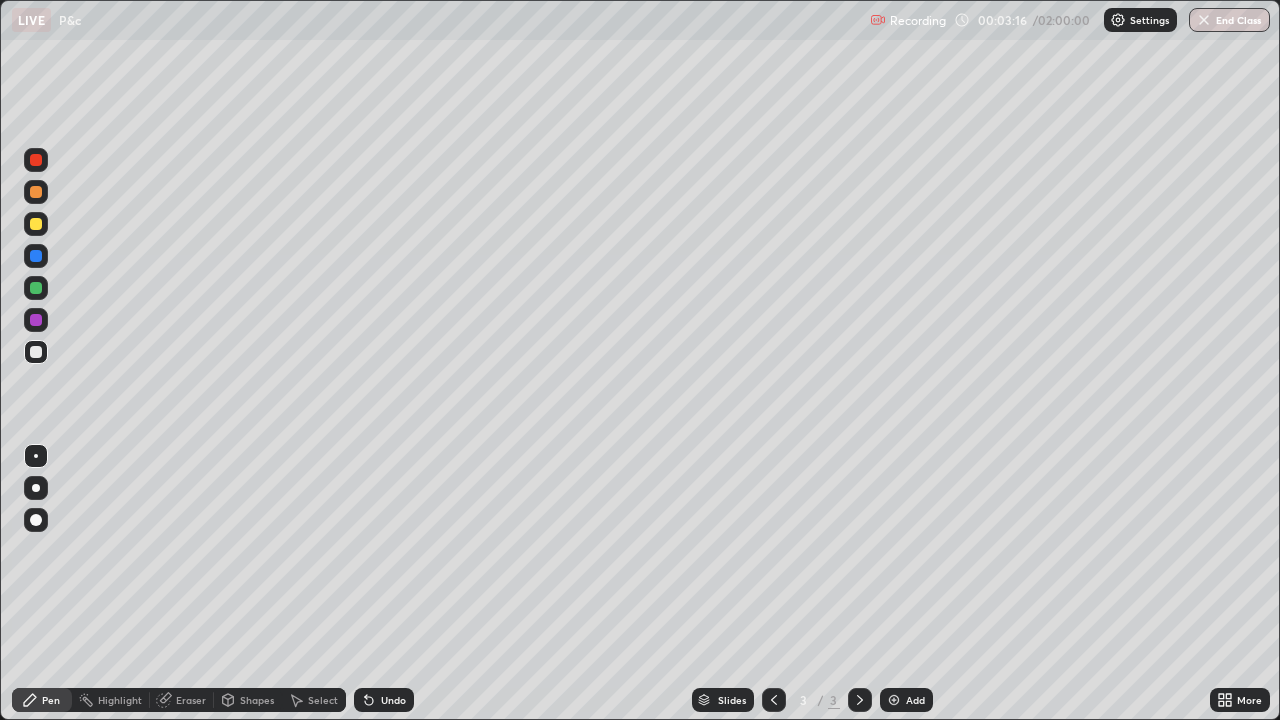 click on "Undo" at bounding box center (393, 700) 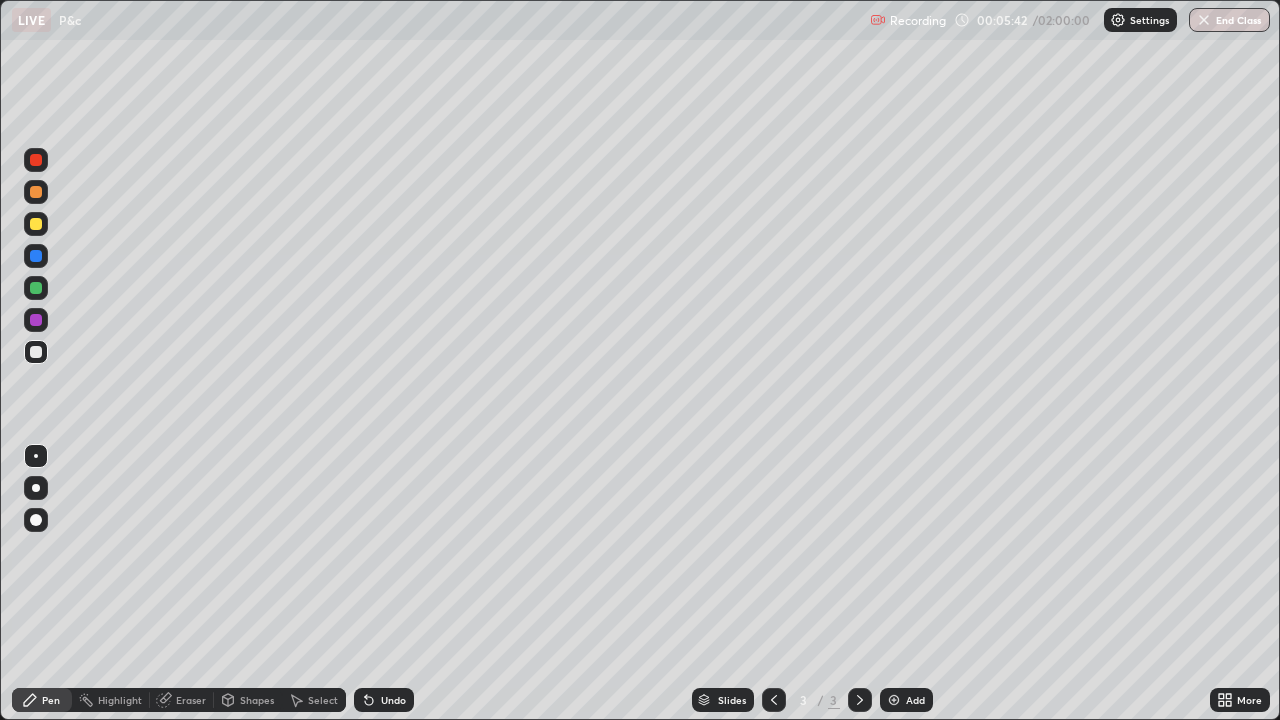 click on "Undo" at bounding box center [384, 700] 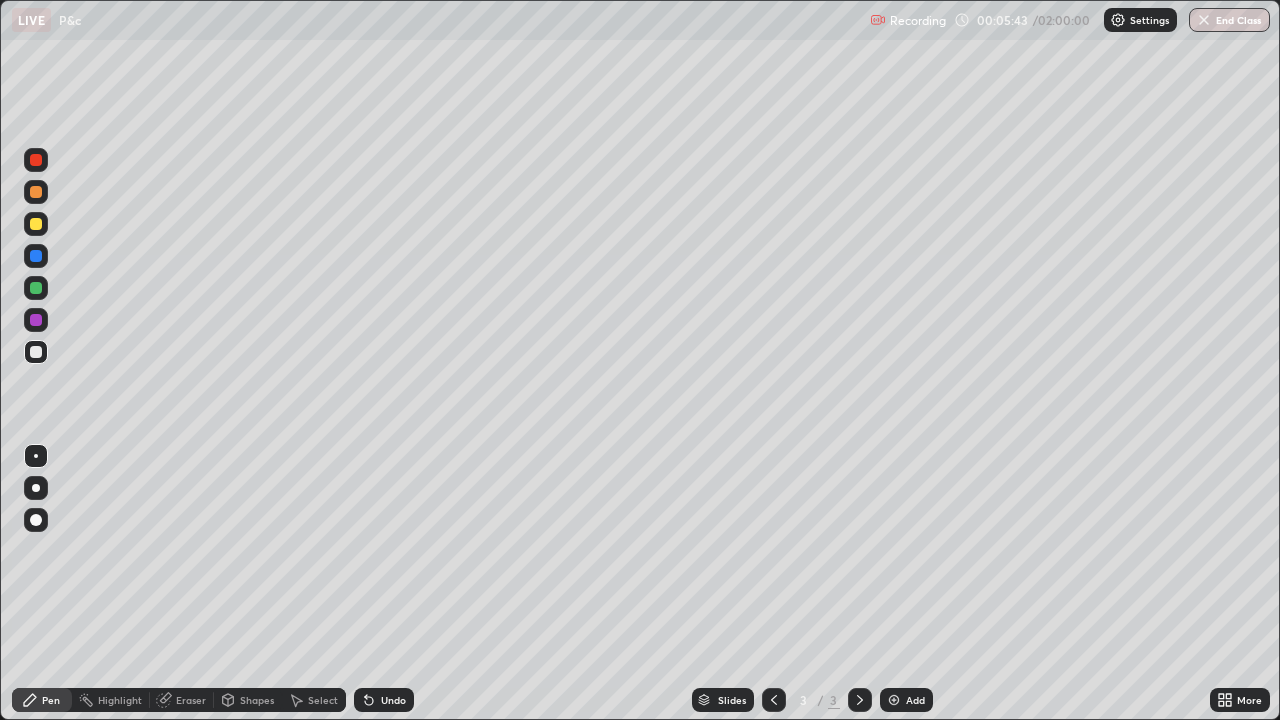 click 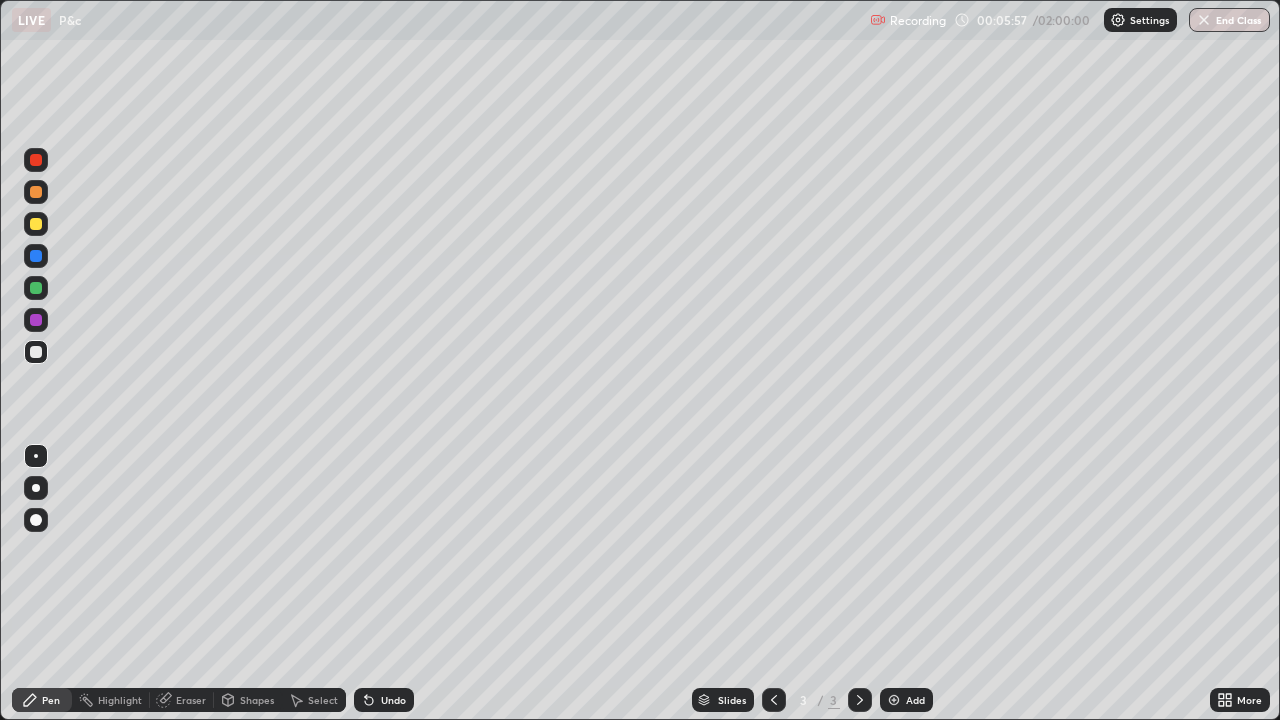click on "Undo" at bounding box center [393, 700] 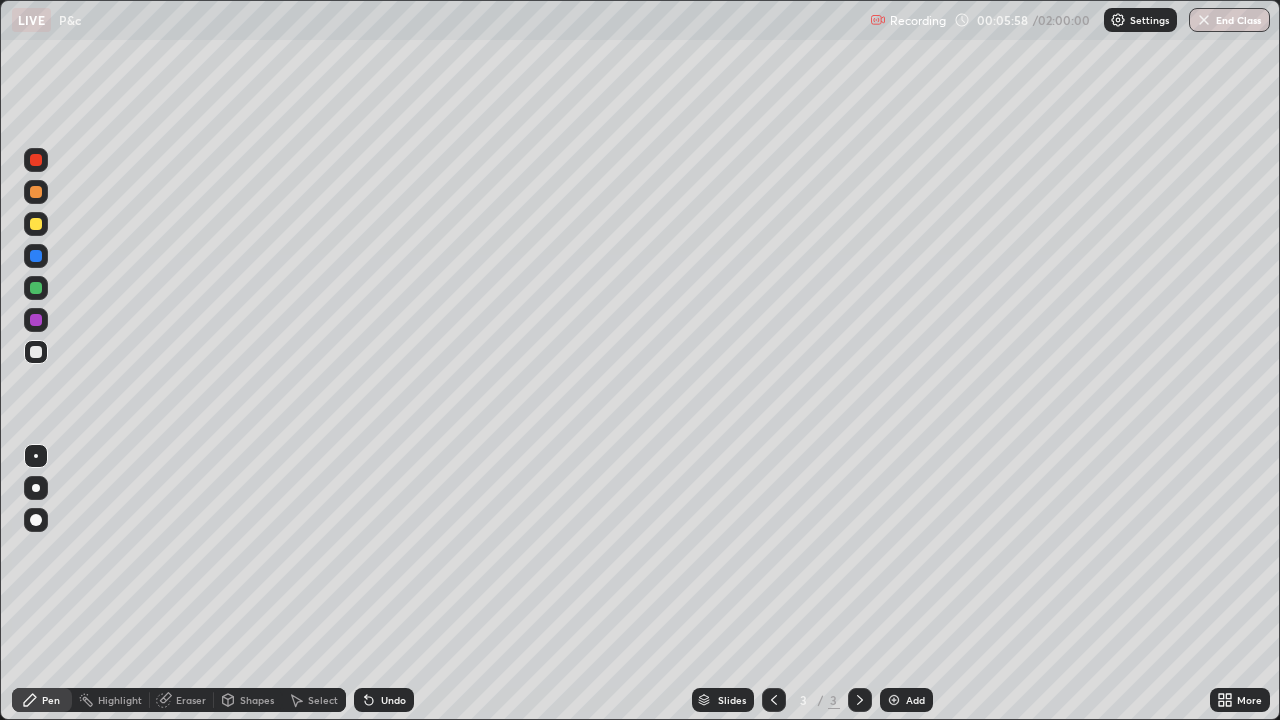 click on "Undo" at bounding box center (384, 700) 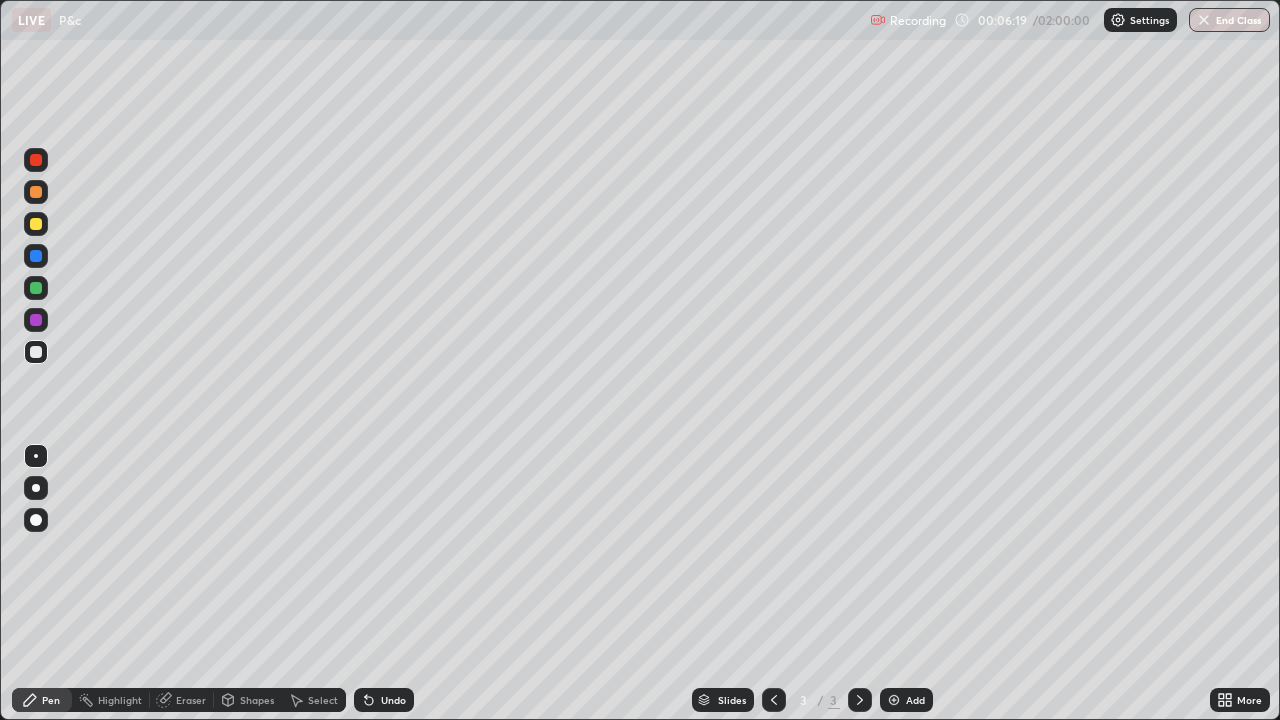 click on "Undo" at bounding box center [384, 700] 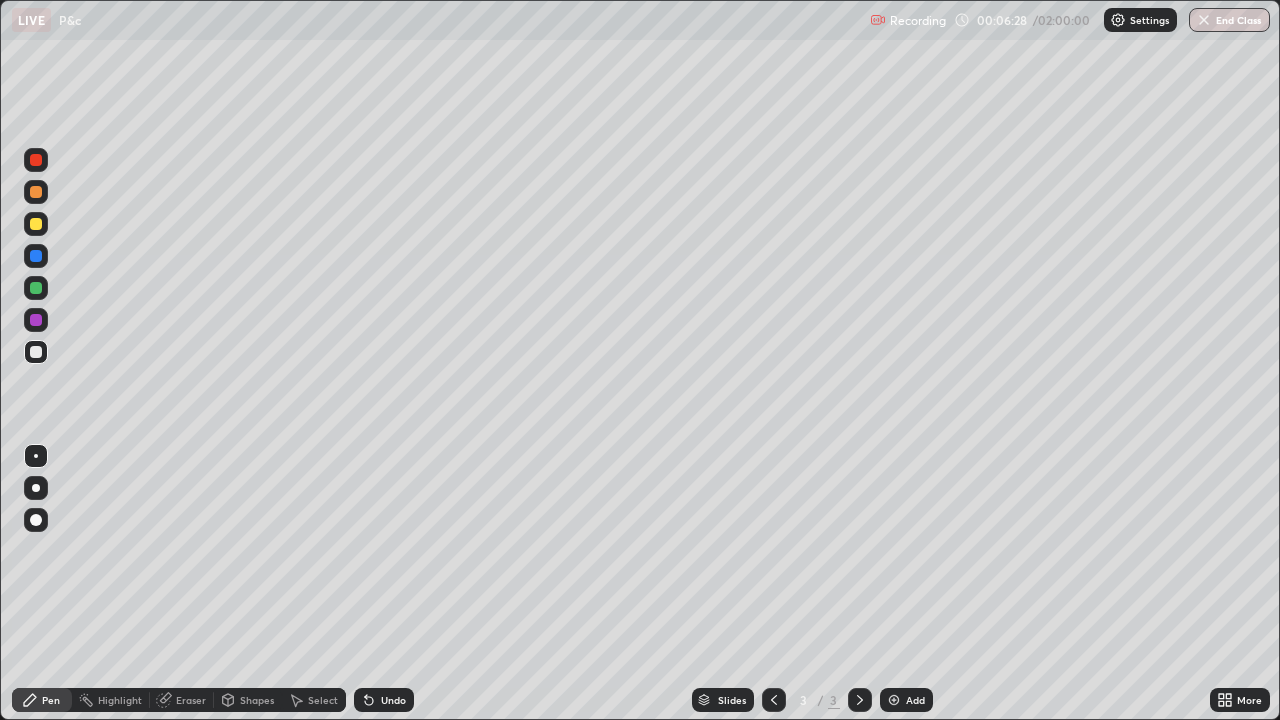 click on "Undo" at bounding box center [393, 700] 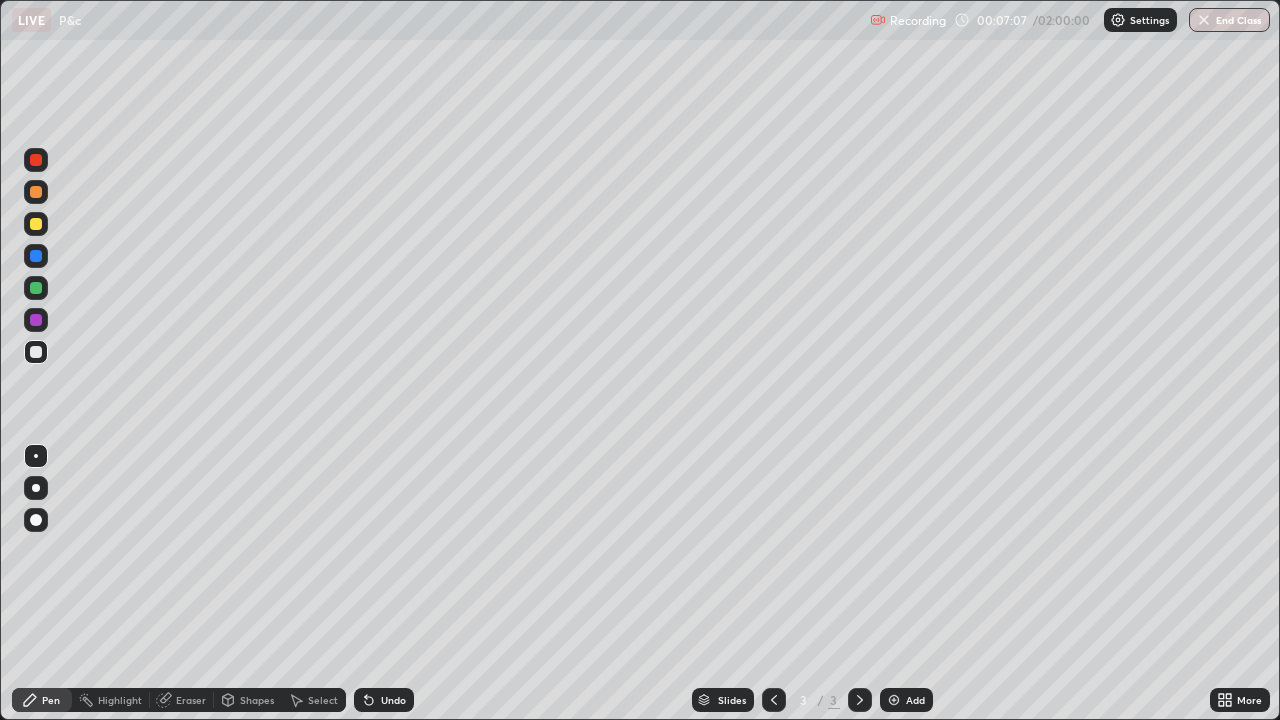 click on "Undo" at bounding box center [384, 700] 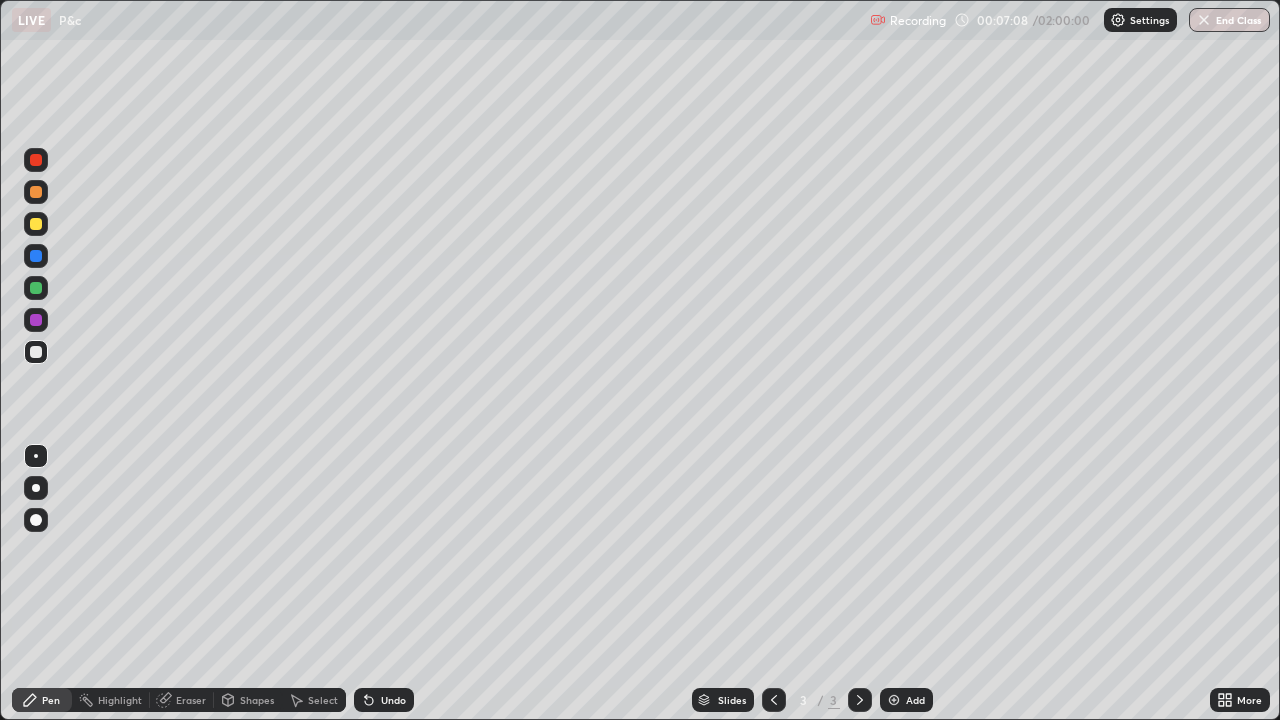 click on "Undo" at bounding box center (384, 700) 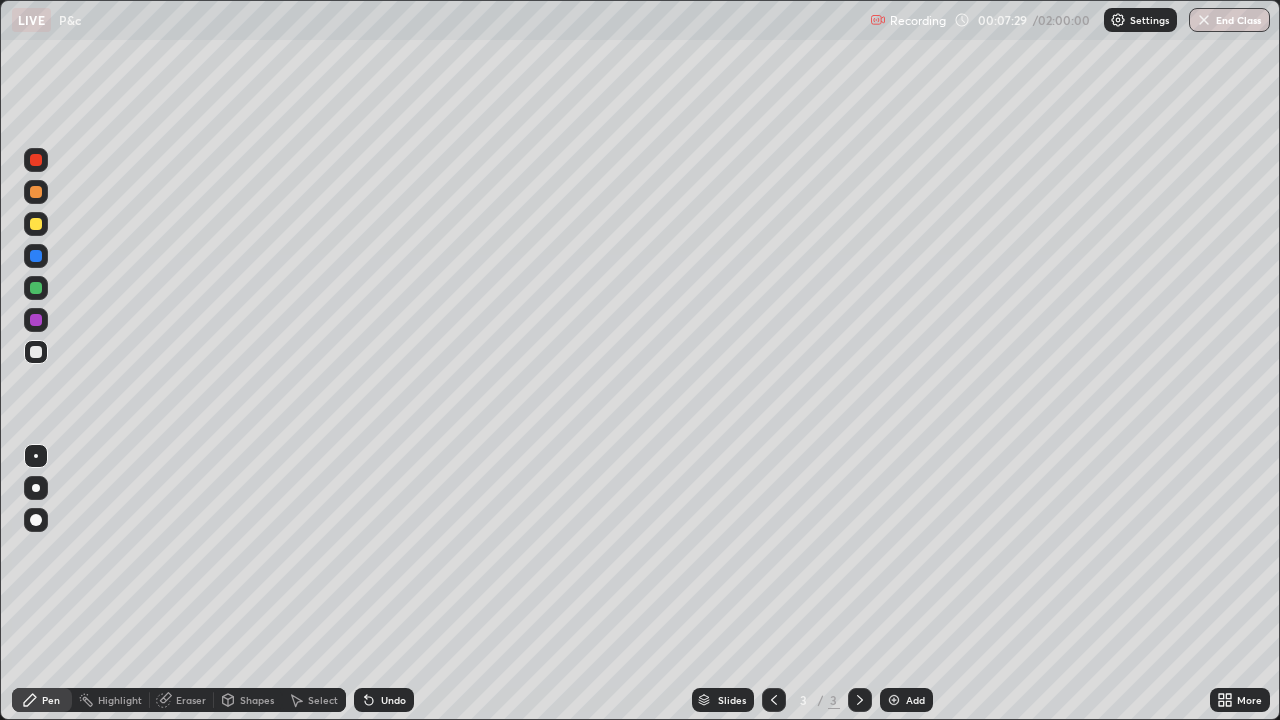 click on "Eraser" at bounding box center [182, 700] 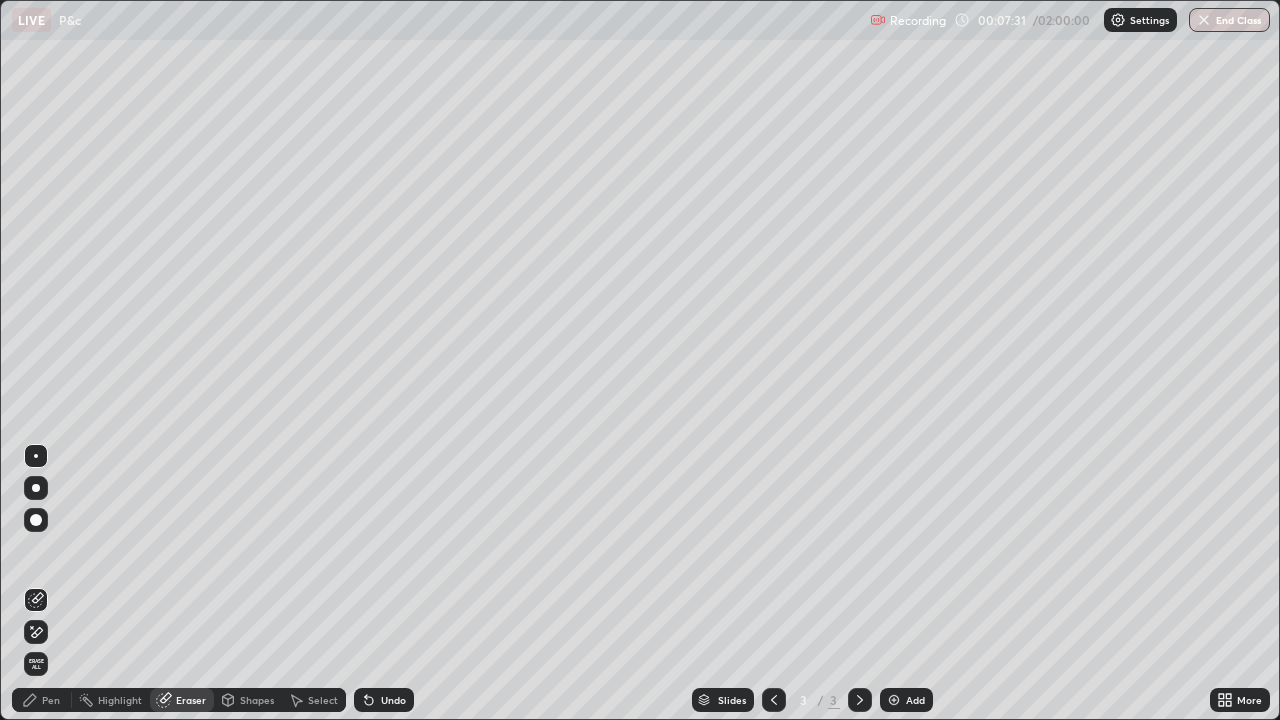 click 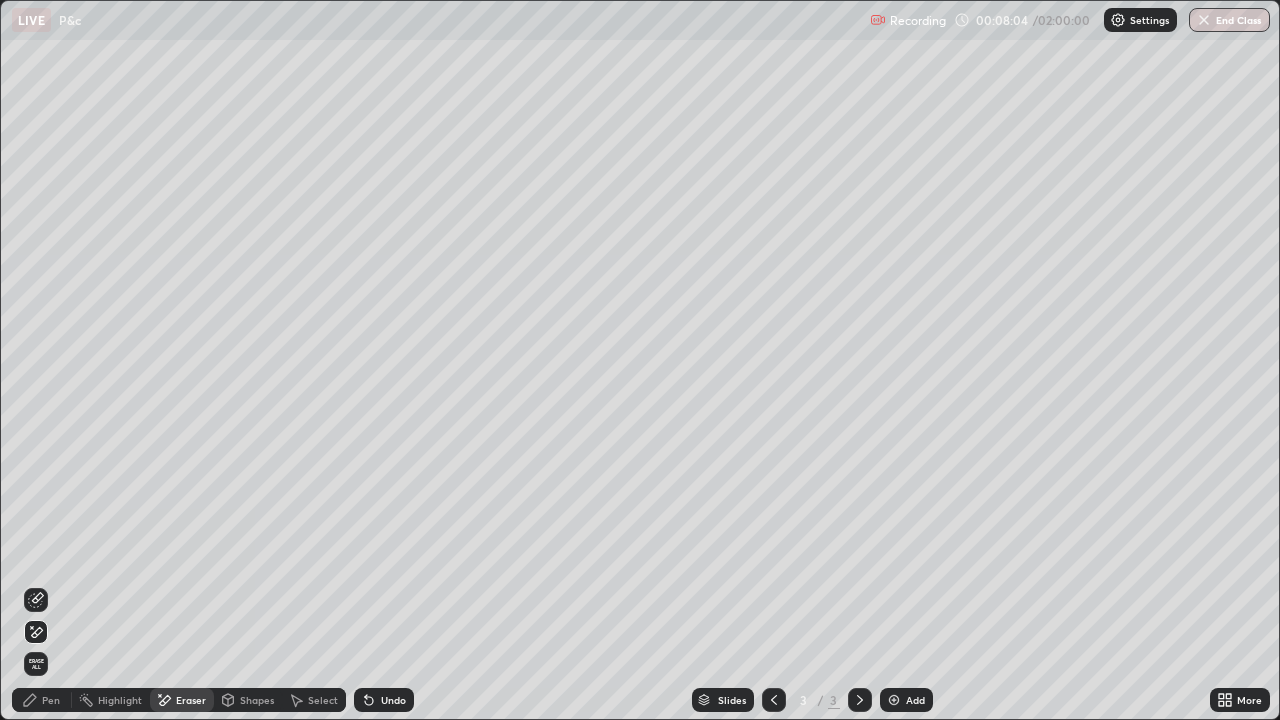 click on "Pen" at bounding box center (51, 700) 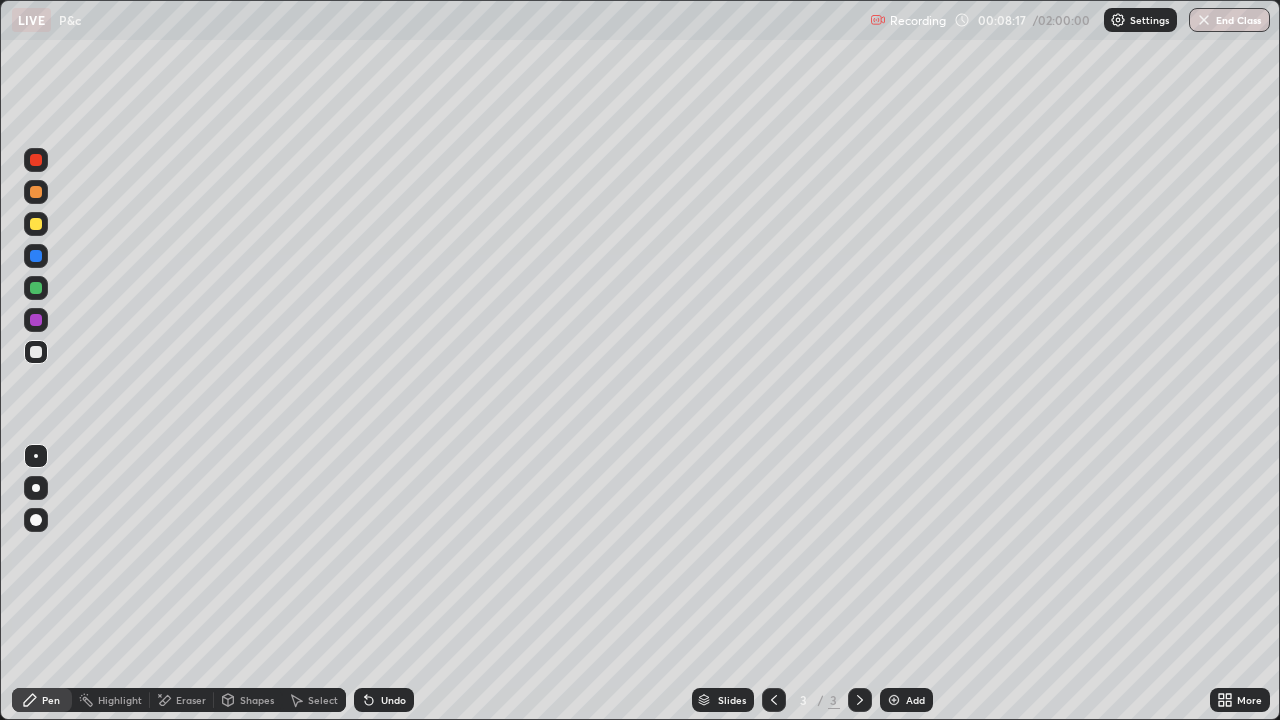 click 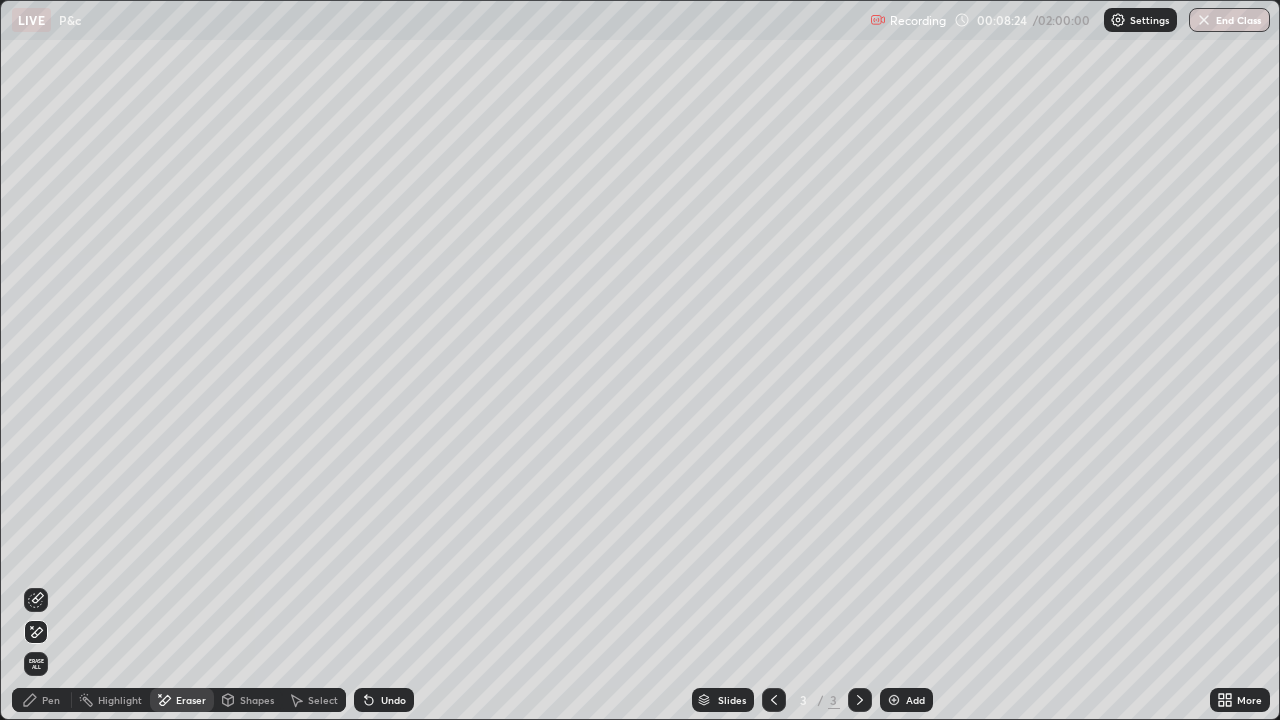 click on "Pen" at bounding box center (51, 700) 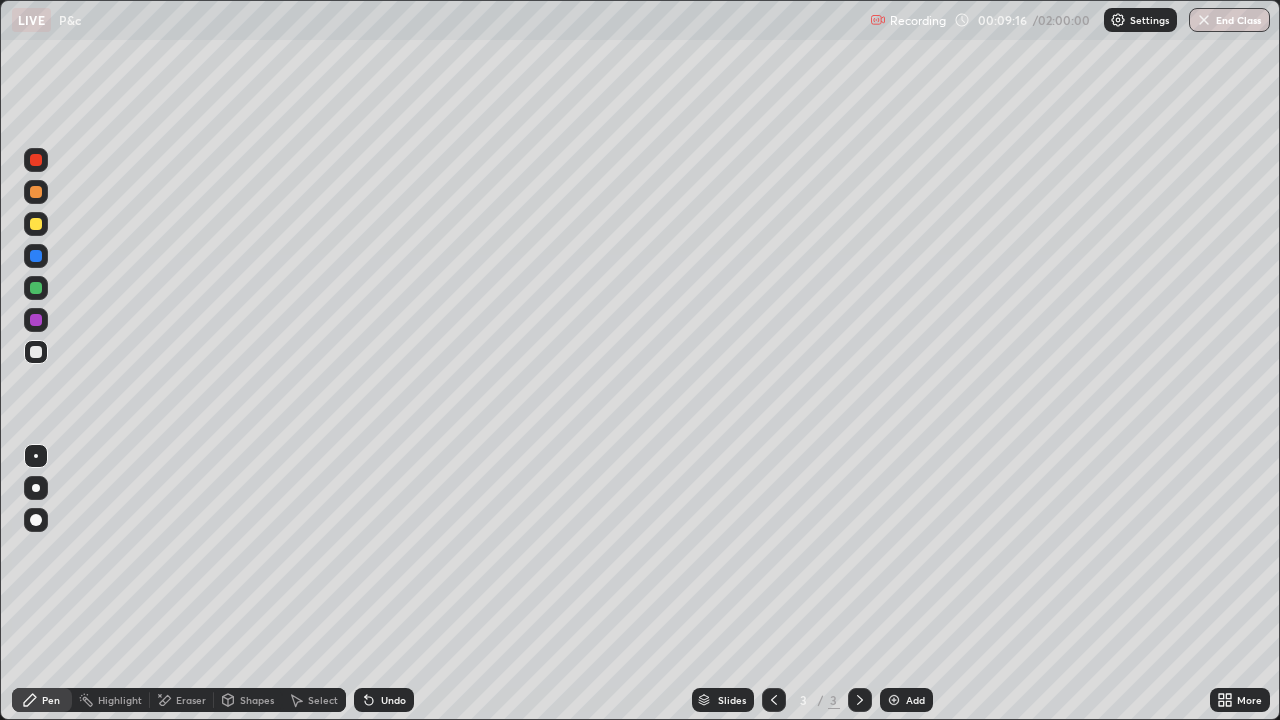 click on "Undo" at bounding box center (393, 700) 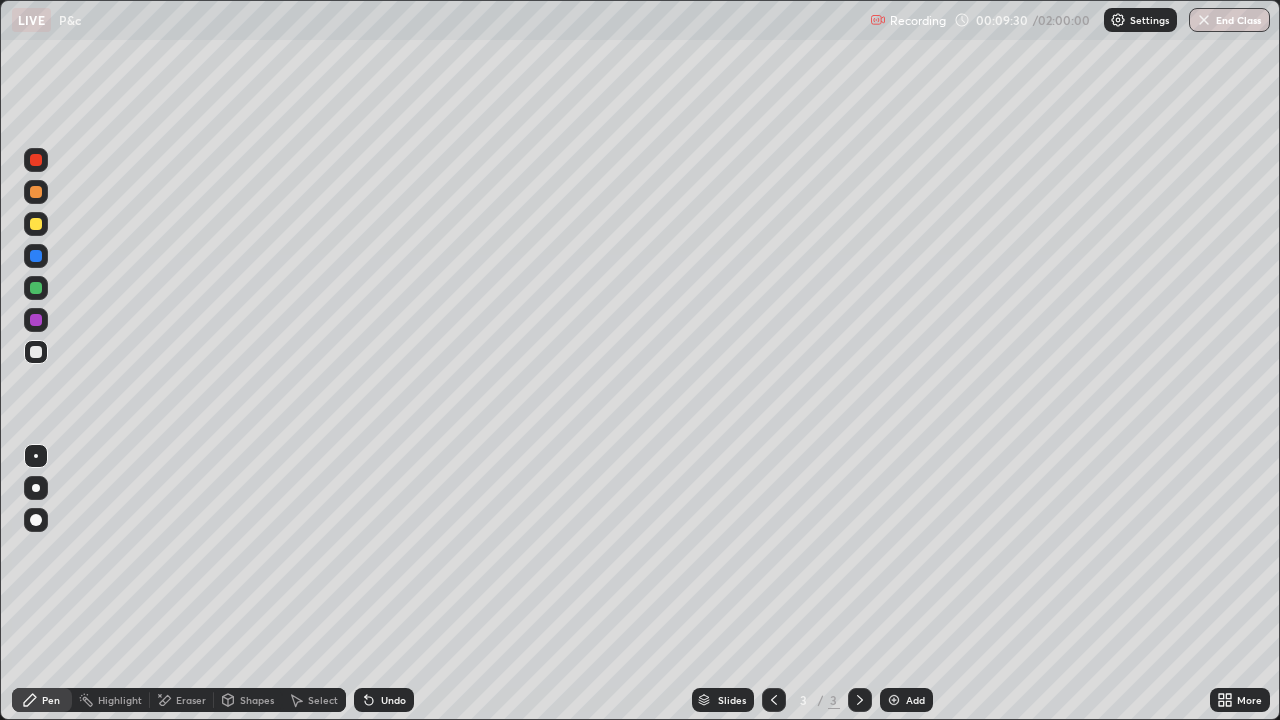 click on "Eraser" at bounding box center [191, 700] 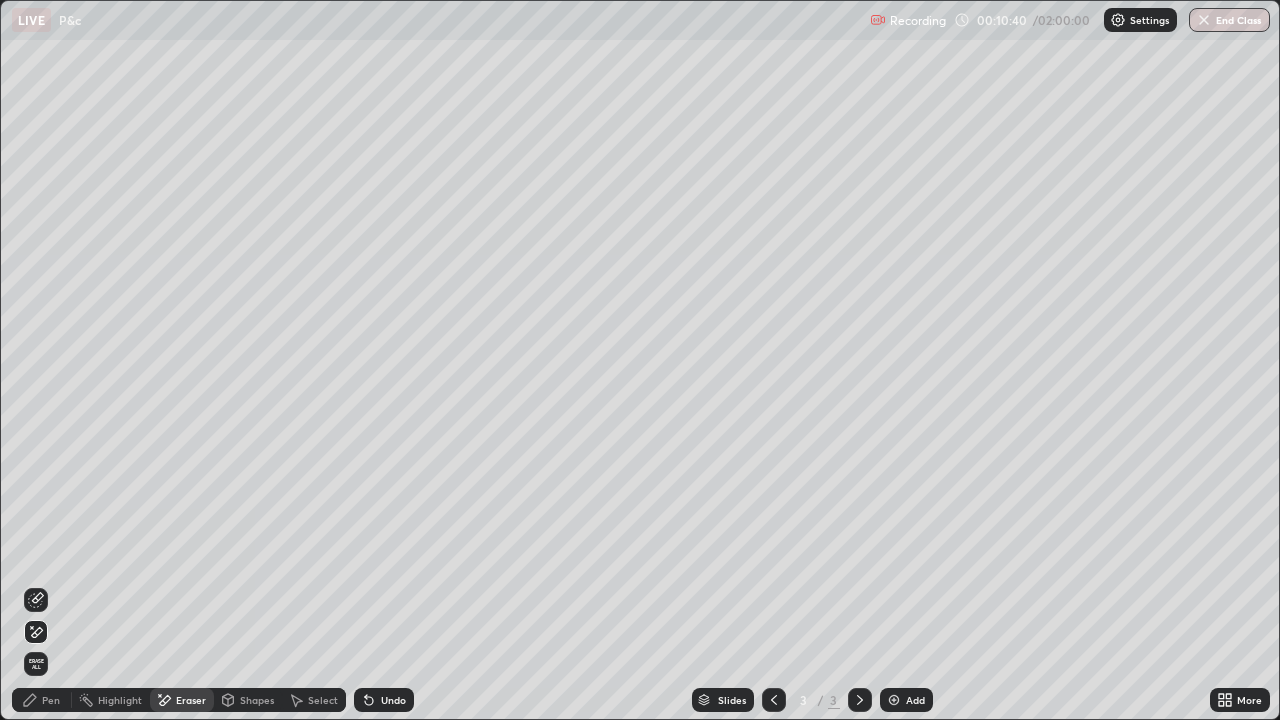 click on "Add" at bounding box center [915, 700] 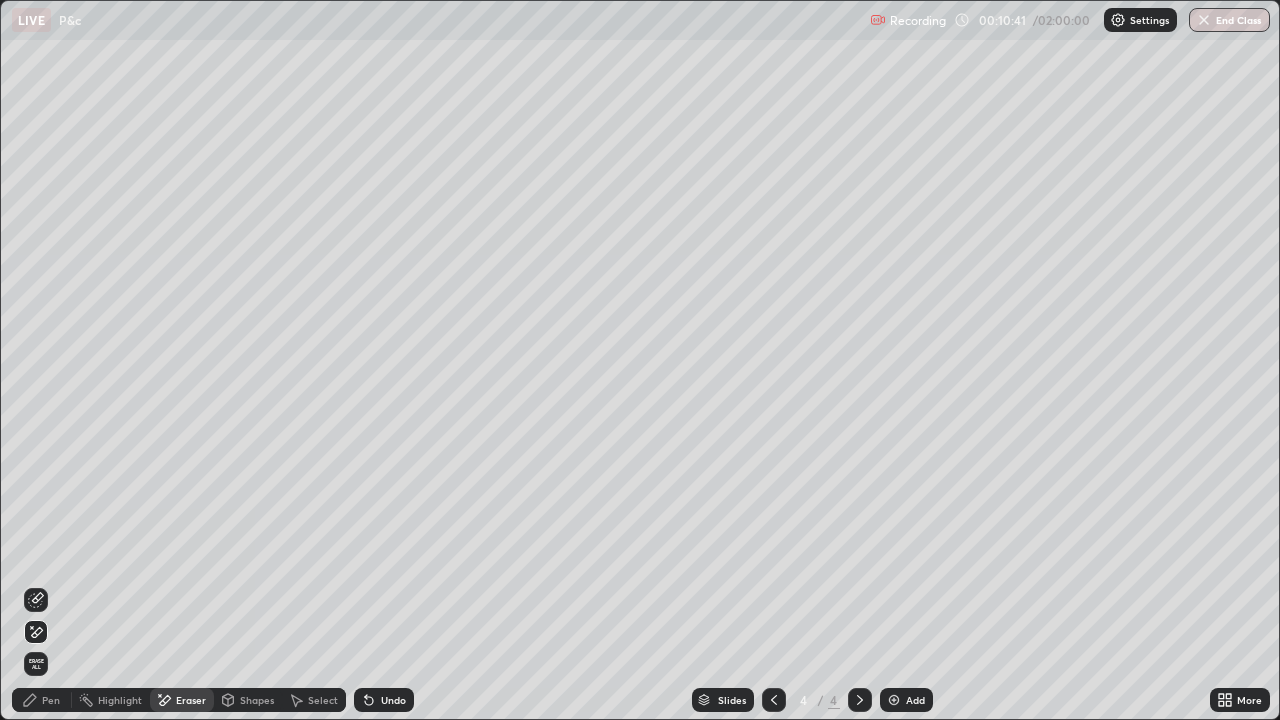 click on "Pen" at bounding box center (51, 700) 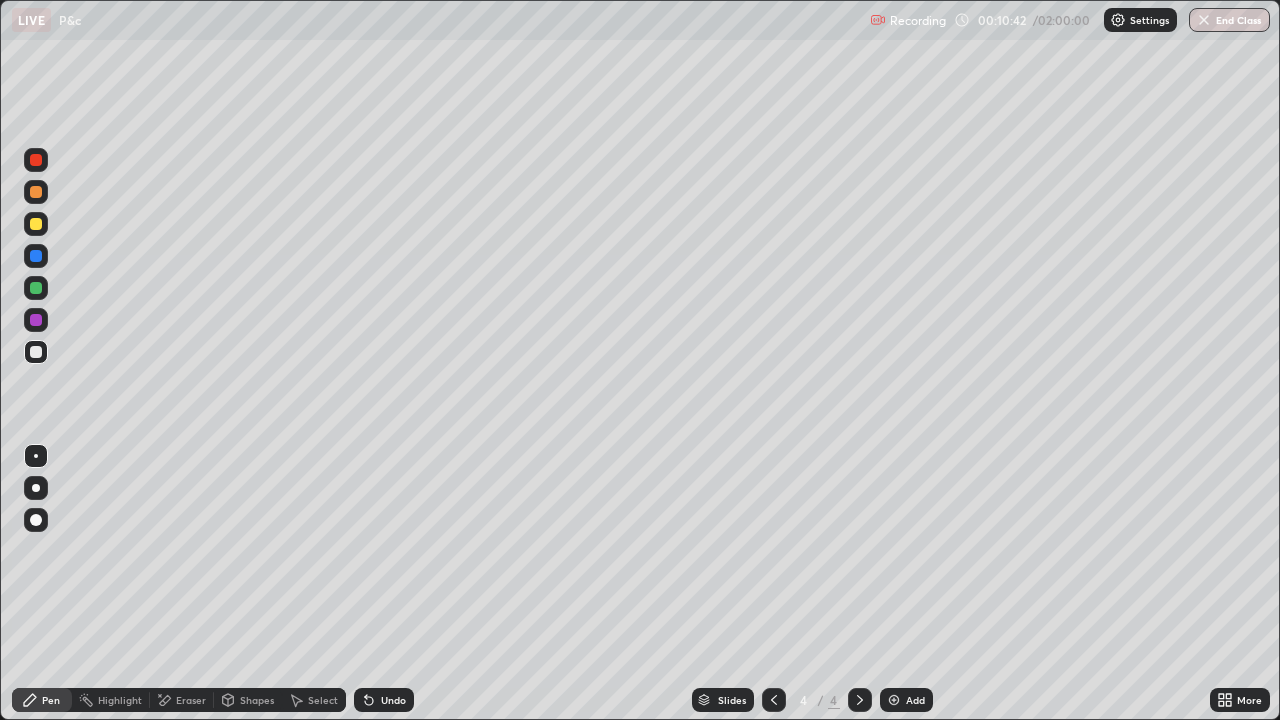 click at bounding box center (36, 224) 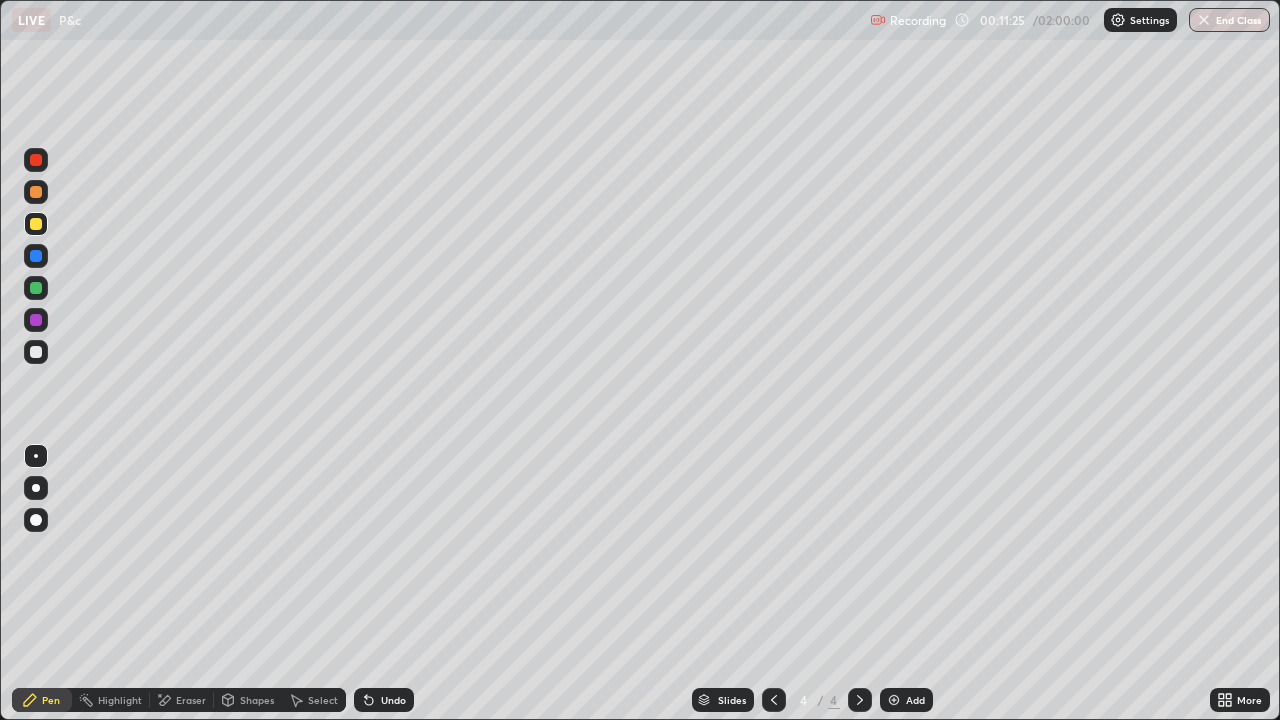 click on "Undo" at bounding box center [393, 700] 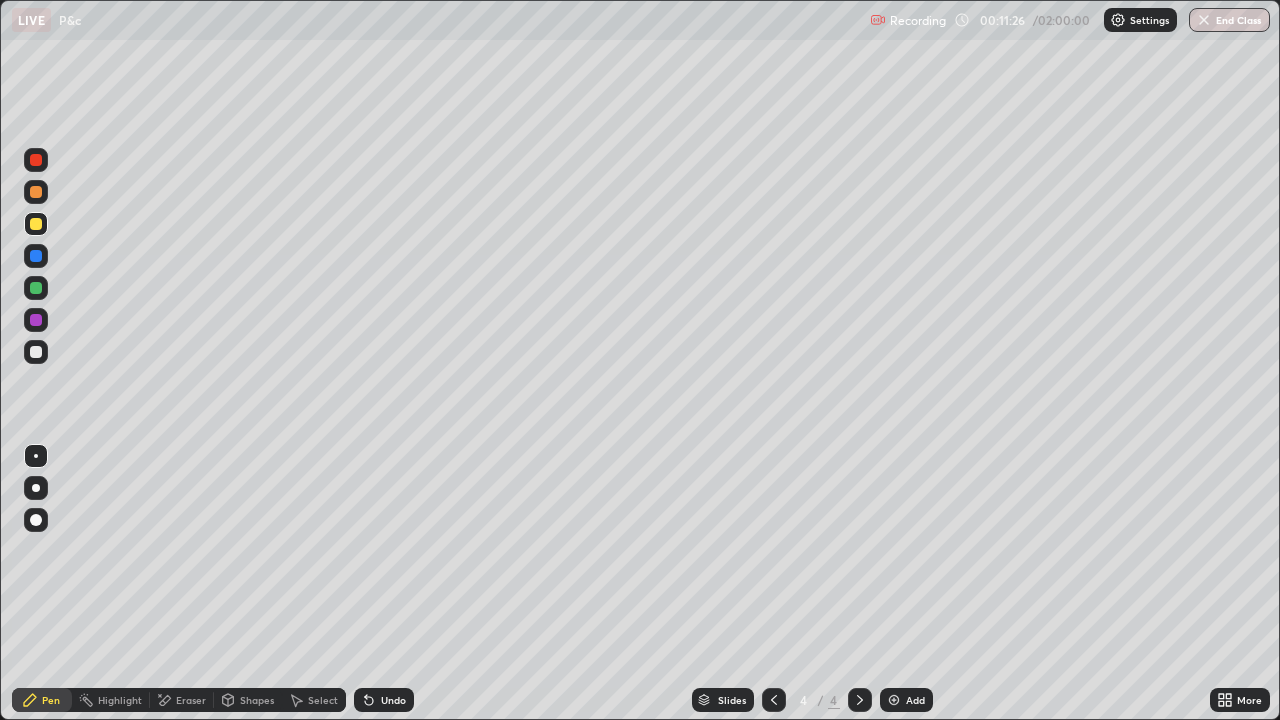 click on "Undo" at bounding box center [384, 700] 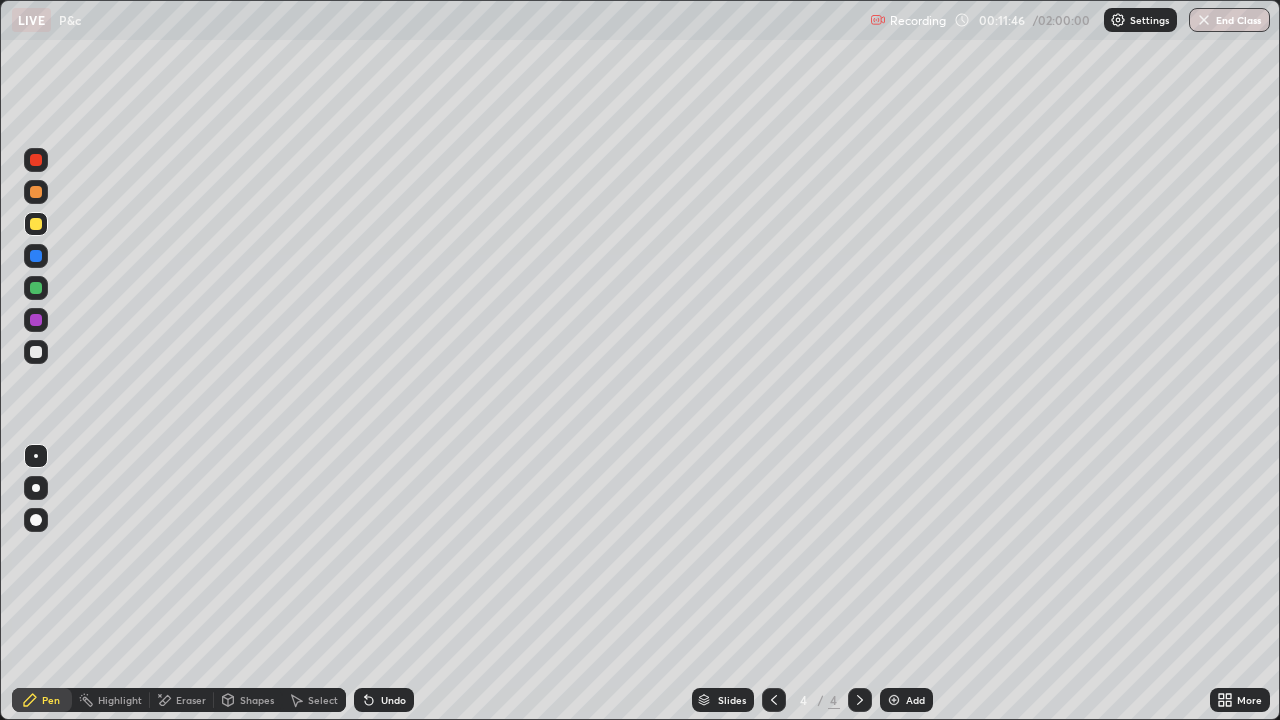 click at bounding box center [36, 352] 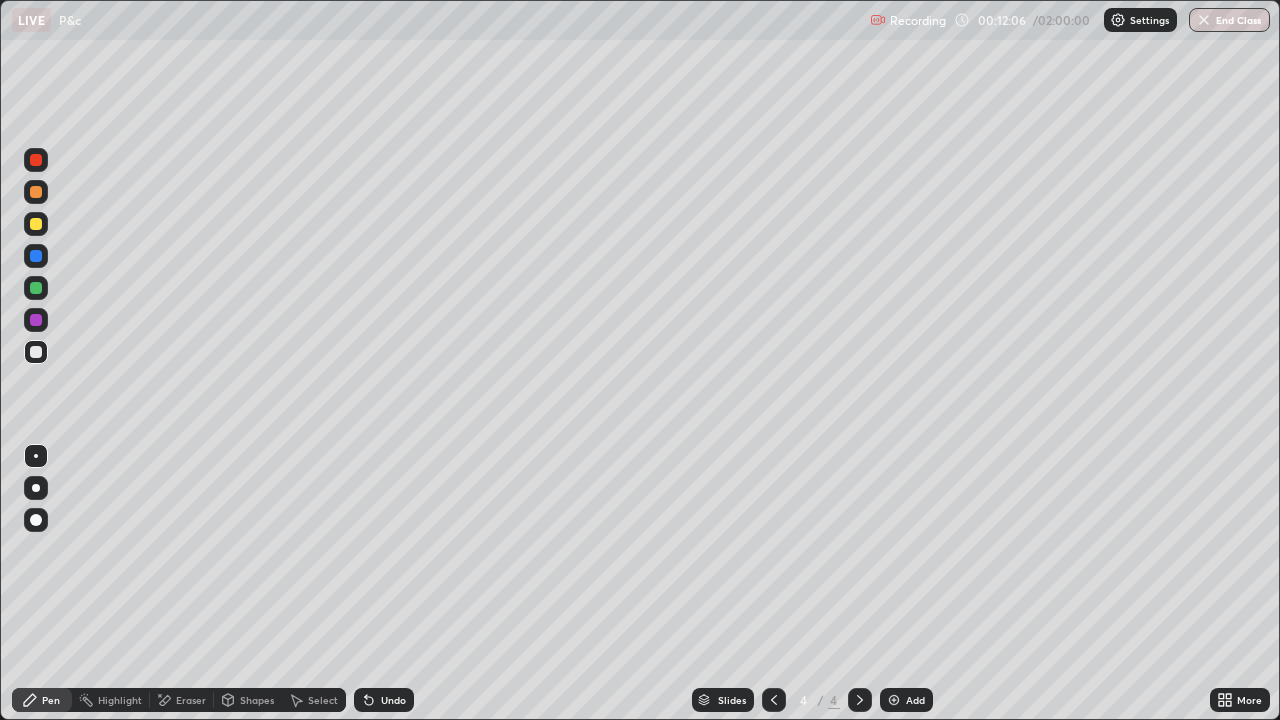 click on "Undo" at bounding box center [393, 700] 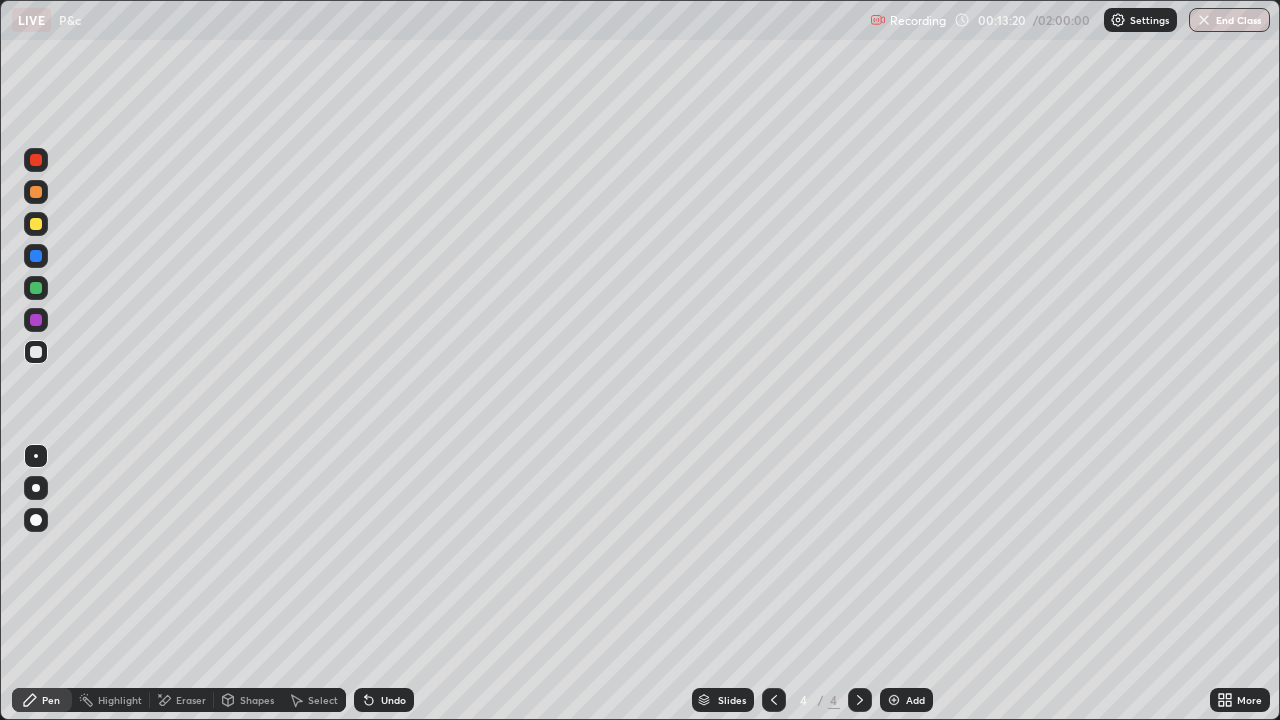 click on "Eraser" at bounding box center (182, 700) 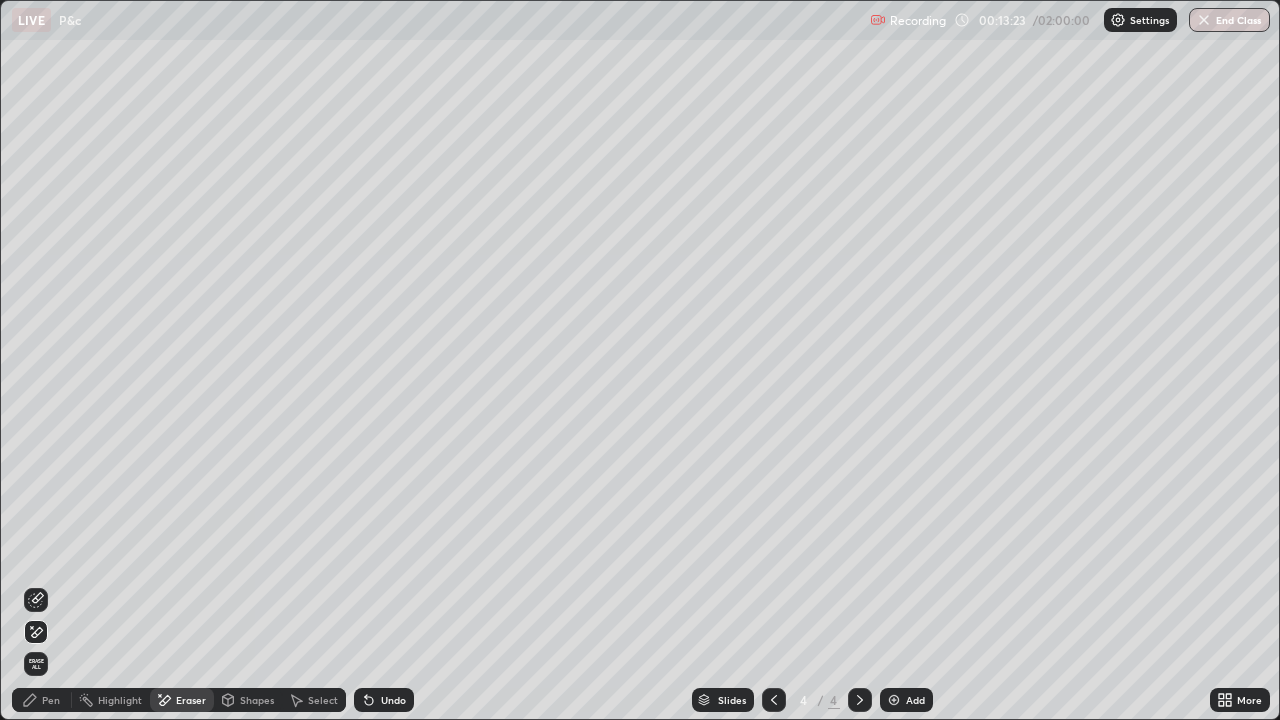 click on "Pen" at bounding box center (51, 700) 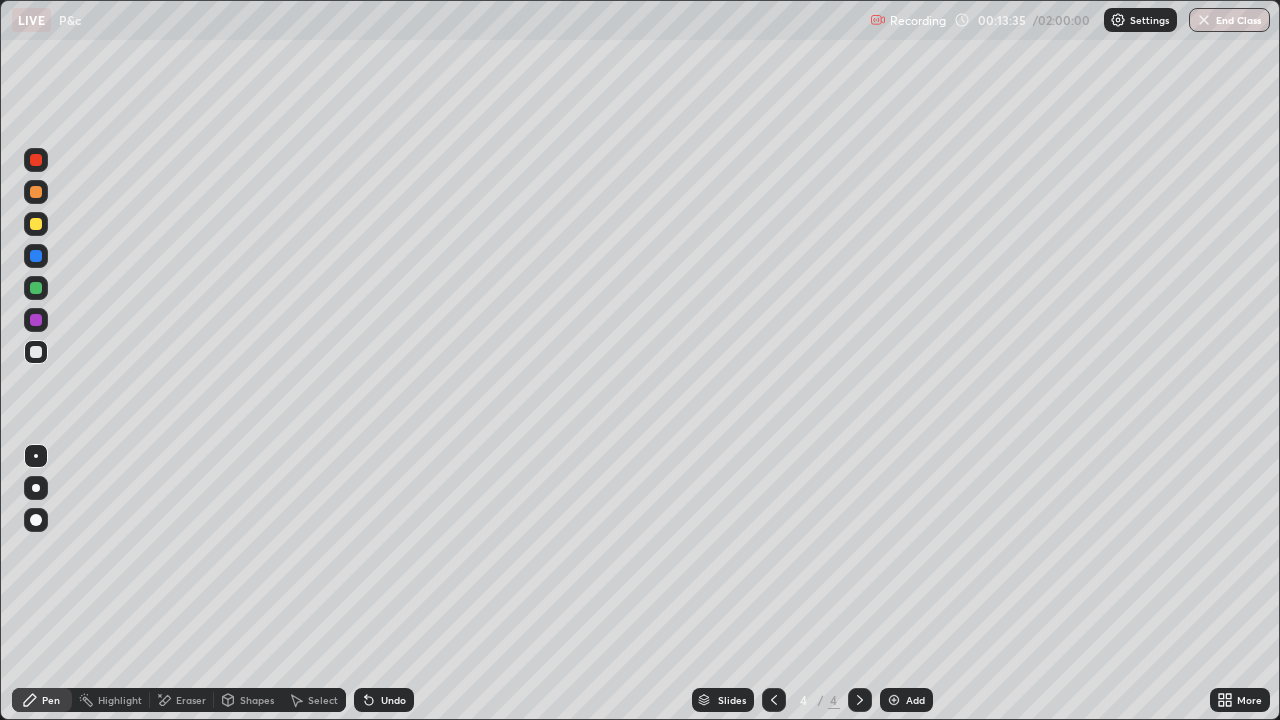 click on "Undo" at bounding box center [393, 700] 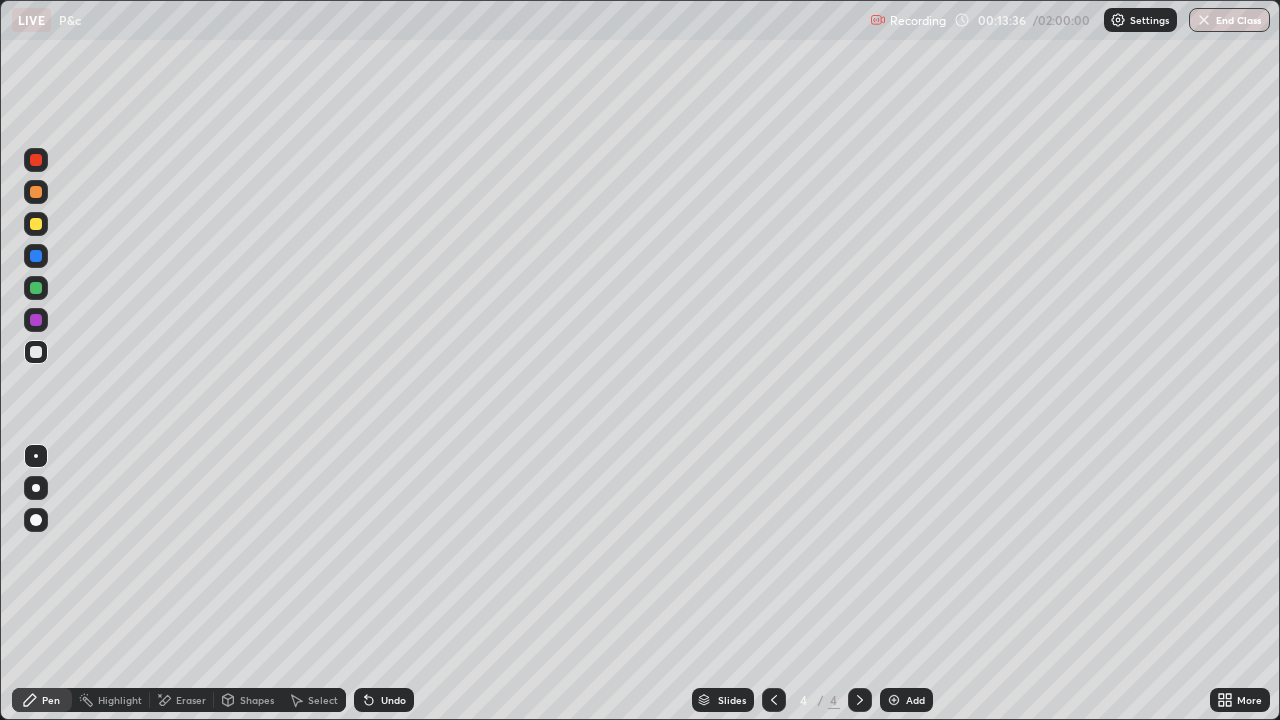click on "Undo" at bounding box center (384, 700) 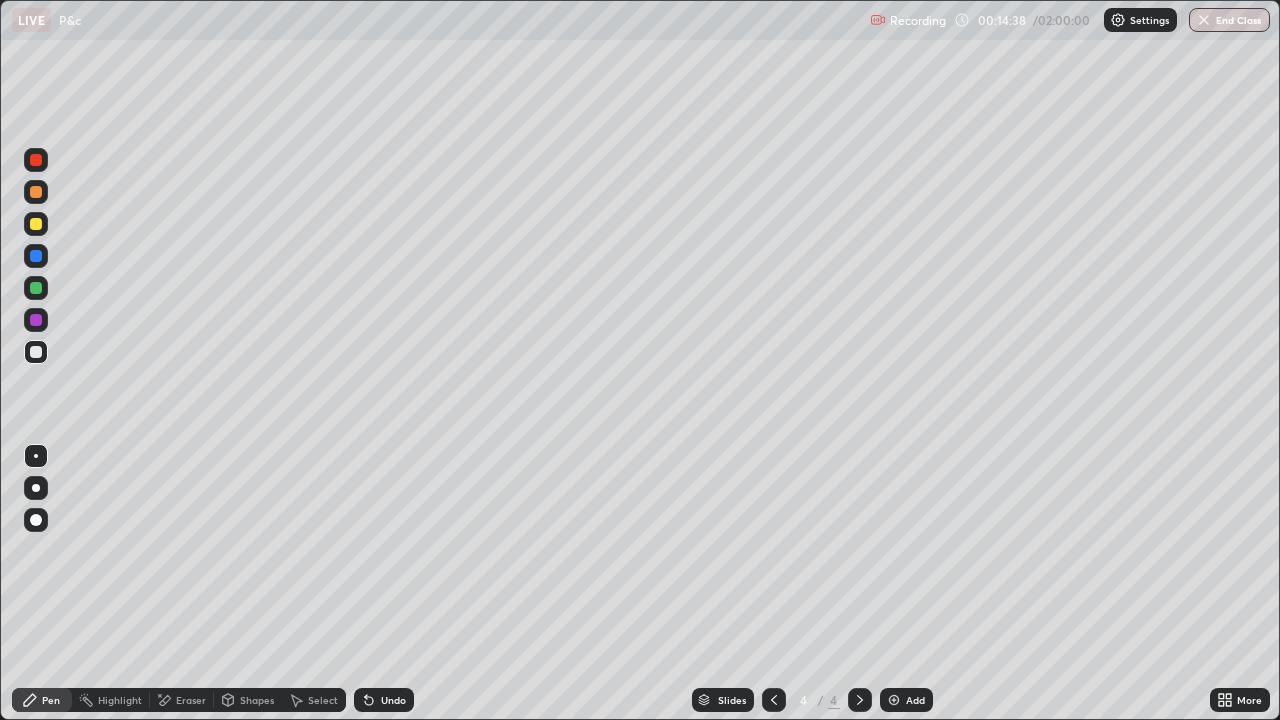 click on "Undo" at bounding box center [384, 700] 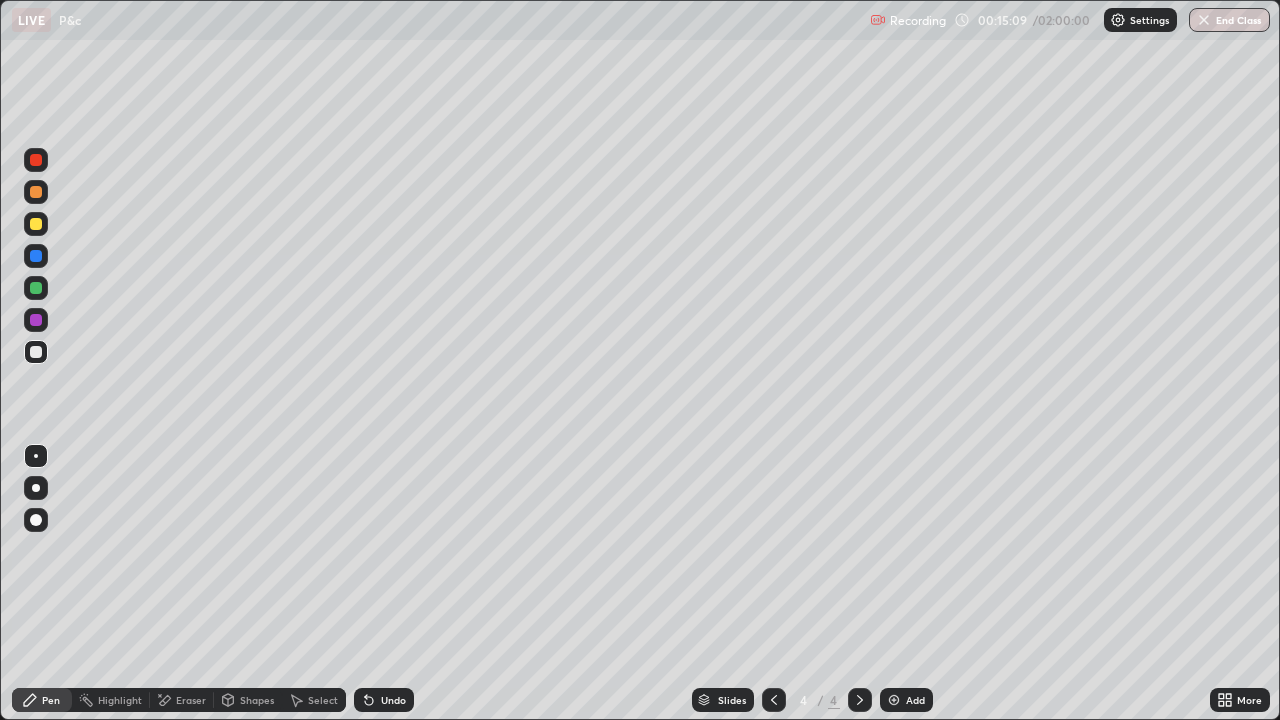 click on "Eraser" at bounding box center (191, 700) 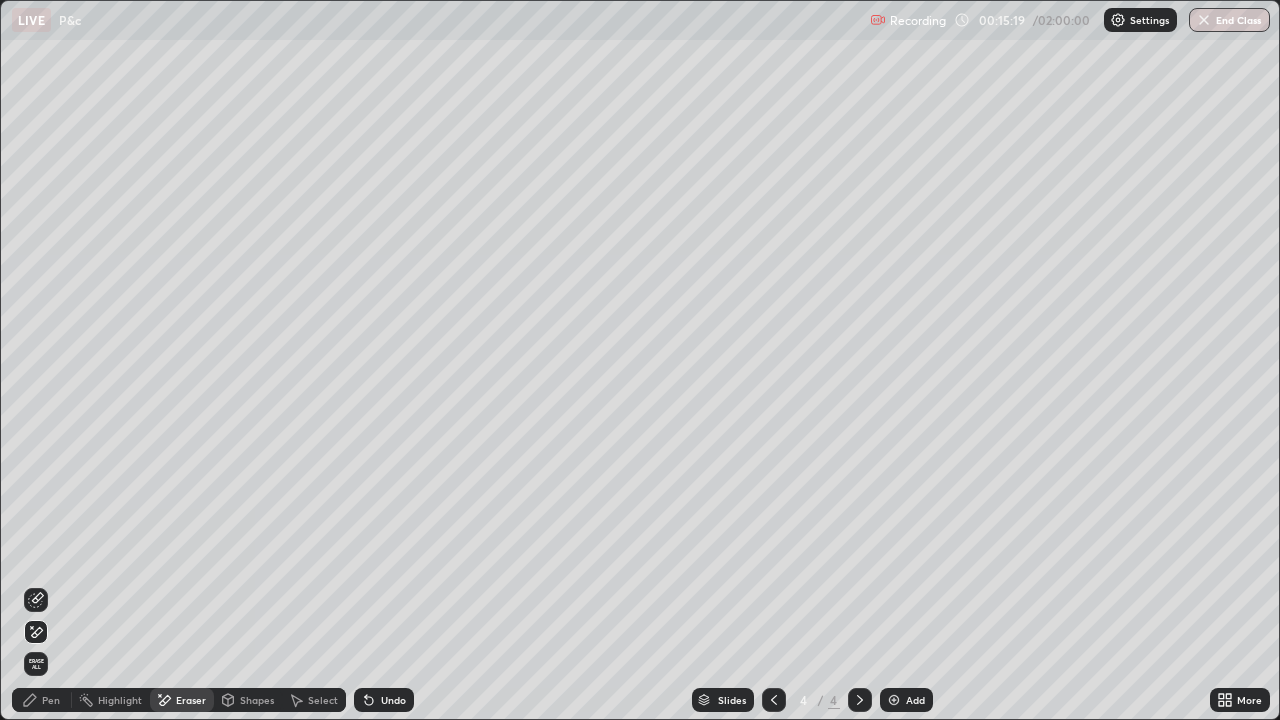 click on "Pen" at bounding box center (51, 700) 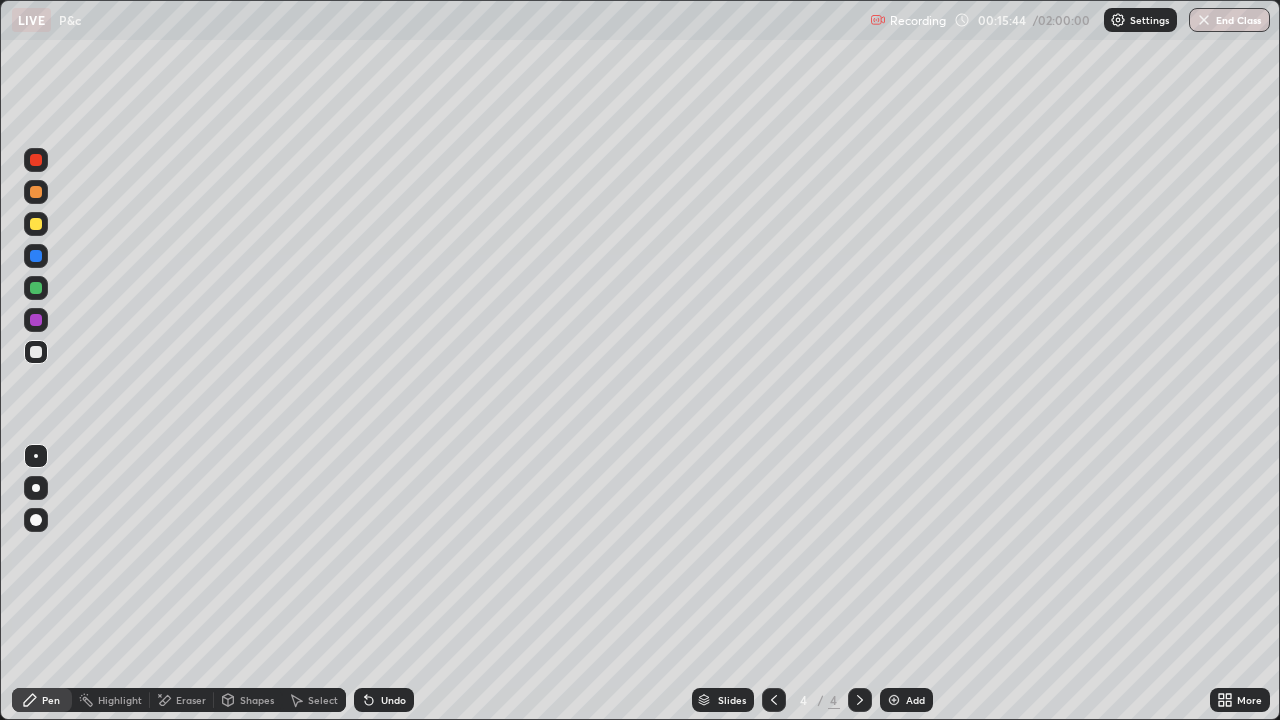 click on "Undo" at bounding box center (393, 700) 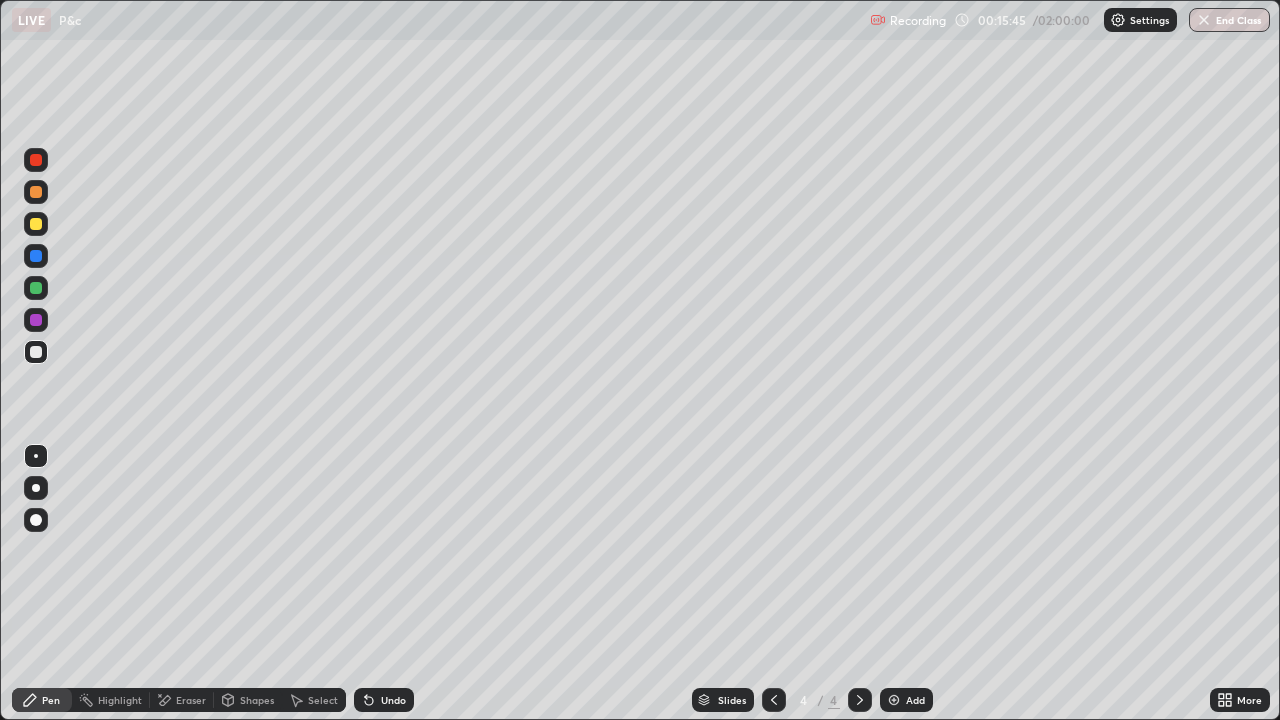 click on "Undo" at bounding box center [384, 700] 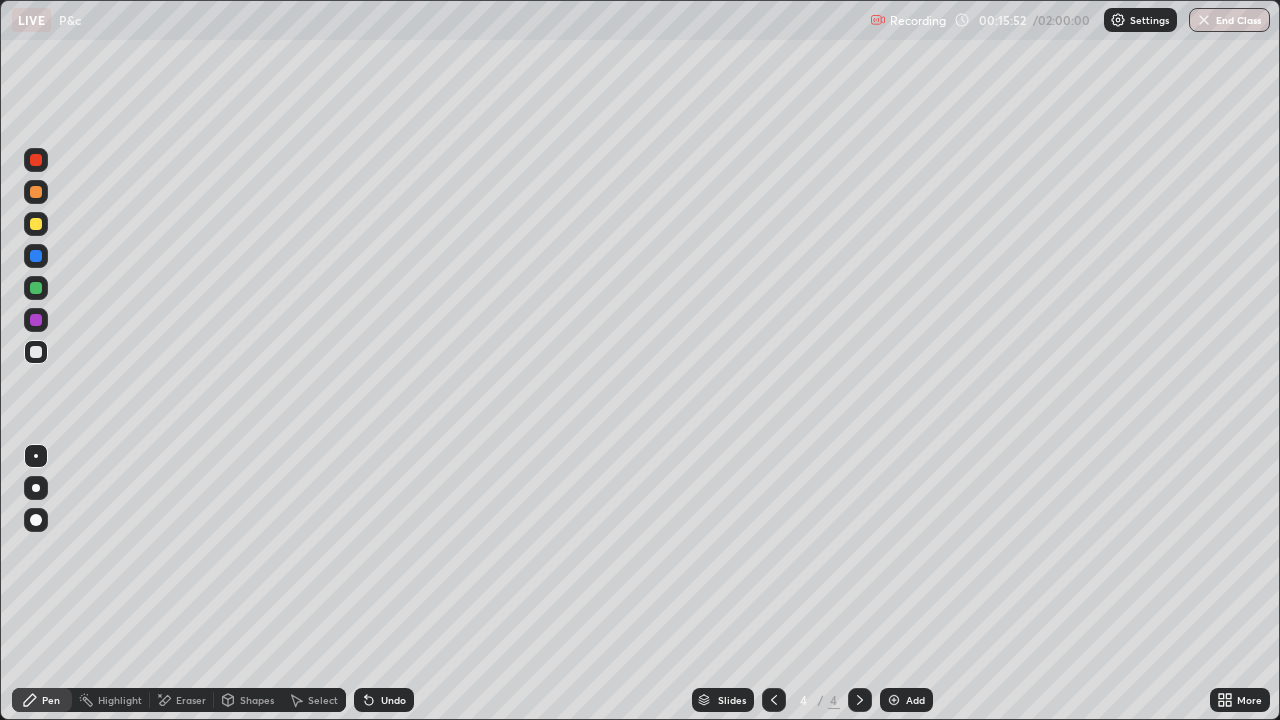 click on "Undo" at bounding box center (393, 700) 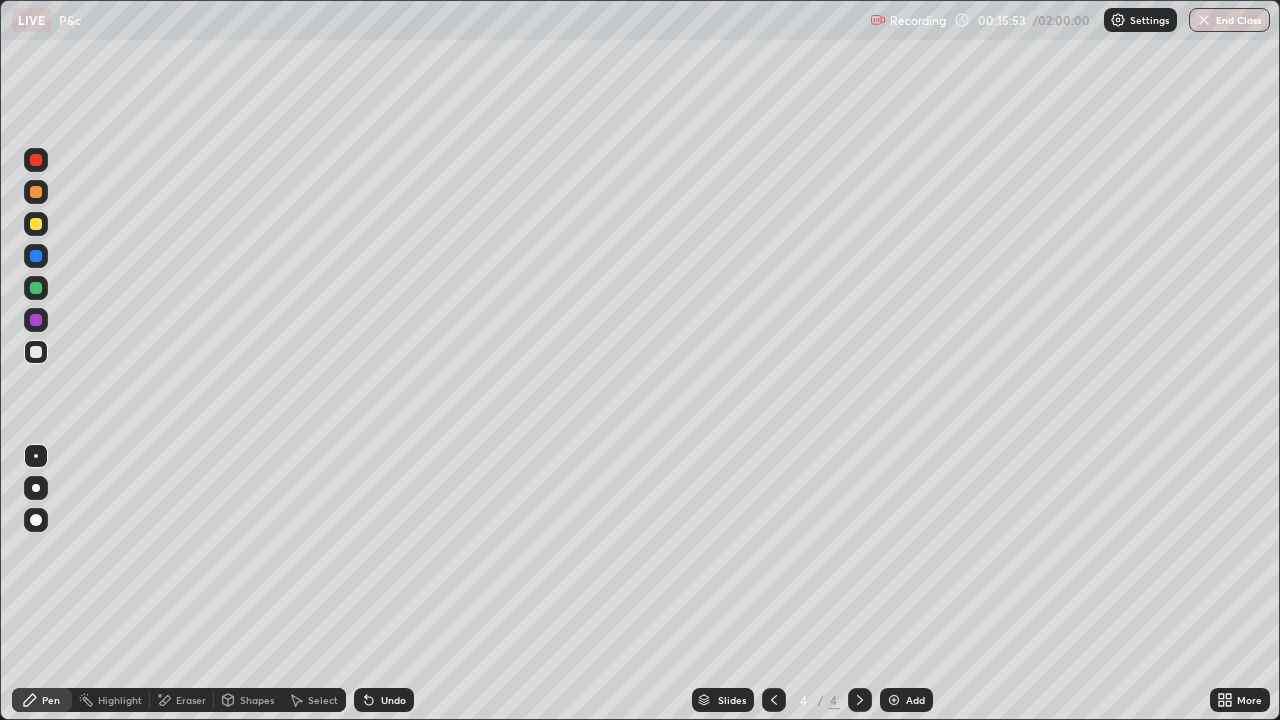 click on "Undo" at bounding box center [393, 700] 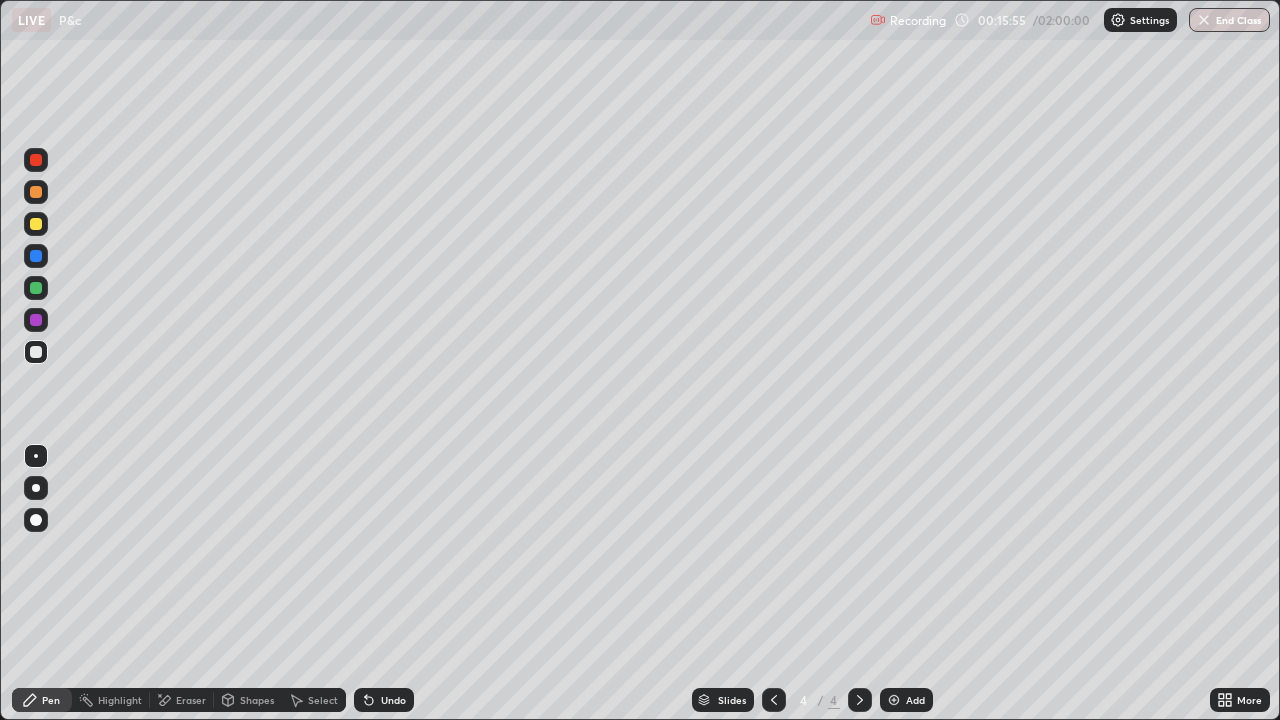 click on "Eraser" at bounding box center [182, 700] 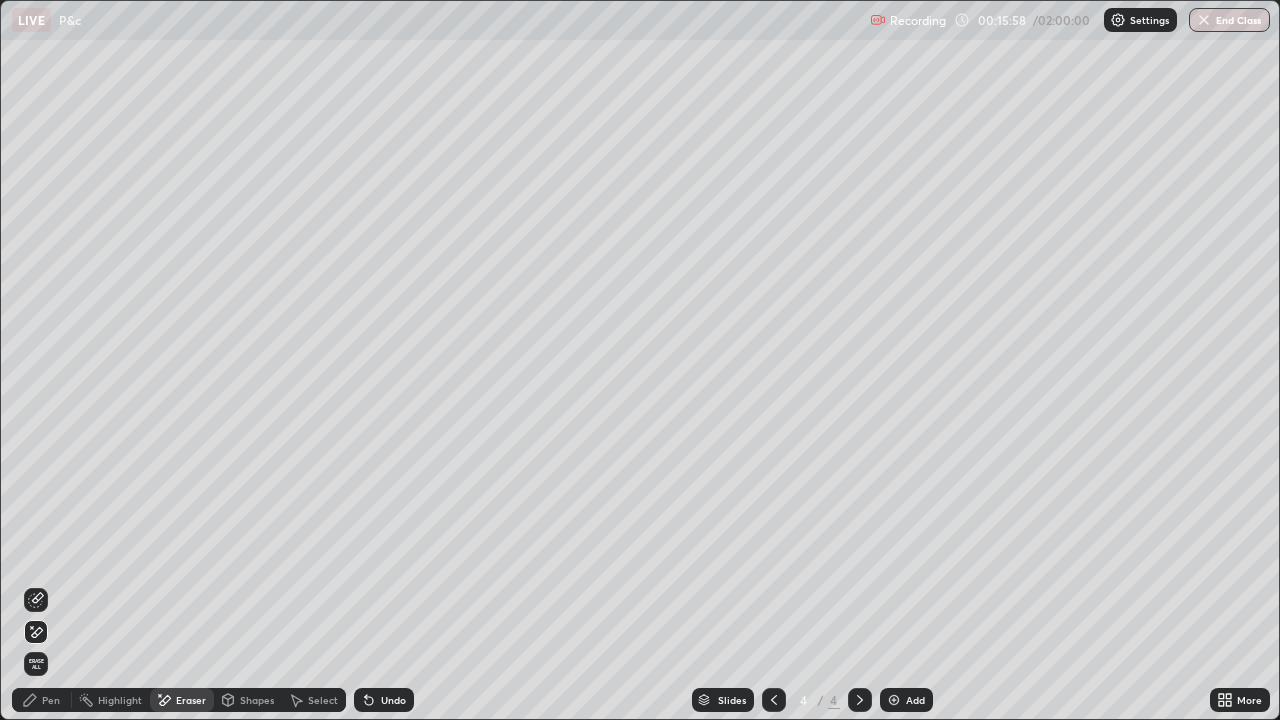 click on "Pen" at bounding box center (42, 700) 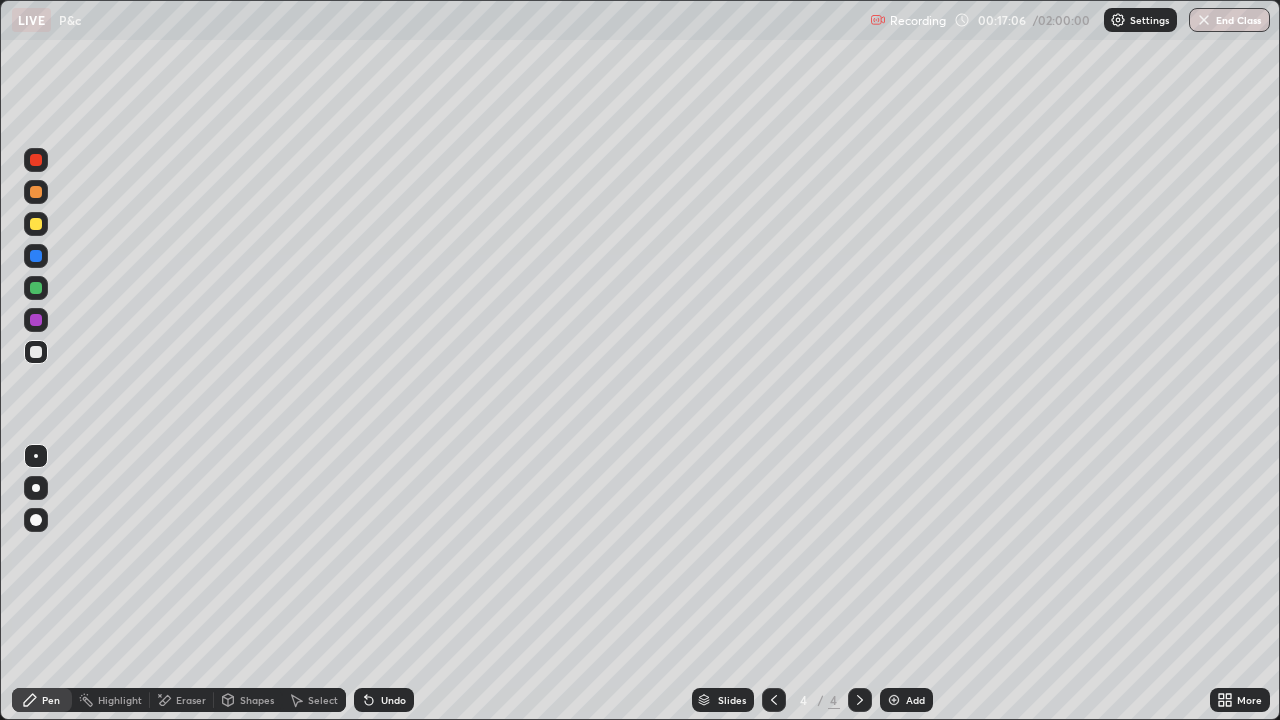 click on "Eraser" at bounding box center (191, 700) 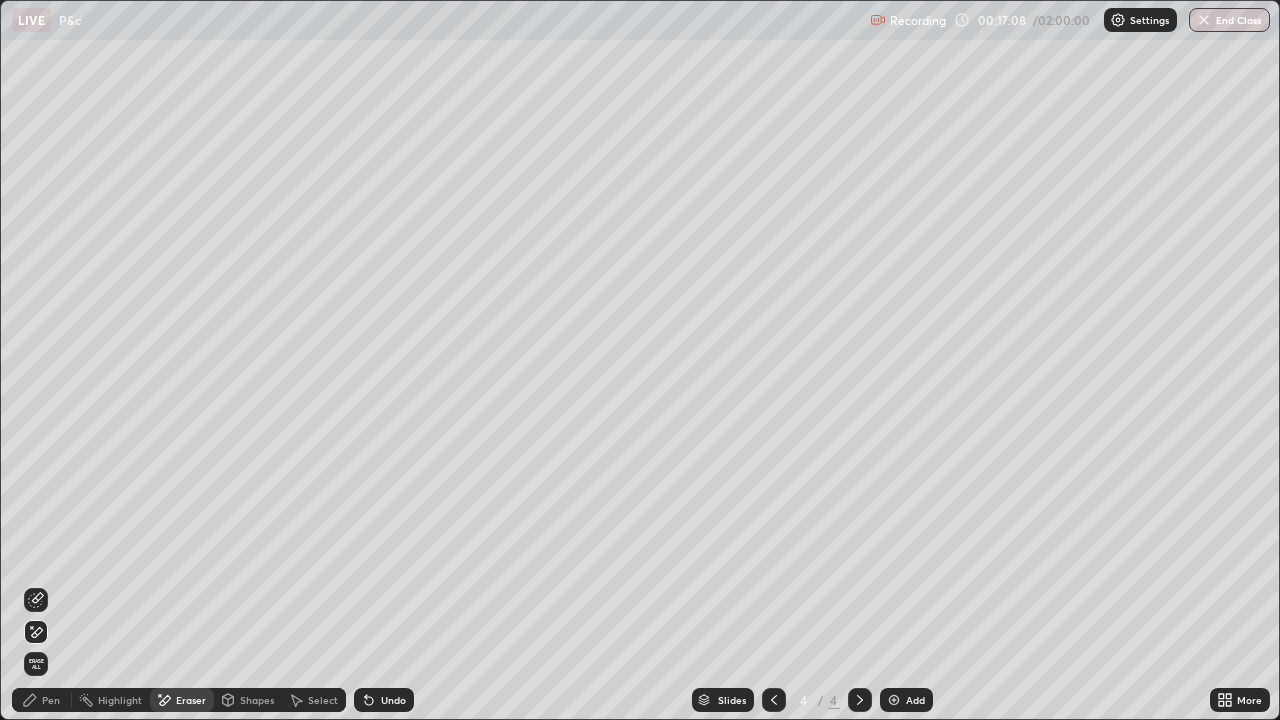 click 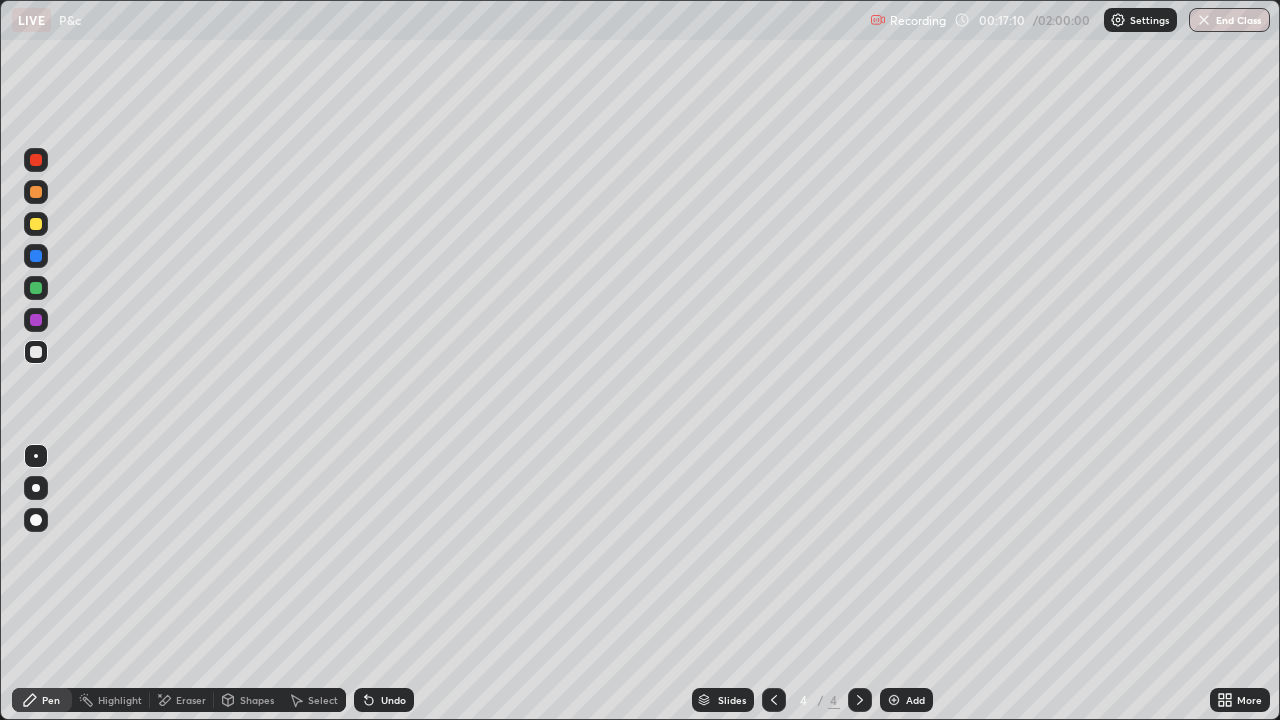 click on "Eraser" at bounding box center [182, 700] 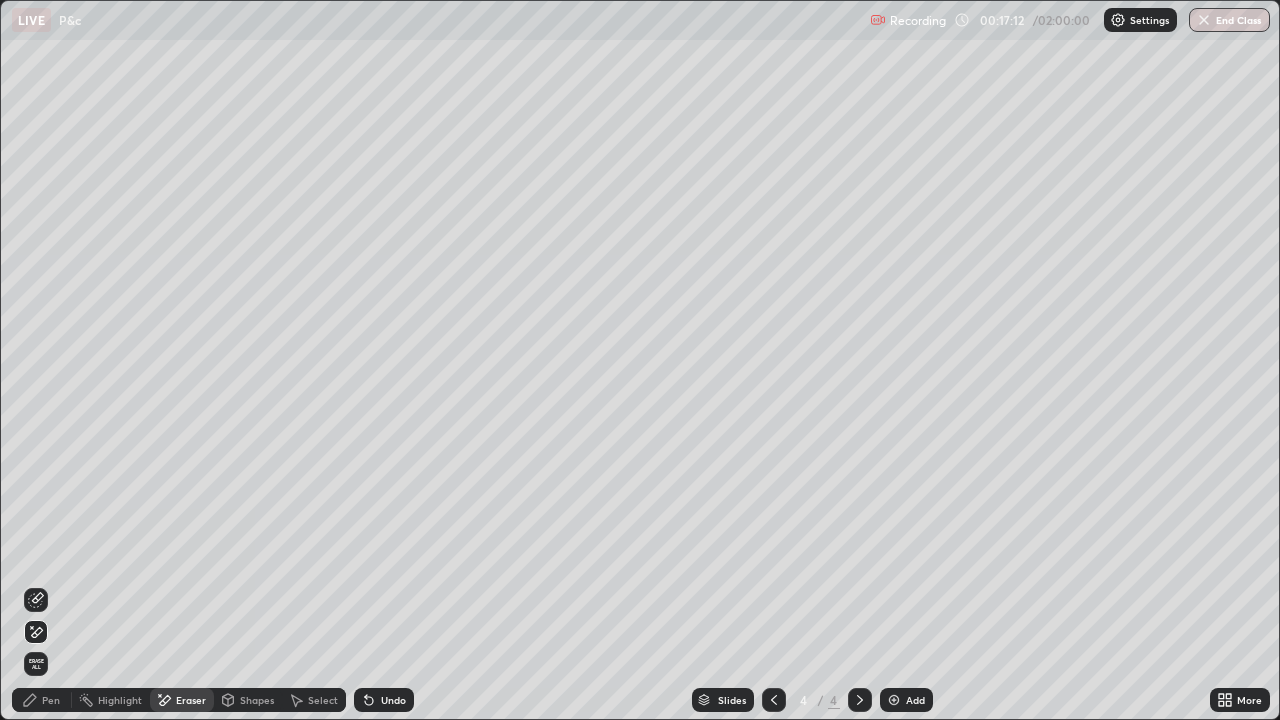 click 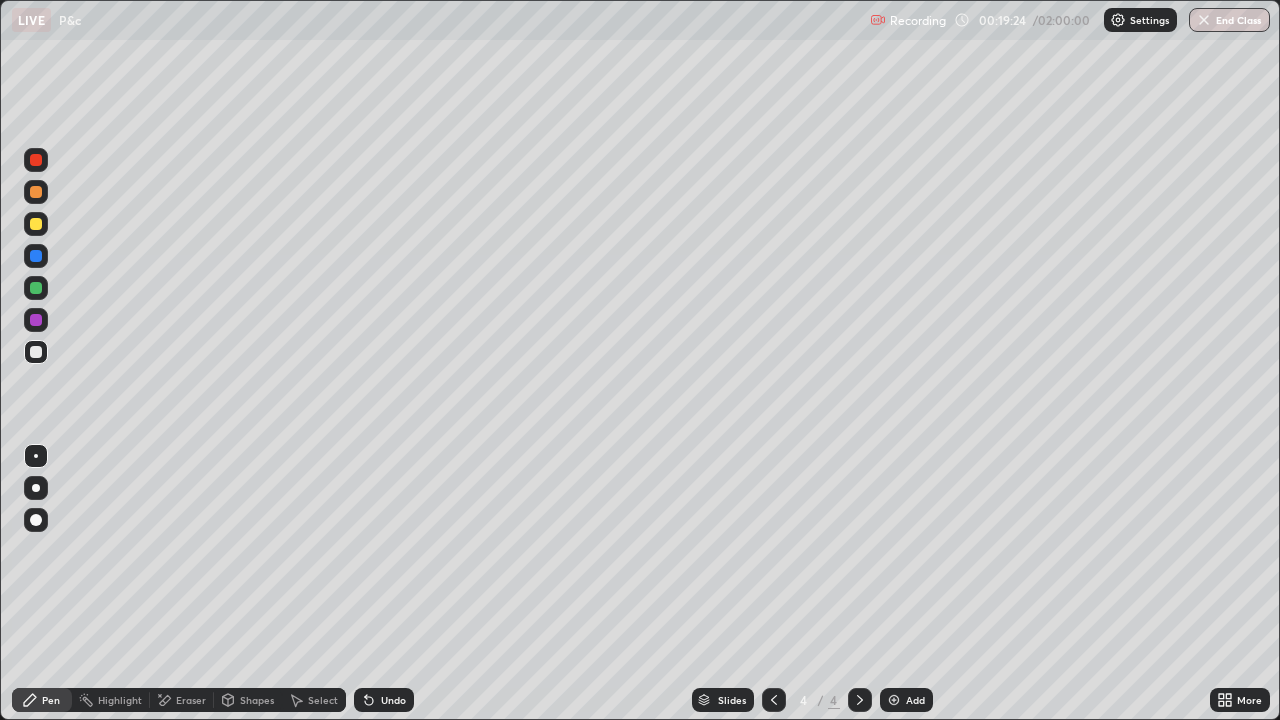 click on "Add" at bounding box center [915, 700] 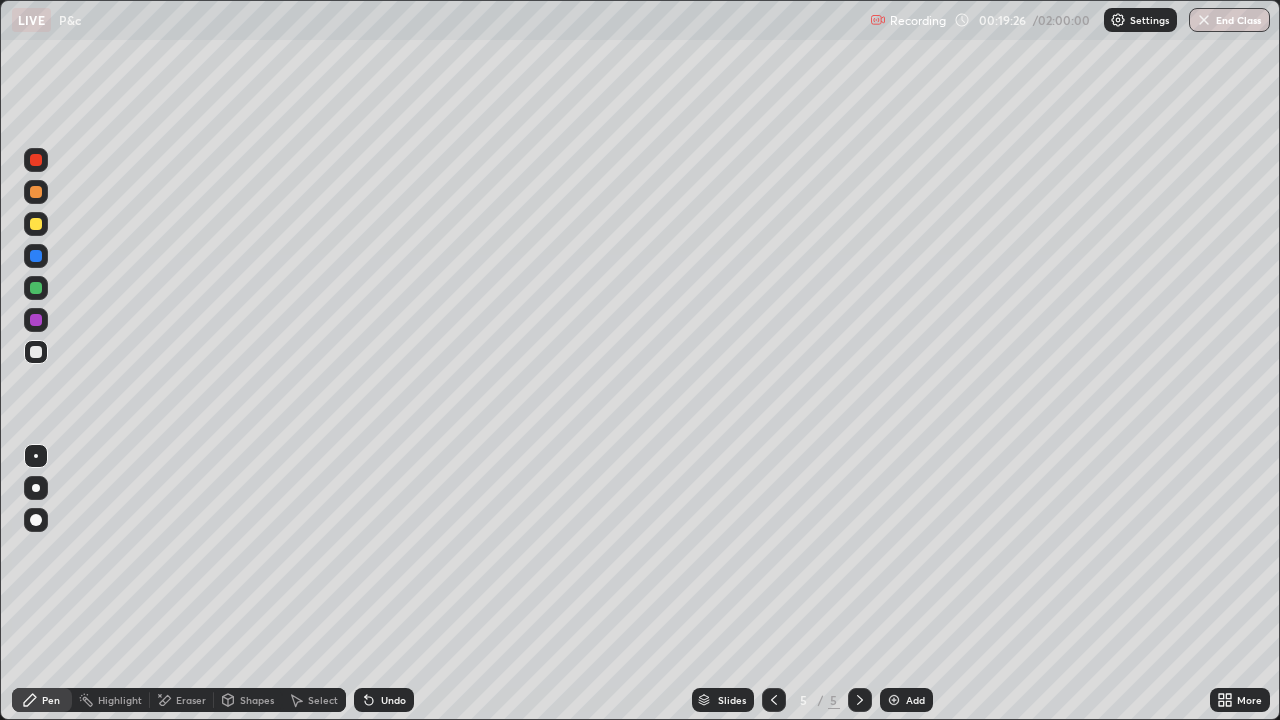 click at bounding box center (36, 224) 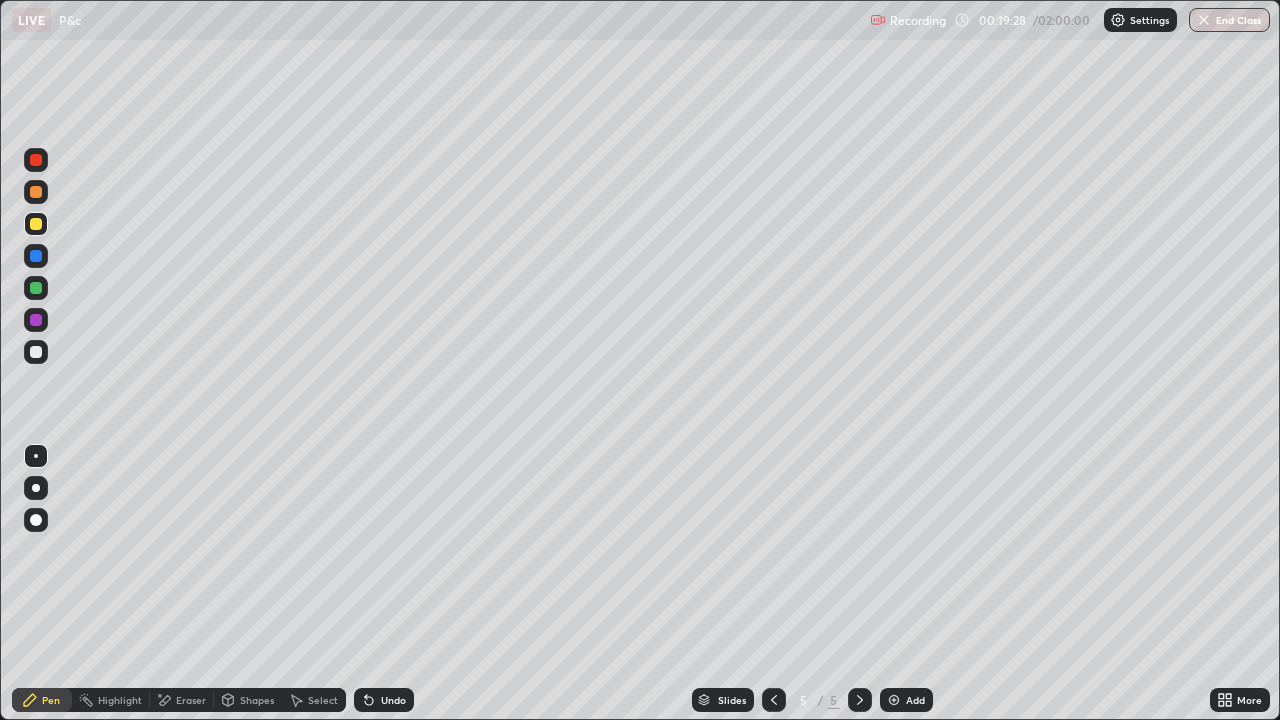 click 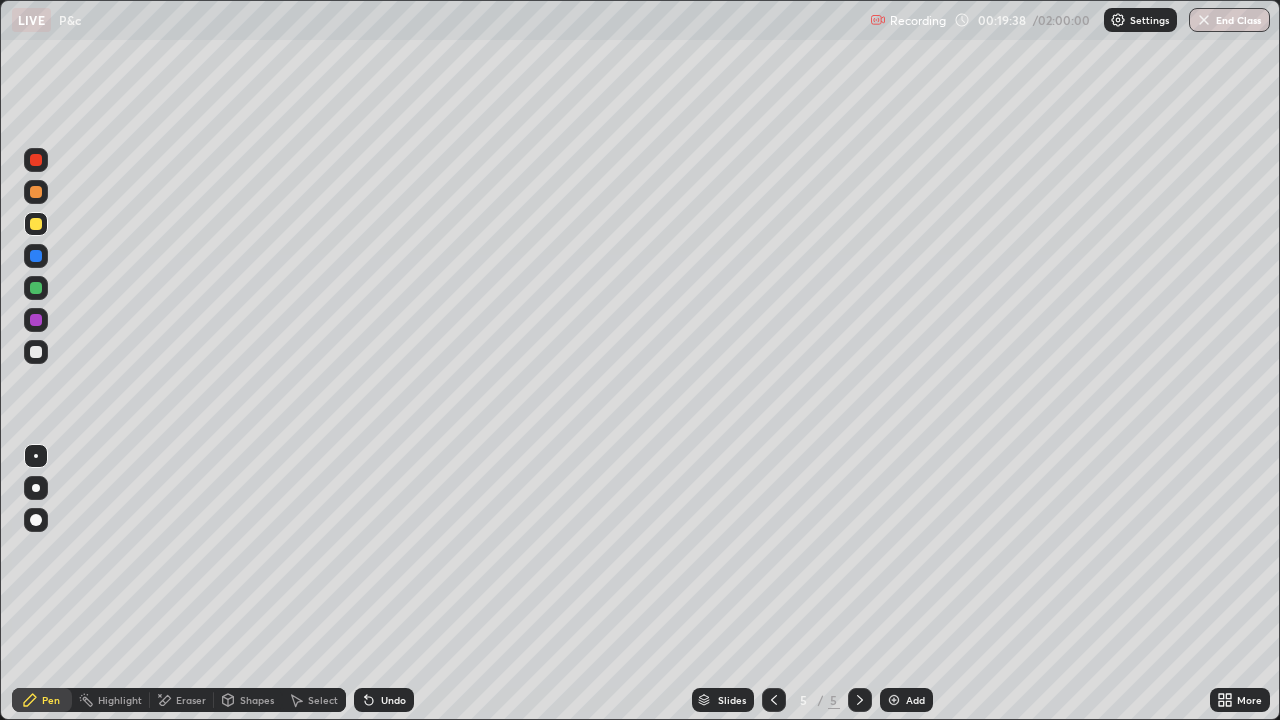 click 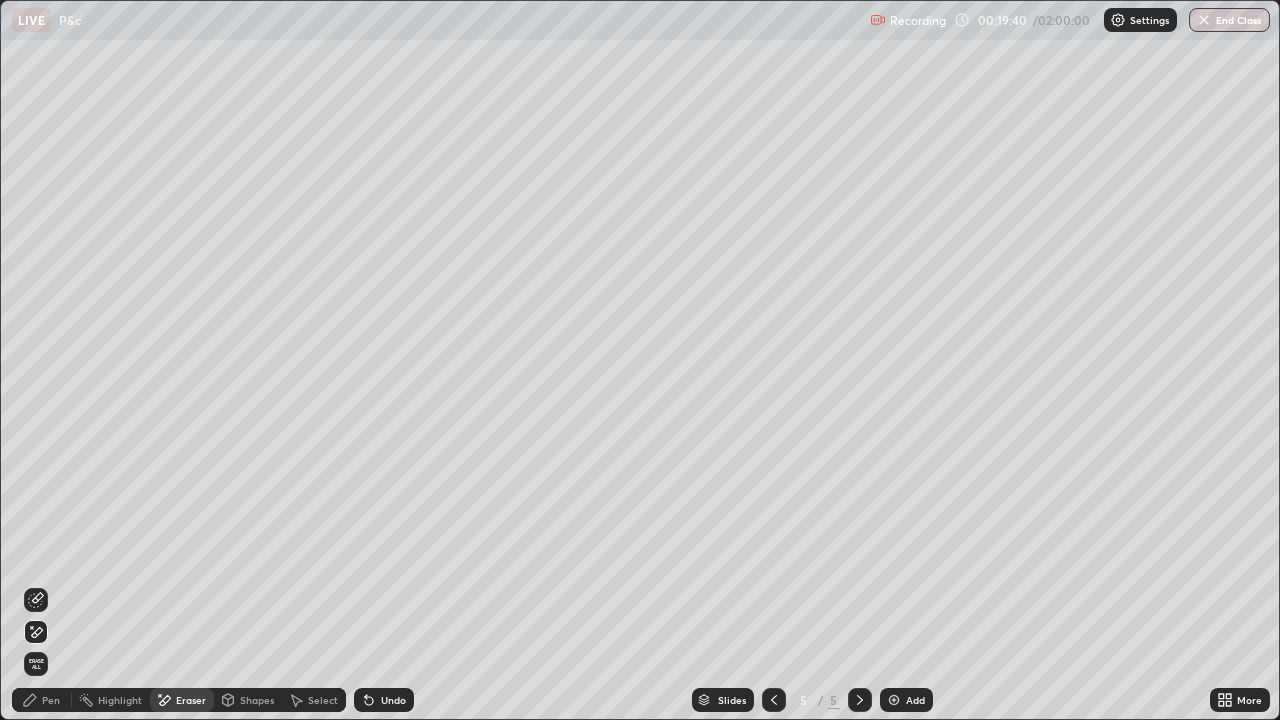 click on "Pen" at bounding box center (42, 700) 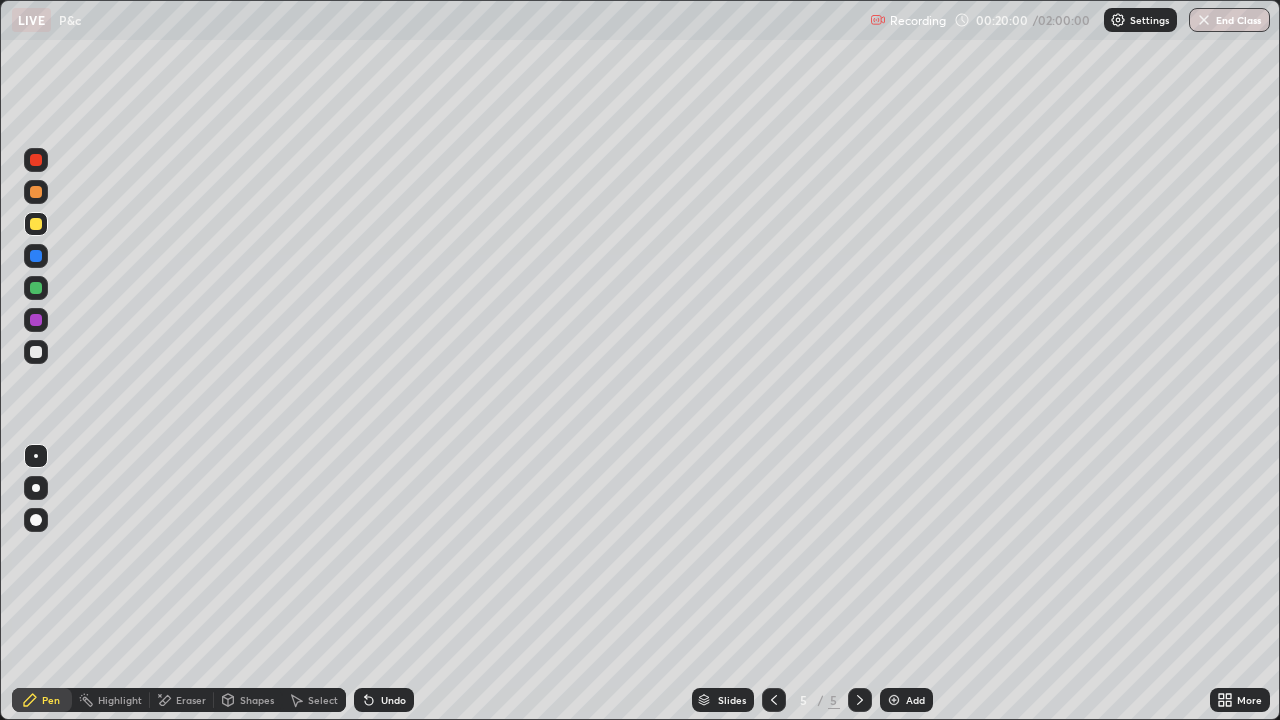 click on "Undo" at bounding box center (384, 700) 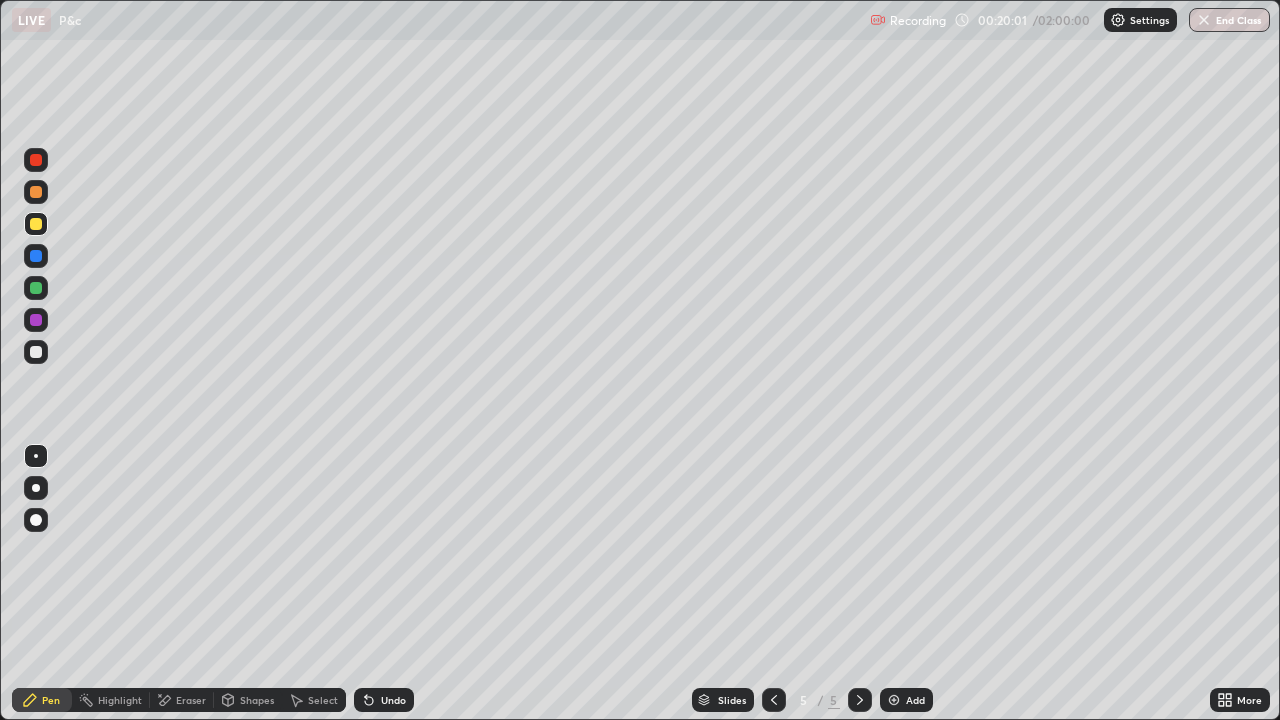 click on "Undo" at bounding box center (393, 700) 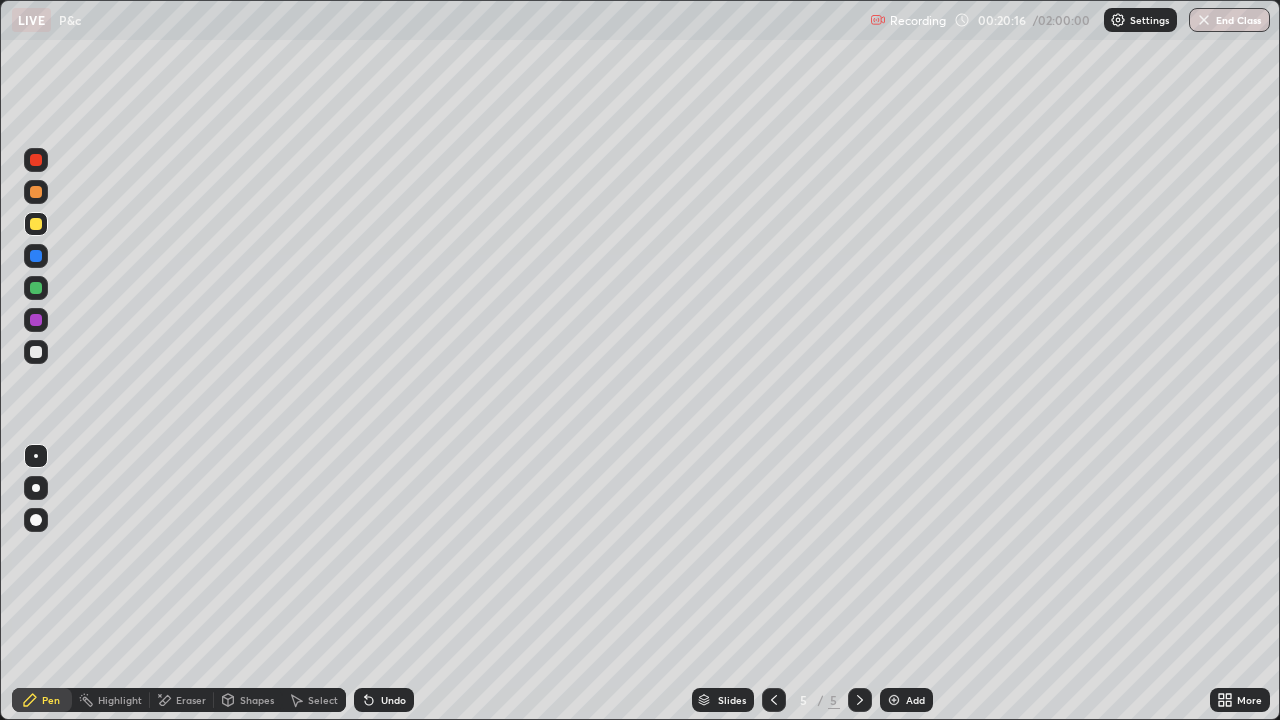 click at bounding box center [36, 352] 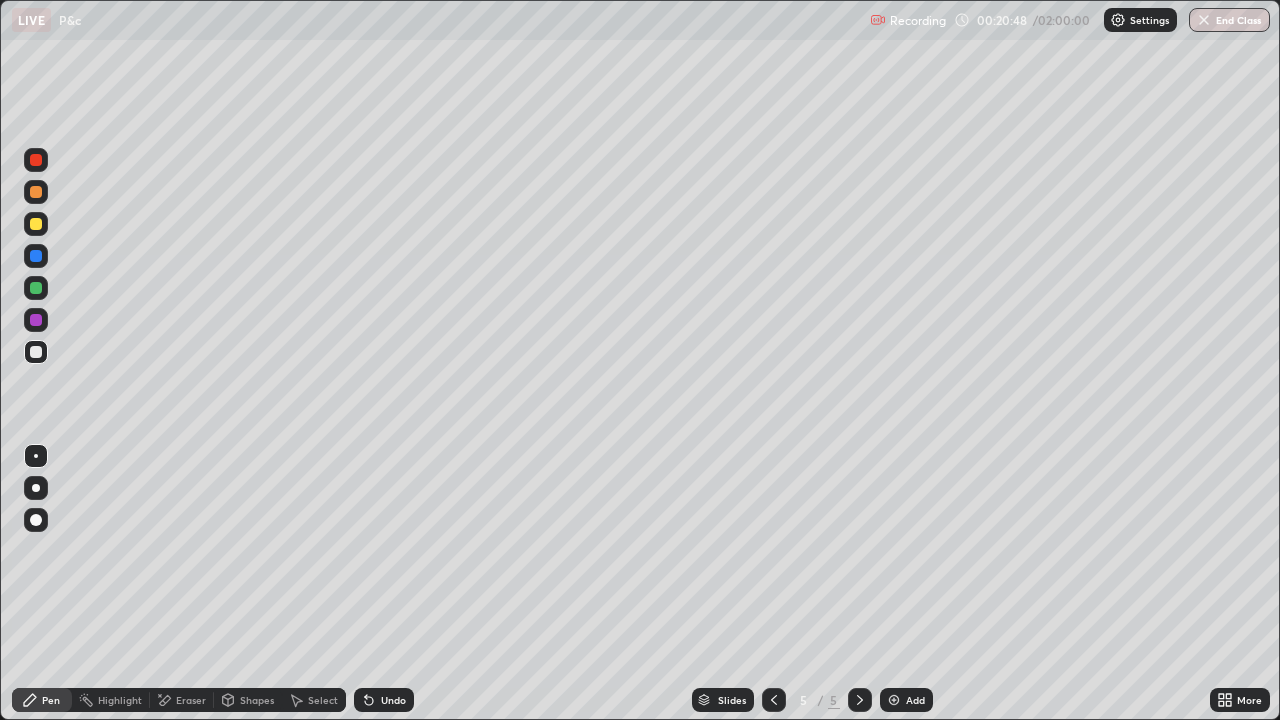 click at bounding box center [774, 700] 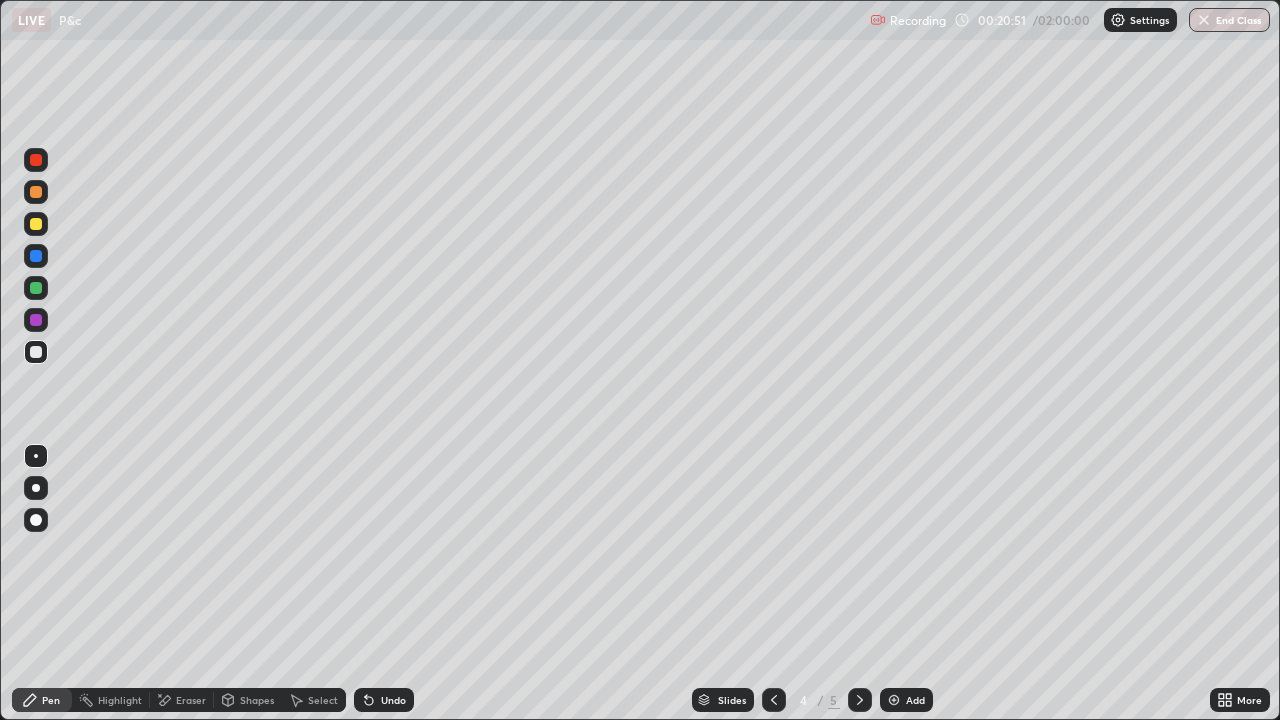 click at bounding box center (774, 700) 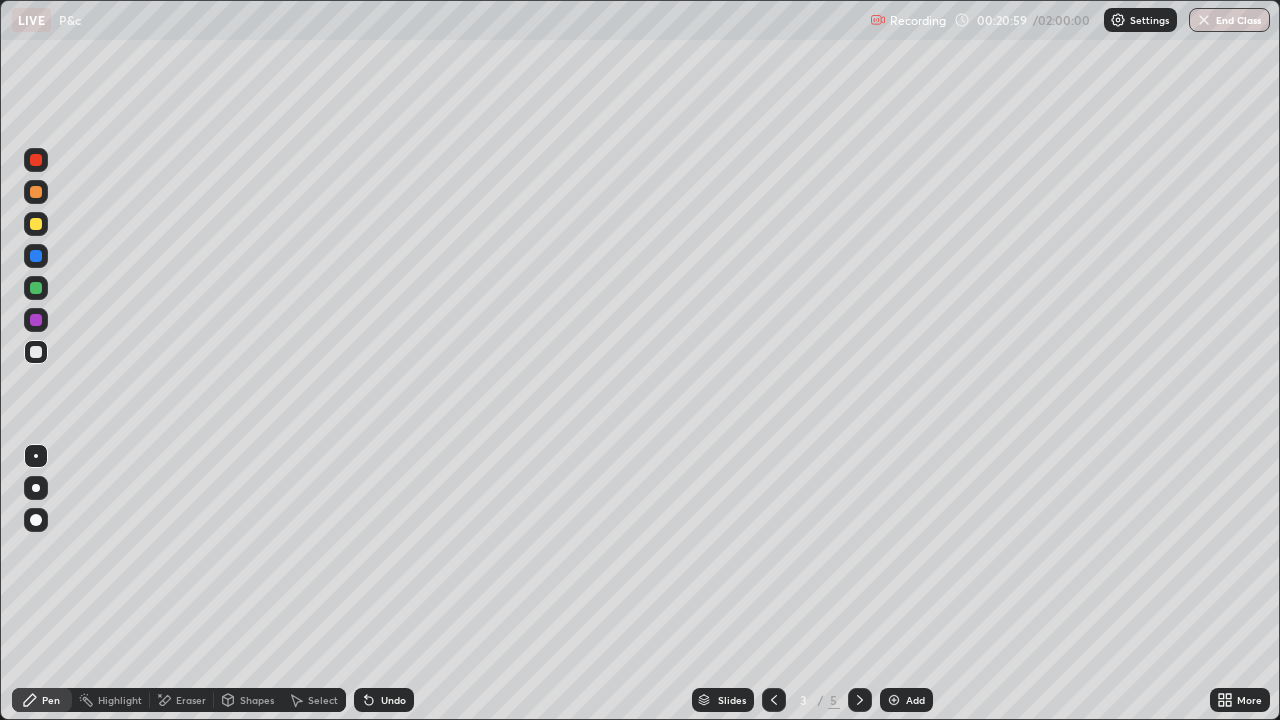 click 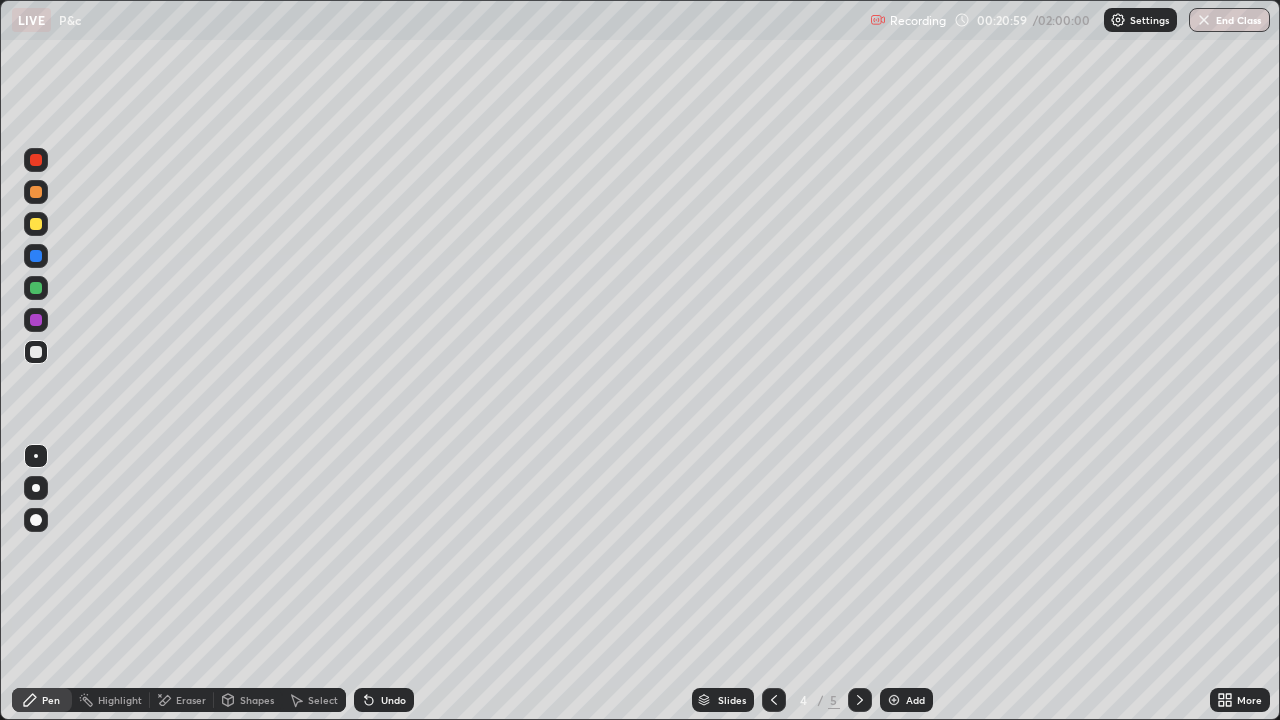 click 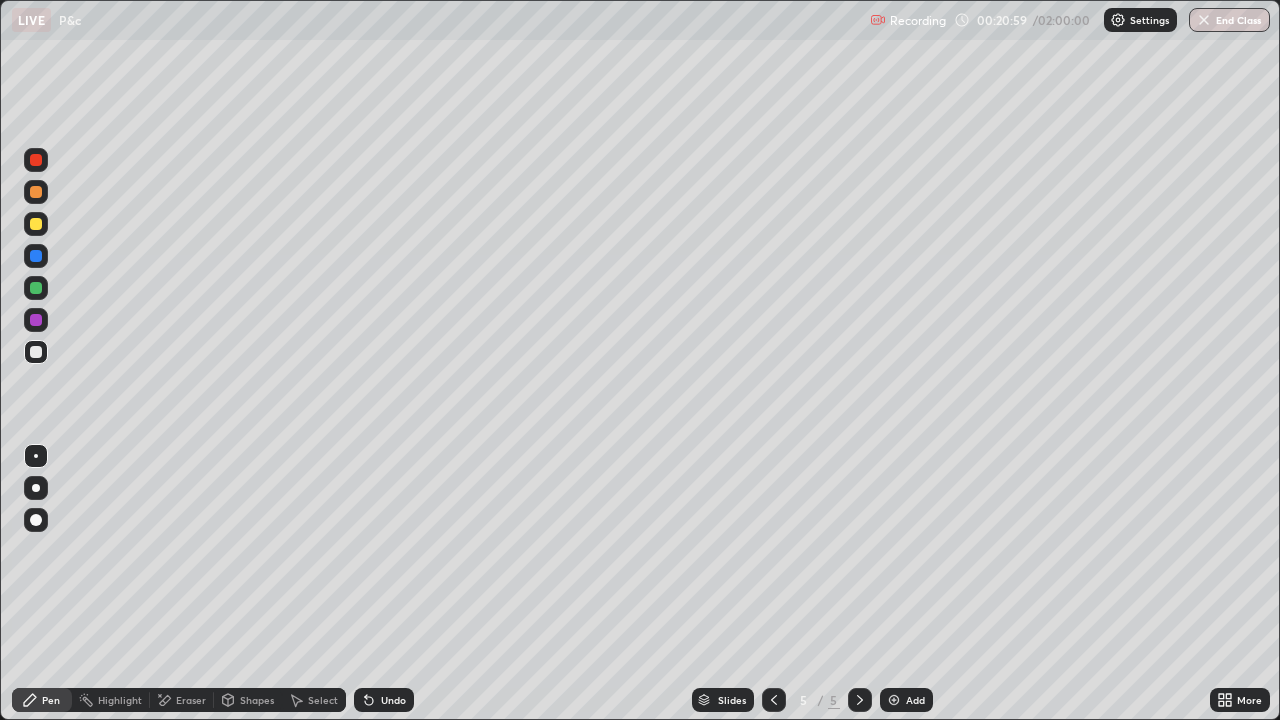 click at bounding box center [860, 700] 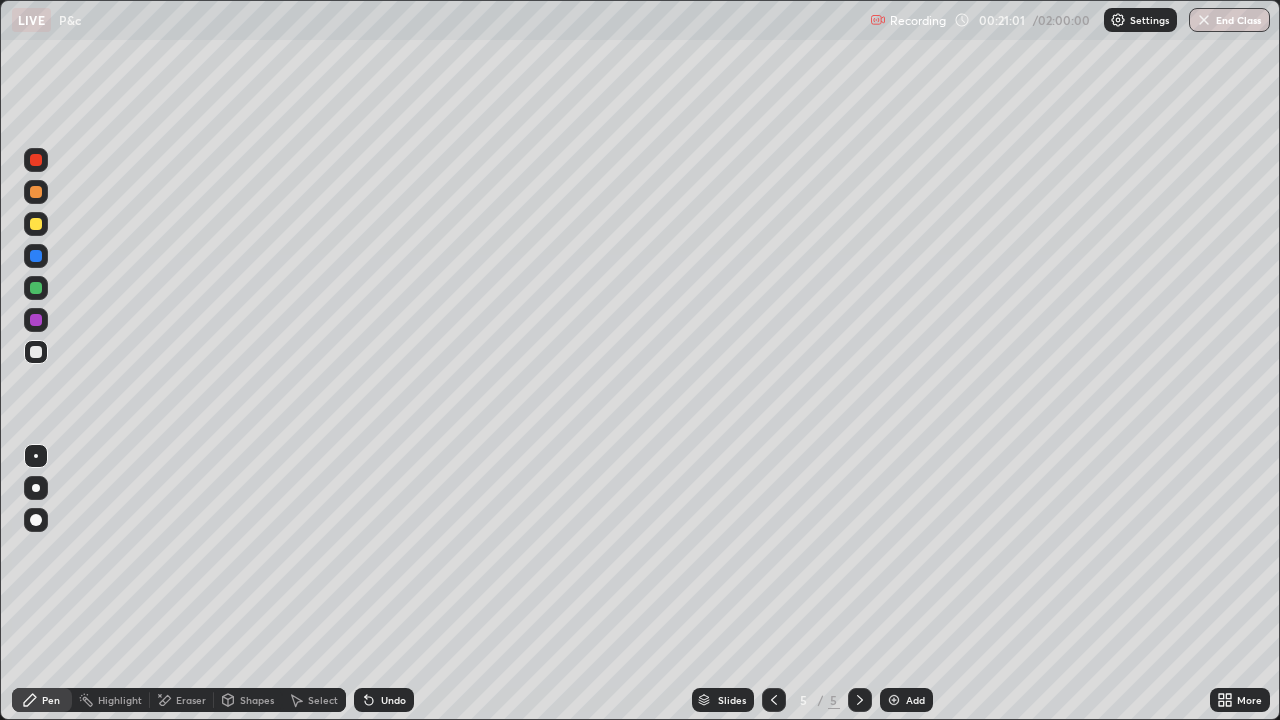click on "Eraser" at bounding box center [191, 700] 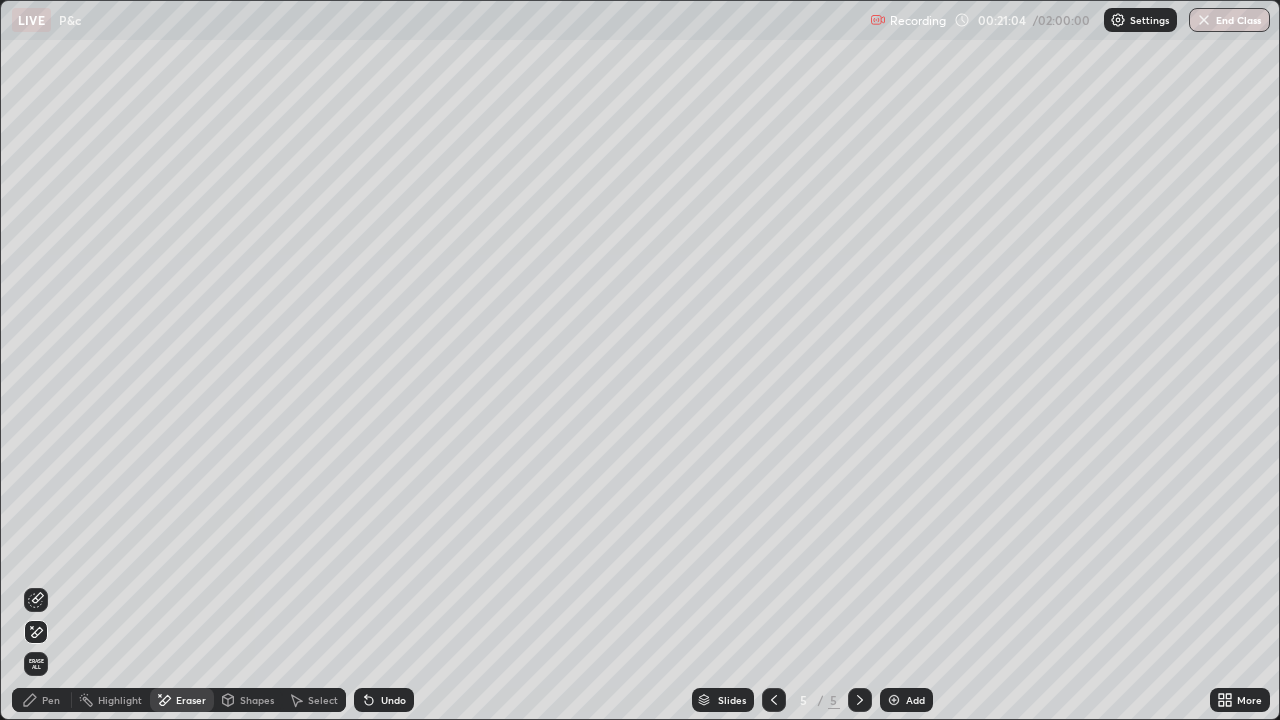click on "Pen" at bounding box center (51, 700) 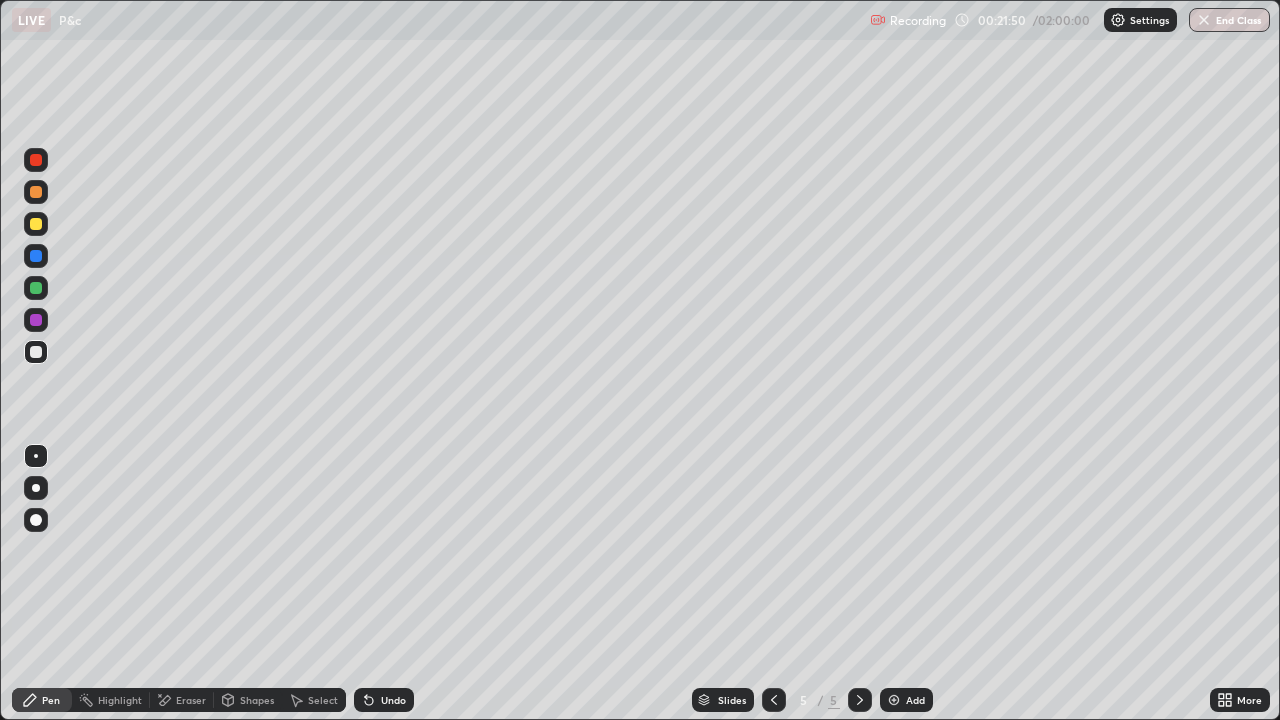 click at bounding box center (36, 224) 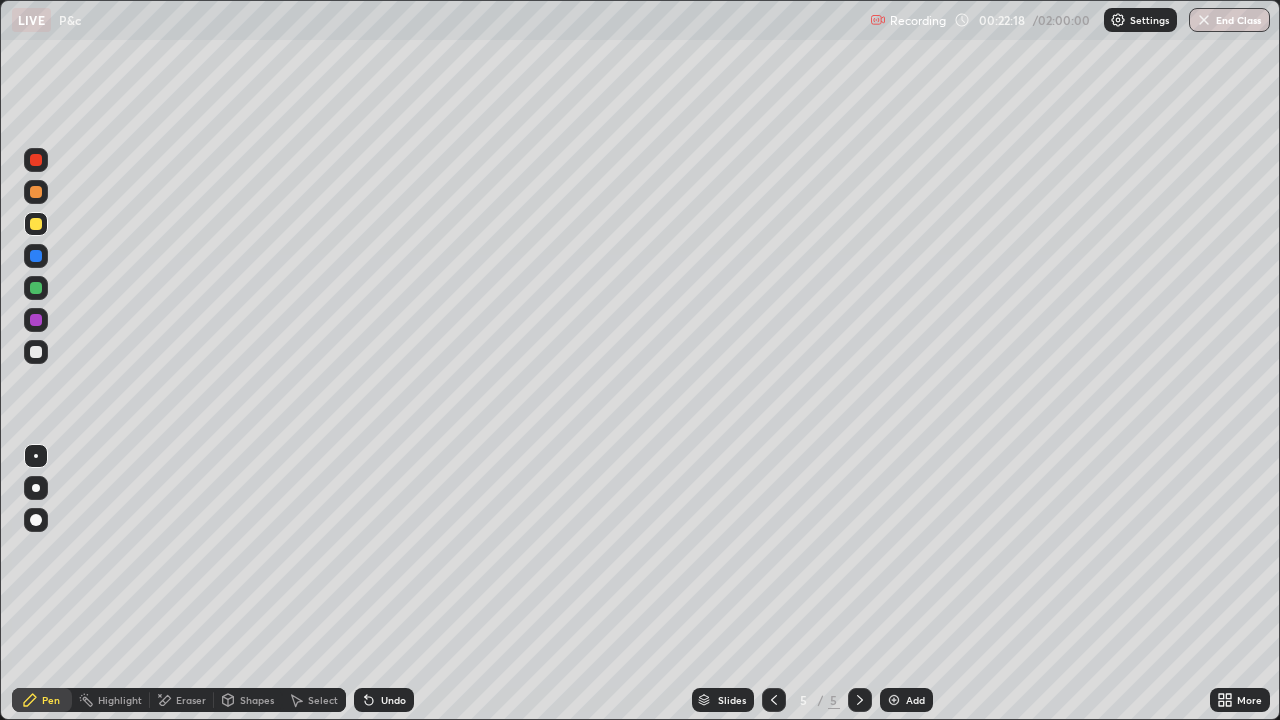 click at bounding box center (36, 352) 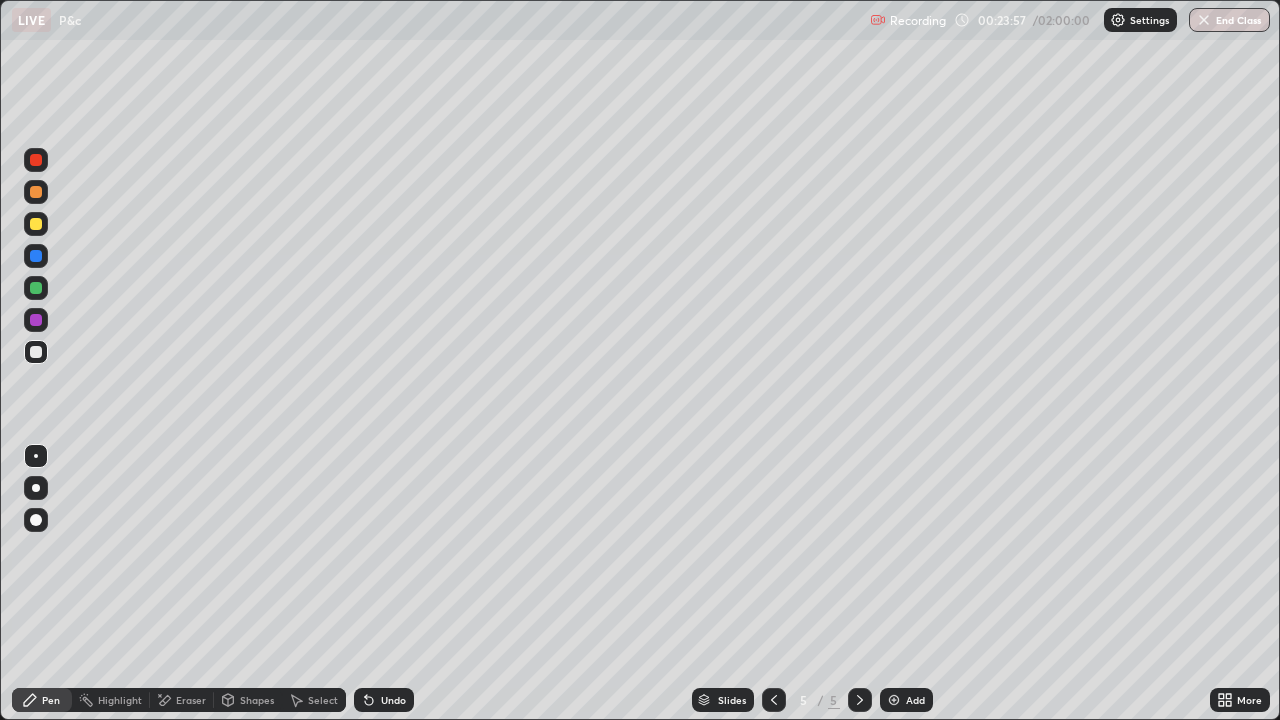 click on "Eraser" at bounding box center [182, 700] 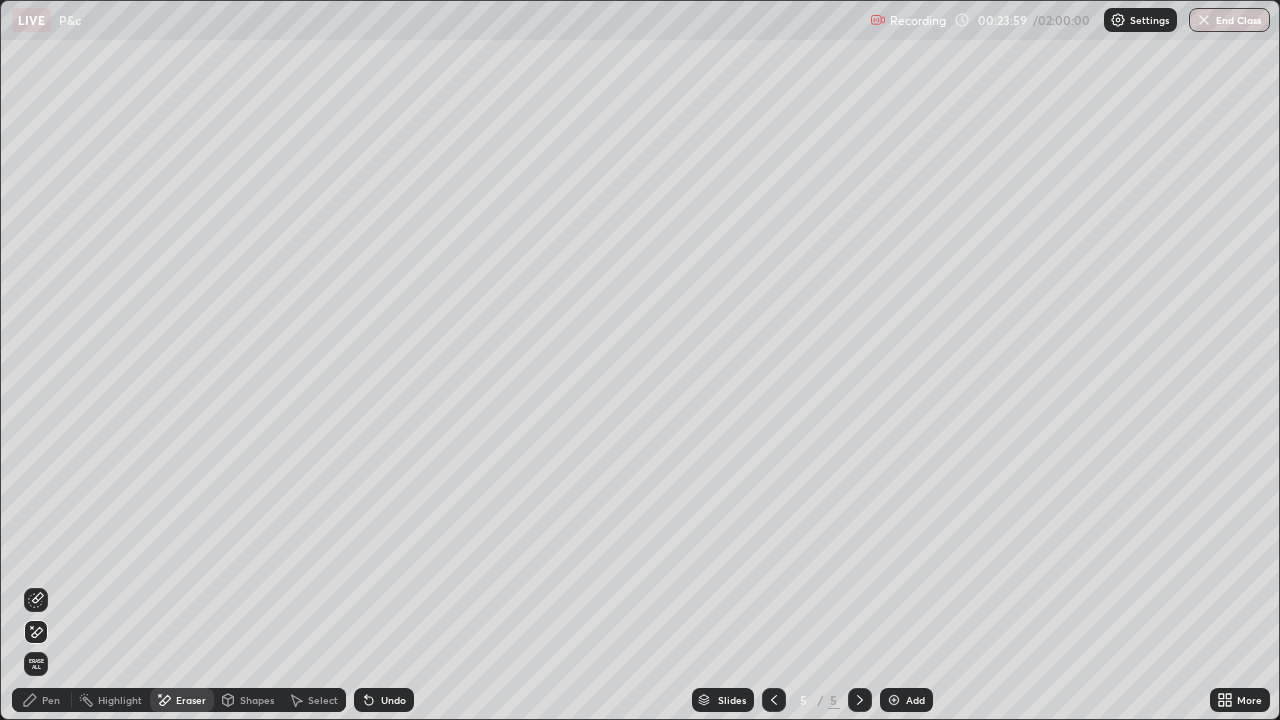 click 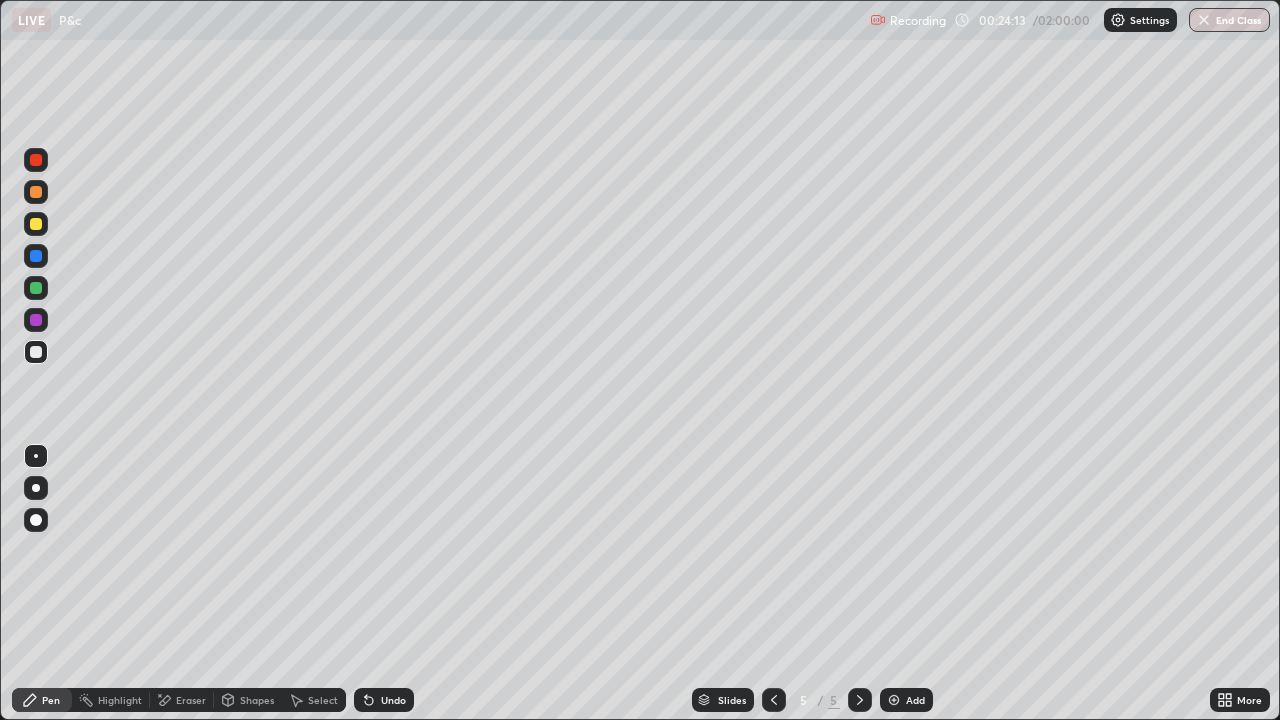 click on "Eraser" at bounding box center [191, 700] 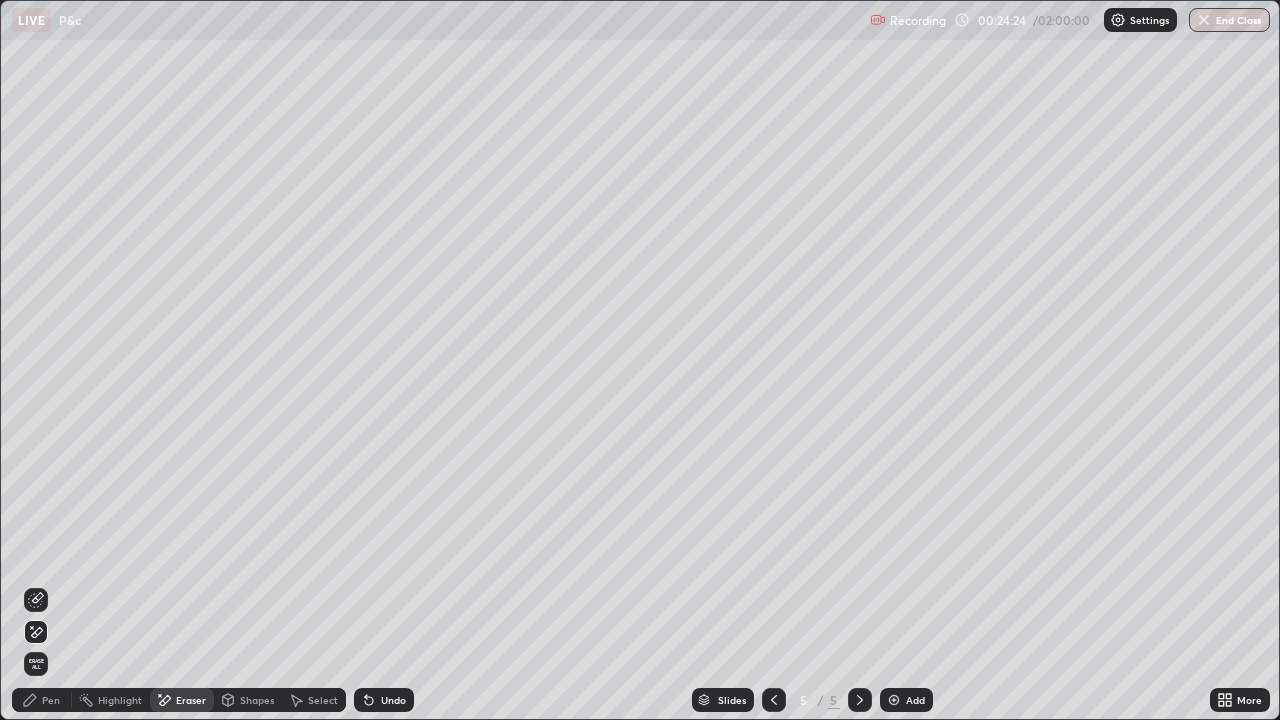 click on "Pen" at bounding box center (42, 700) 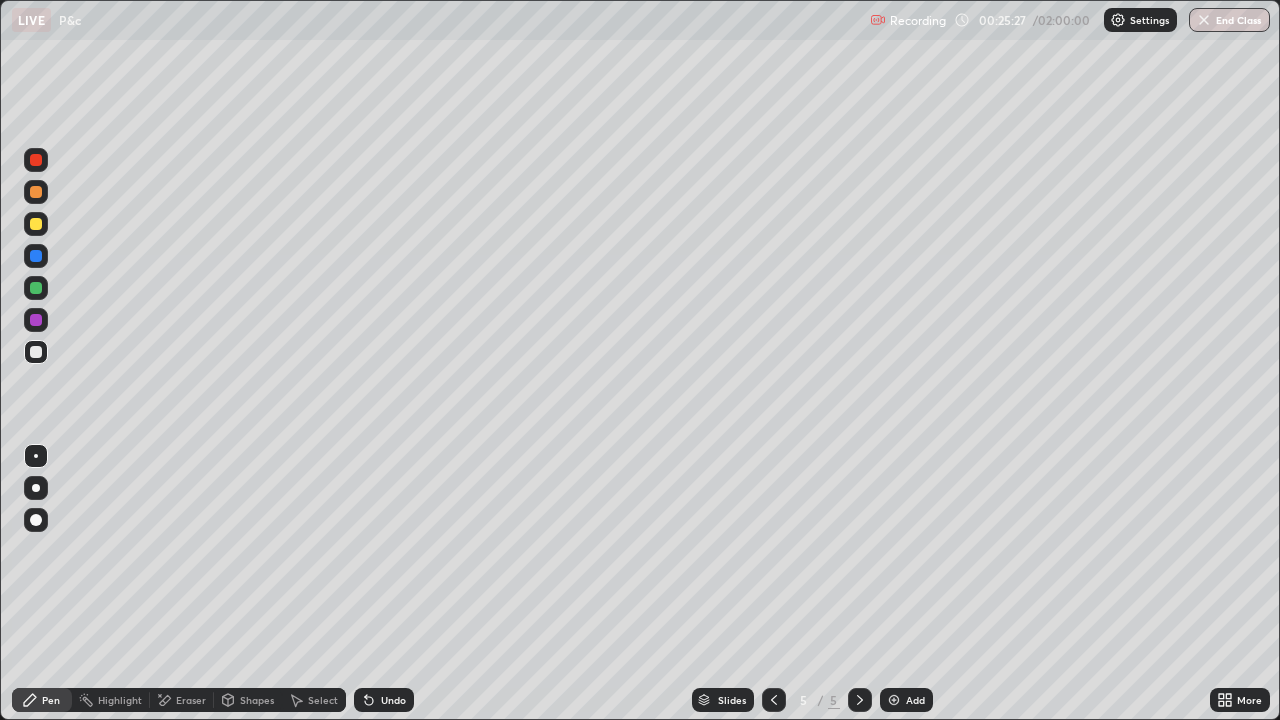 click on "Undo" at bounding box center (384, 700) 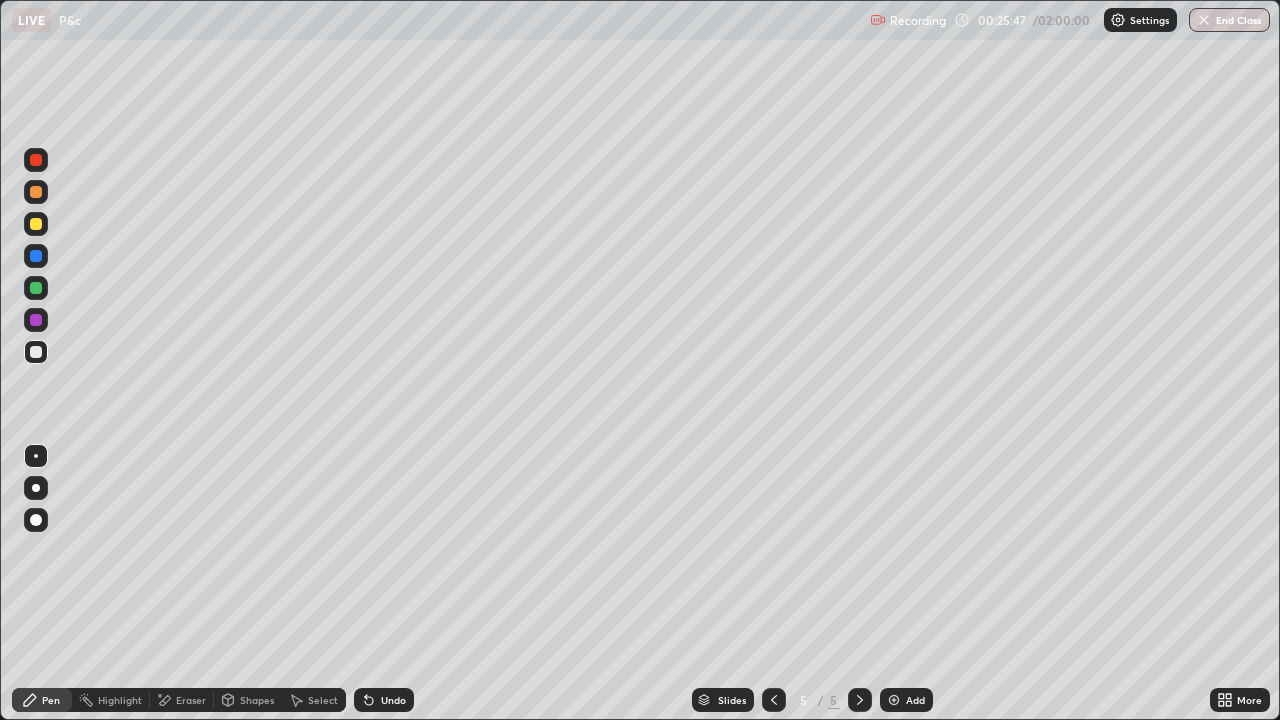 click on "Undo" at bounding box center [393, 700] 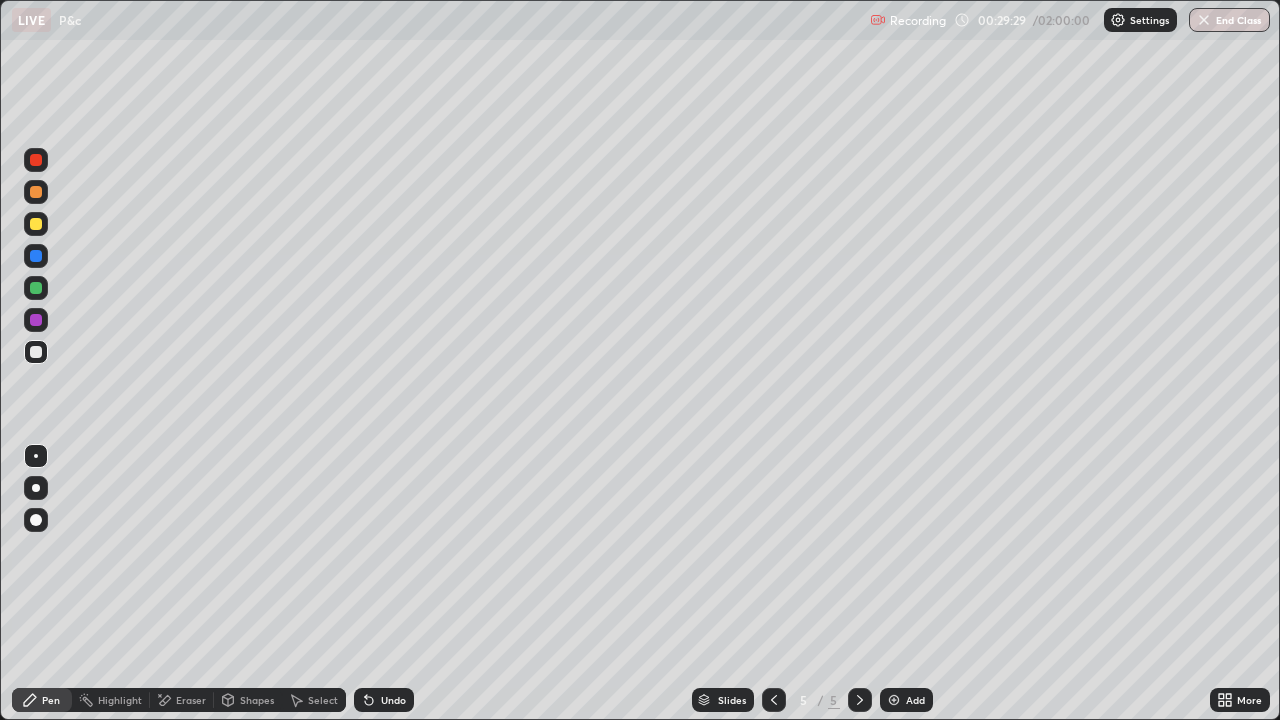 click at bounding box center (894, 700) 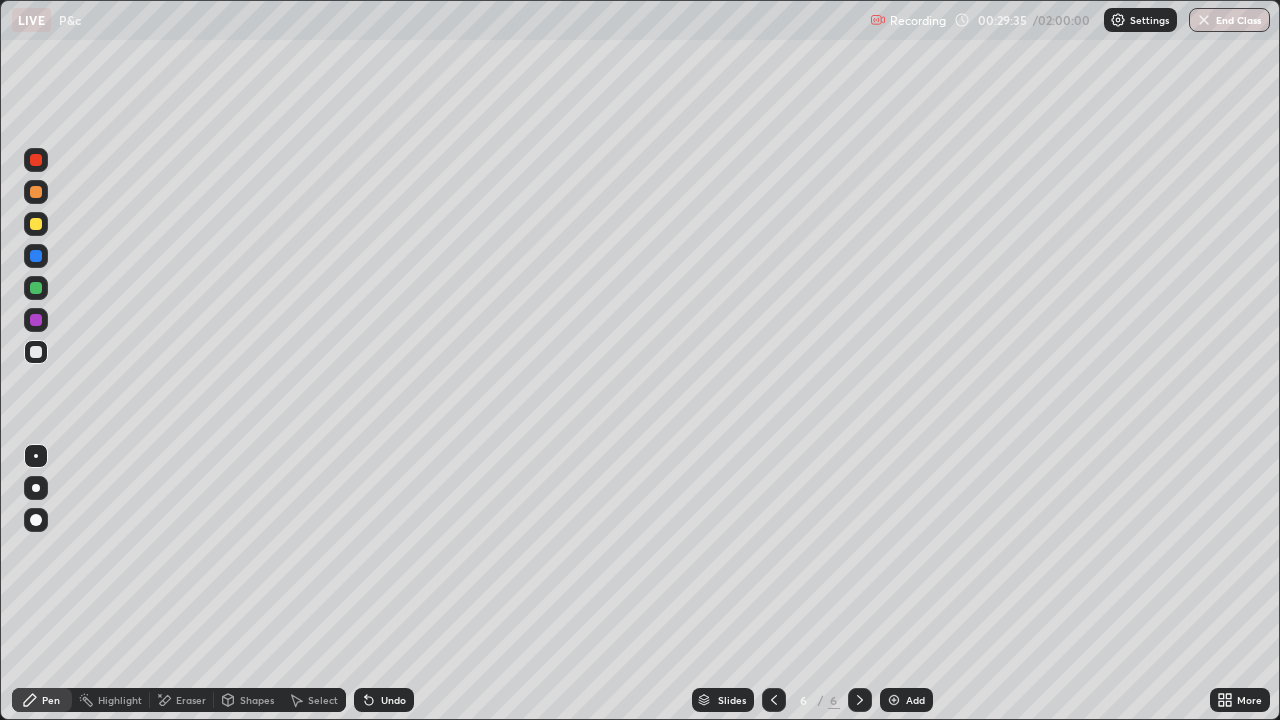 click at bounding box center [36, 224] 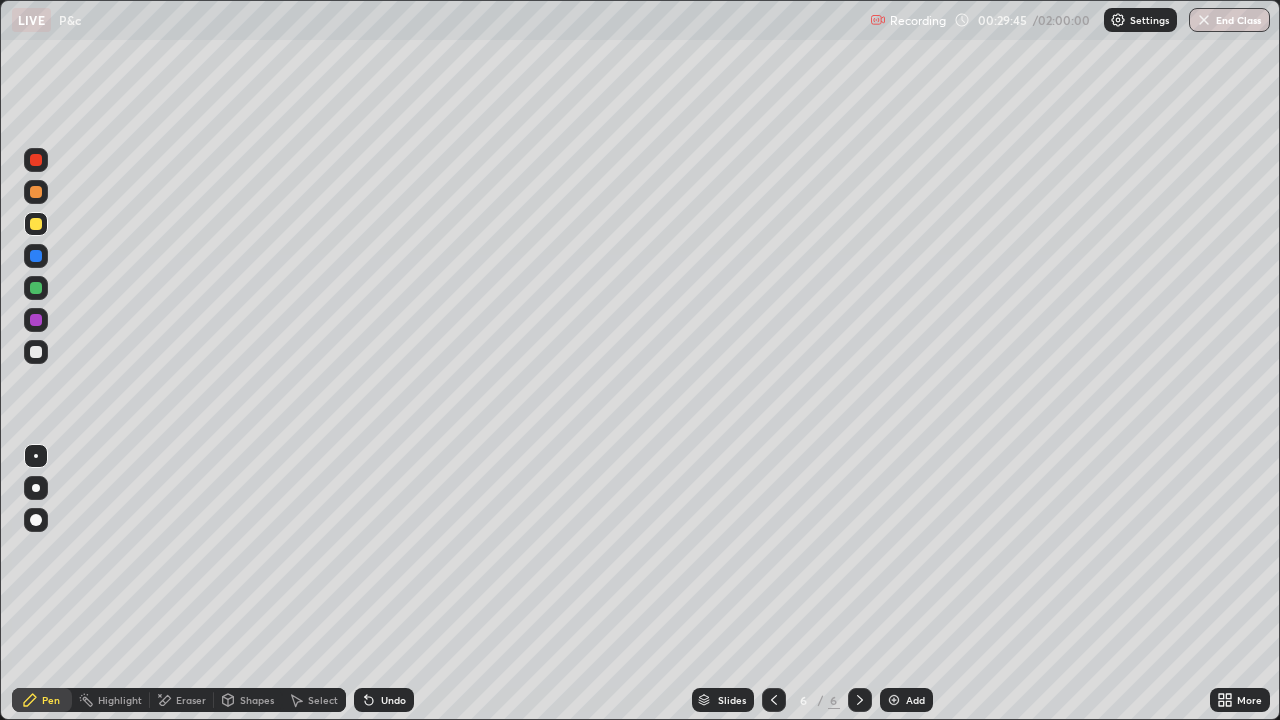 click on "Eraser" at bounding box center [191, 700] 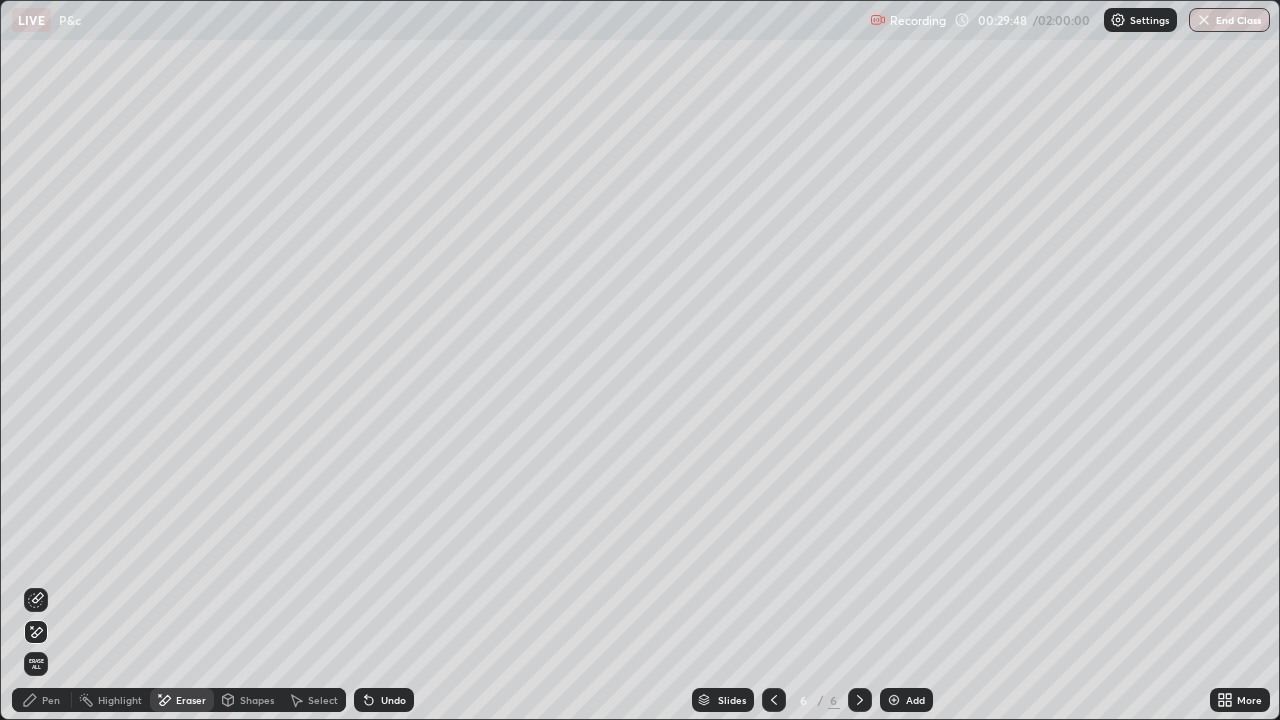 click on "Pen" at bounding box center [42, 700] 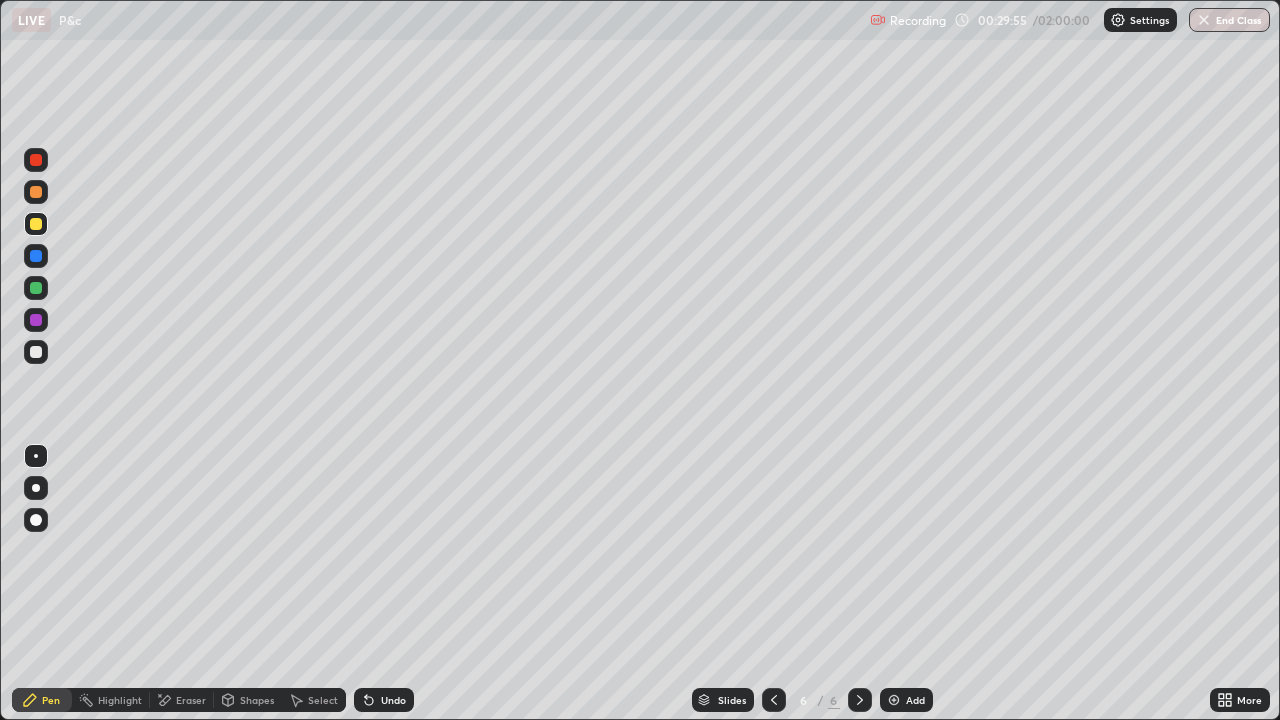 click at bounding box center (36, 352) 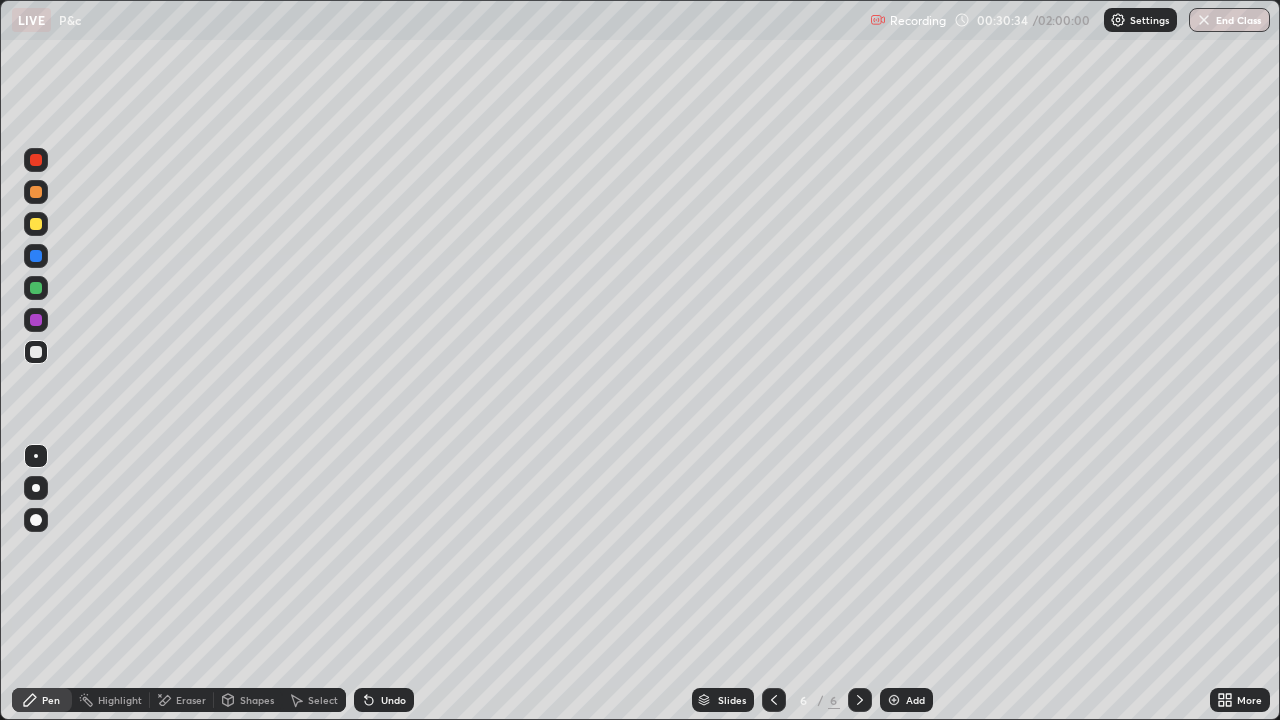 click on "Eraser" at bounding box center [191, 700] 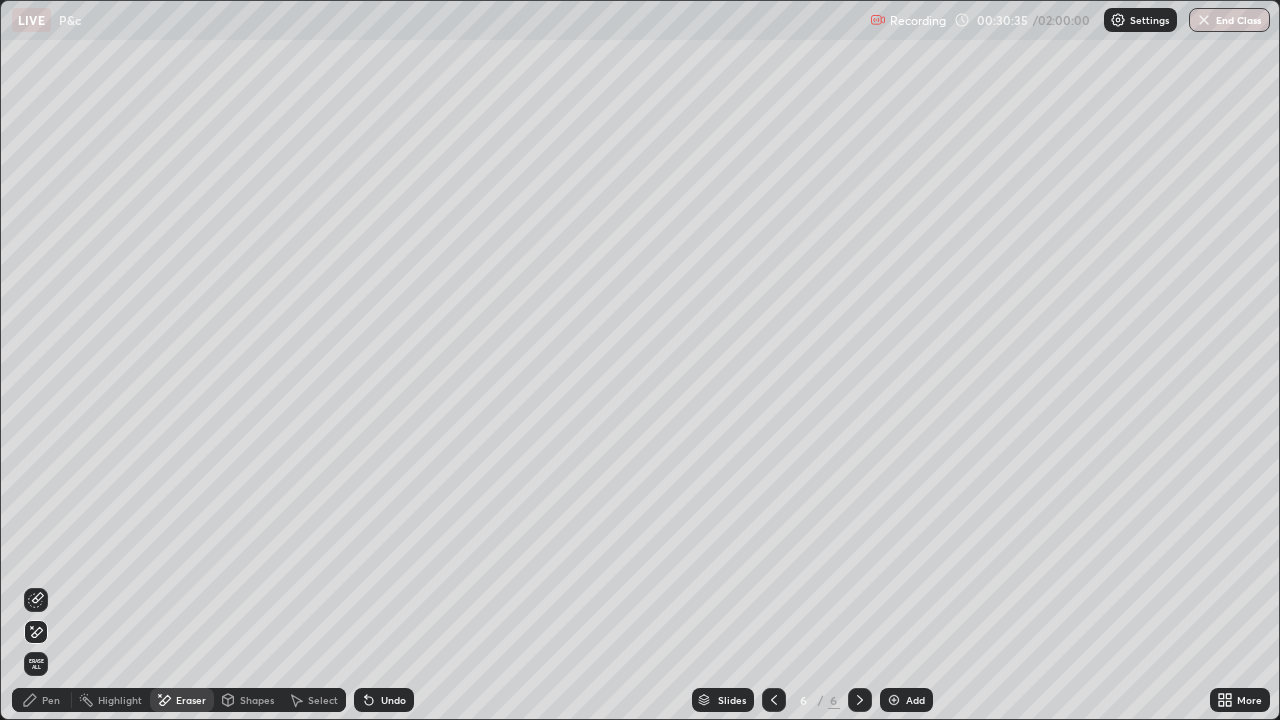 click on "Pen" at bounding box center [51, 700] 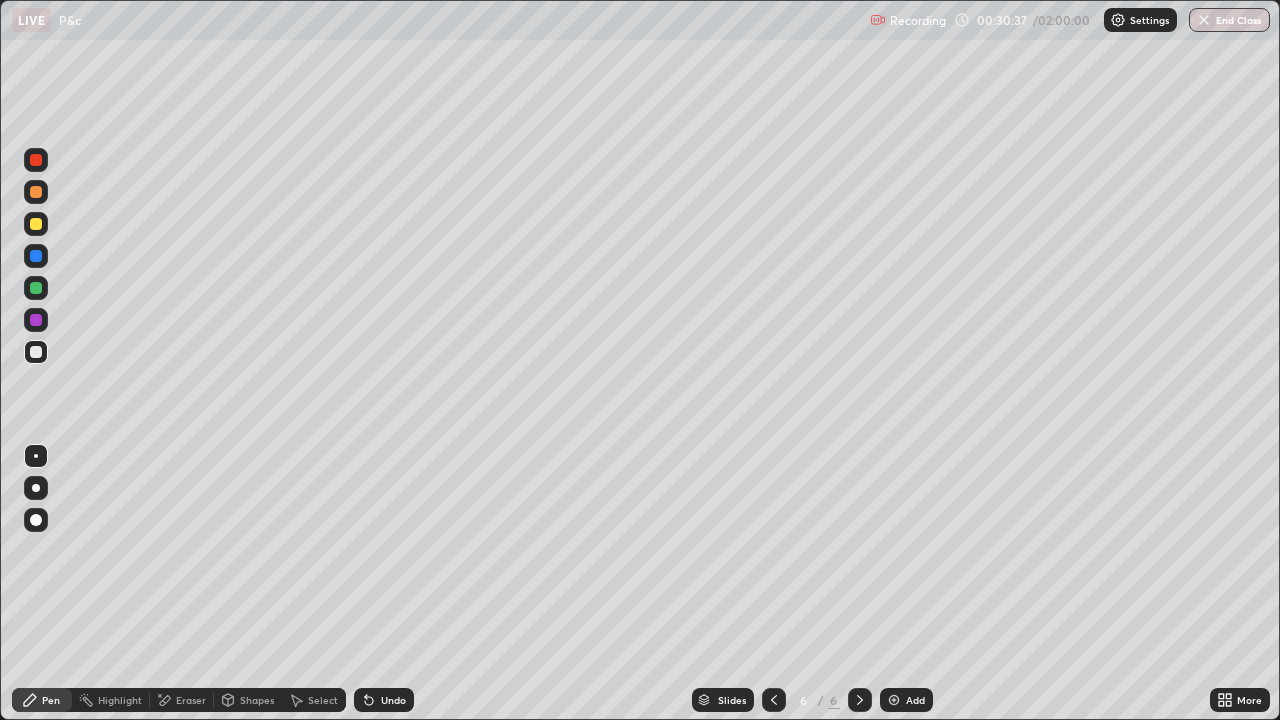 click at bounding box center [36, 224] 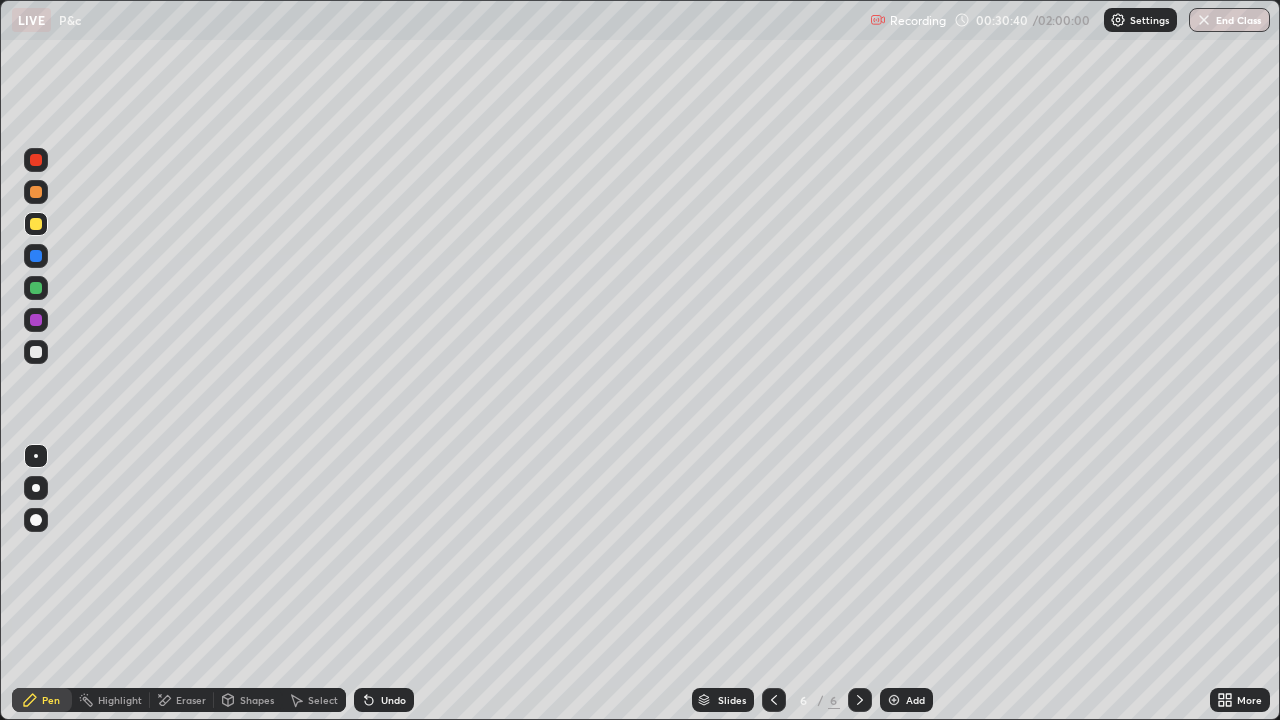 click at bounding box center [36, 352] 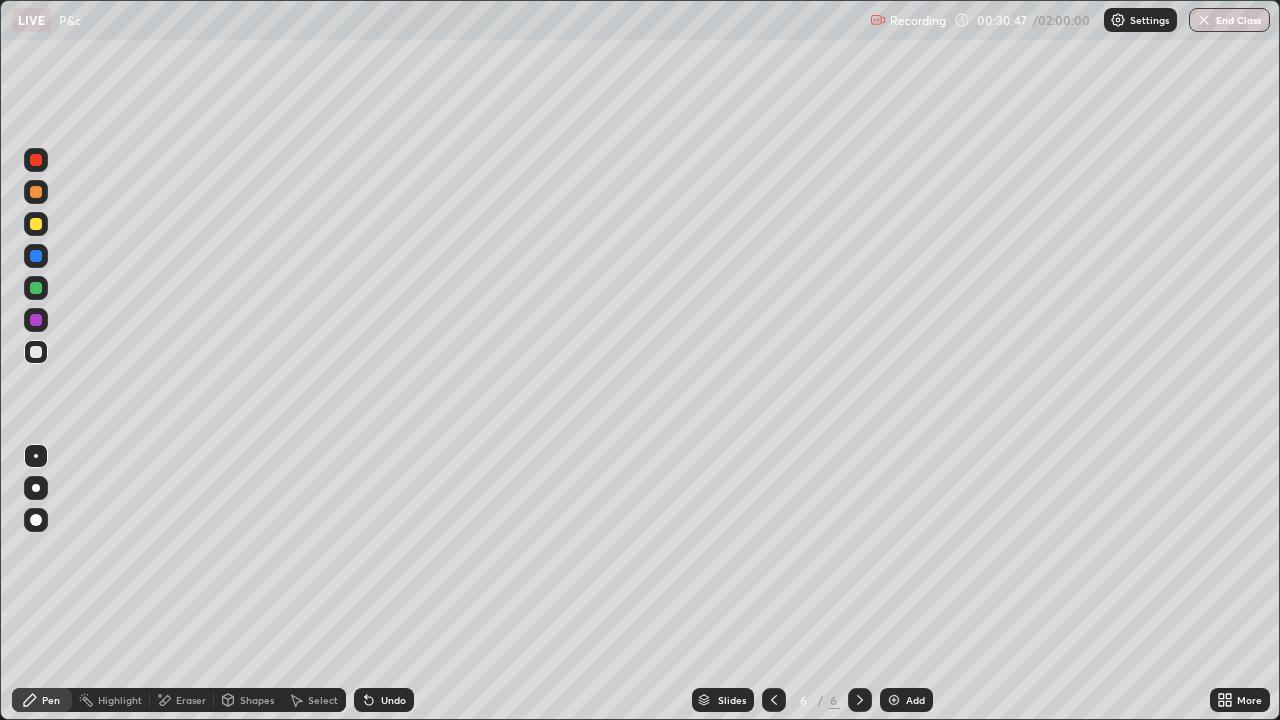 click on "Eraser" at bounding box center [191, 700] 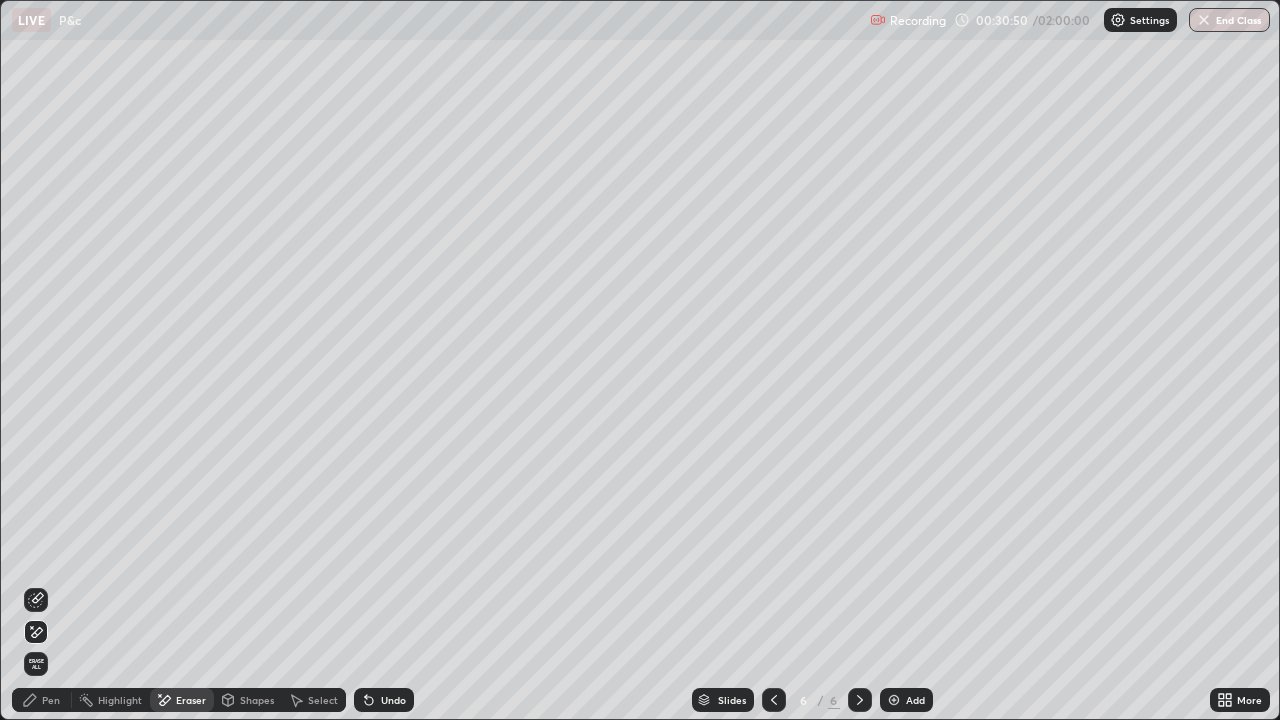 click on "Pen" at bounding box center [51, 700] 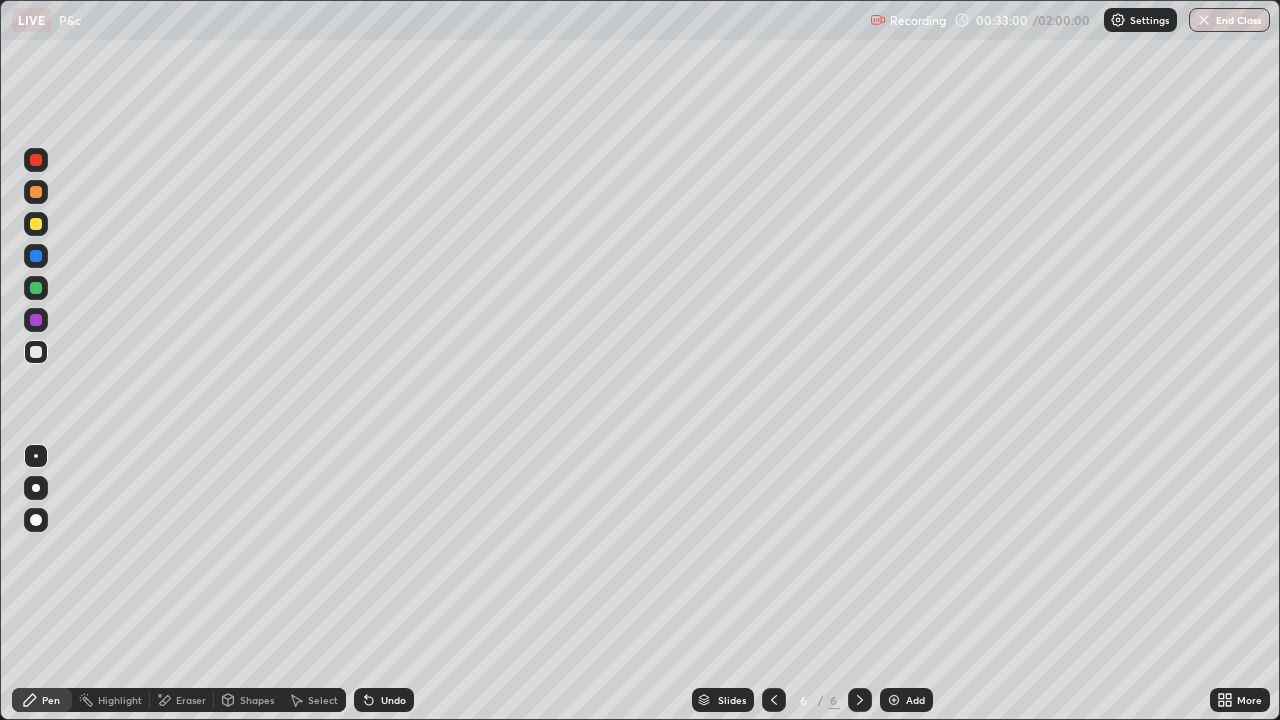 click on "Eraser" at bounding box center (182, 700) 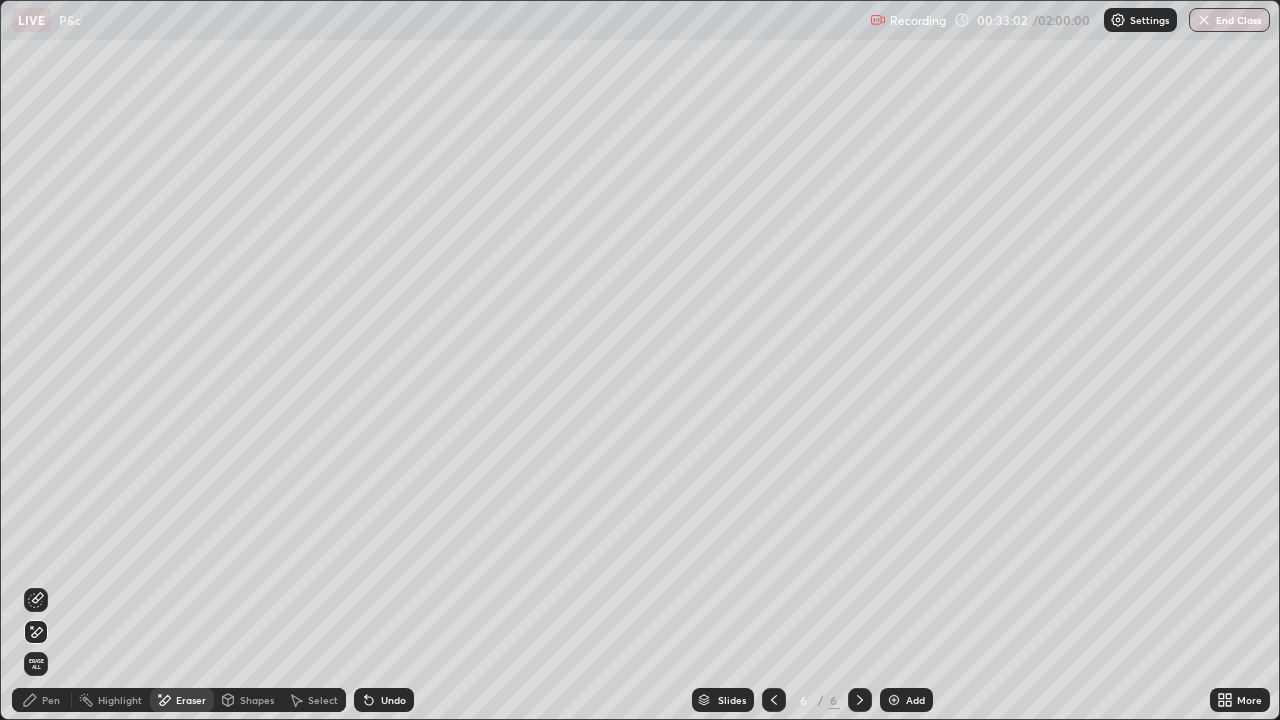 click on "Pen" at bounding box center [51, 700] 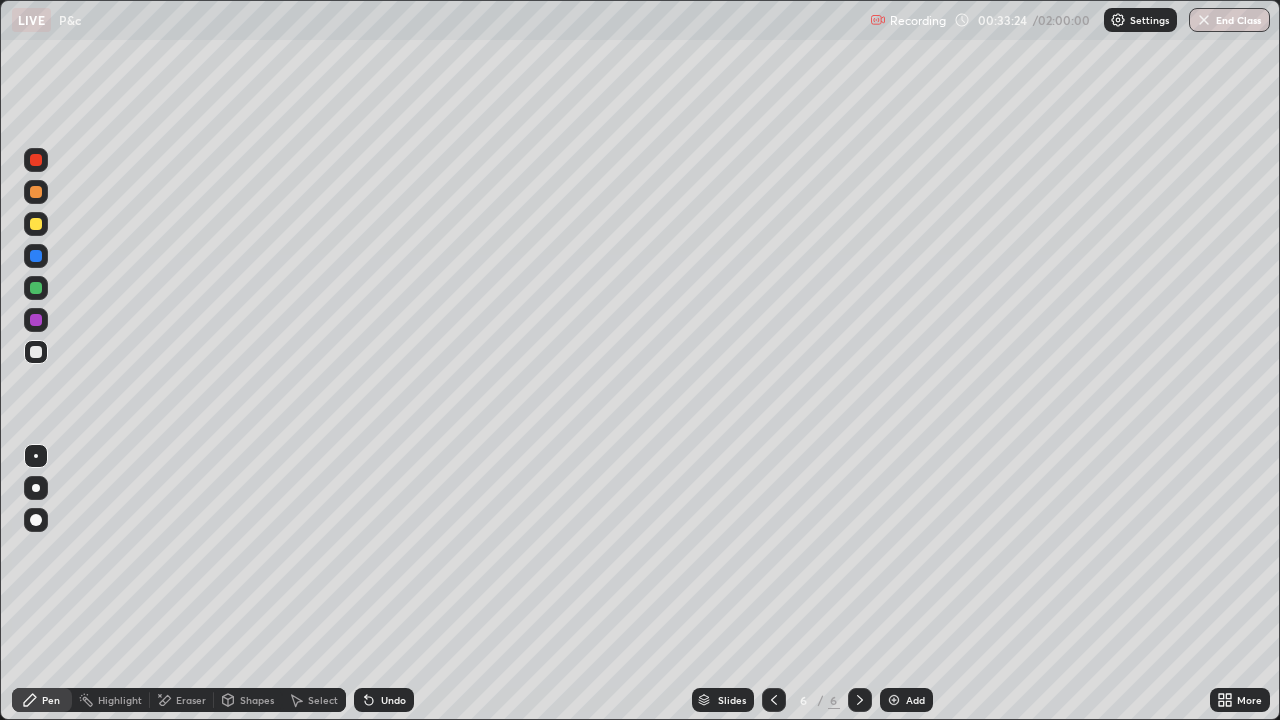 click 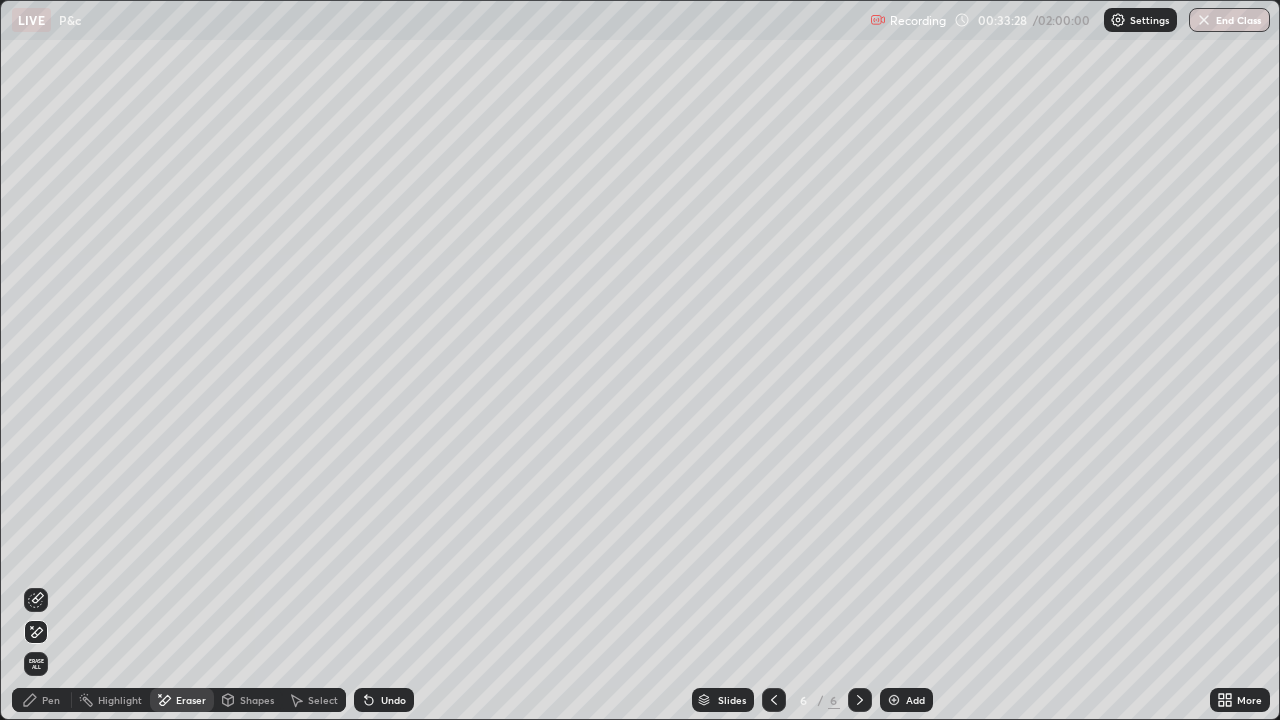 click on "Pen" at bounding box center (51, 700) 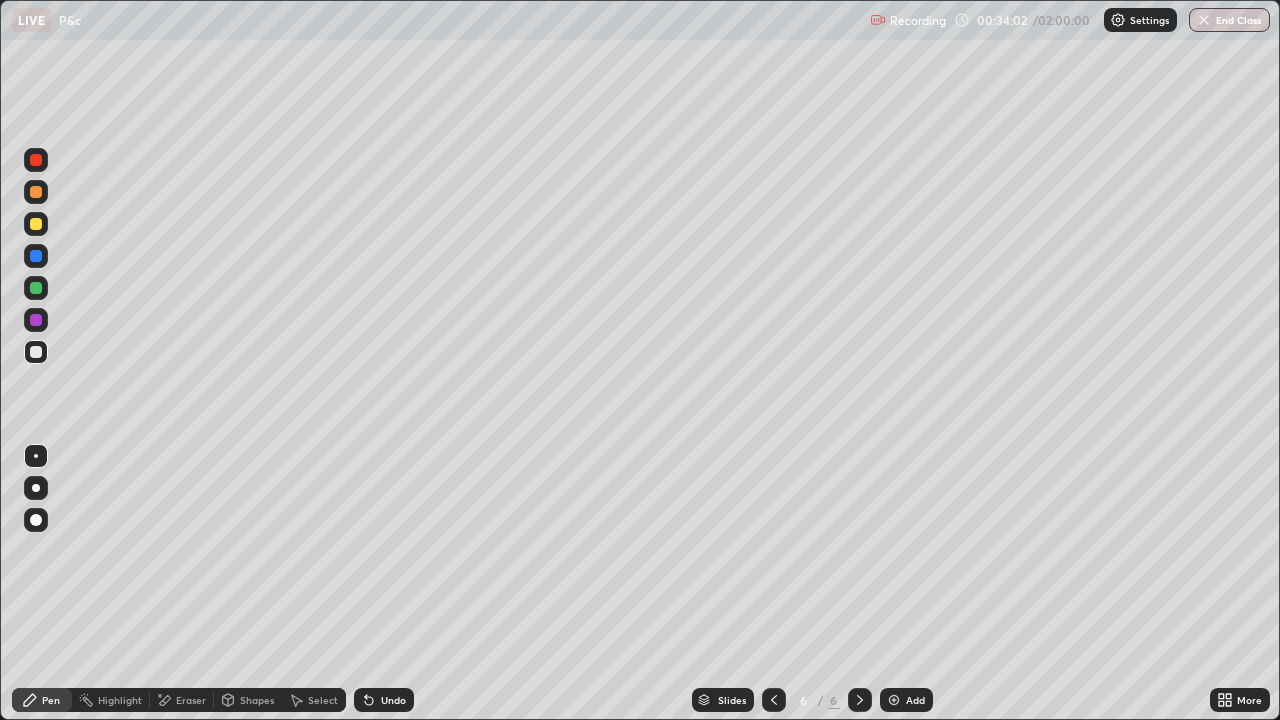click on "Eraser" at bounding box center [191, 700] 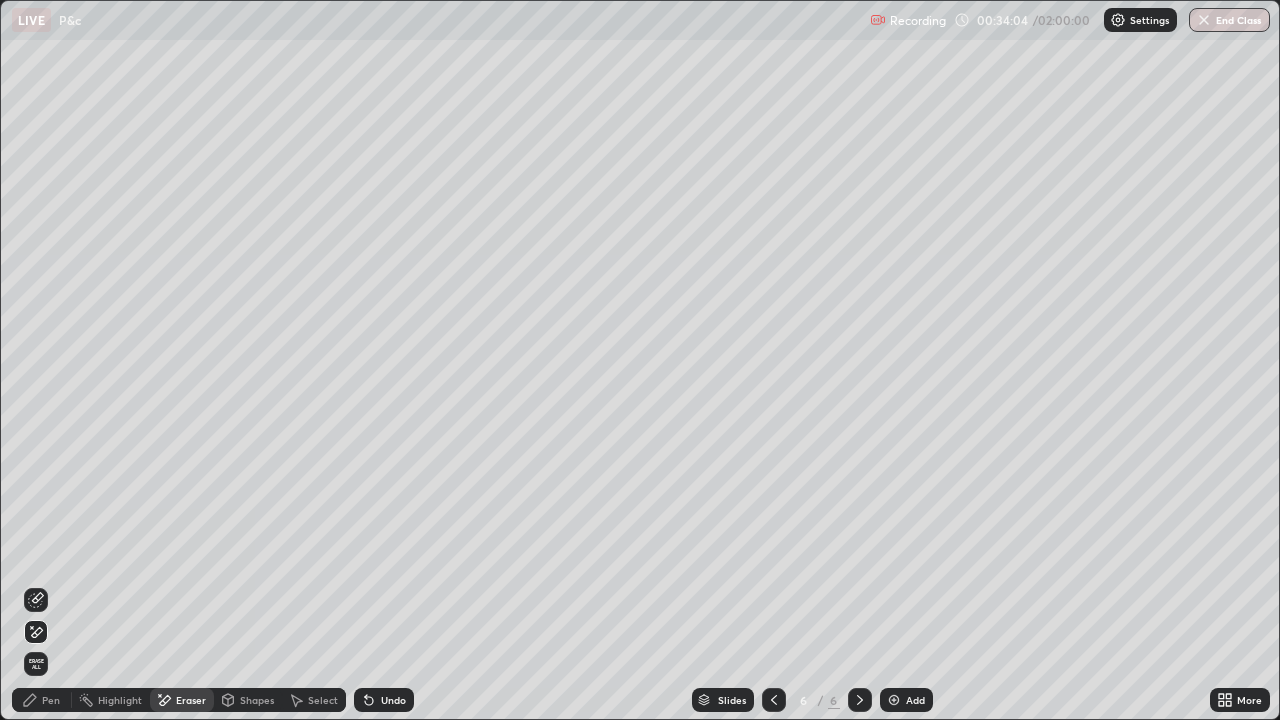 click on "Pen" at bounding box center [42, 700] 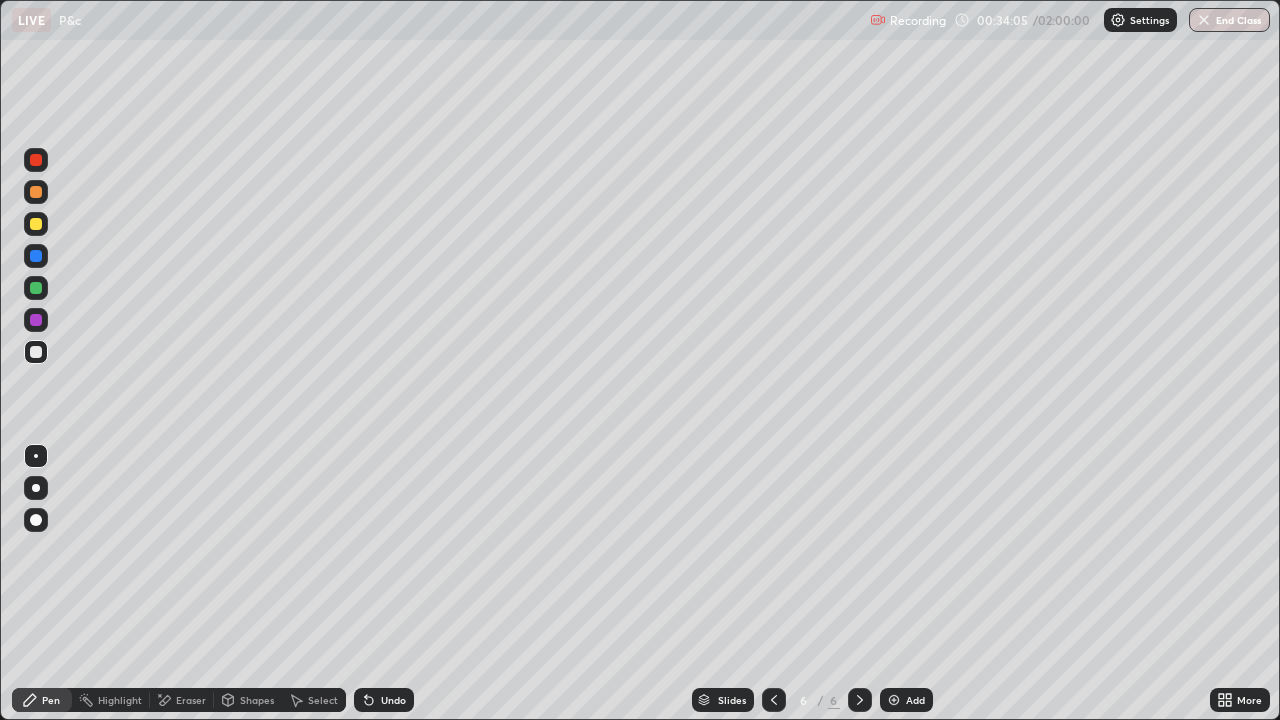click on "Eraser" at bounding box center (191, 700) 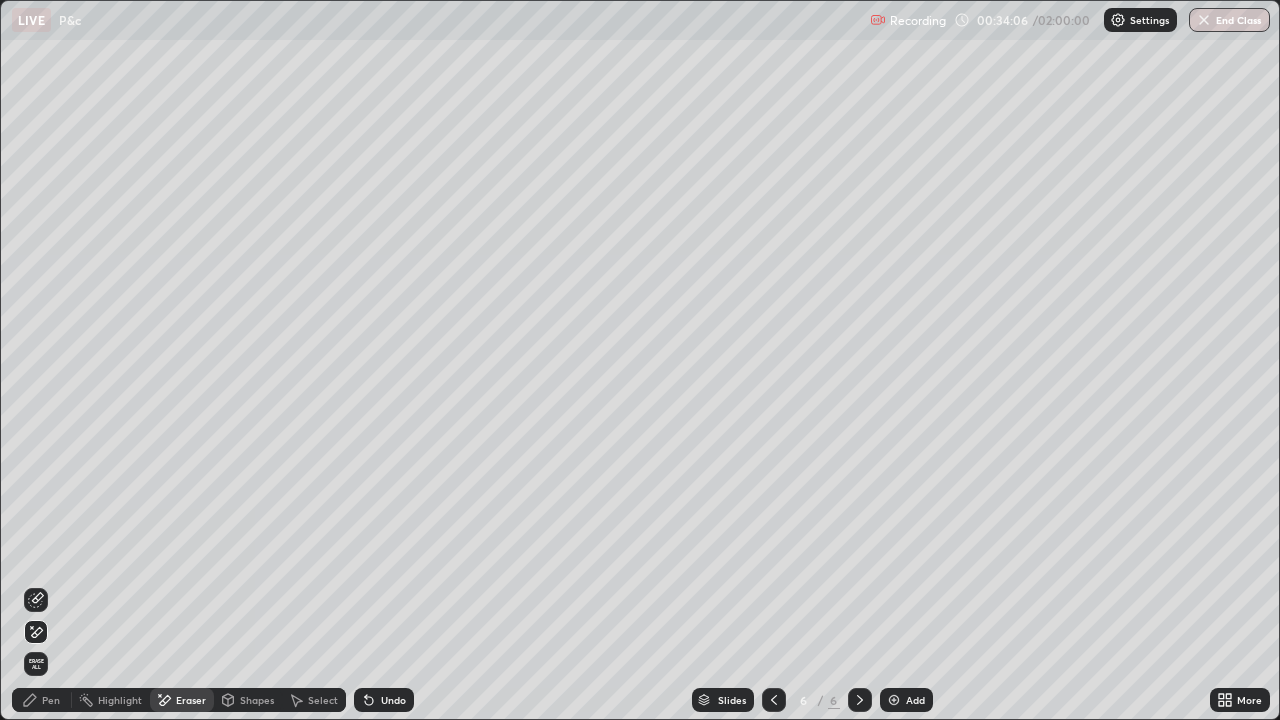 click on "Pen" at bounding box center [42, 700] 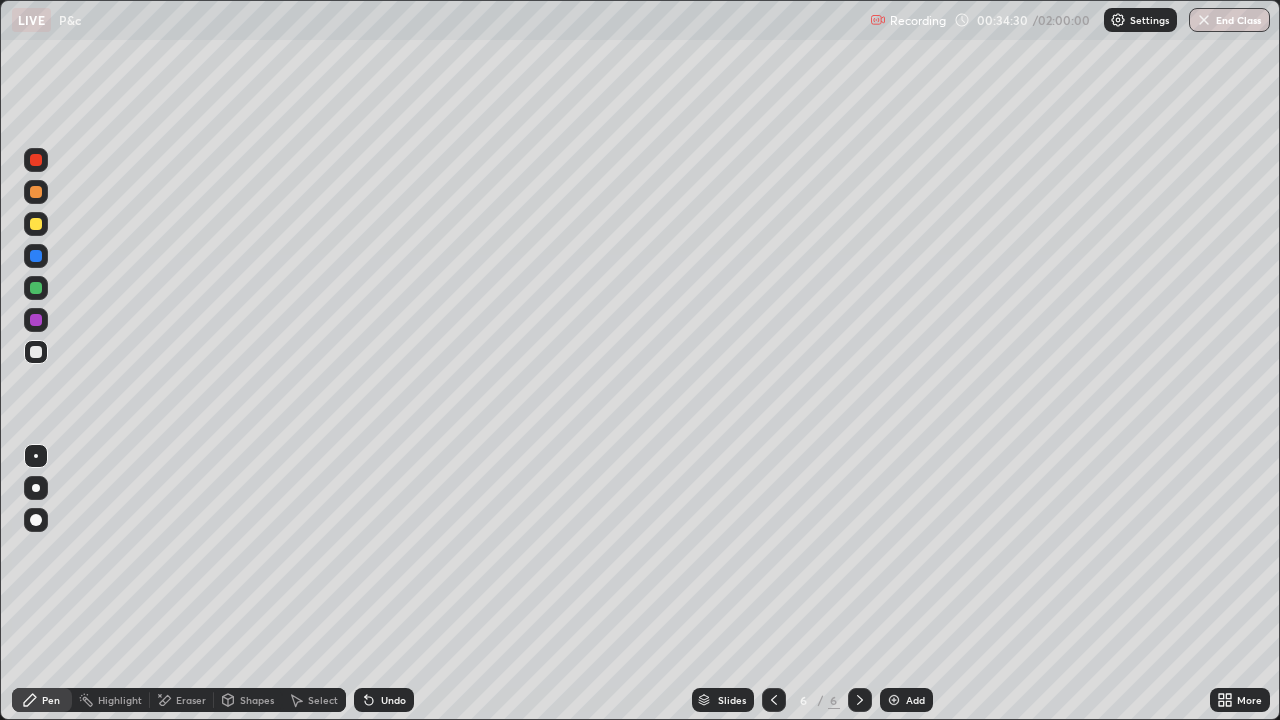 click on "Eraser" at bounding box center [191, 700] 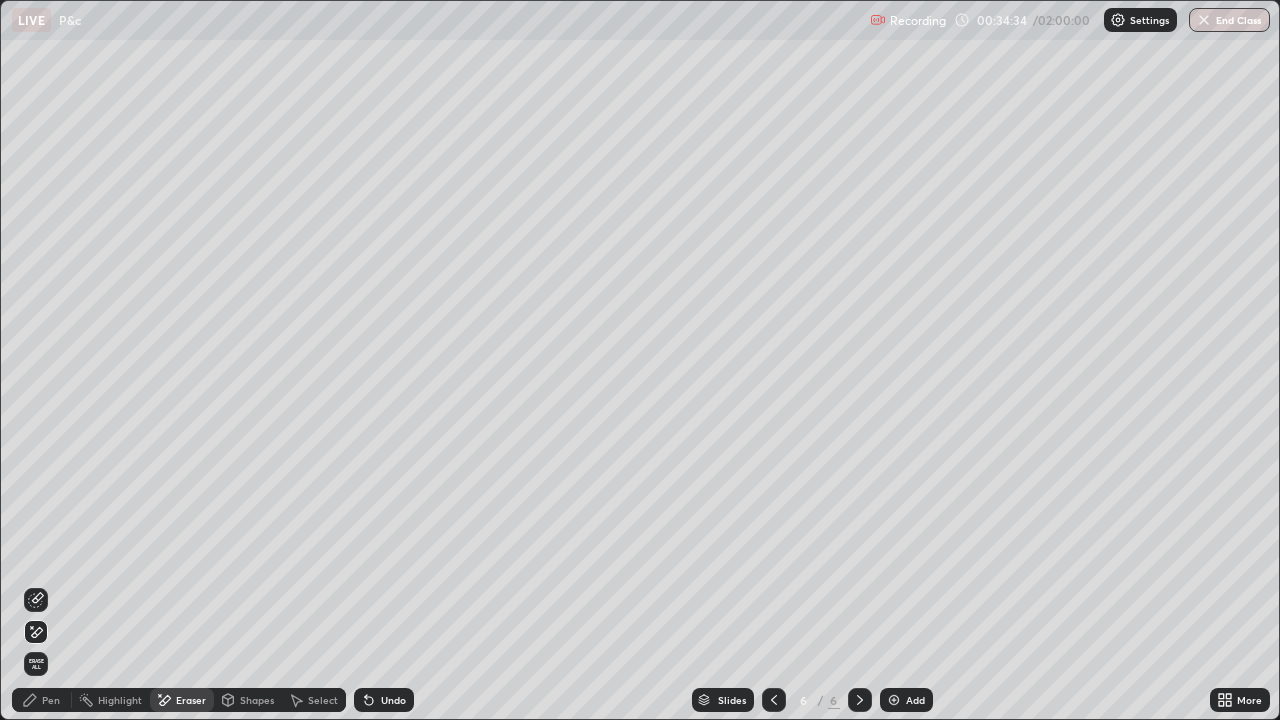 click on "Pen" at bounding box center (51, 700) 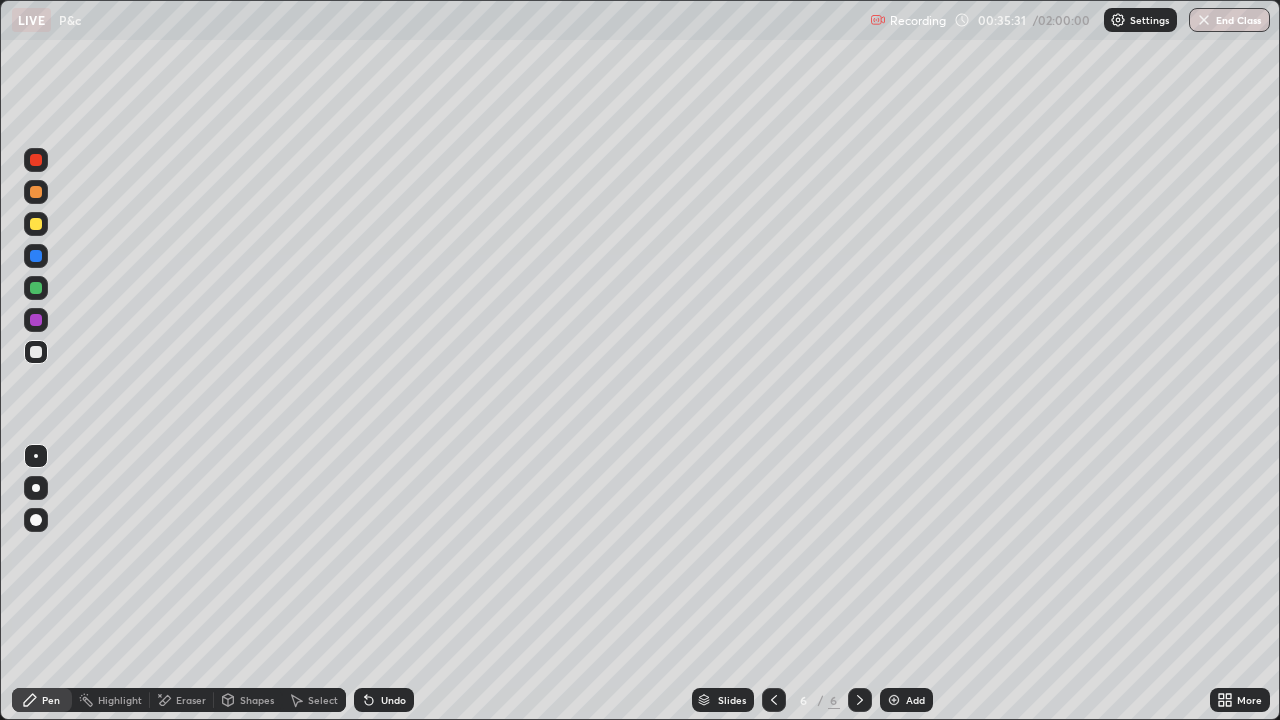 click on "Eraser" at bounding box center (191, 700) 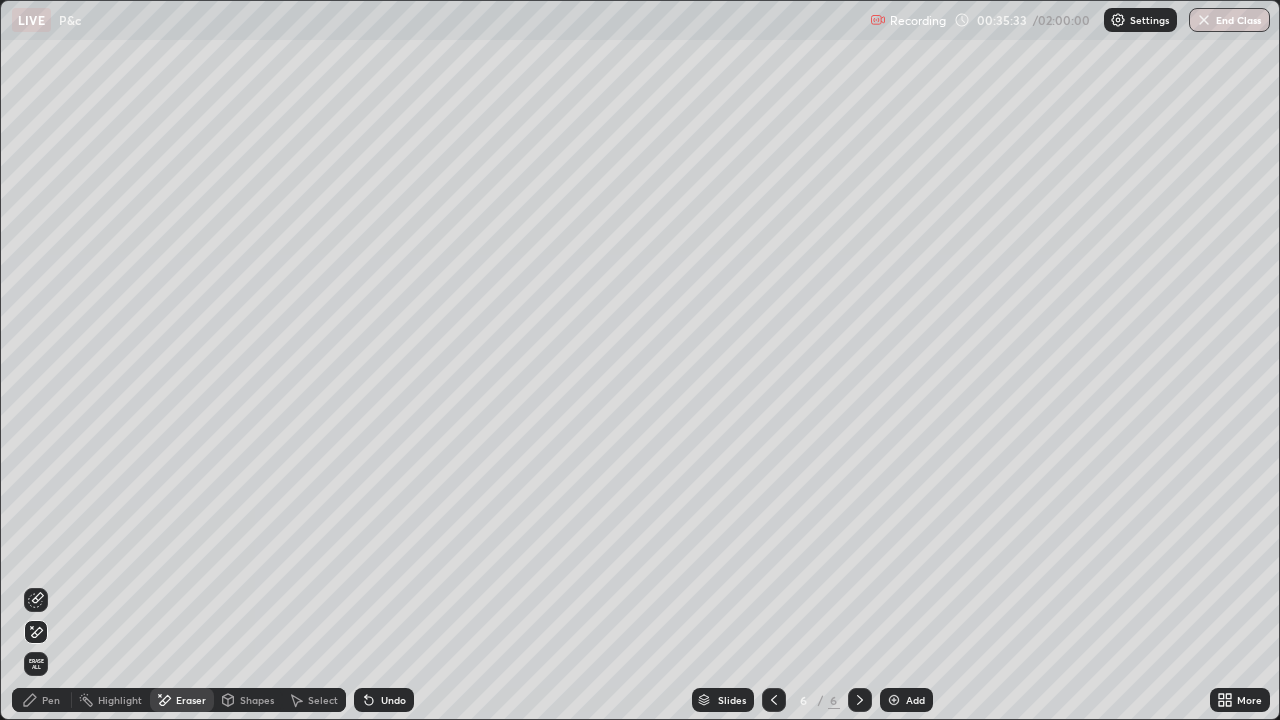 click on "Pen" at bounding box center [51, 700] 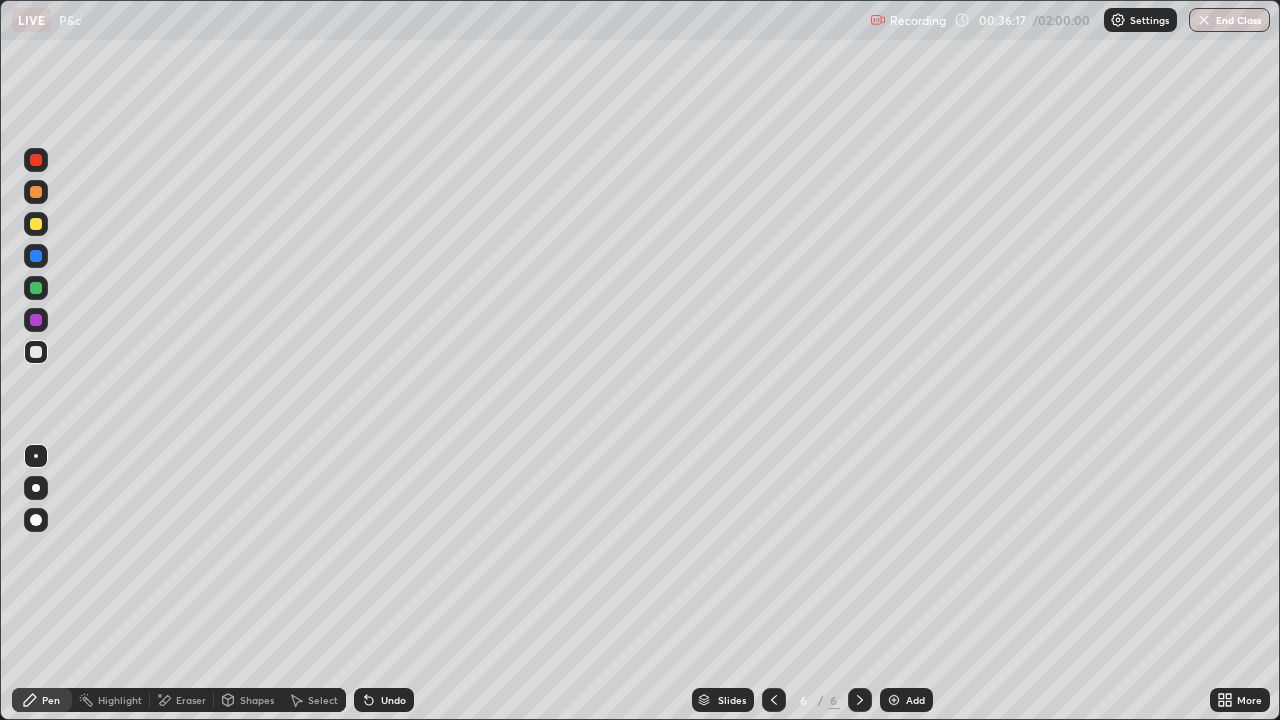 click on "Undo" at bounding box center [384, 700] 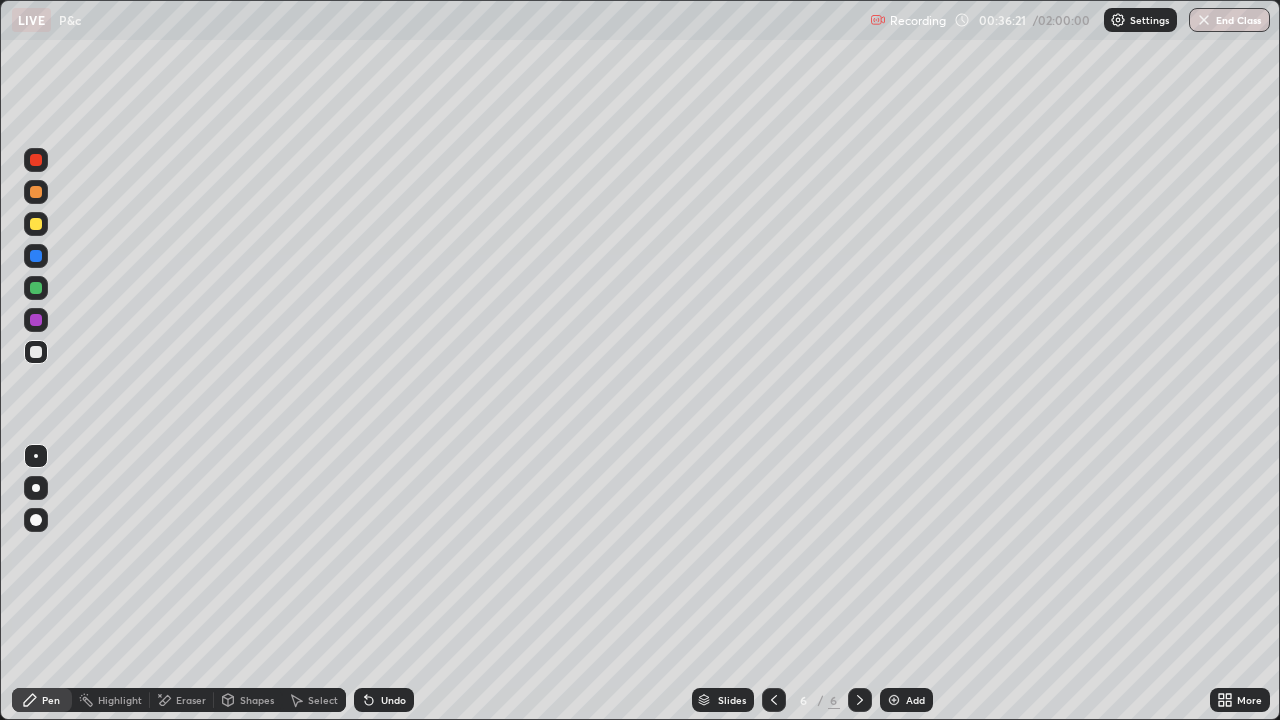 click on "Undo" at bounding box center [393, 700] 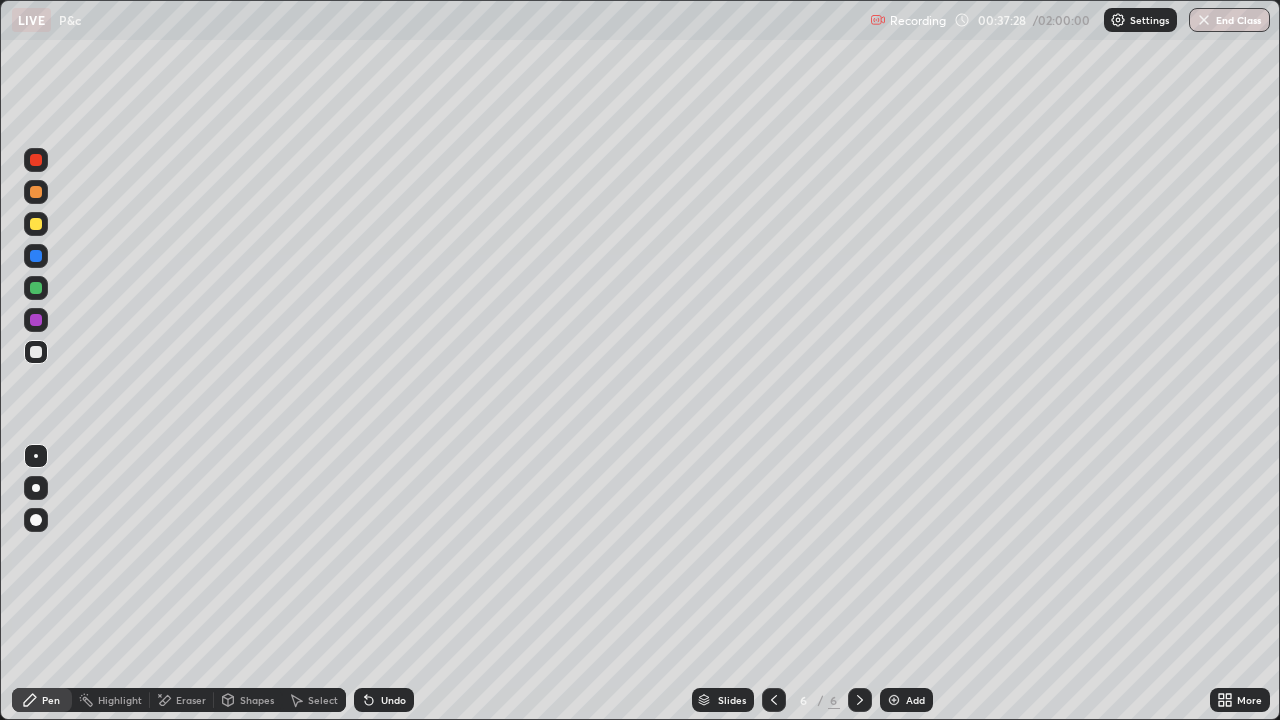 click on "Add" at bounding box center [915, 700] 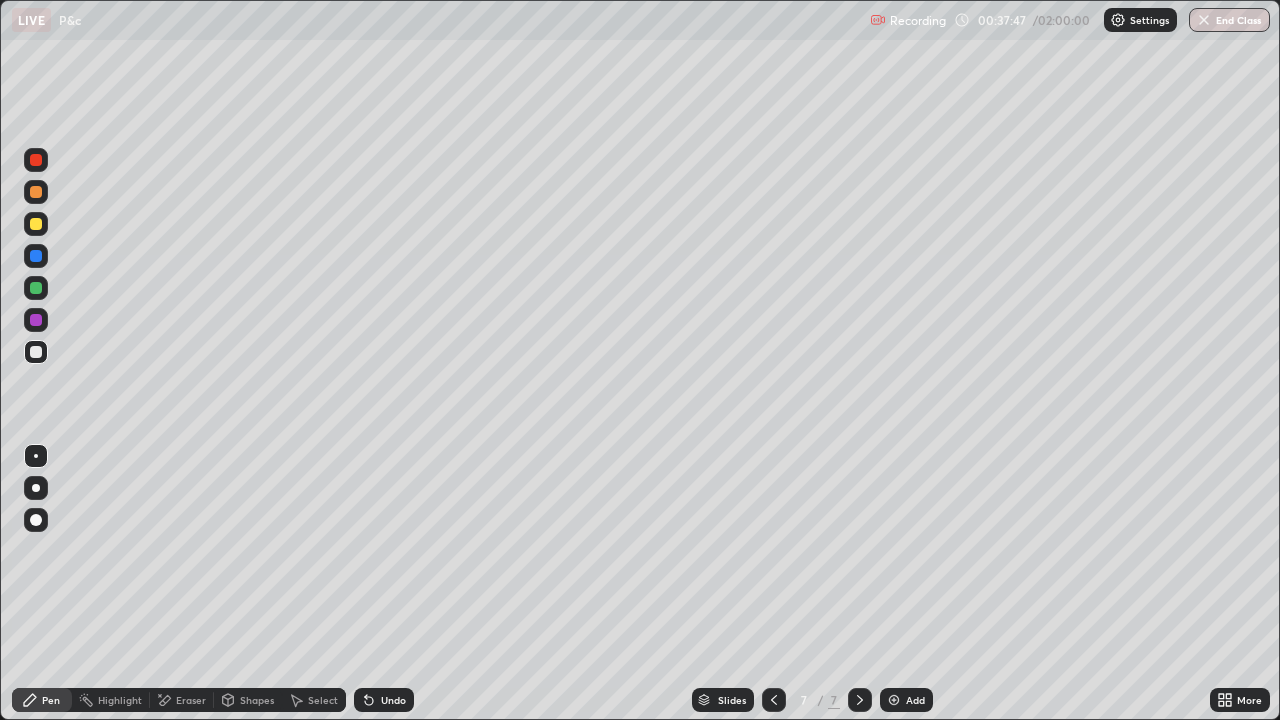 click on "Undo" at bounding box center [393, 700] 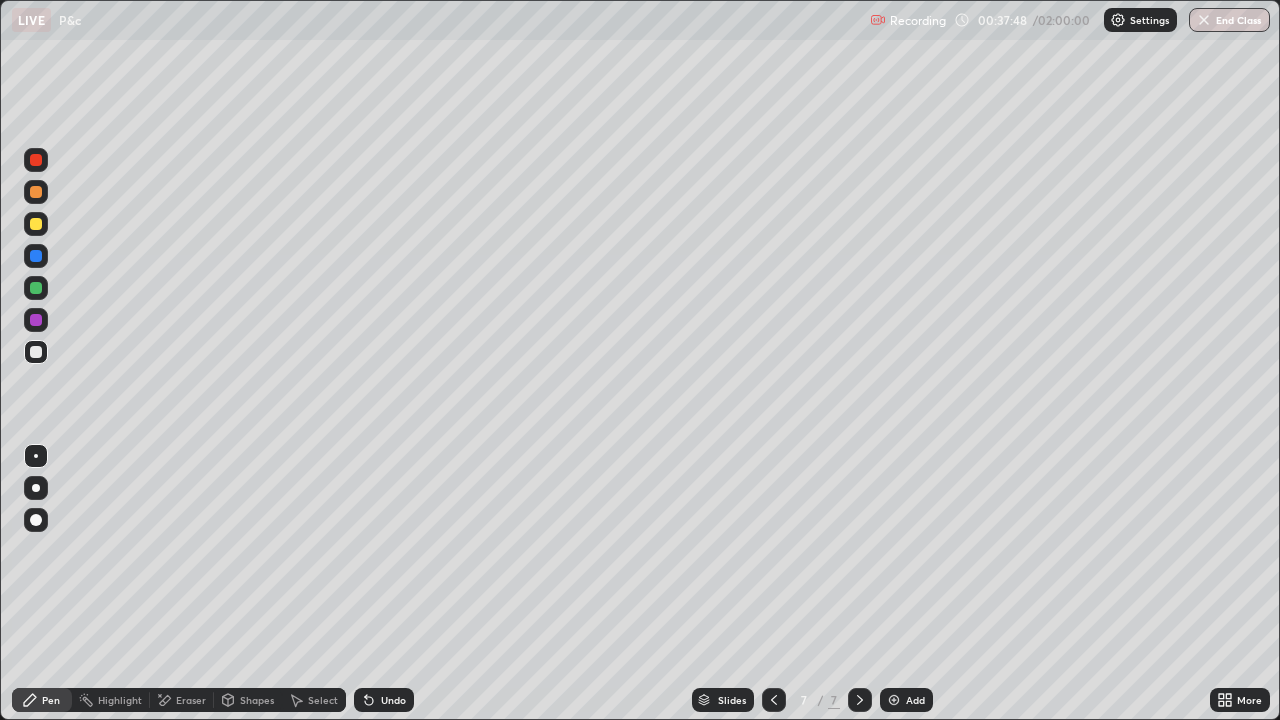 click 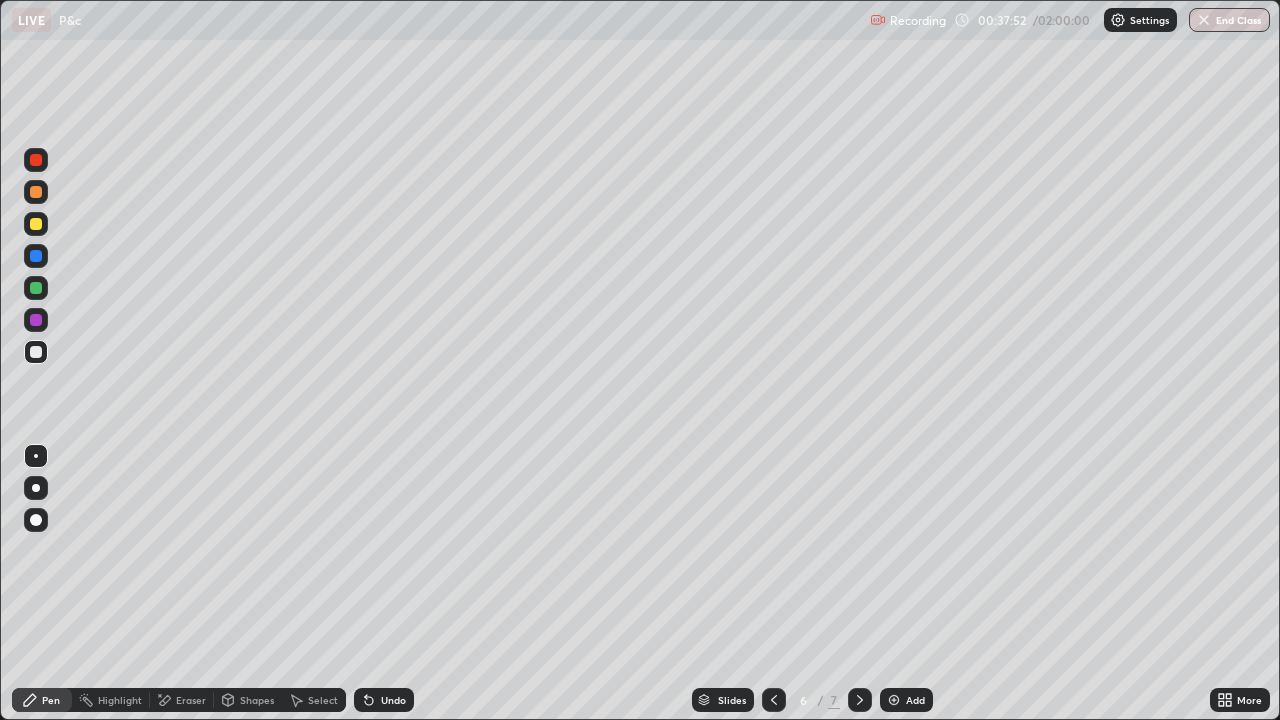 click 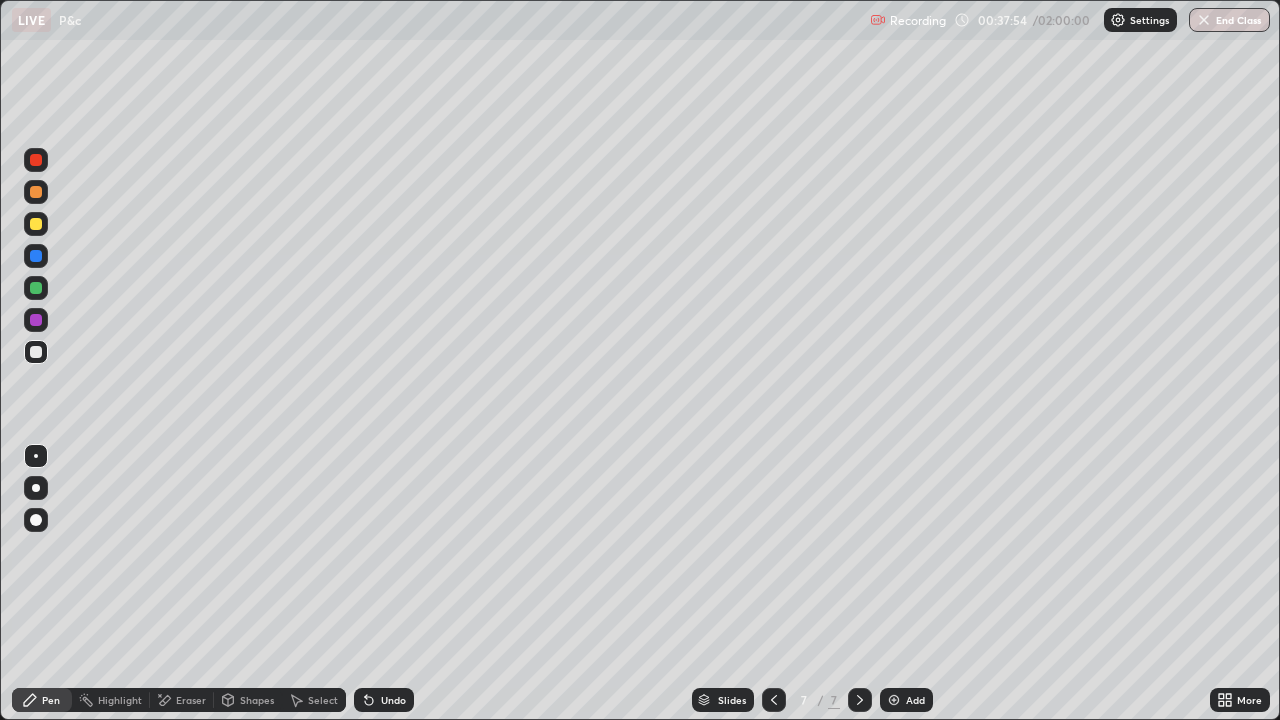 click on "Eraser" at bounding box center (182, 700) 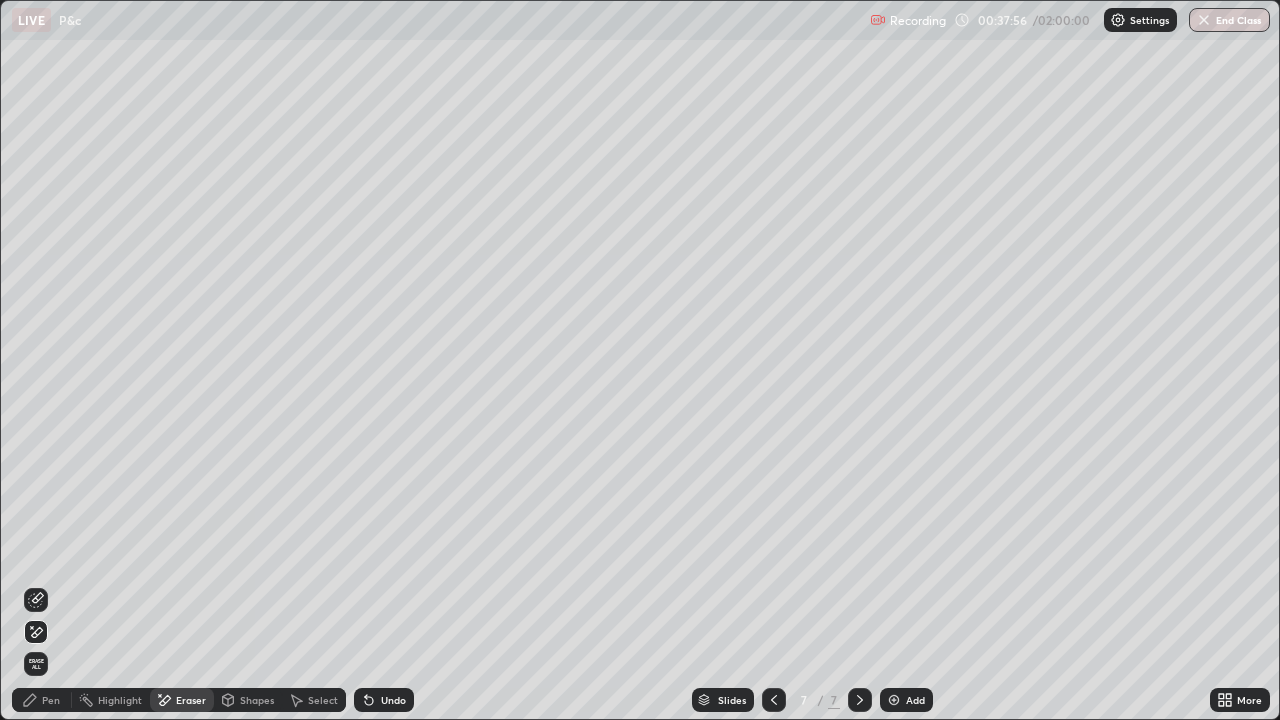 click on "Pen" at bounding box center [42, 700] 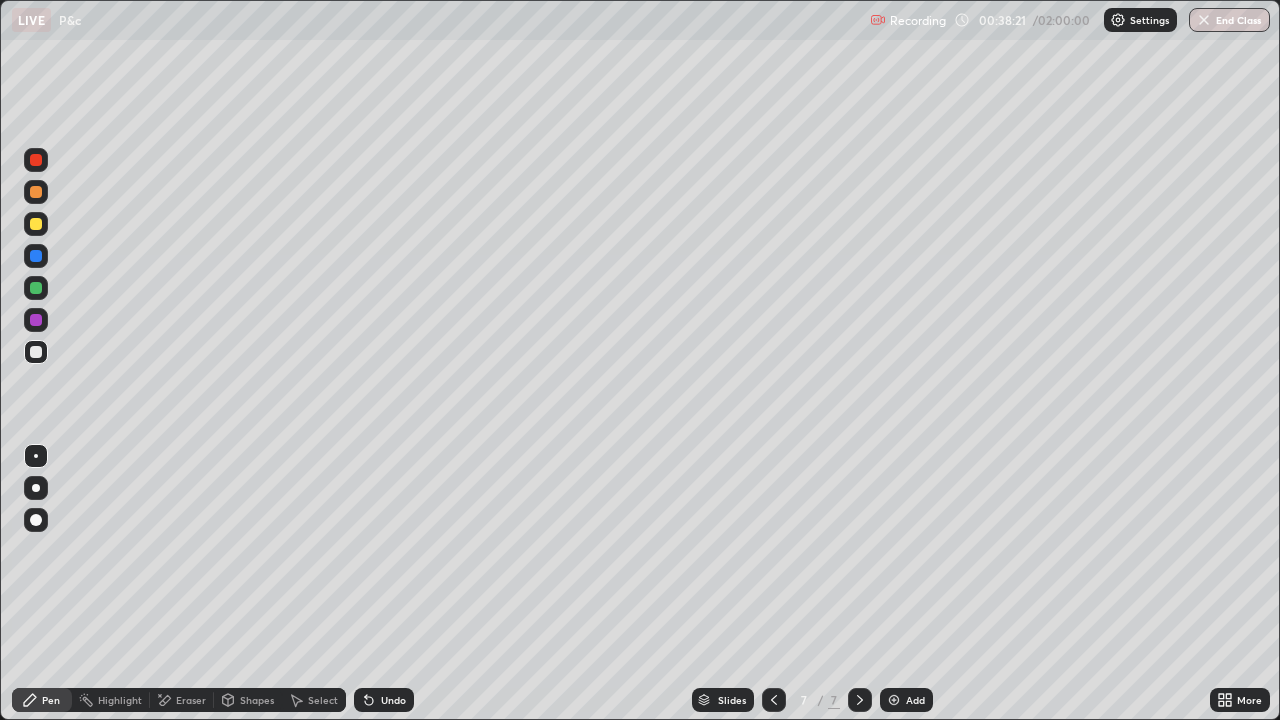 click on "Undo" at bounding box center [393, 700] 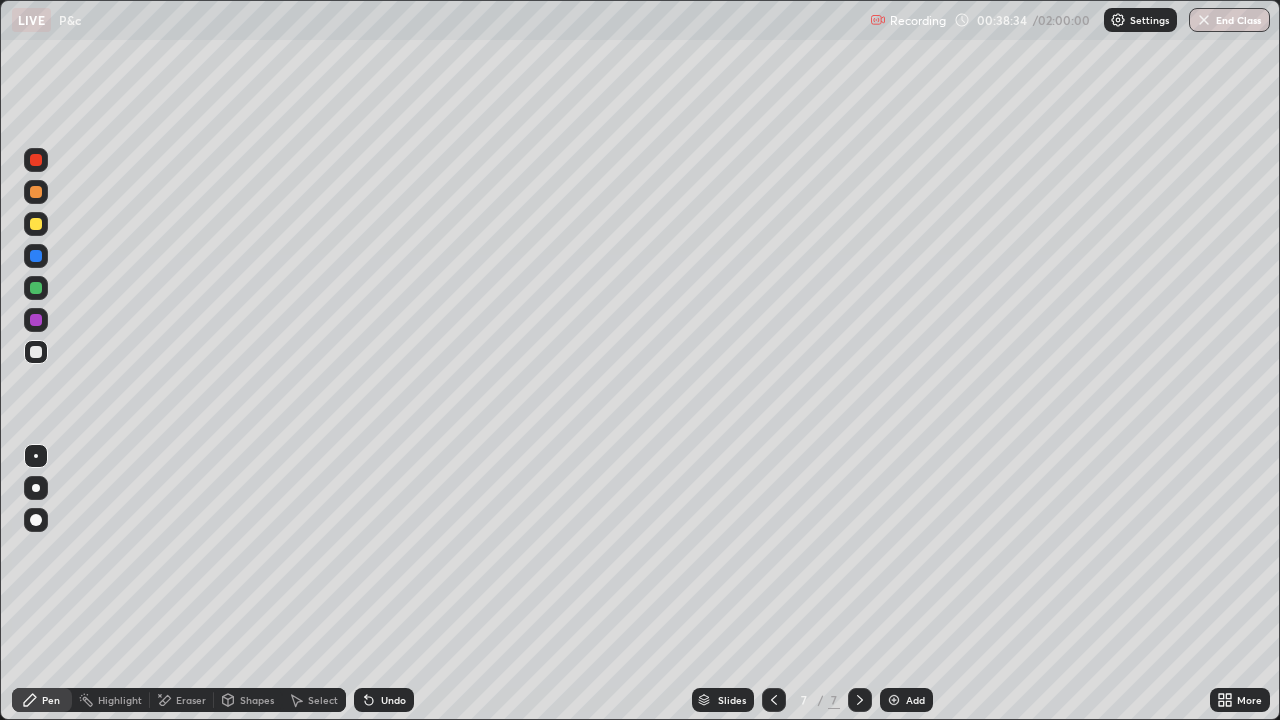 click 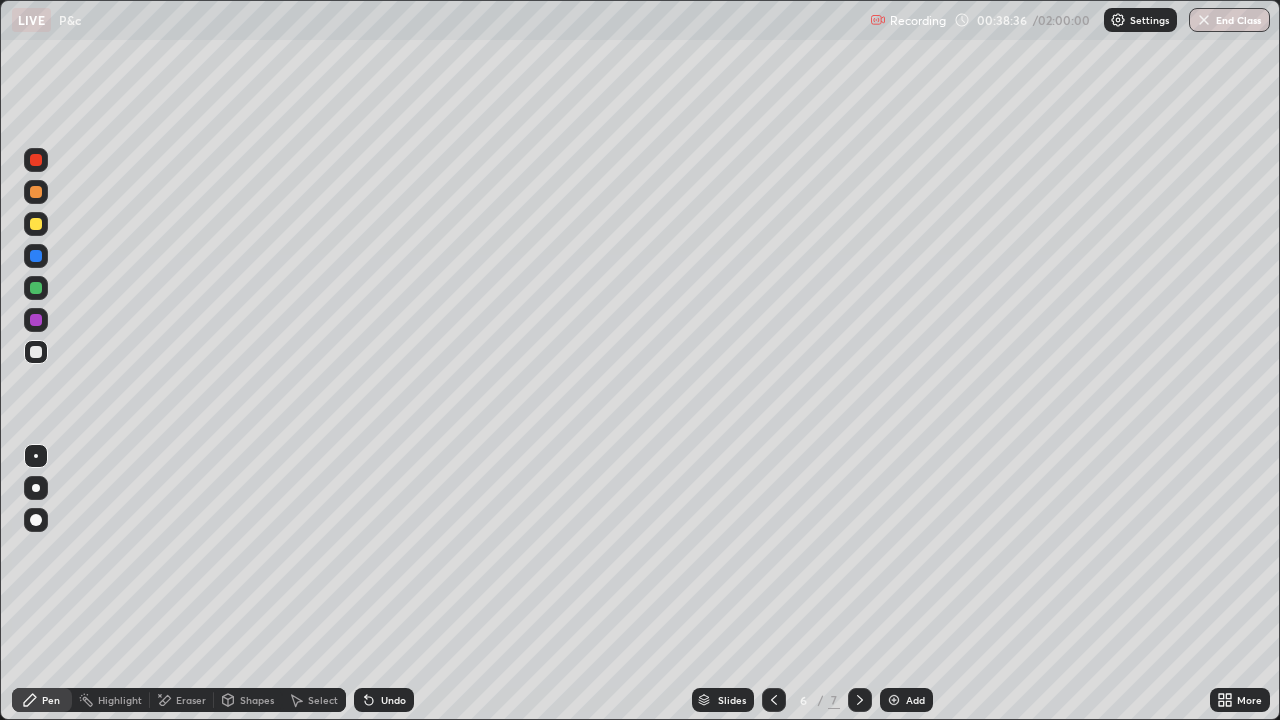 click 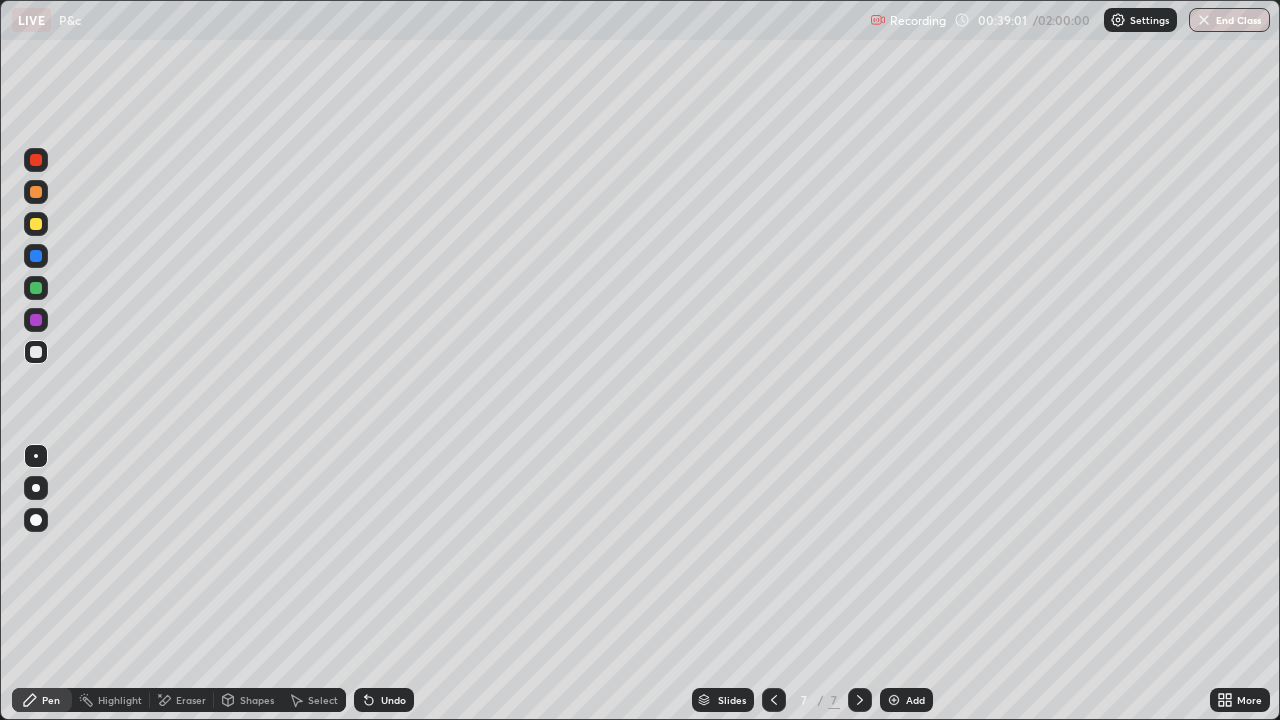 click on "Undo" at bounding box center [393, 700] 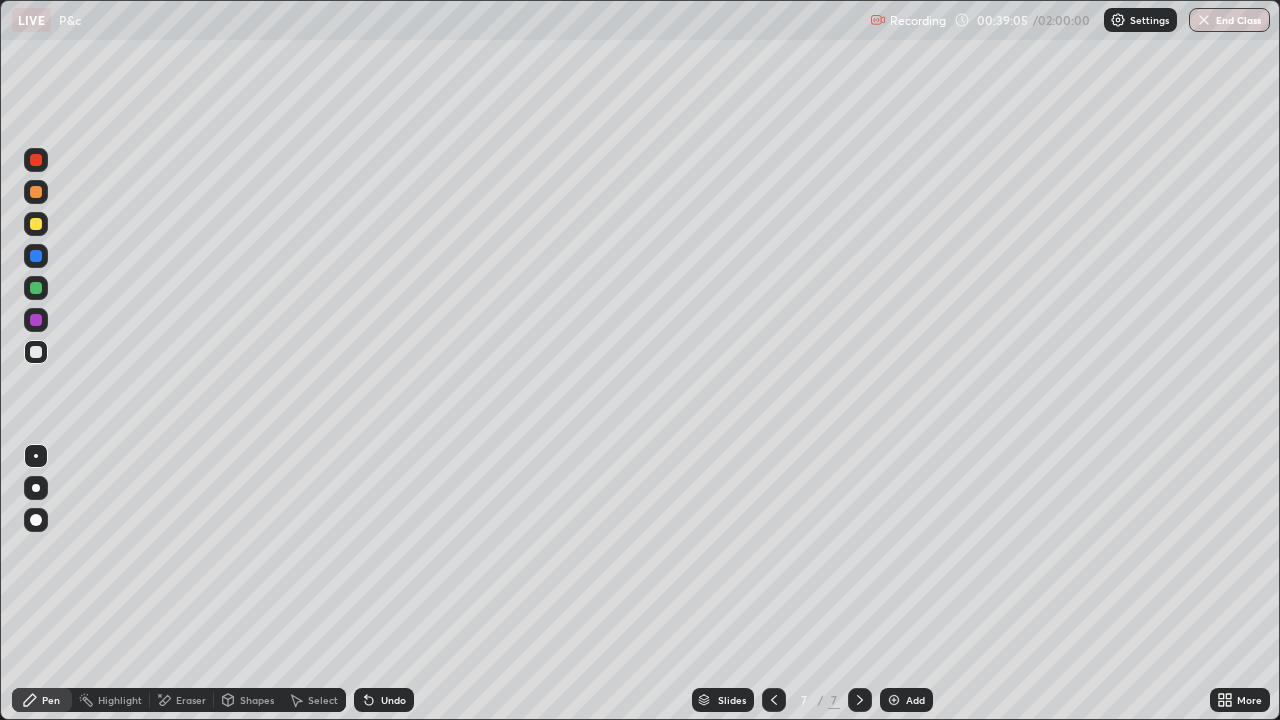 click on "Undo" at bounding box center [393, 700] 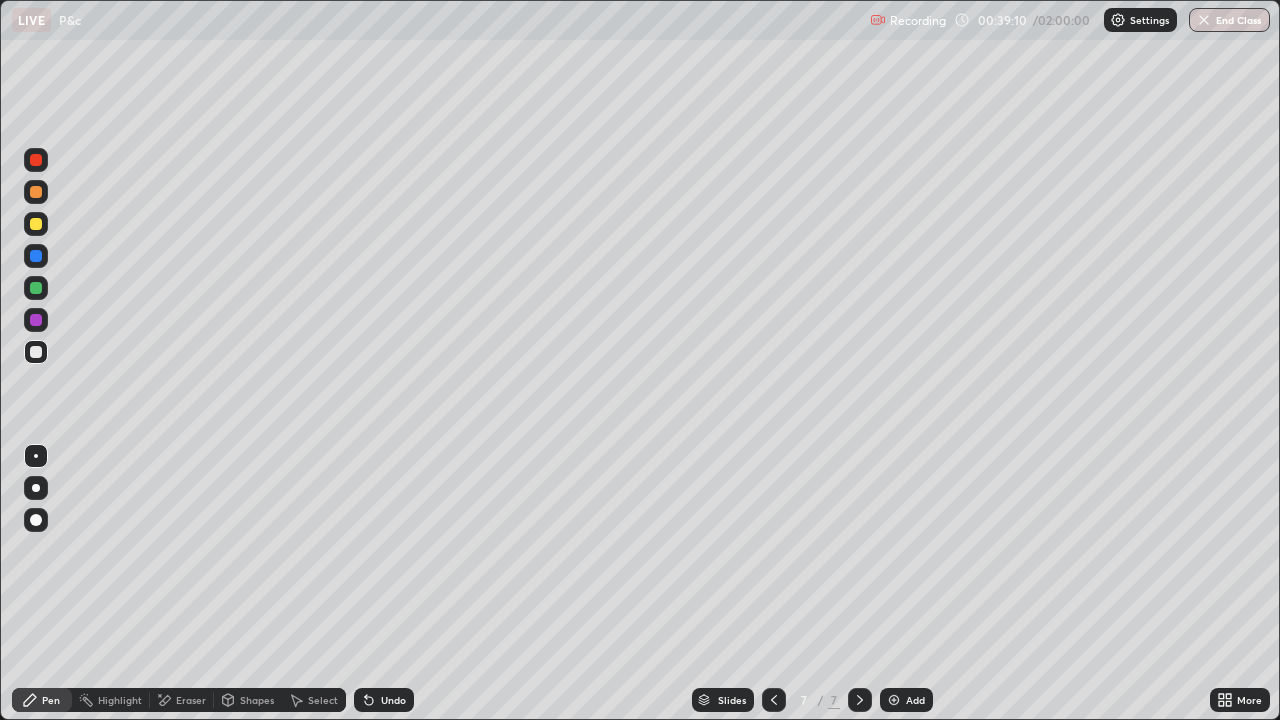click on "Undo" at bounding box center (393, 700) 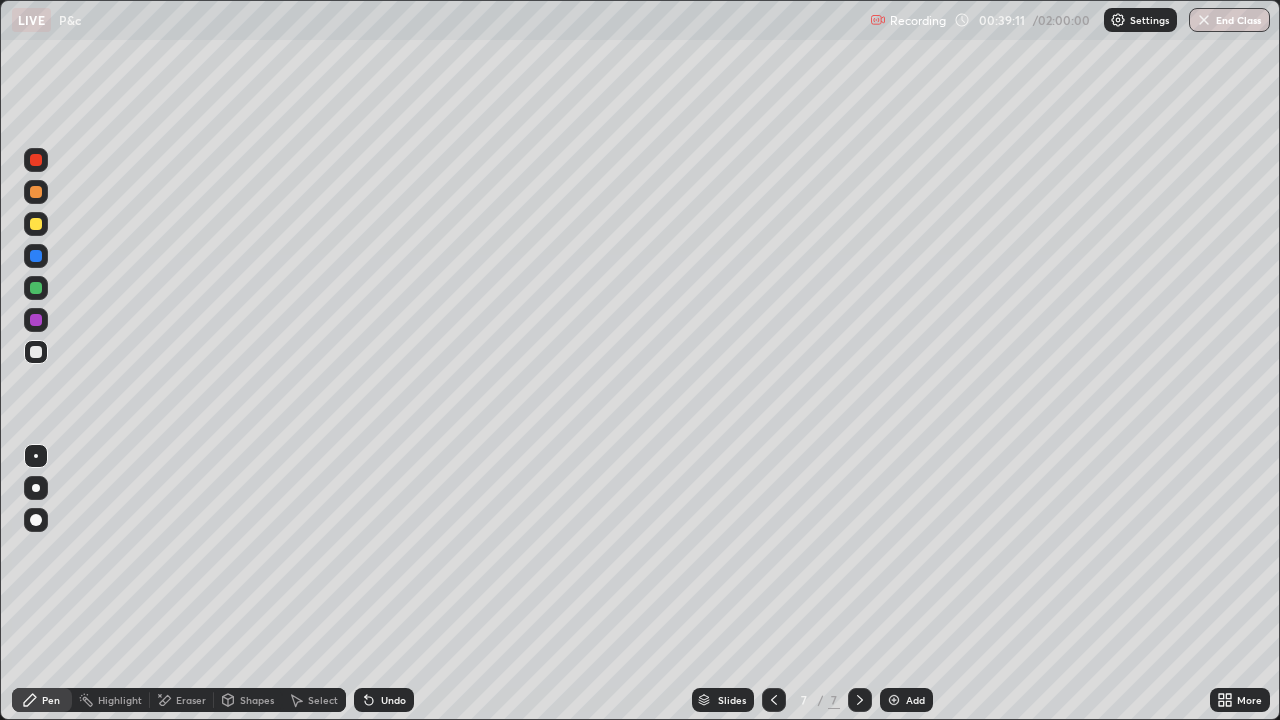 click on "Undo" at bounding box center [384, 700] 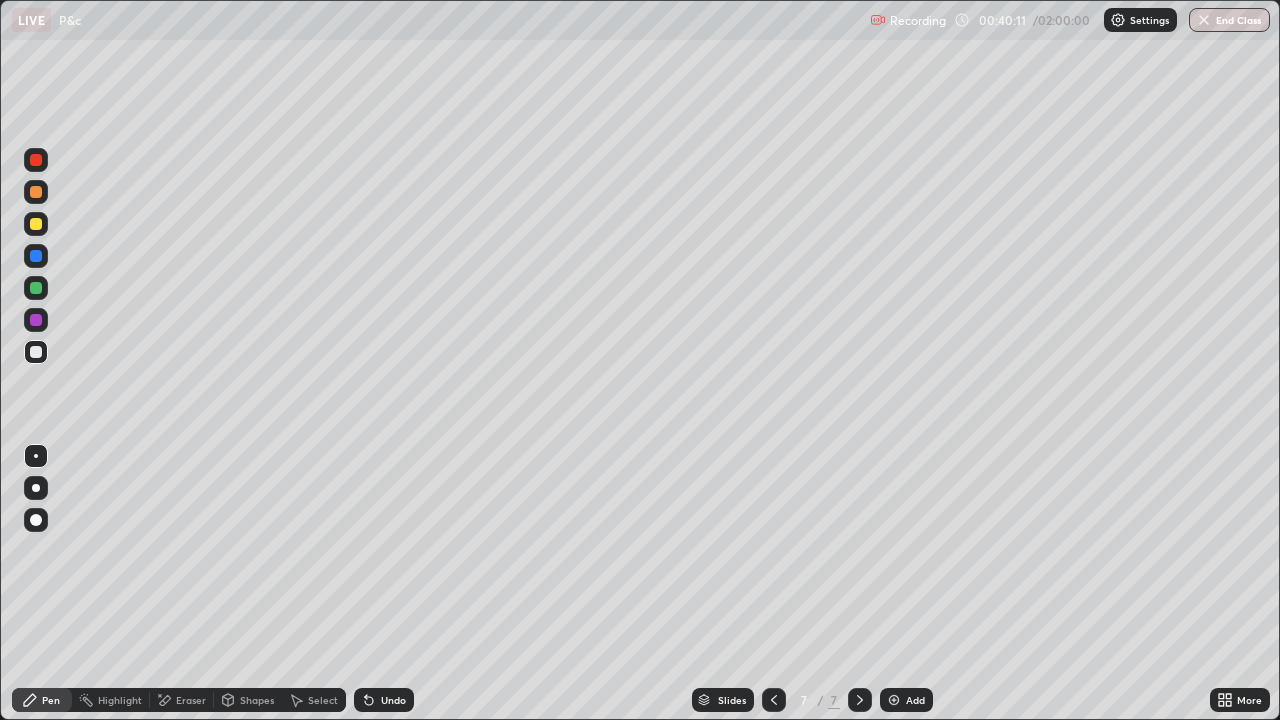 click 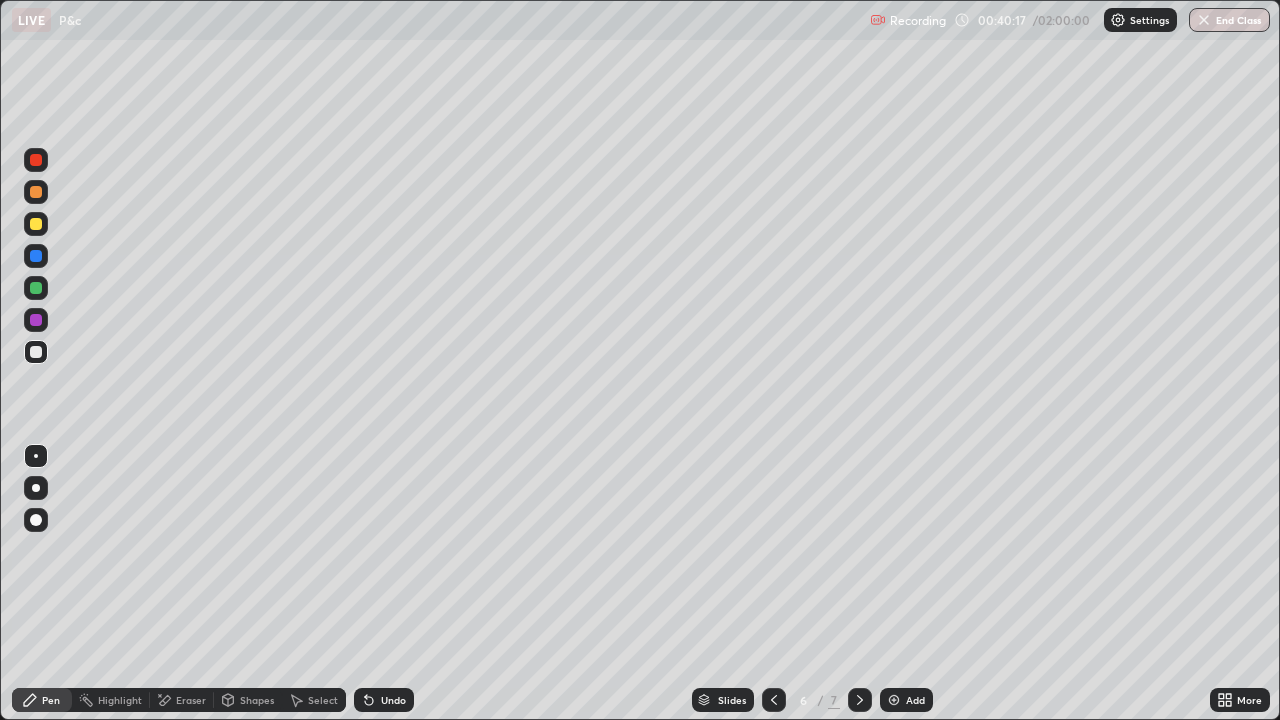 click on "Undo" at bounding box center [384, 700] 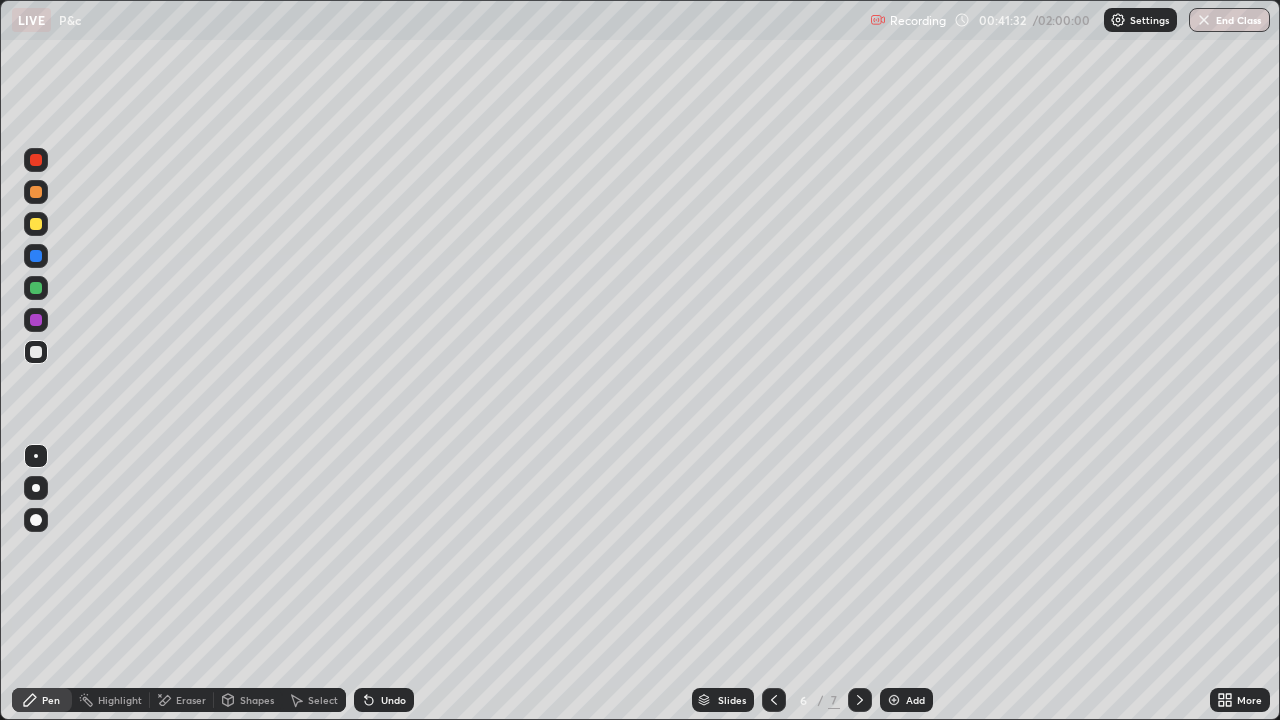 click at bounding box center [36, 224] 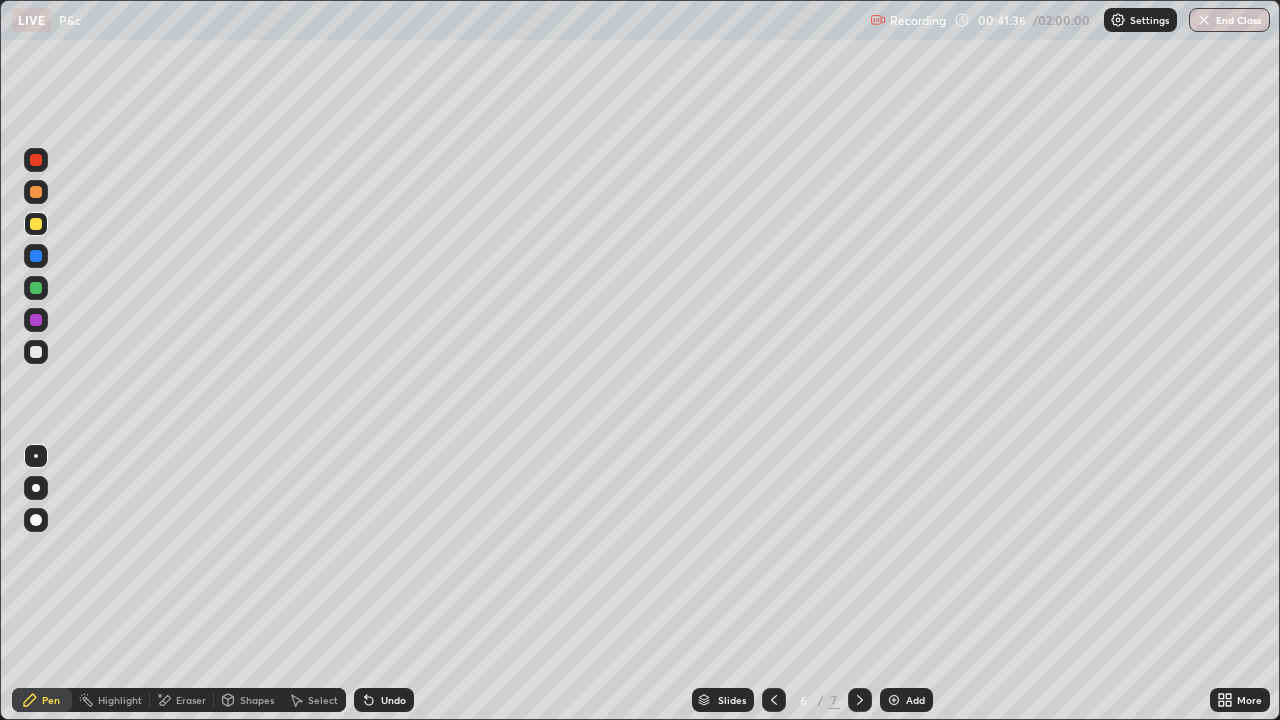 click on "Undo" at bounding box center (393, 700) 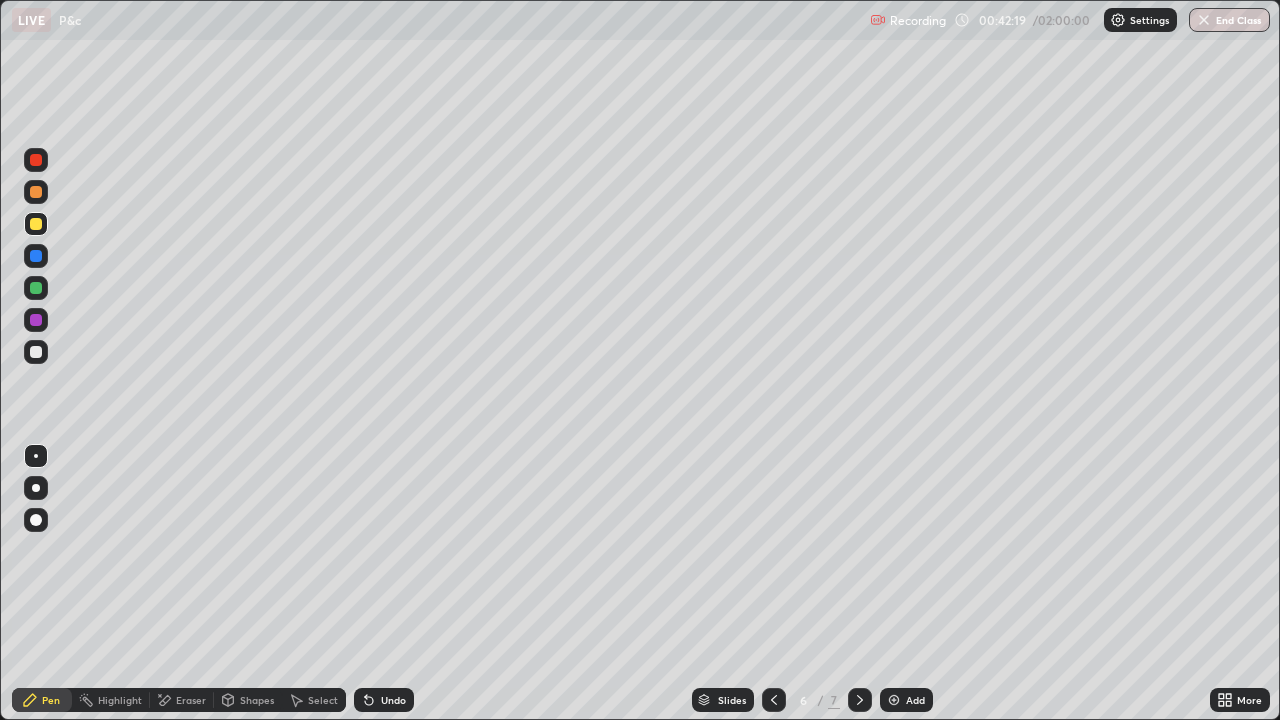 click on "Undo" at bounding box center [393, 700] 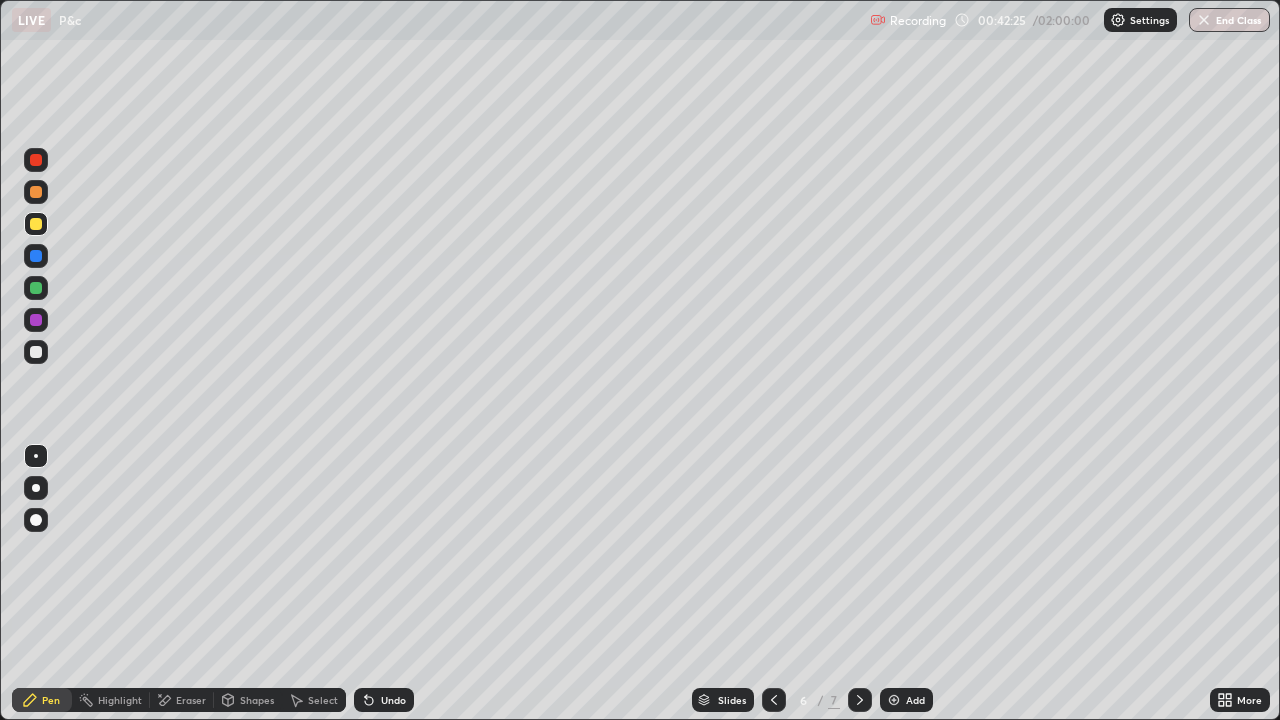 click on "Eraser" at bounding box center [191, 700] 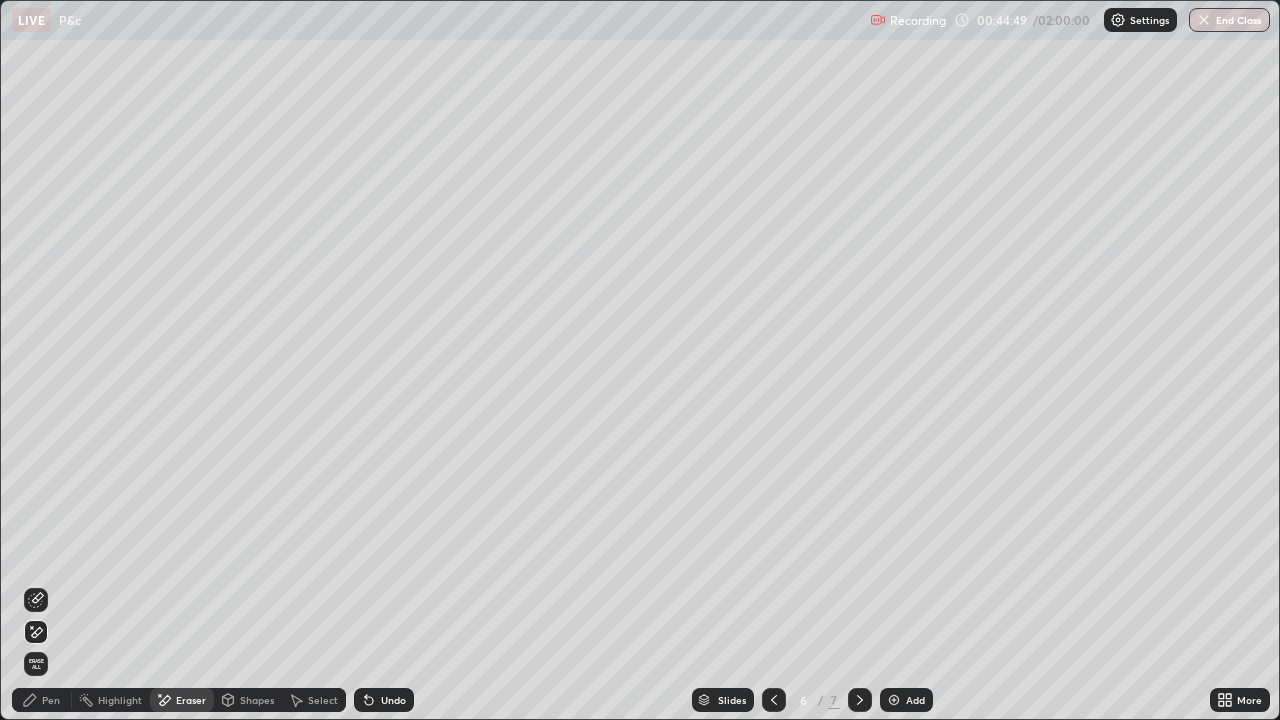 click at bounding box center (860, 700) 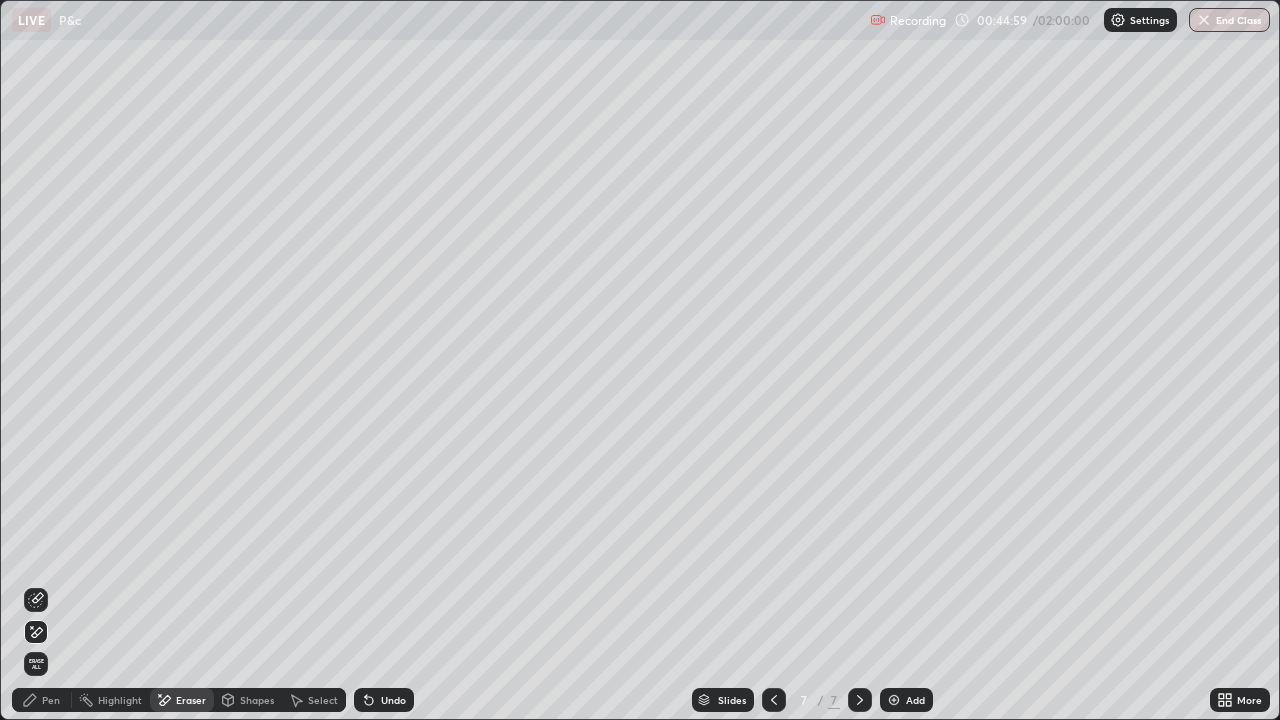 click 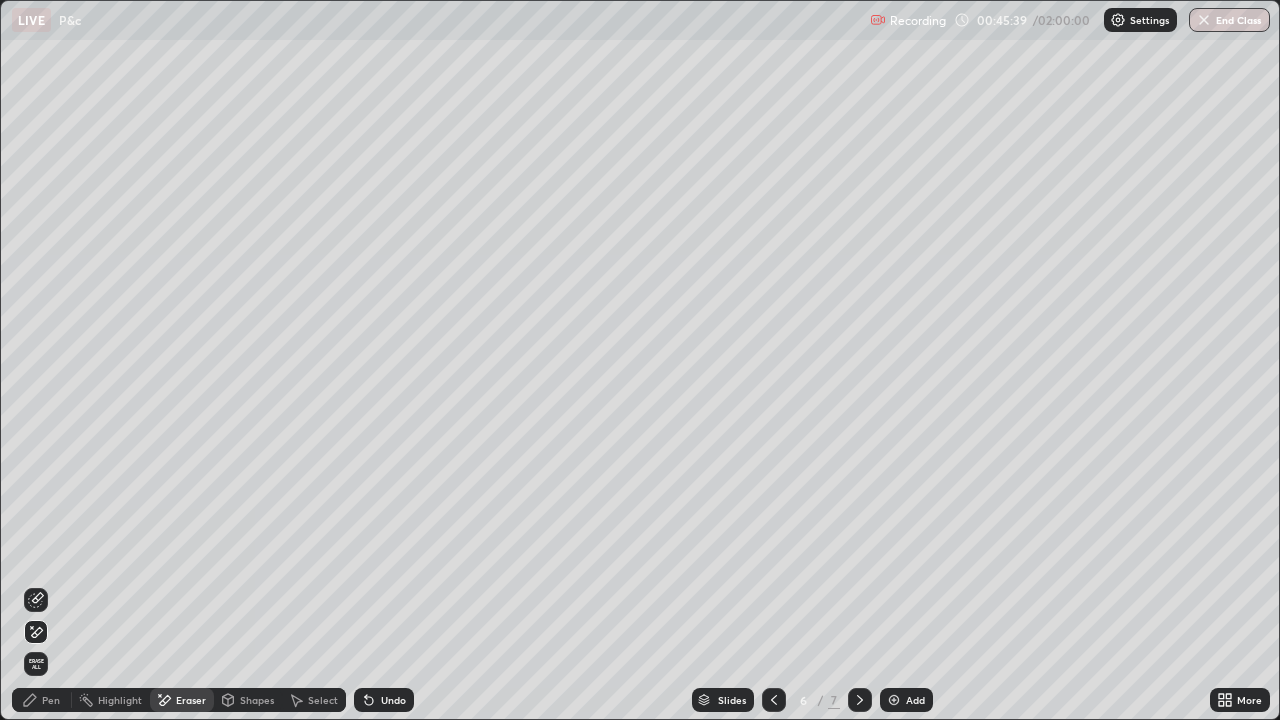 click at bounding box center (860, 700) 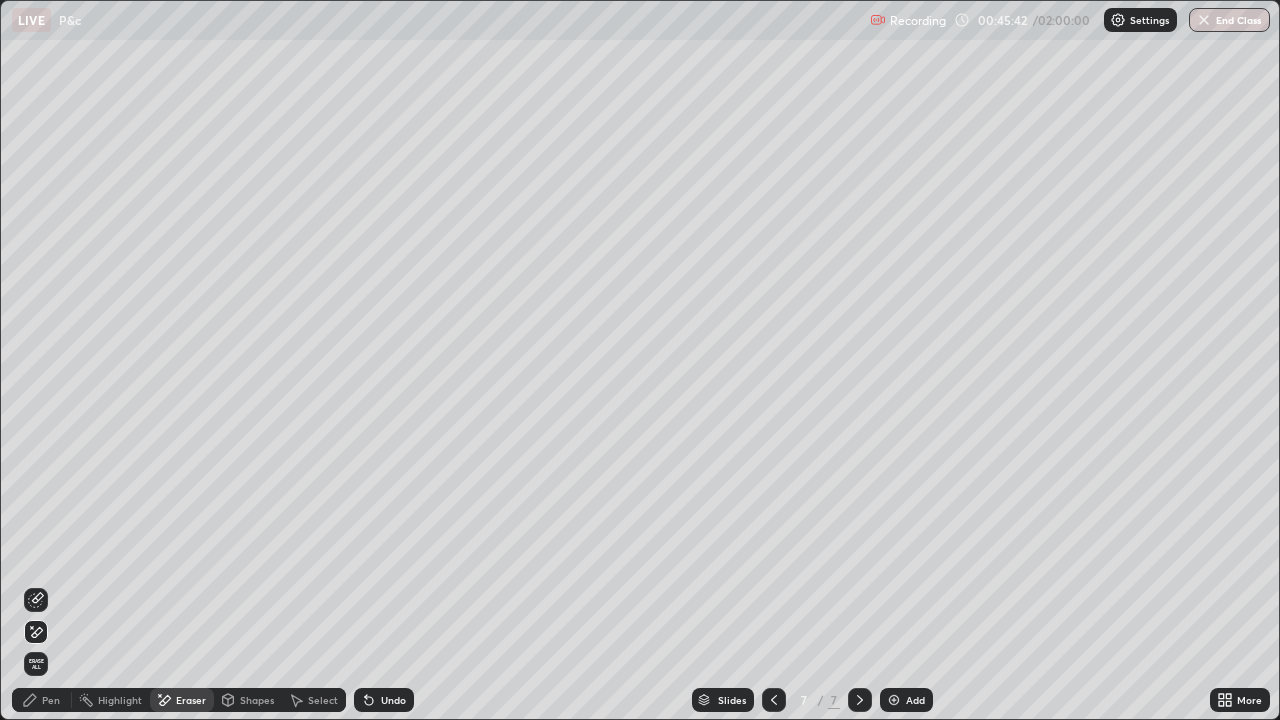 click on "Pen" at bounding box center [51, 700] 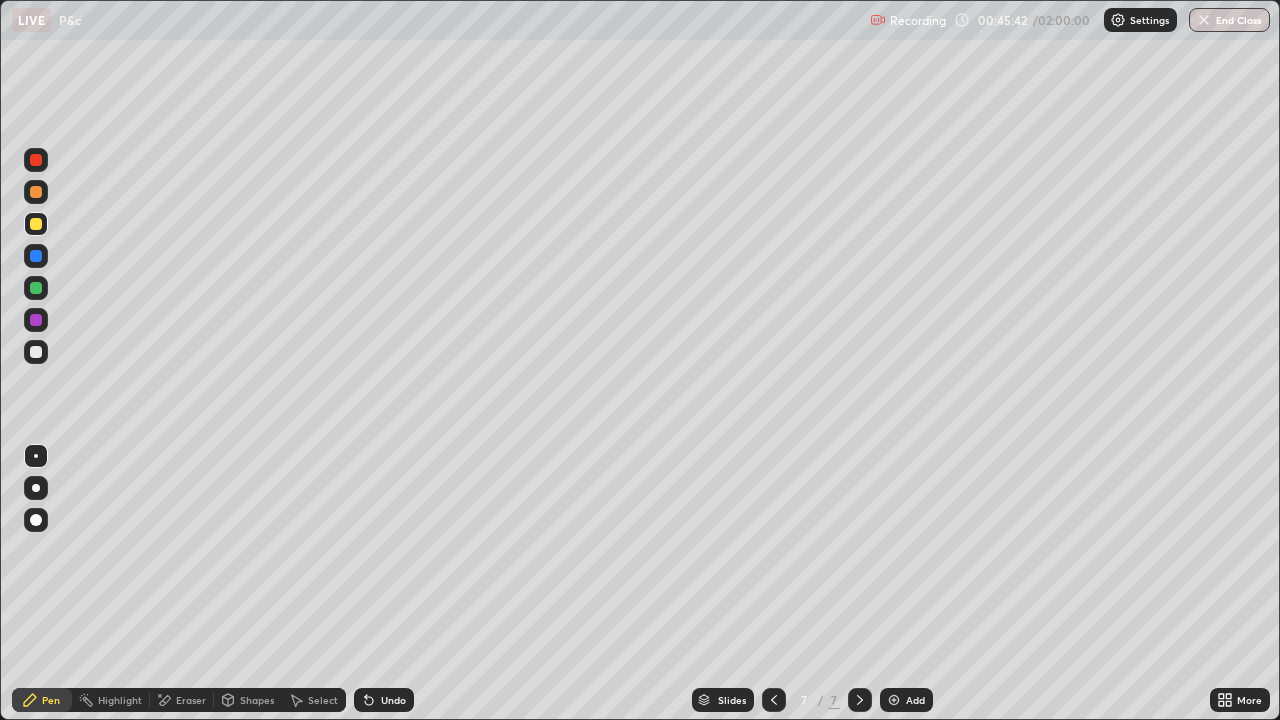 click at bounding box center (36, 224) 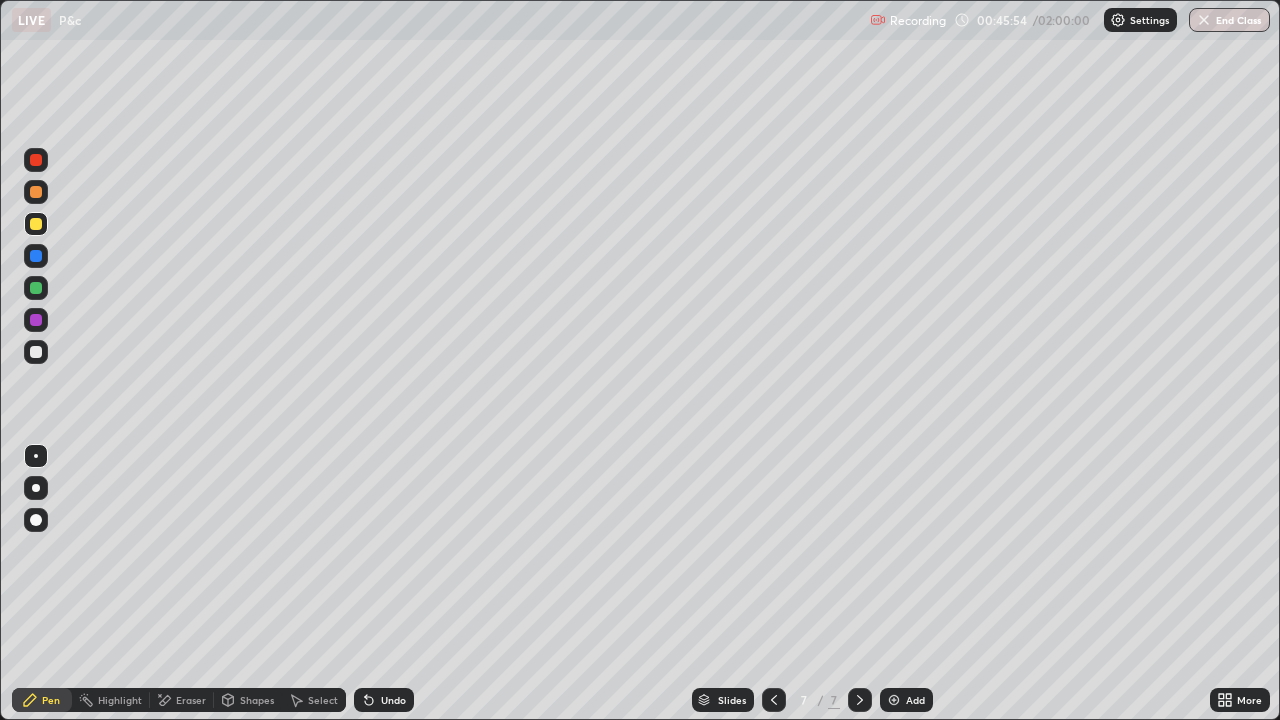 click at bounding box center [36, 352] 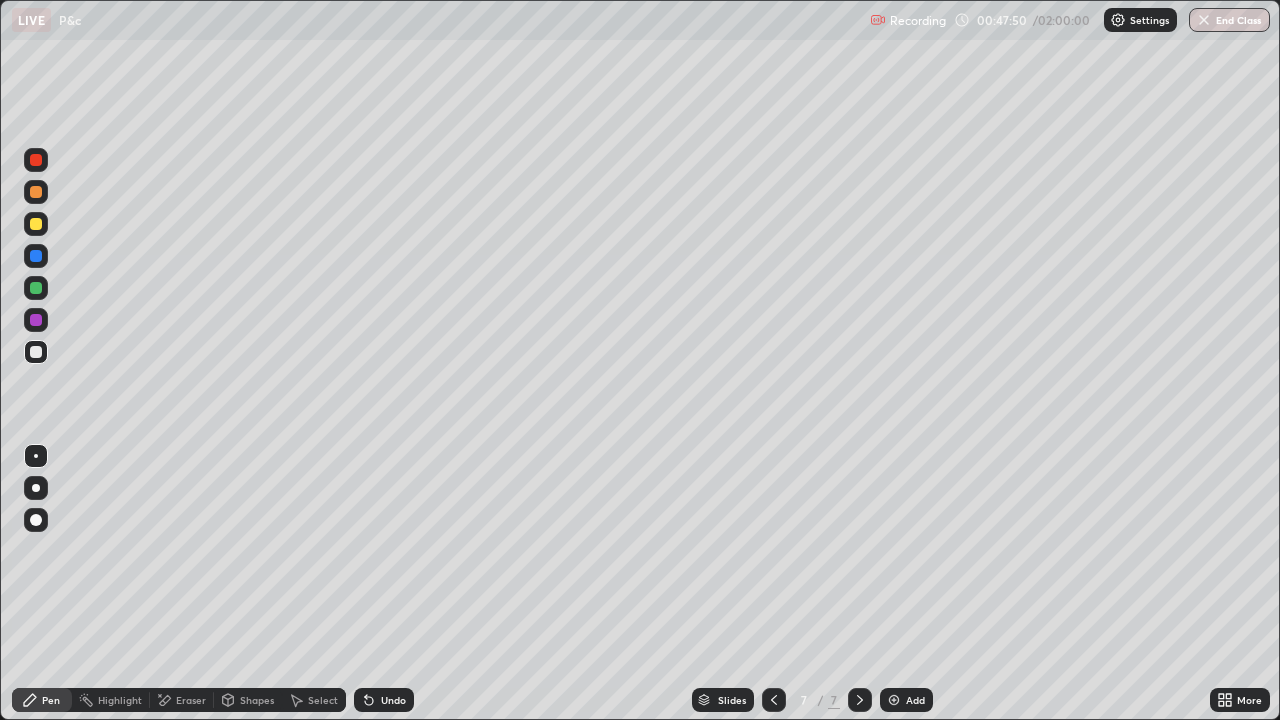 click 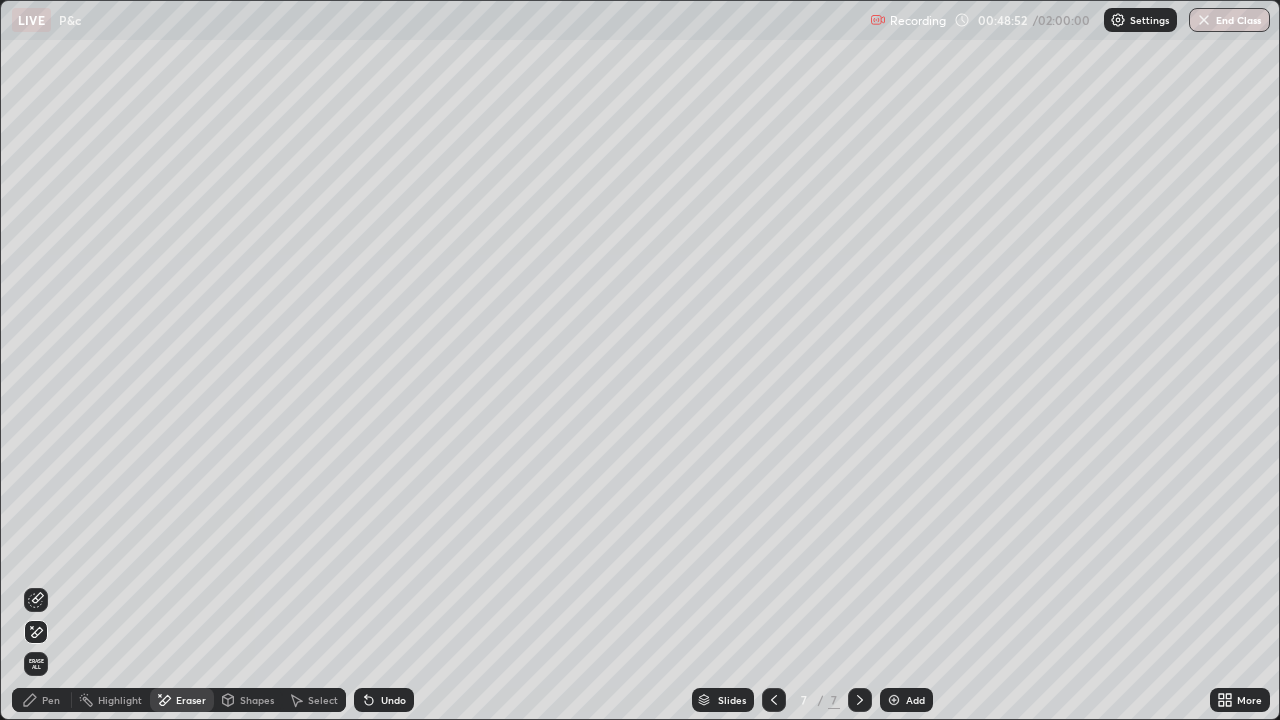 click on "Pen" at bounding box center [51, 700] 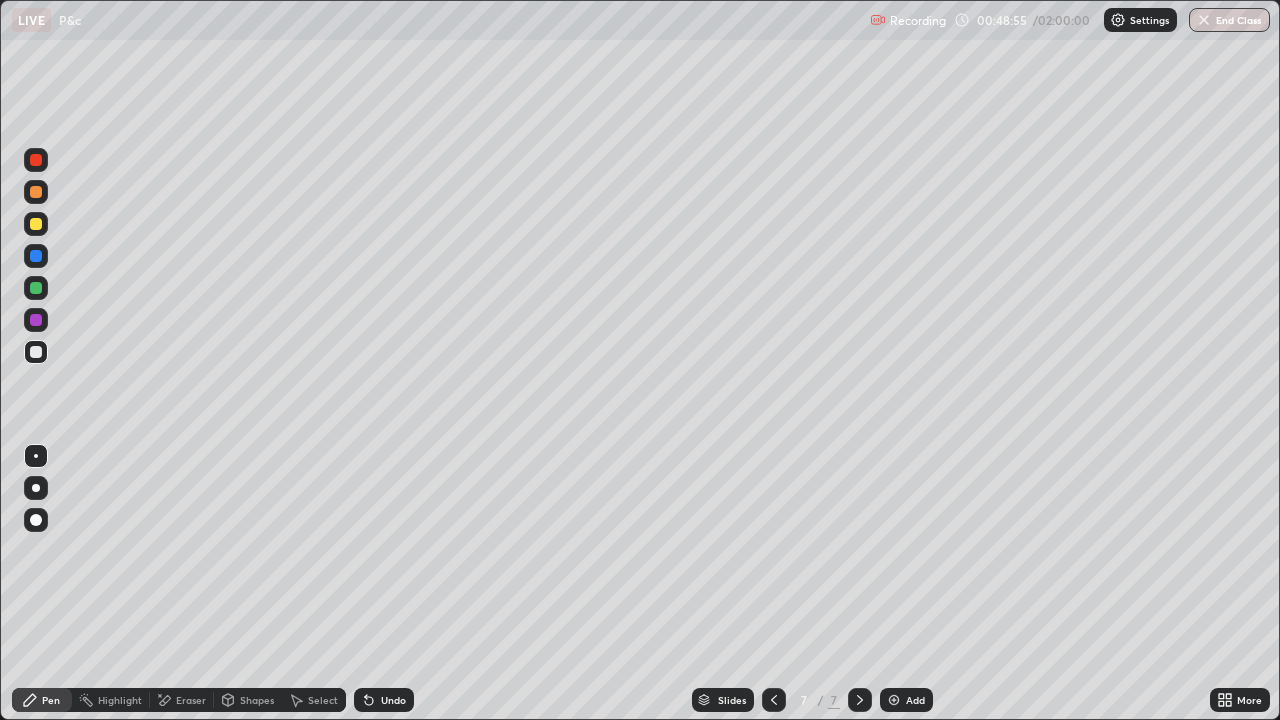 click on "Undo" at bounding box center [393, 700] 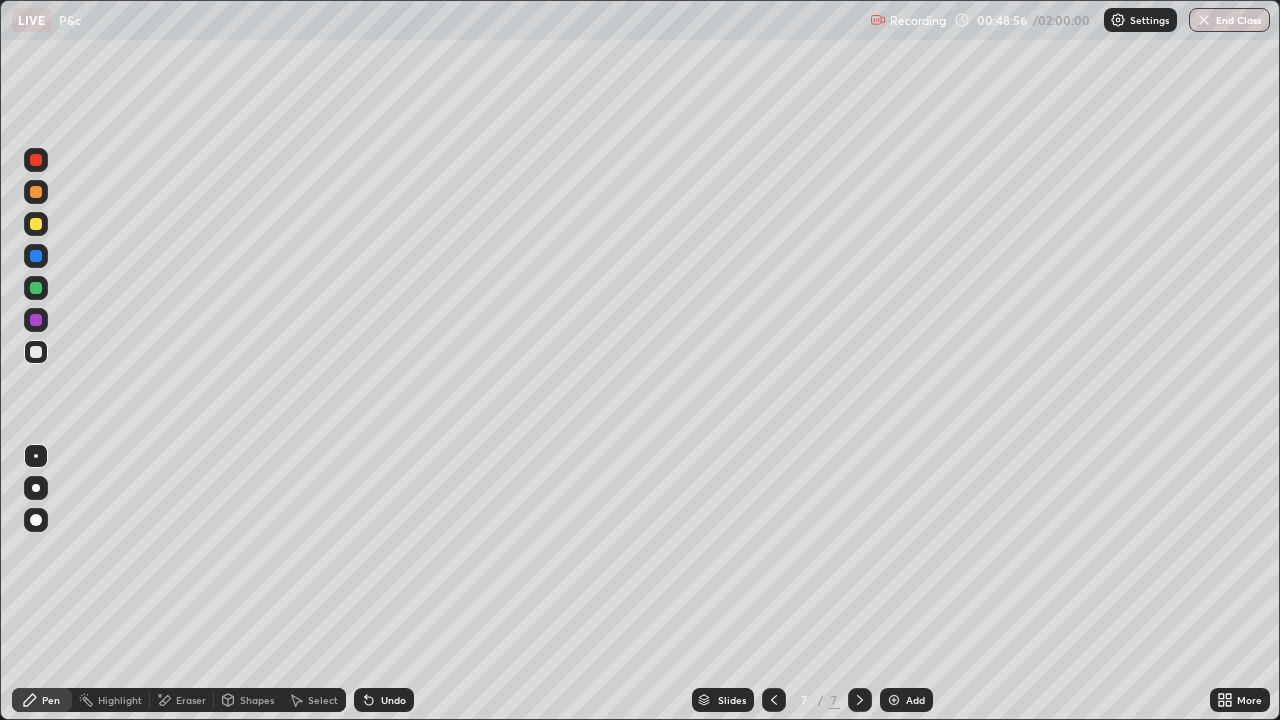 click on "Undo" at bounding box center (393, 700) 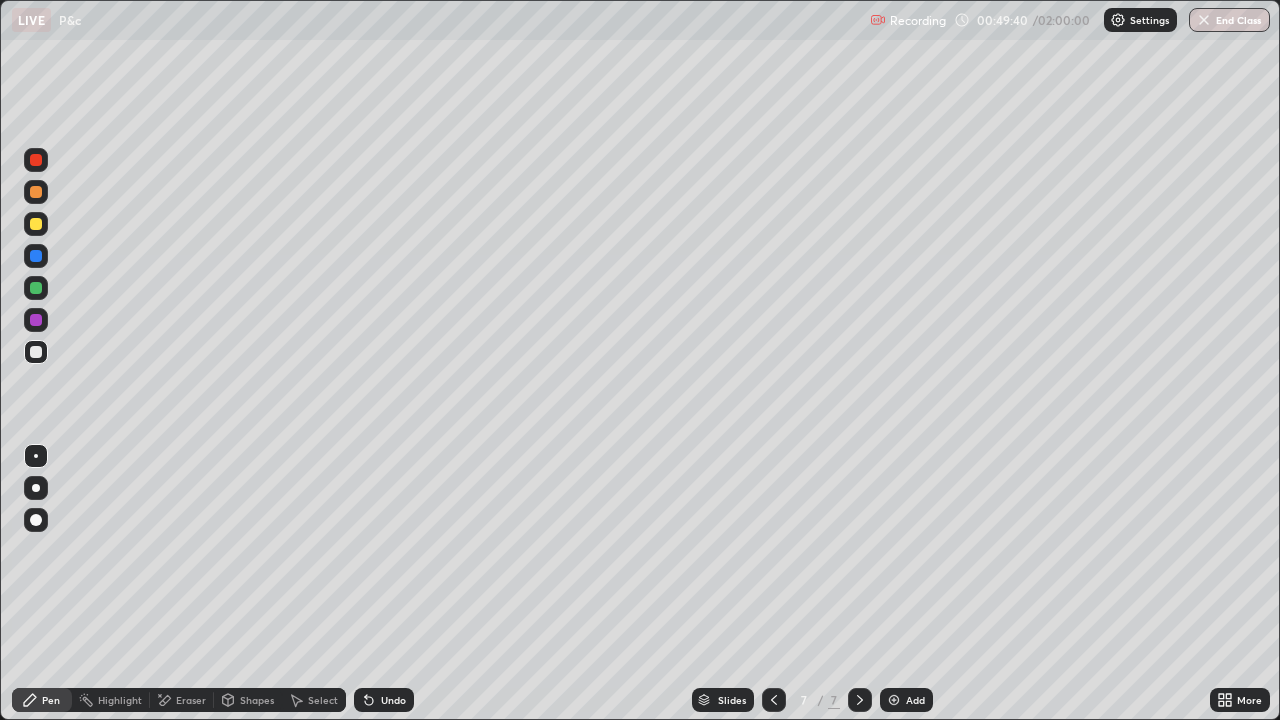 click on "Eraser" at bounding box center [191, 700] 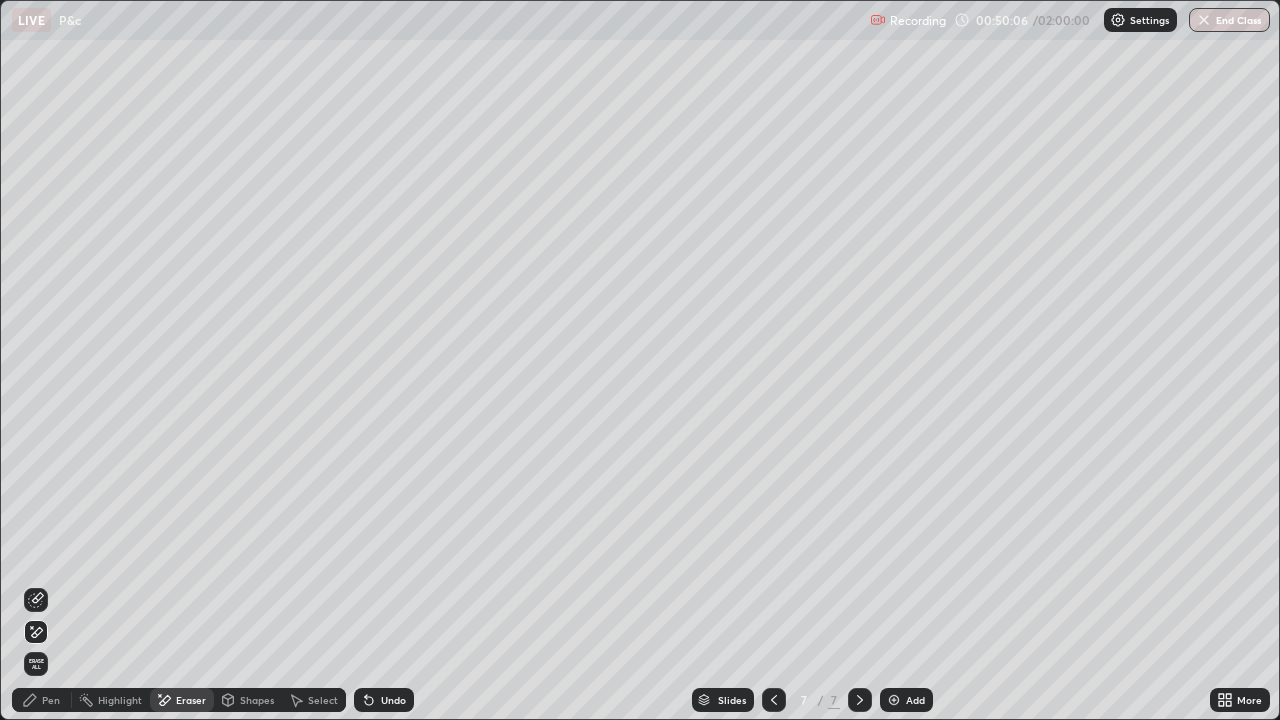 click on "Add" at bounding box center [915, 700] 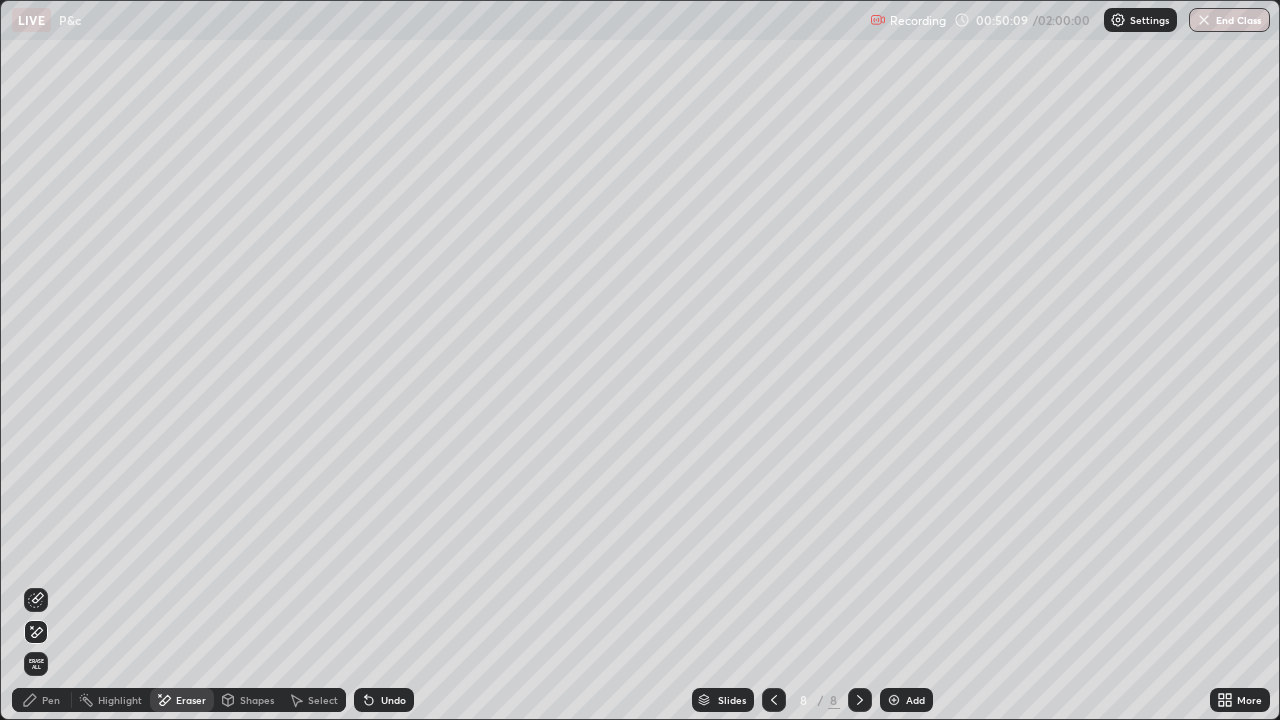 click on "Pen" at bounding box center [51, 700] 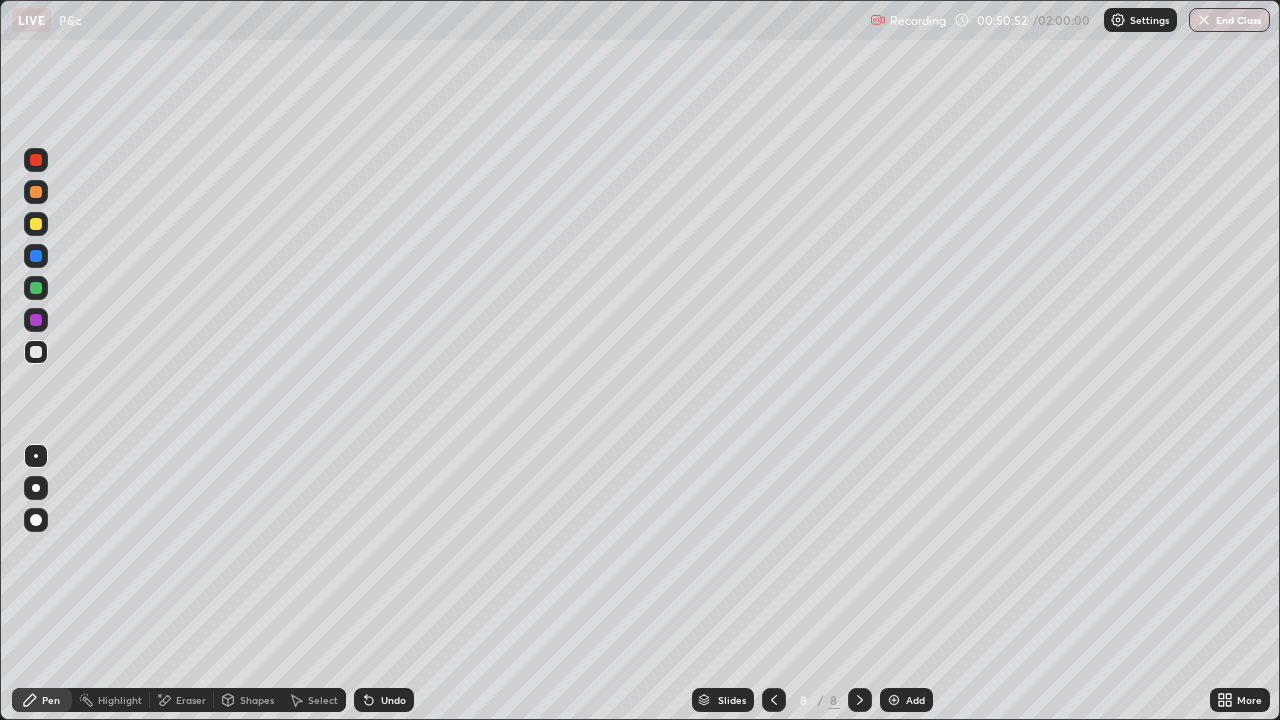 click on "Undo" at bounding box center [384, 700] 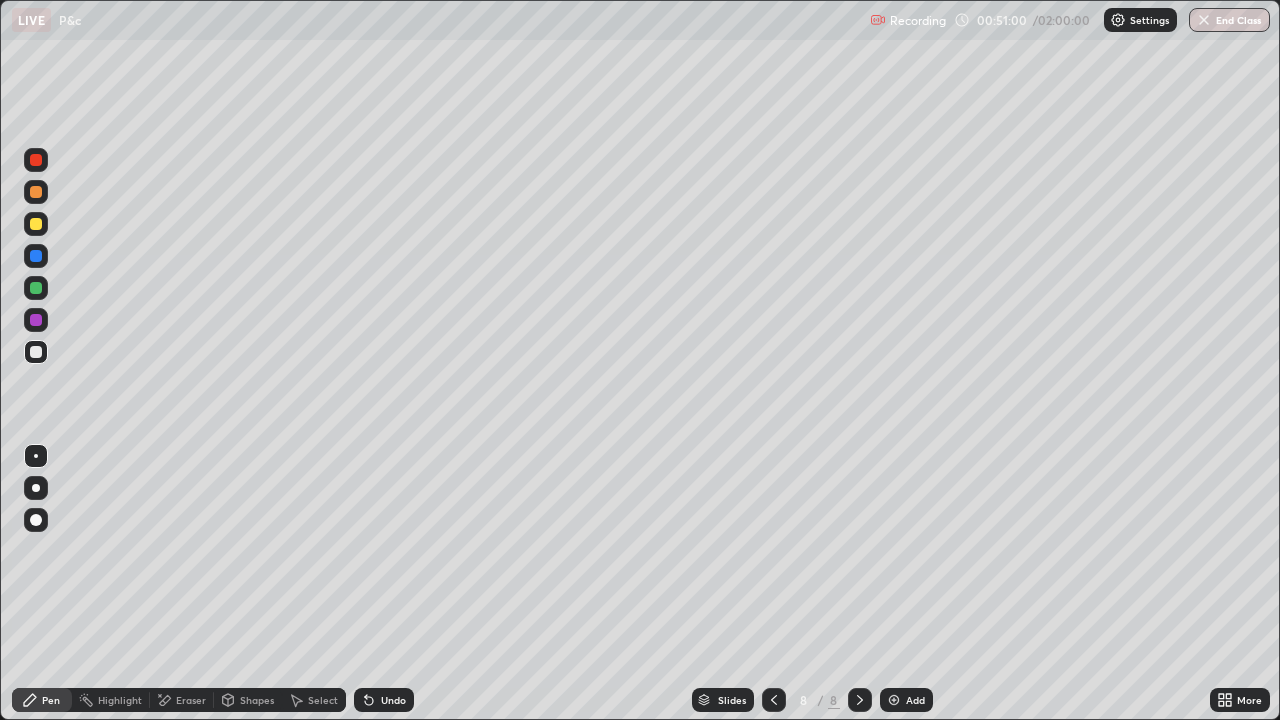 click on "Undo" at bounding box center [384, 700] 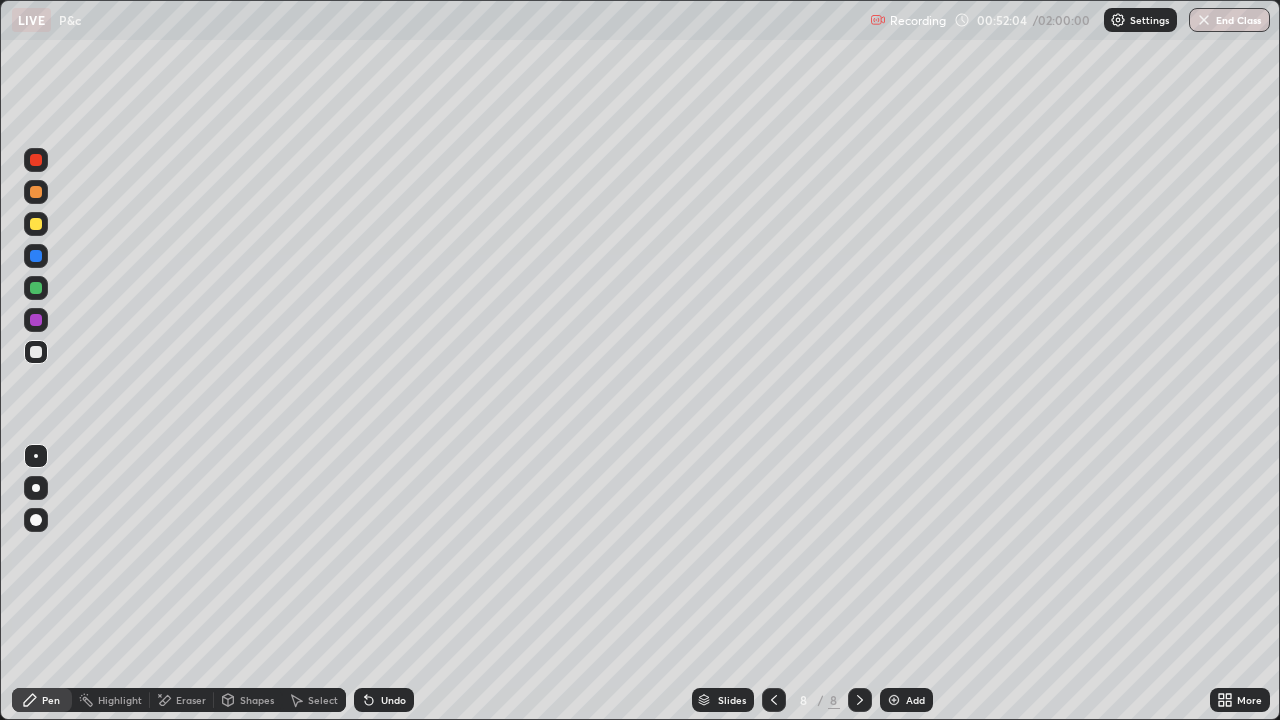 click on "Undo" at bounding box center [384, 700] 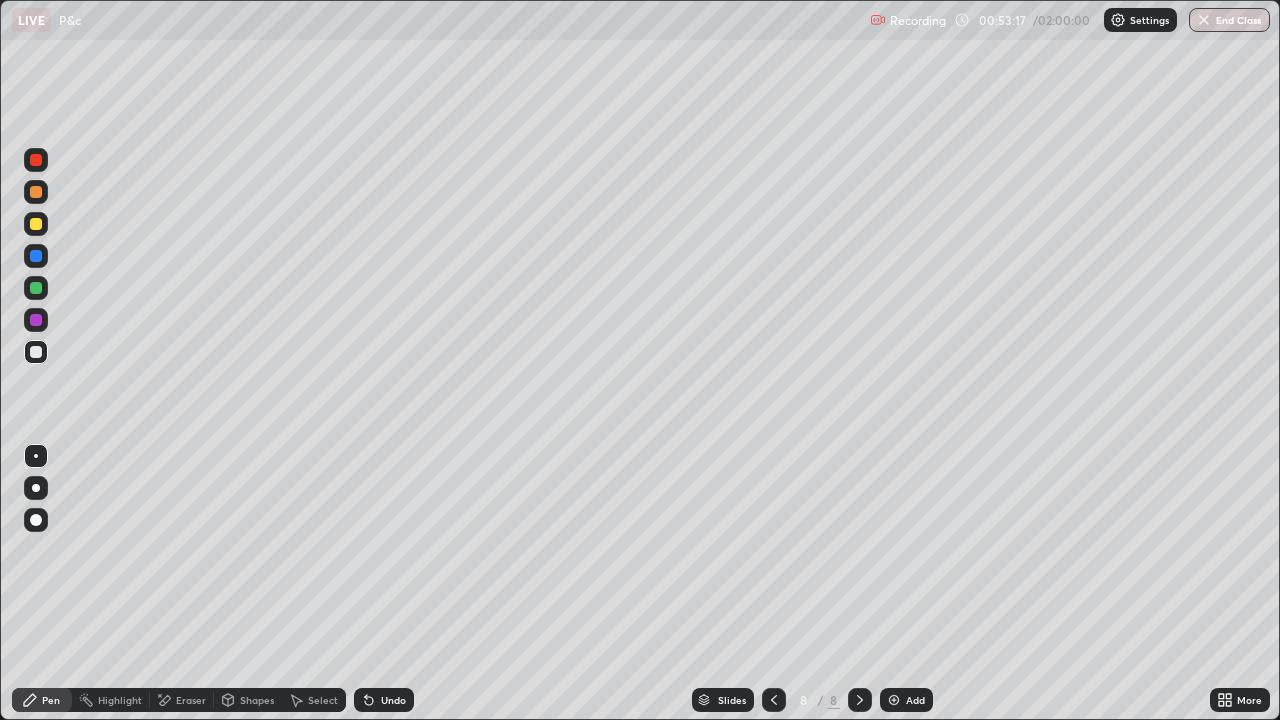 click on "Eraser" at bounding box center (191, 700) 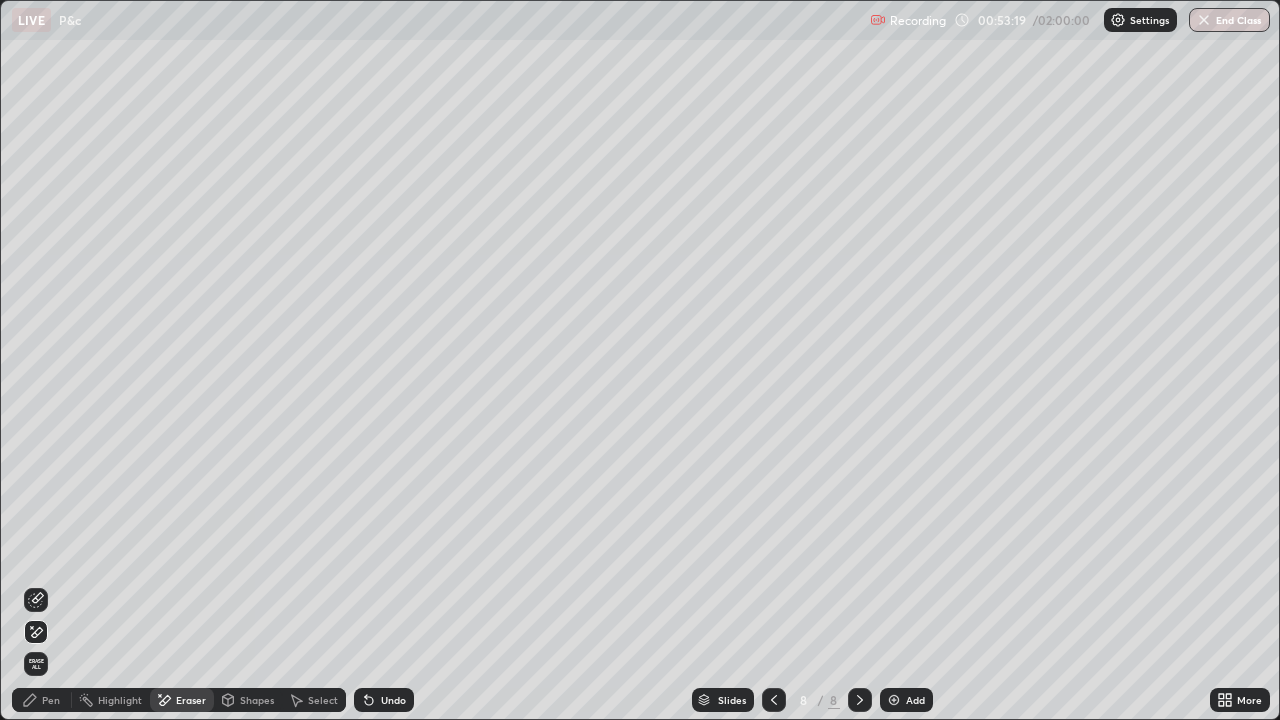 click on "Pen" at bounding box center [51, 700] 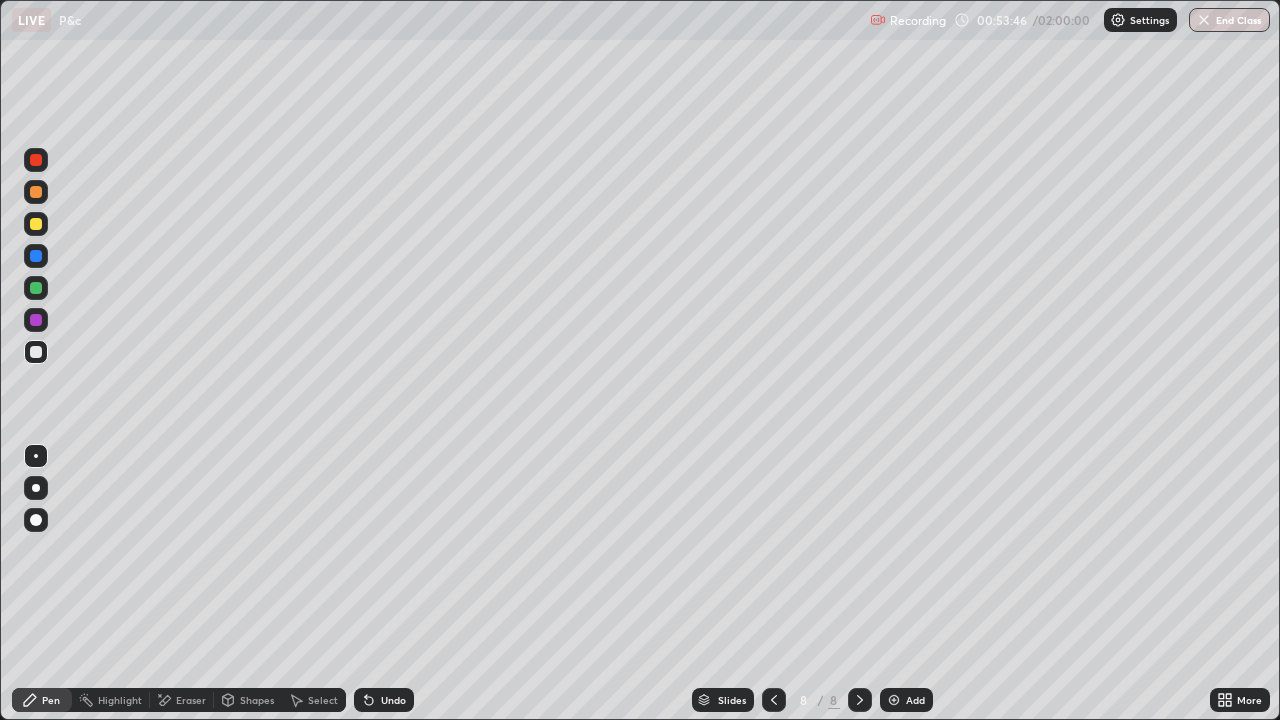click on "Eraser" at bounding box center (191, 700) 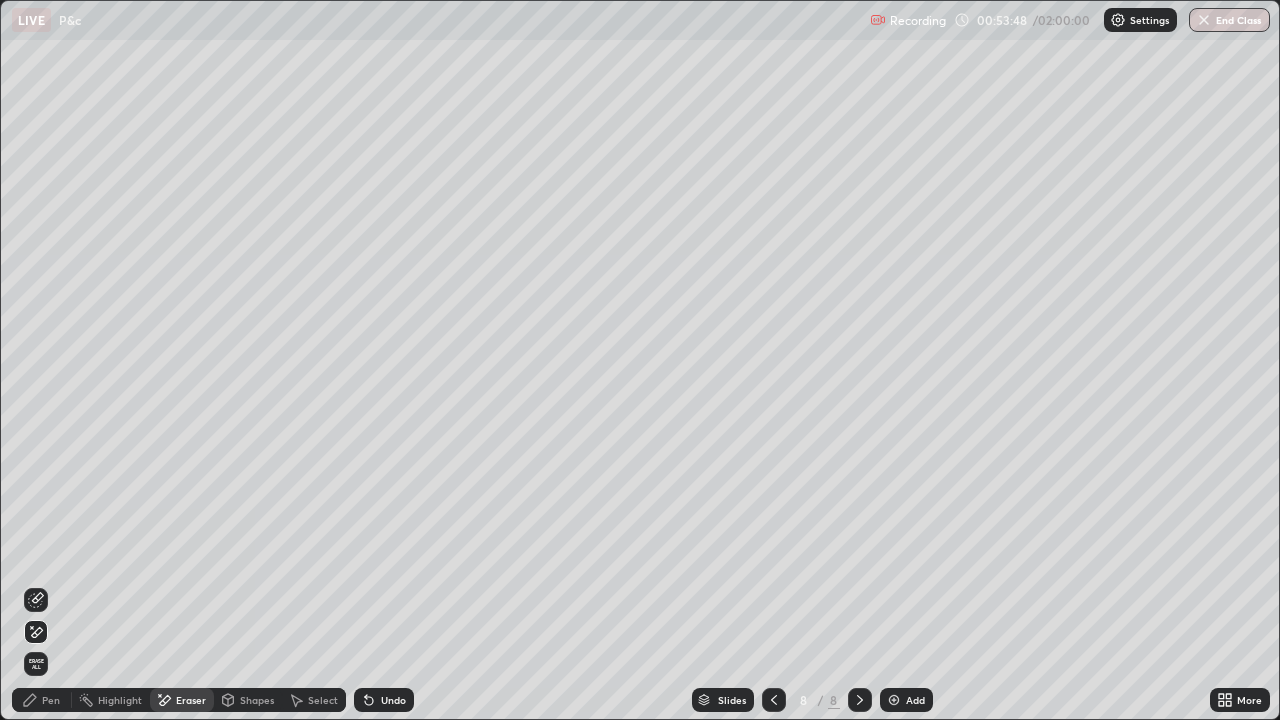 click 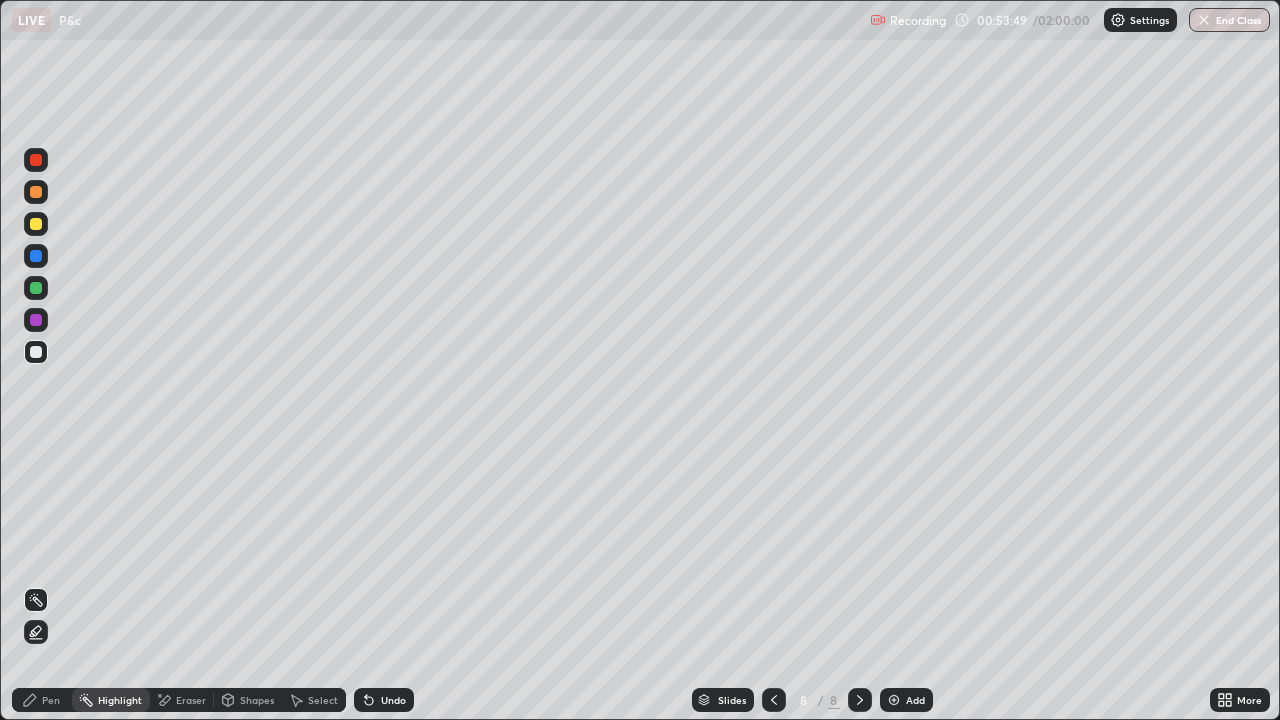 click on "Pen" at bounding box center [42, 700] 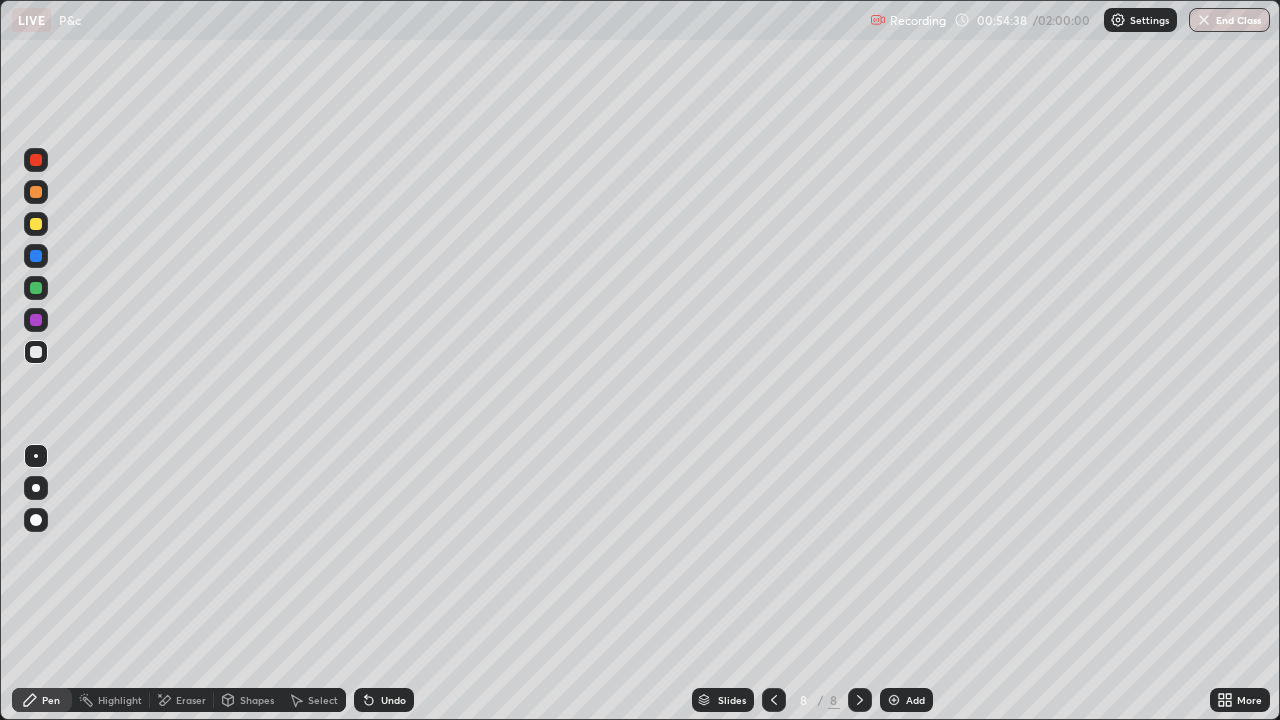click on "Undo" at bounding box center (384, 700) 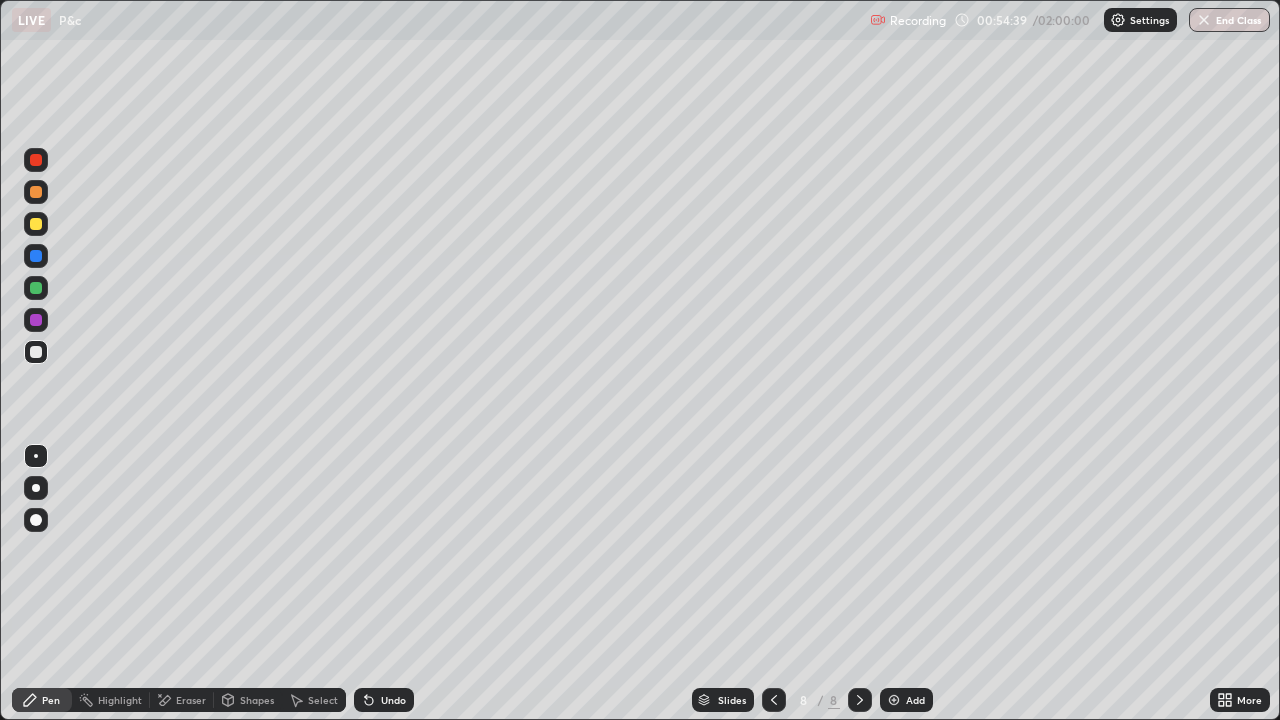 click on "Undo" at bounding box center (393, 700) 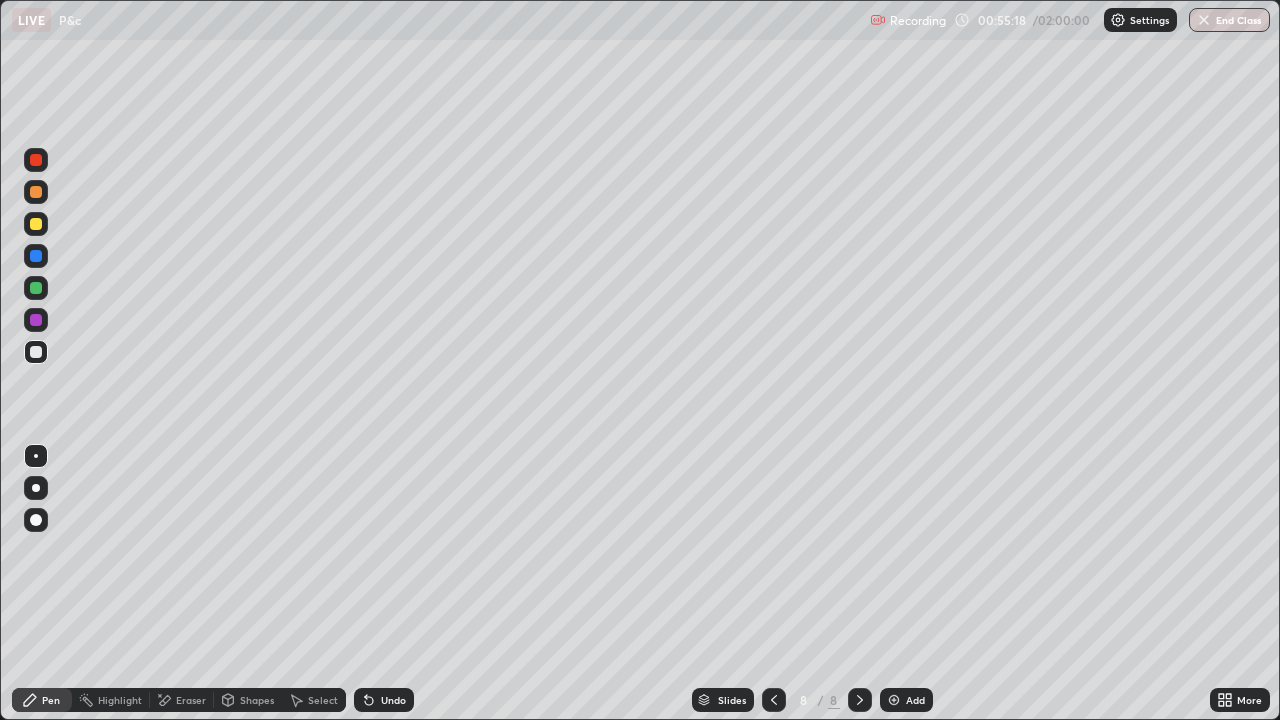 click on "Undo" at bounding box center [393, 700] 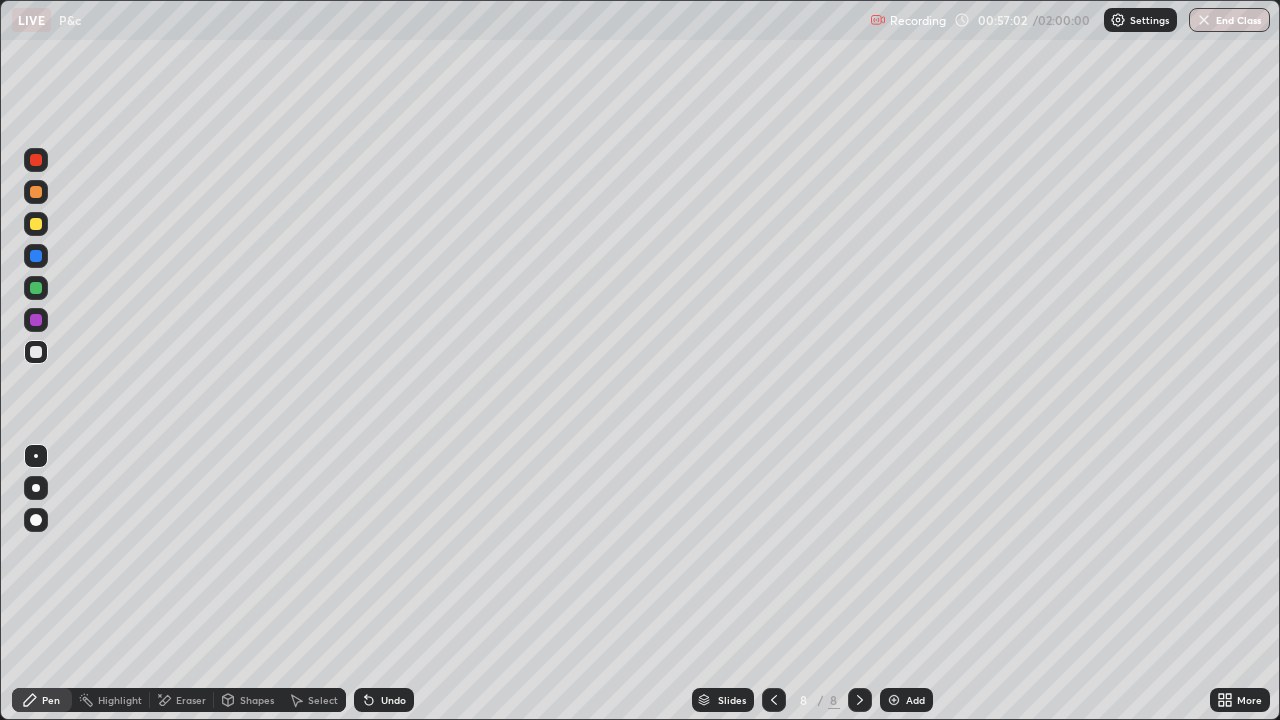 click on "Eraser" at bounding box center [182, 700] 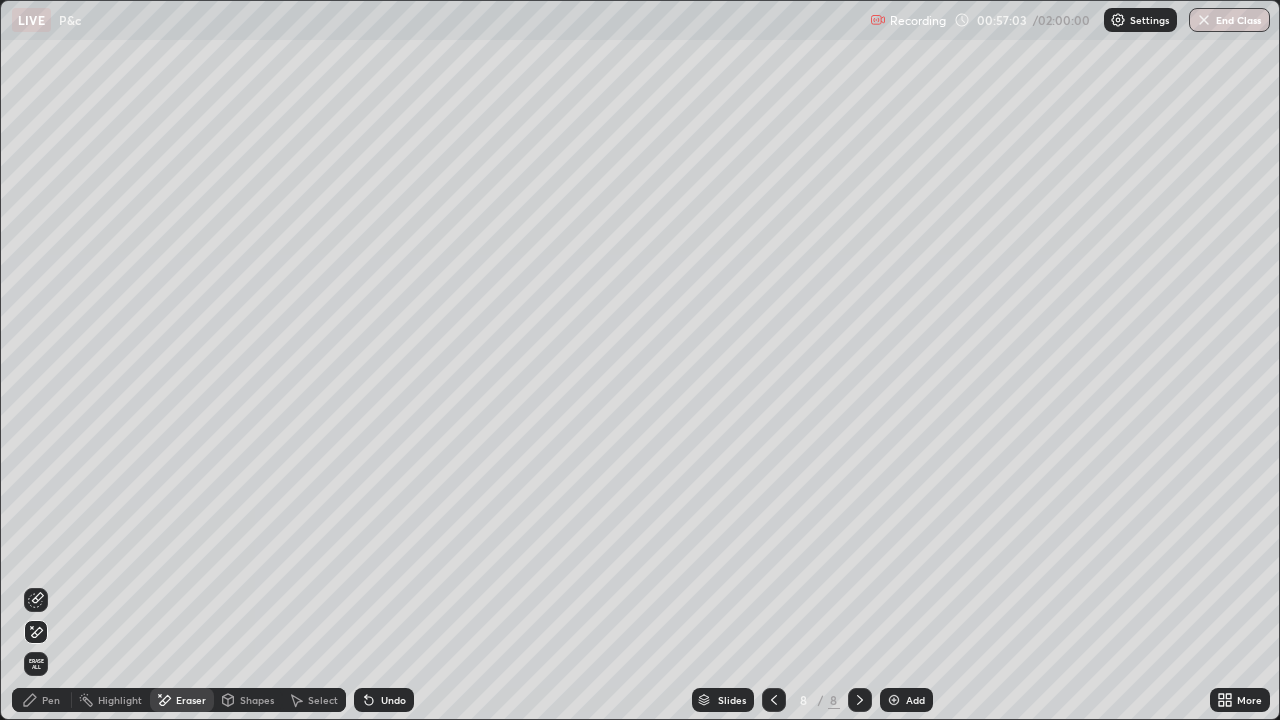 click on "Pen" at bounding box center [42, 700] 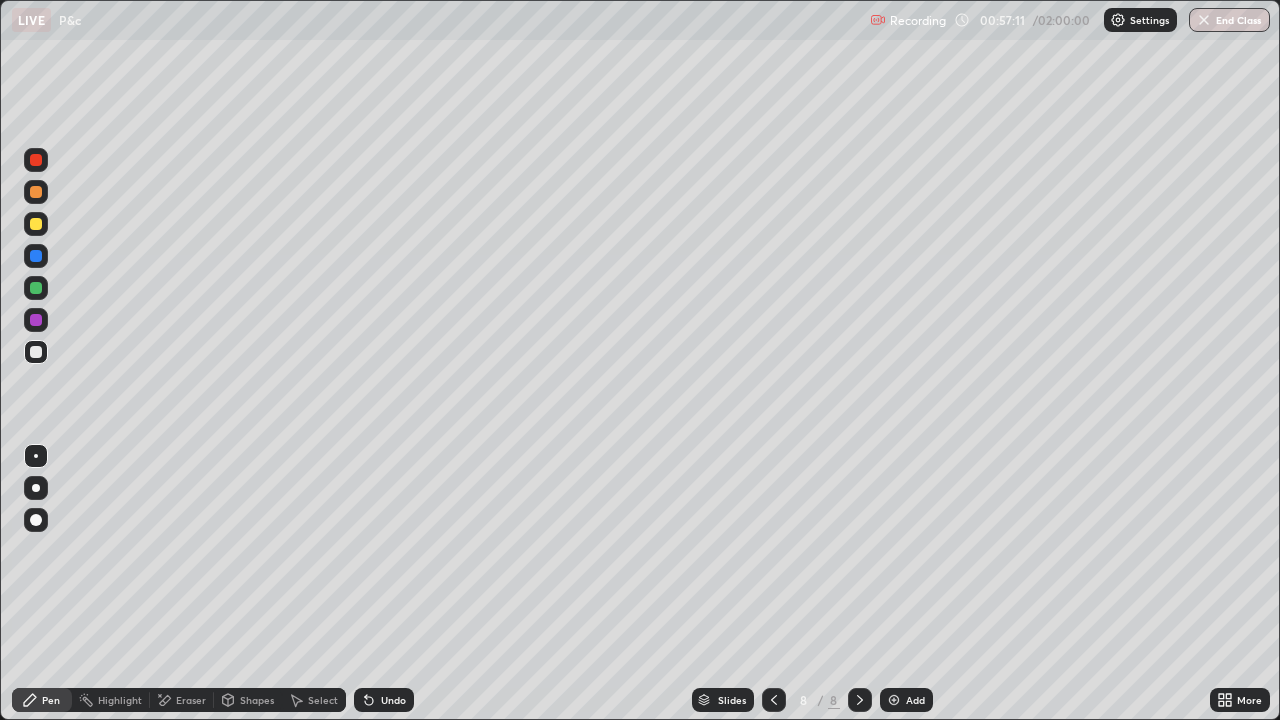 click on "Eraser" at bounding box center (191, 700) 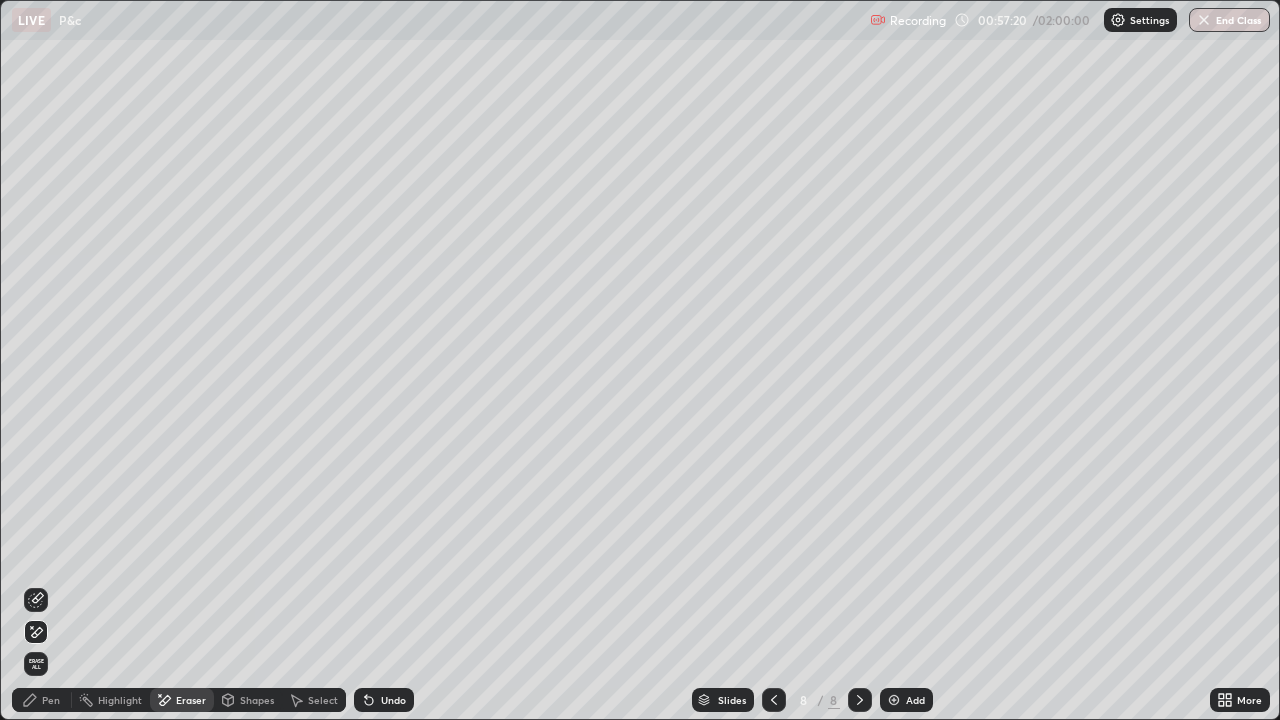 click on "Pen" at bounding box center (51, 700) 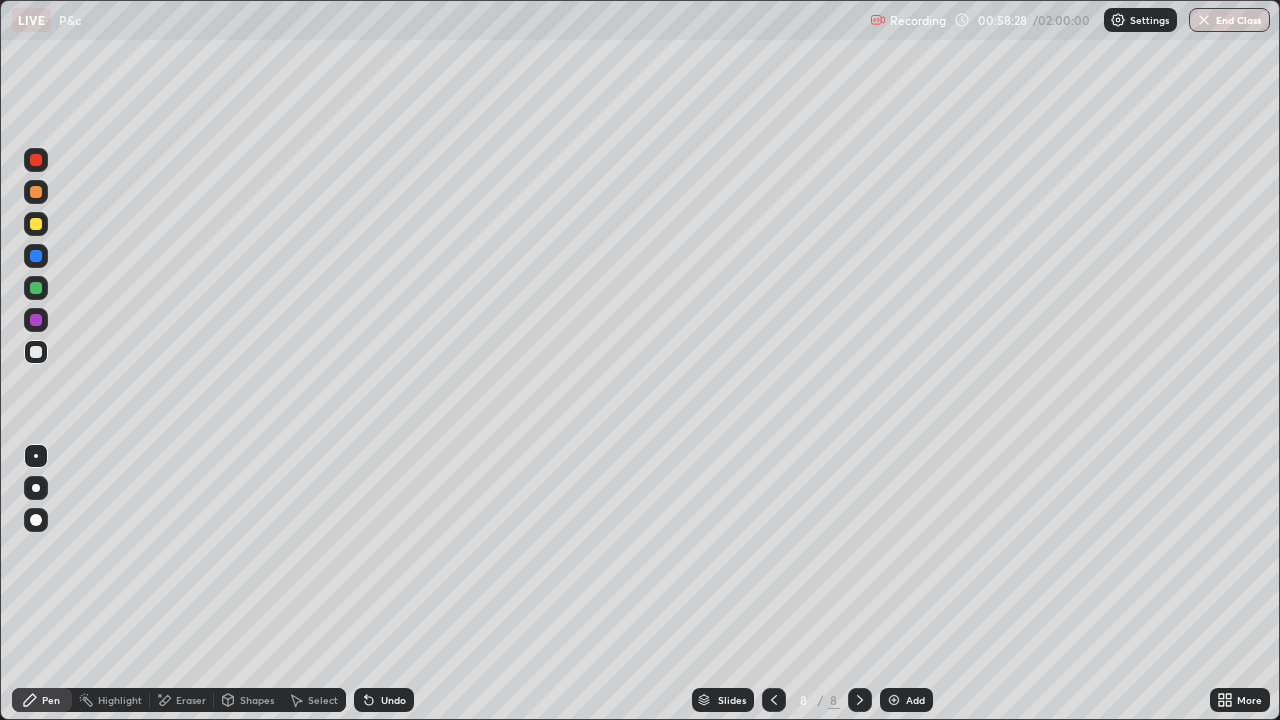 click on "Eraser" at bounding box center [182, 700] 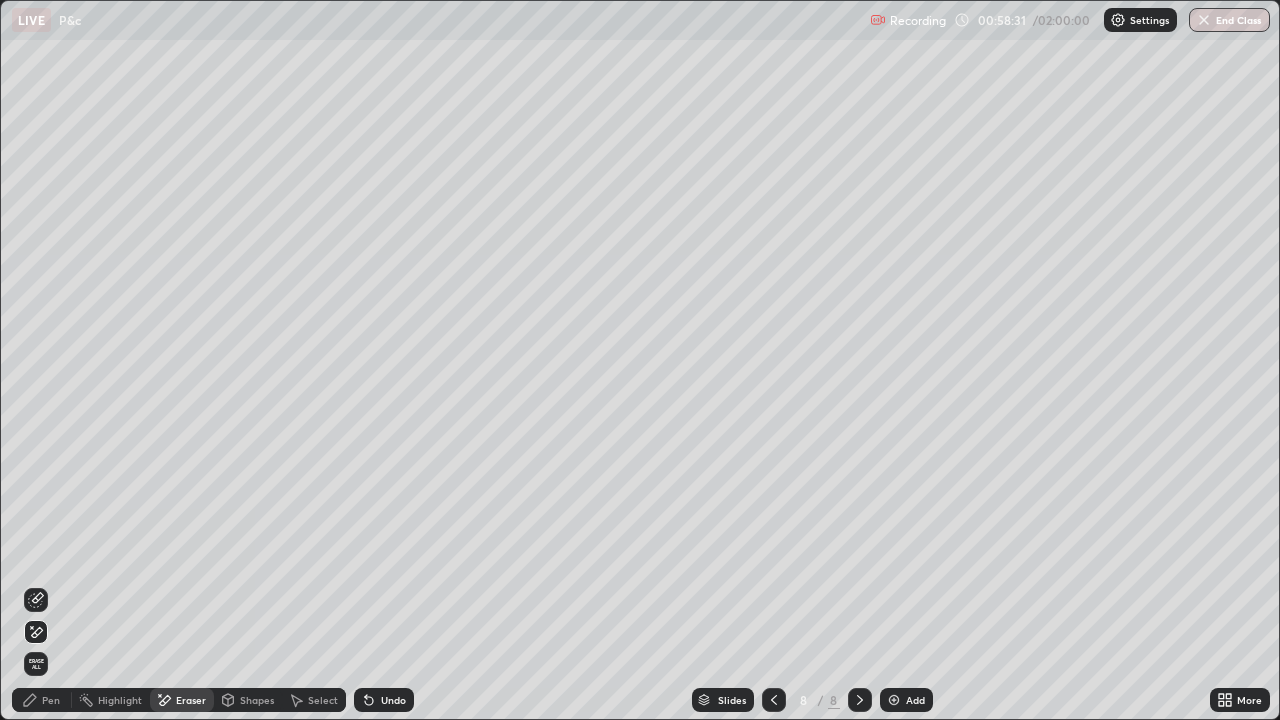 click on "Pen" at bounding box center [51, 700] 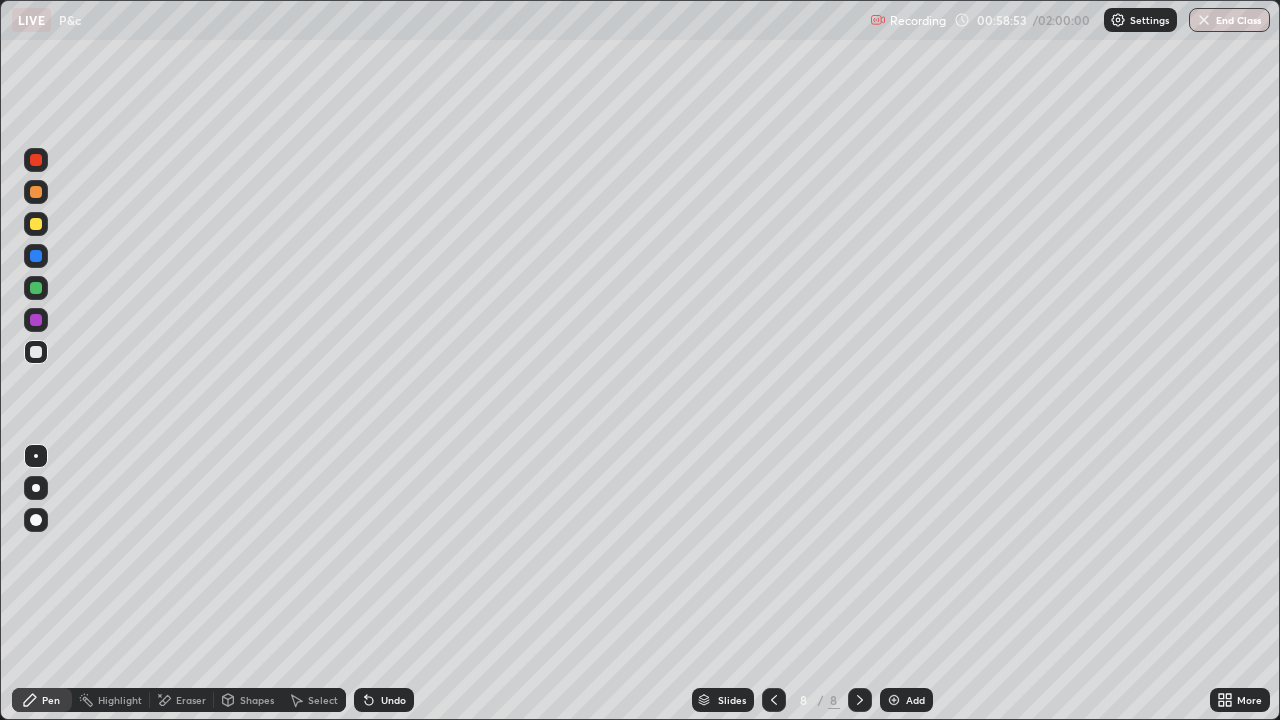 click 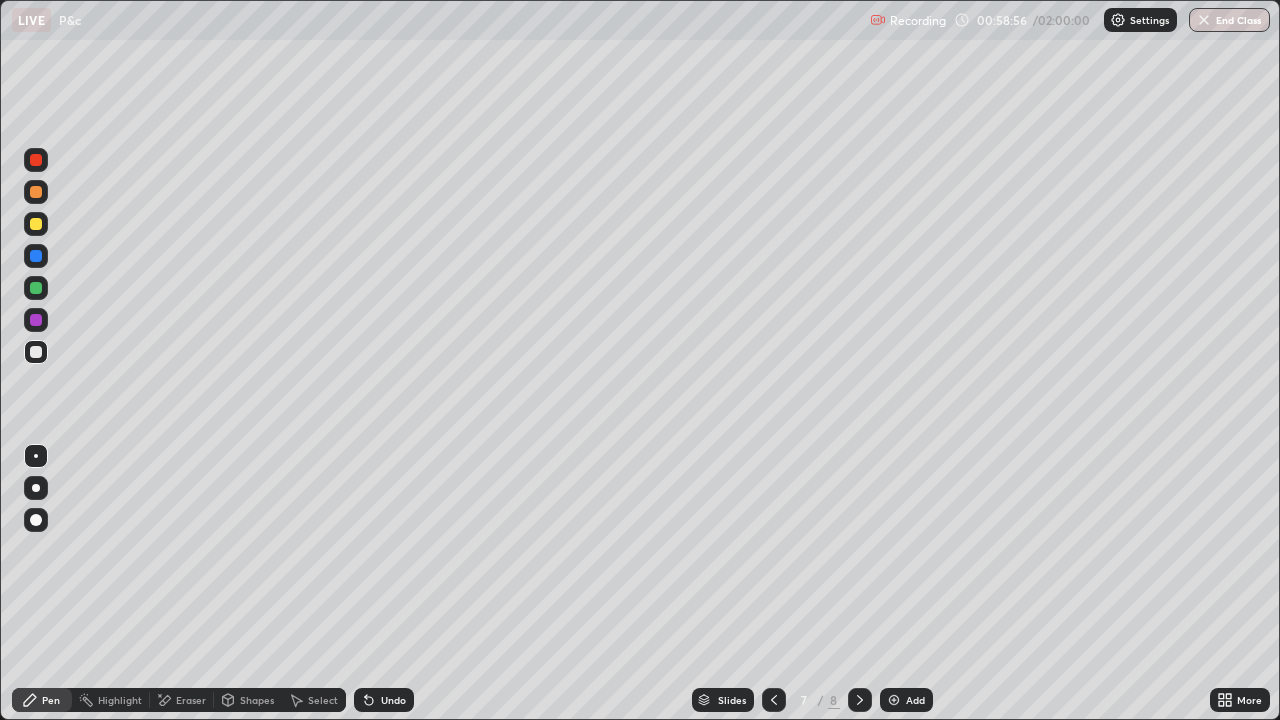 click at bounding box center (860, 700) 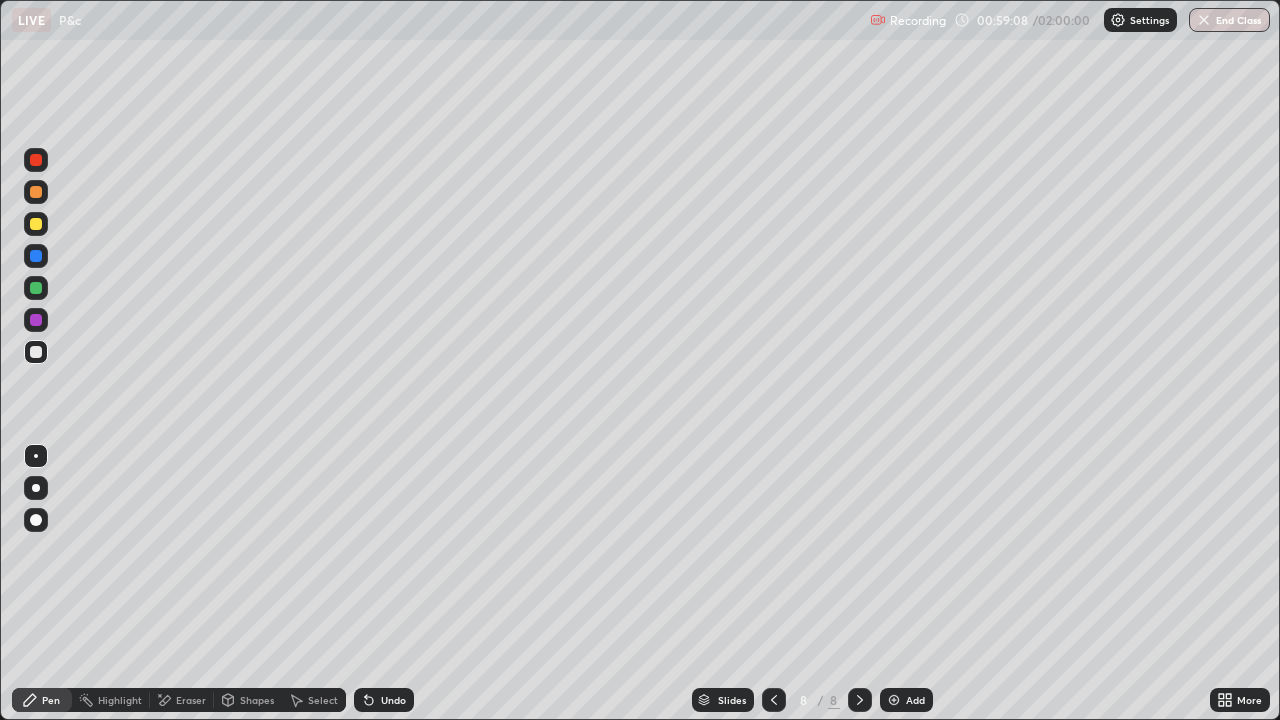 click 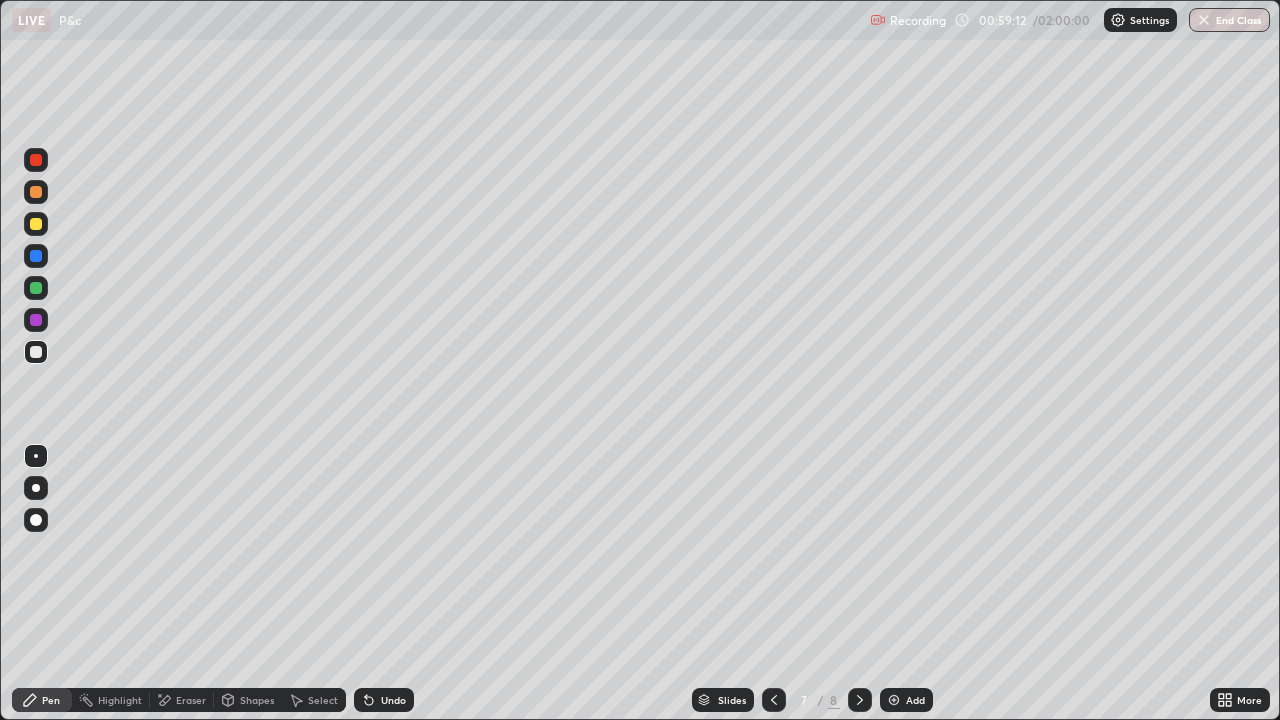 click 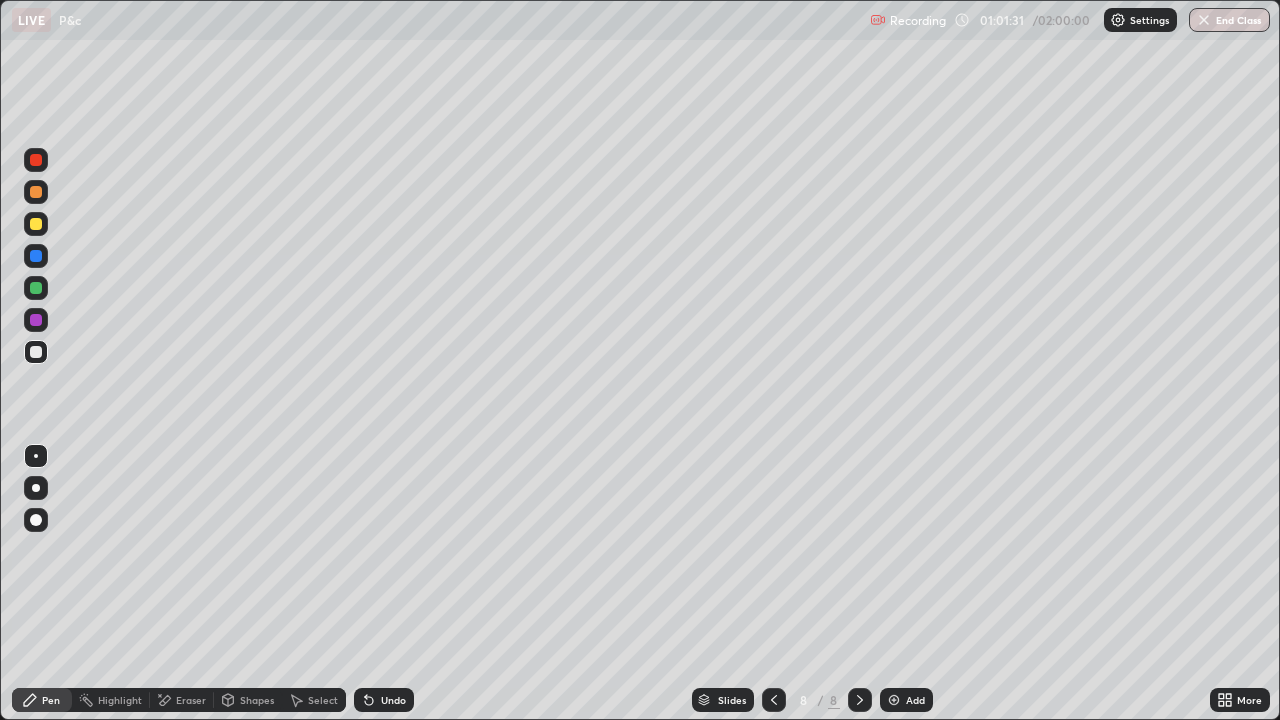 click on "Add" at bounding box center [906, 700] 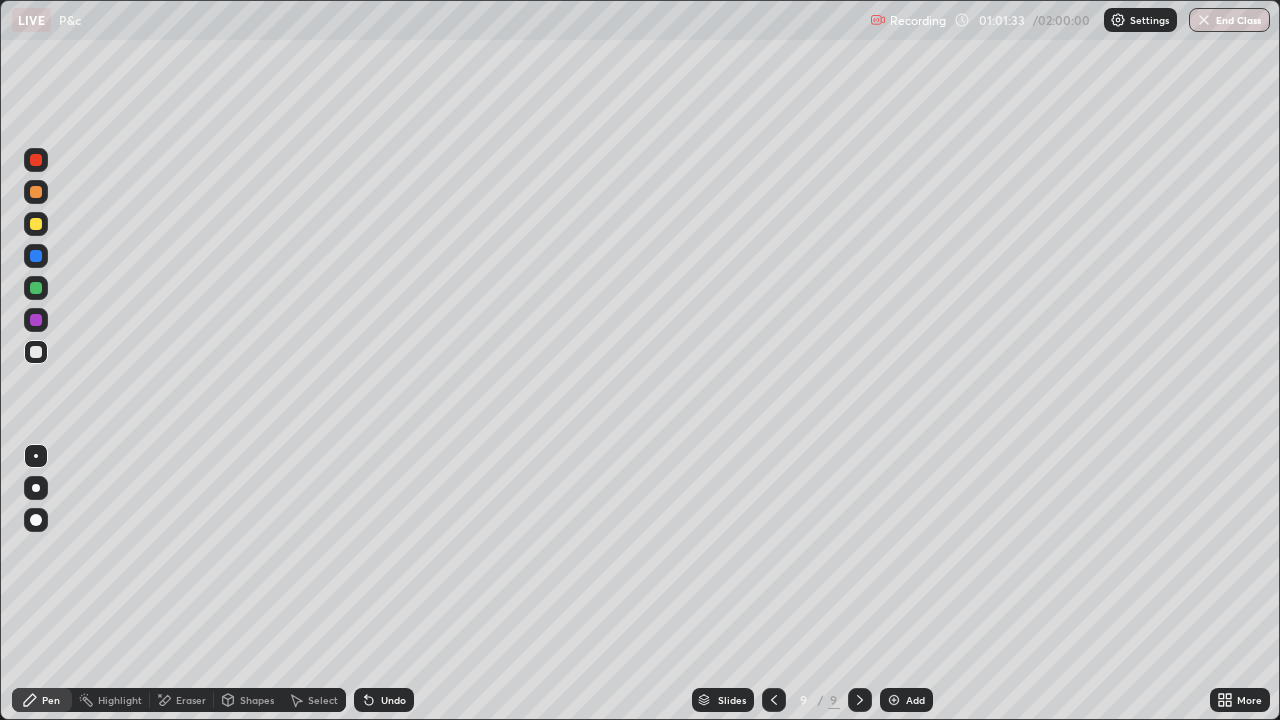 click 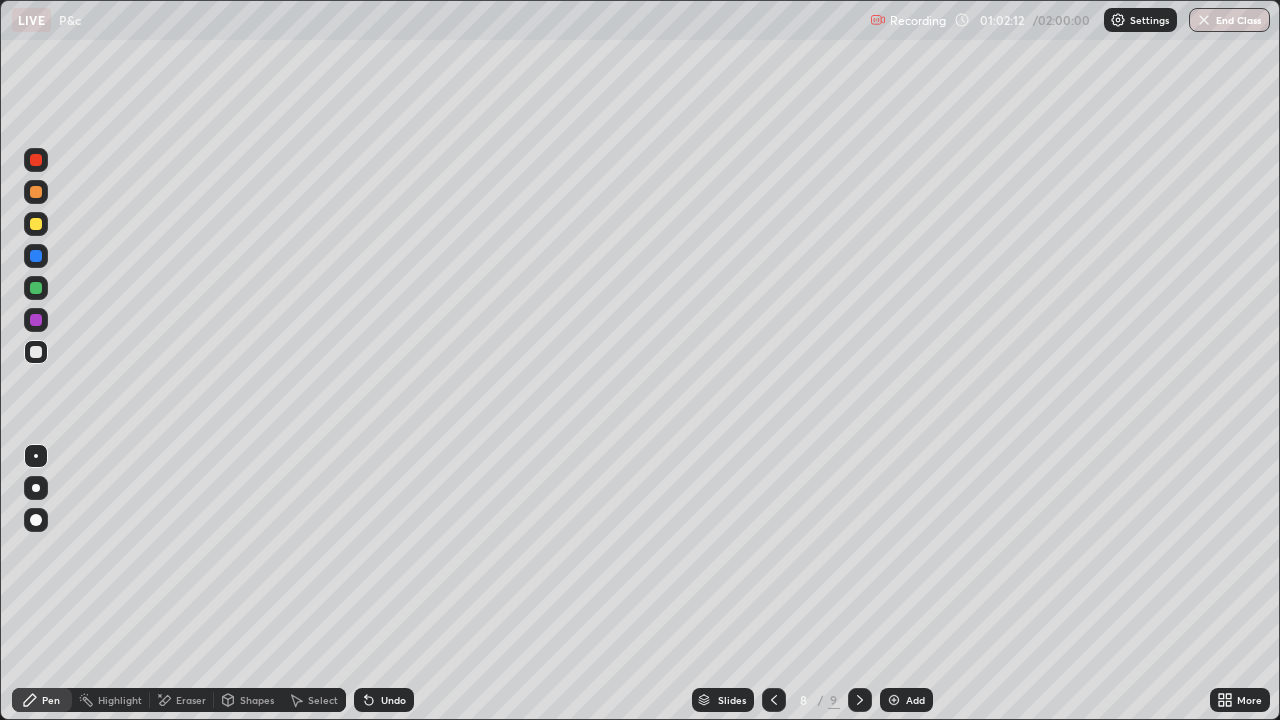 click 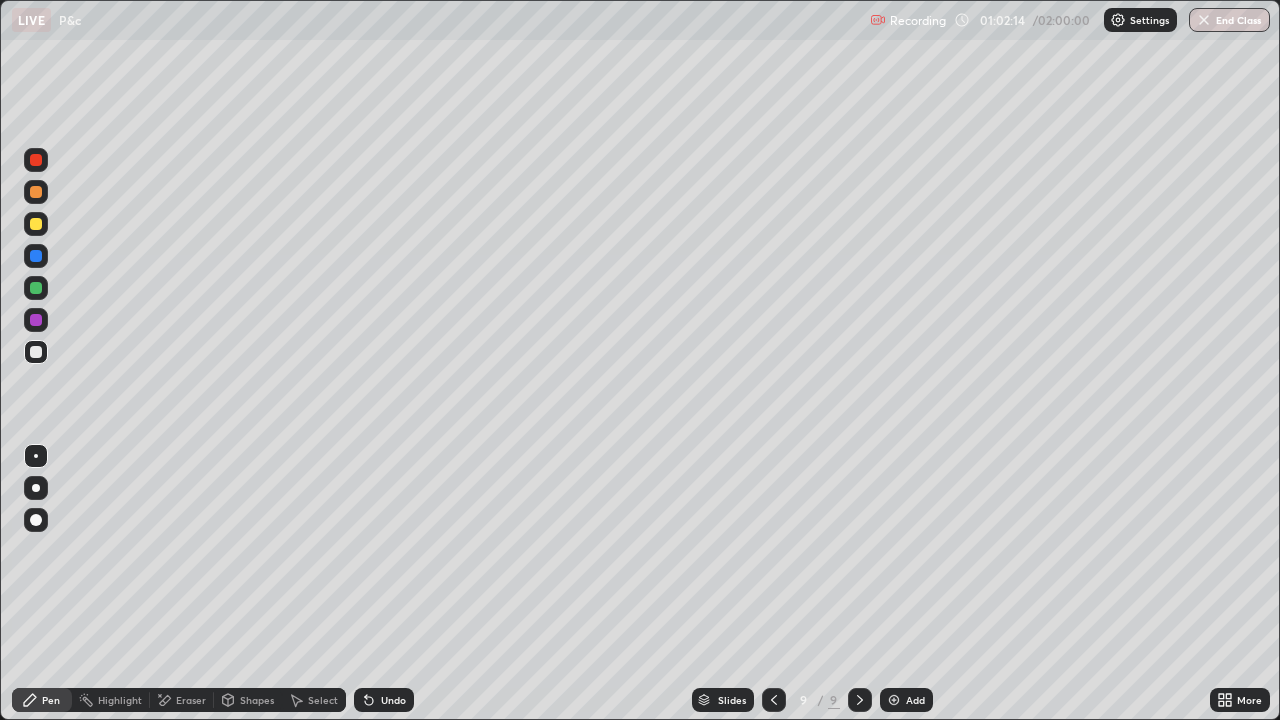 click at bounding box center [36, 224] 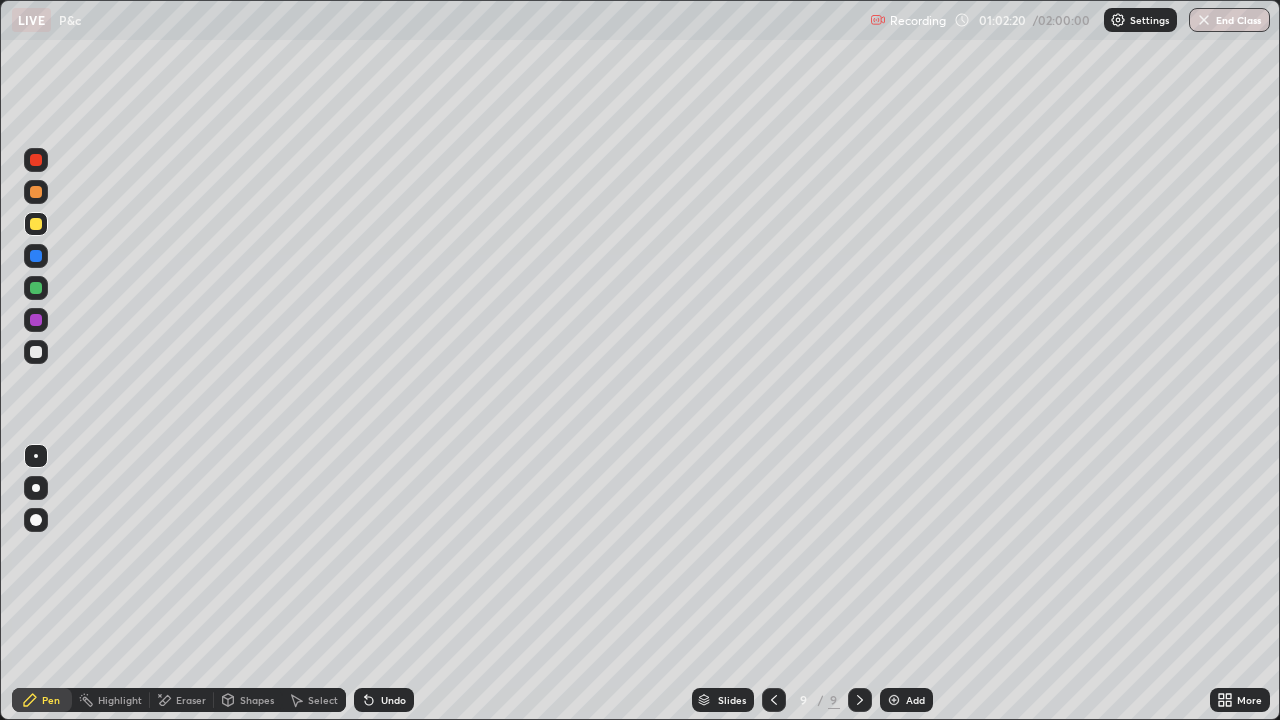 click 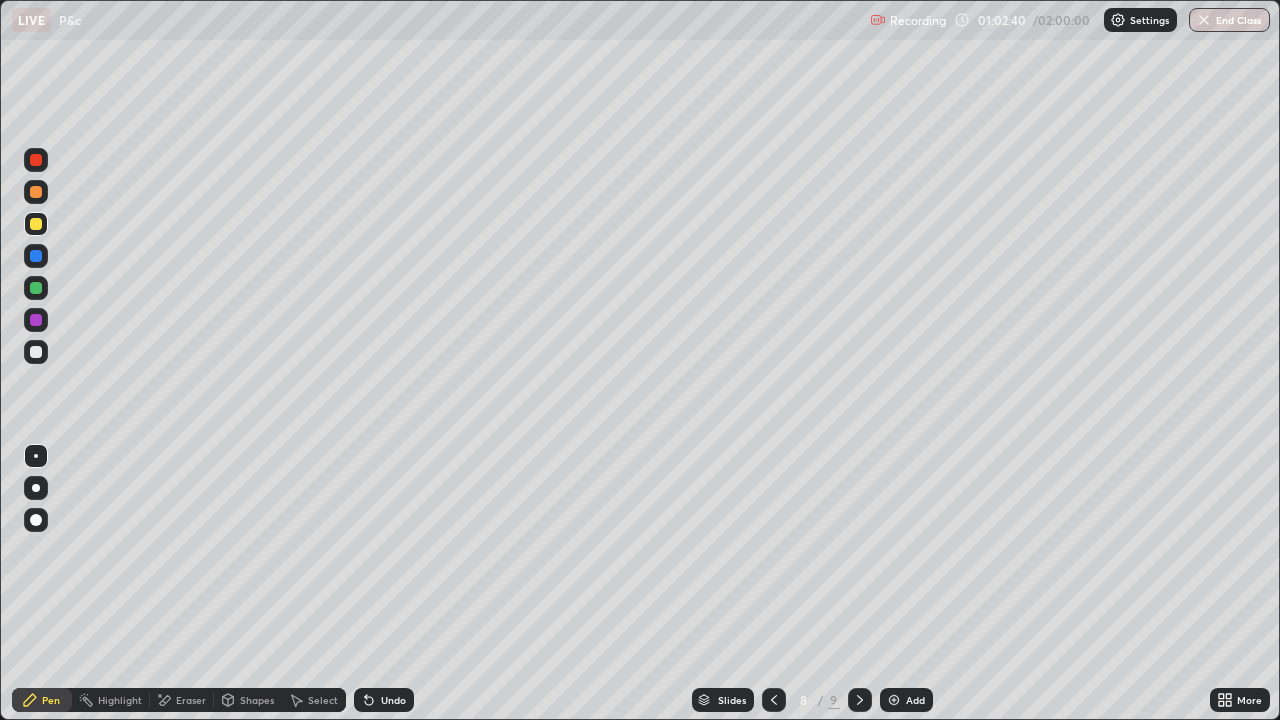 click 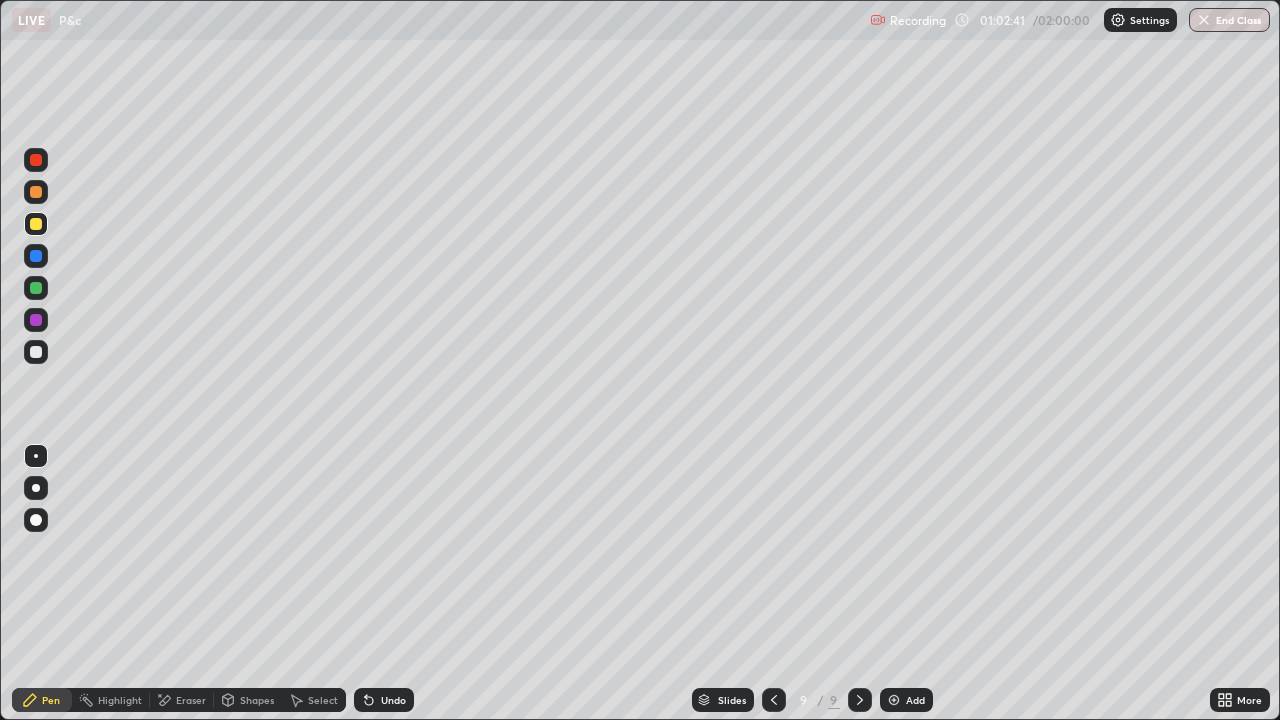 click at bounding box center (36, 352) 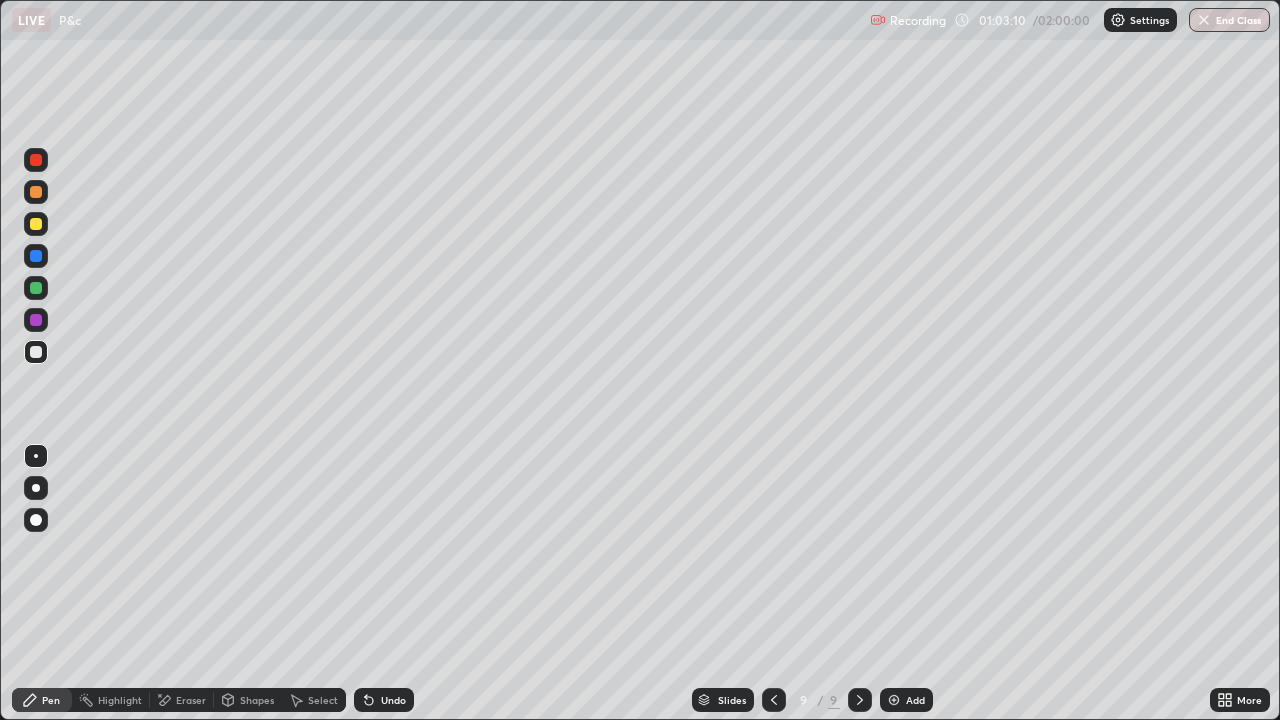 click at bounding box center (36, 224) 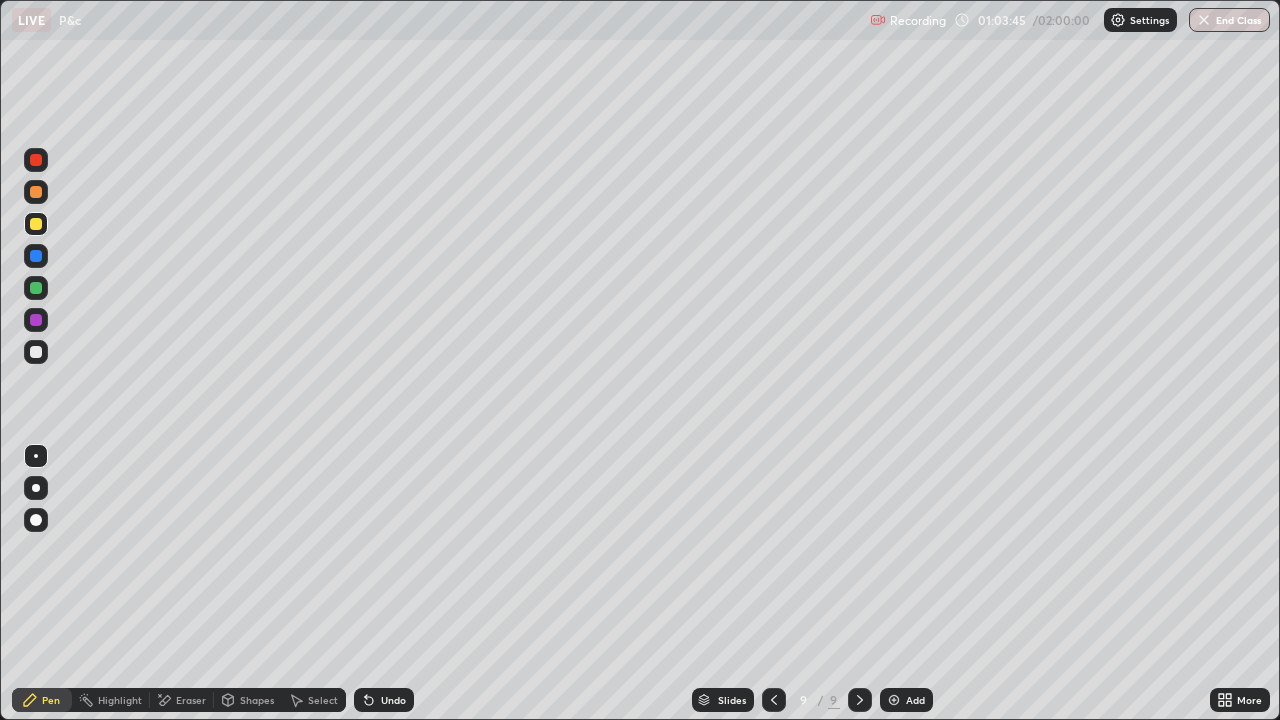 click at bounding box center (36, 352) 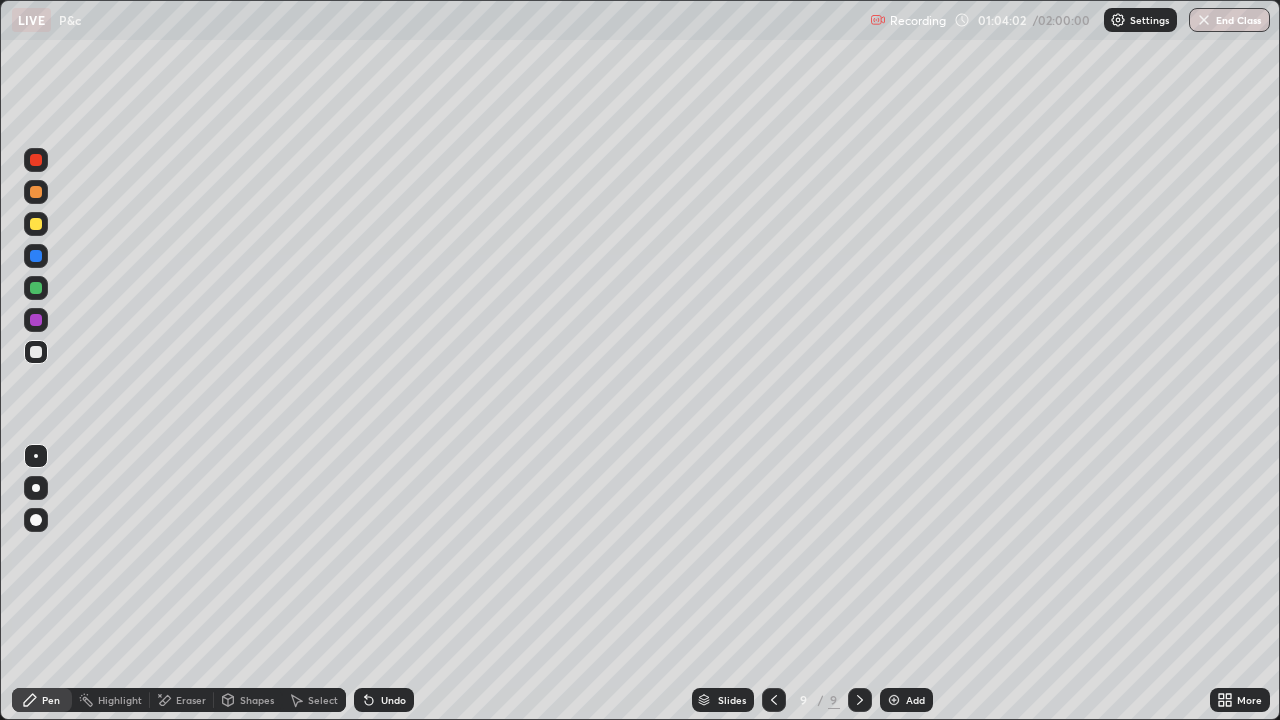 click on "Undo" at bounding box center [384, 700] 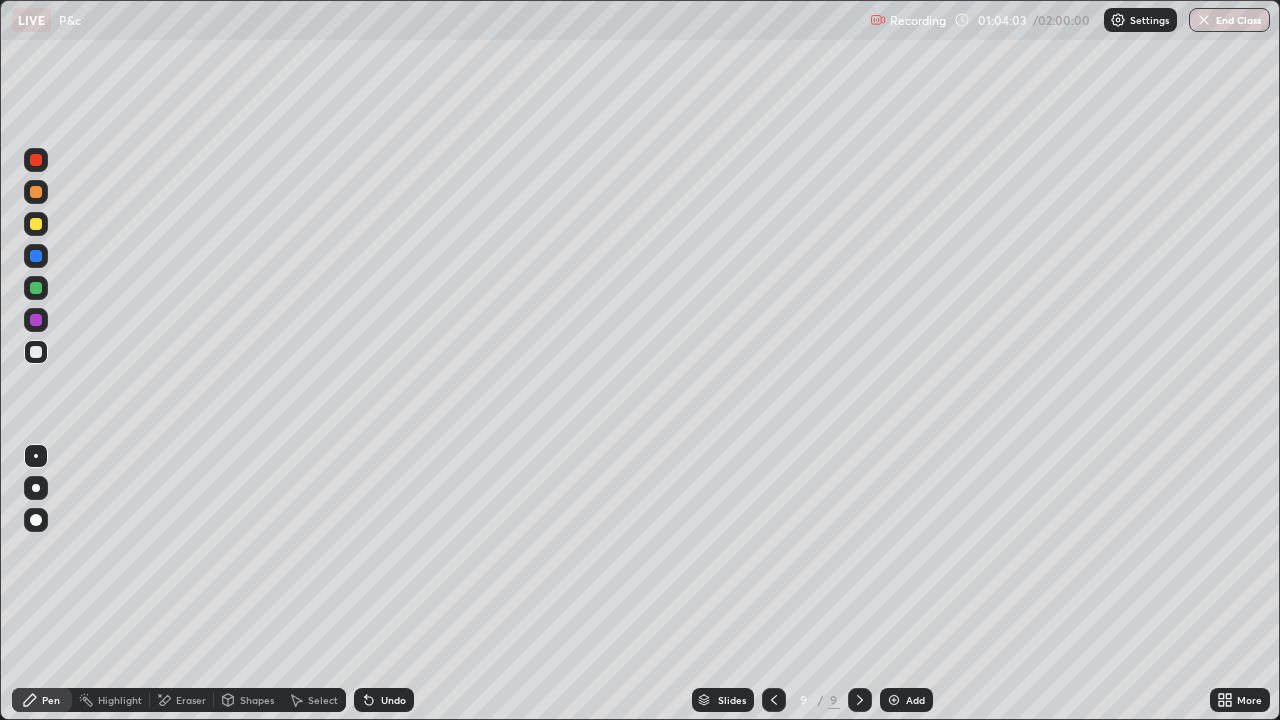 click on "Undo" at bounding box center (384, 700) 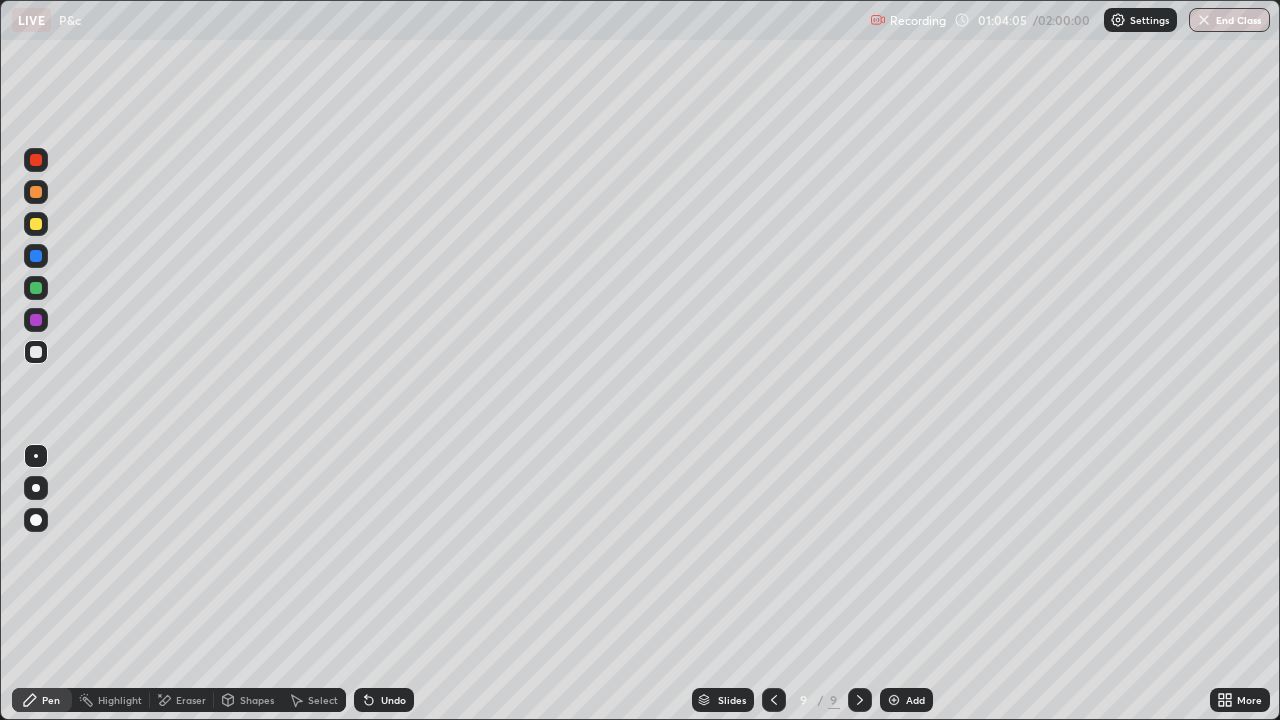 click 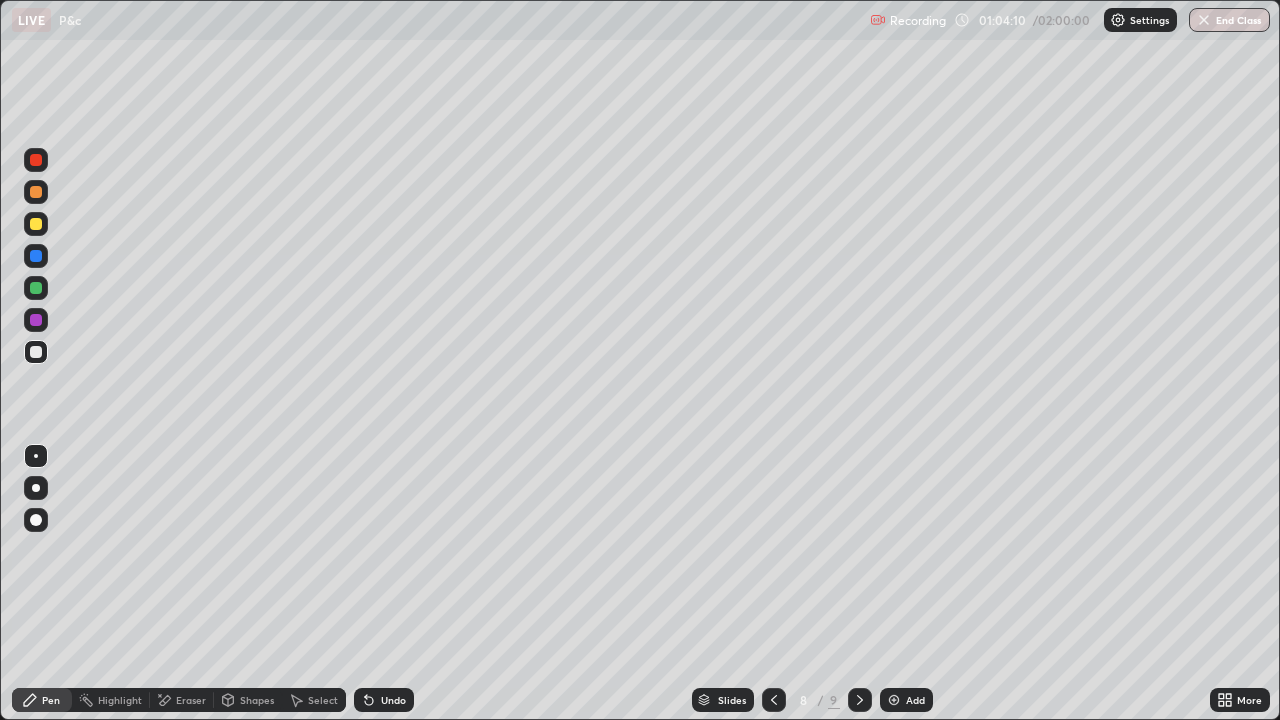click 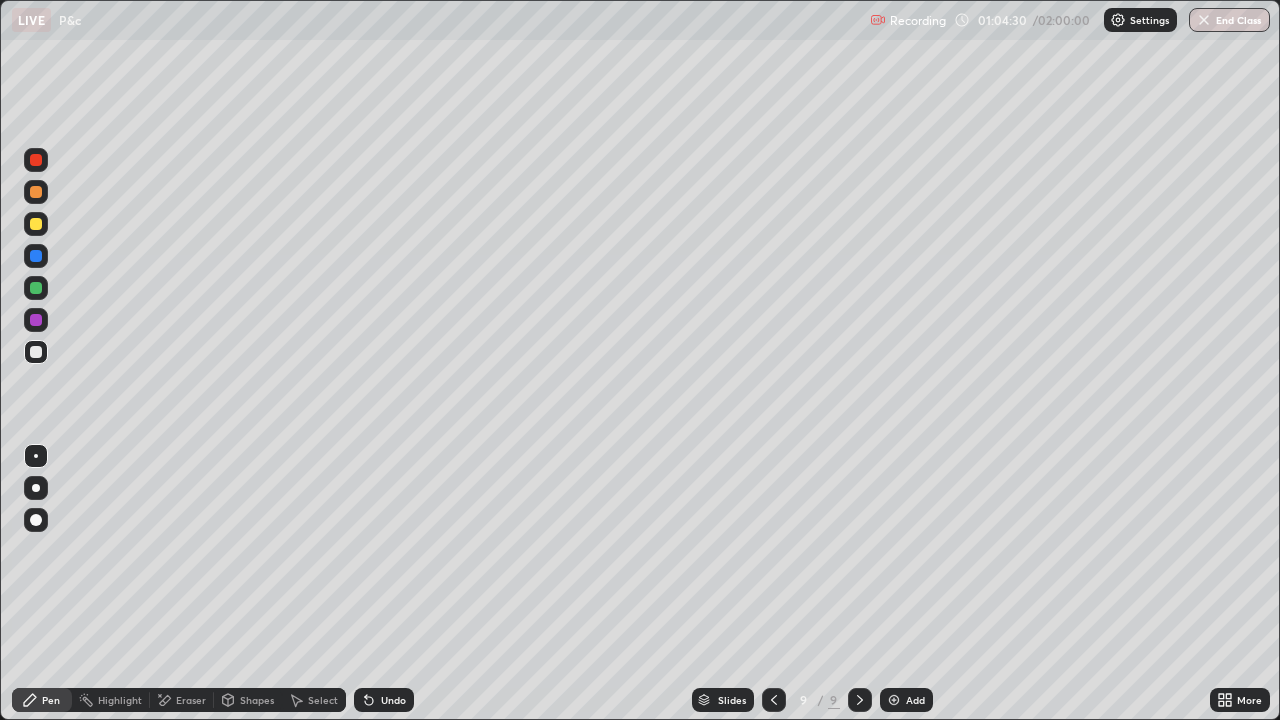 click on "Undo" at bounding box center (393, 700) 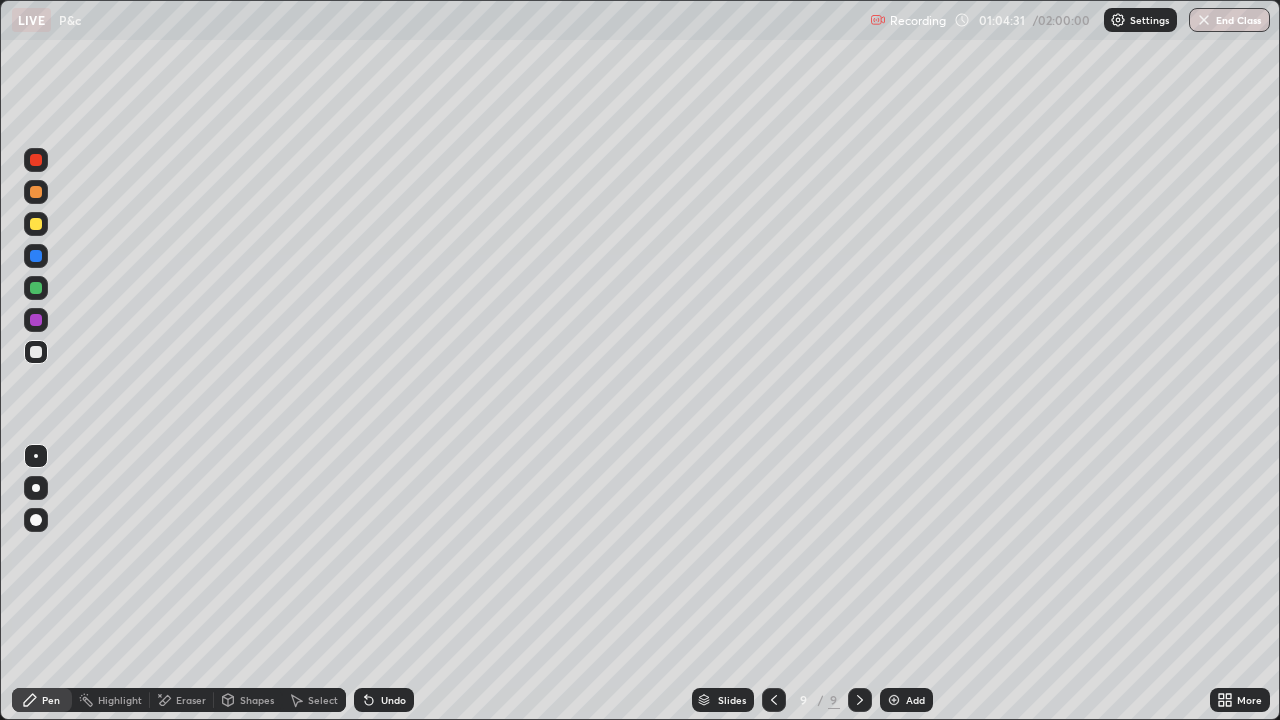 click on "Undo" at bounding box center [384, 700] 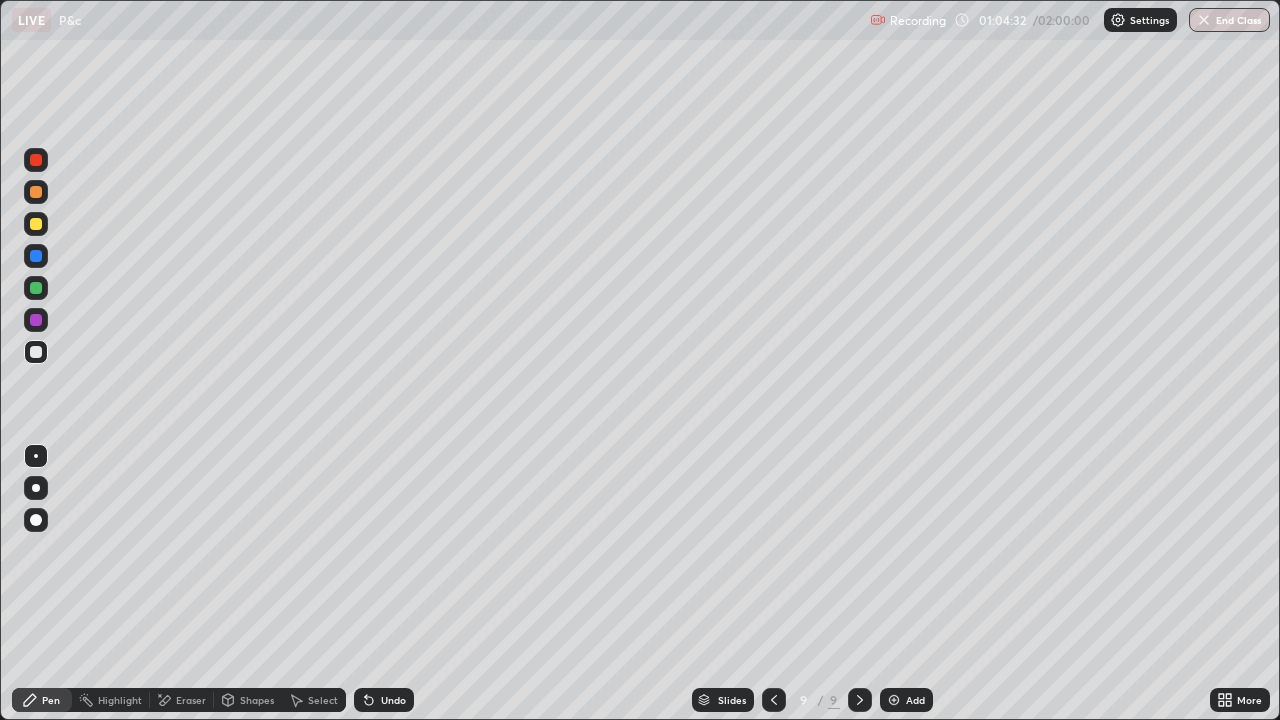 click on "Undo" at bounding box center (384, 700) 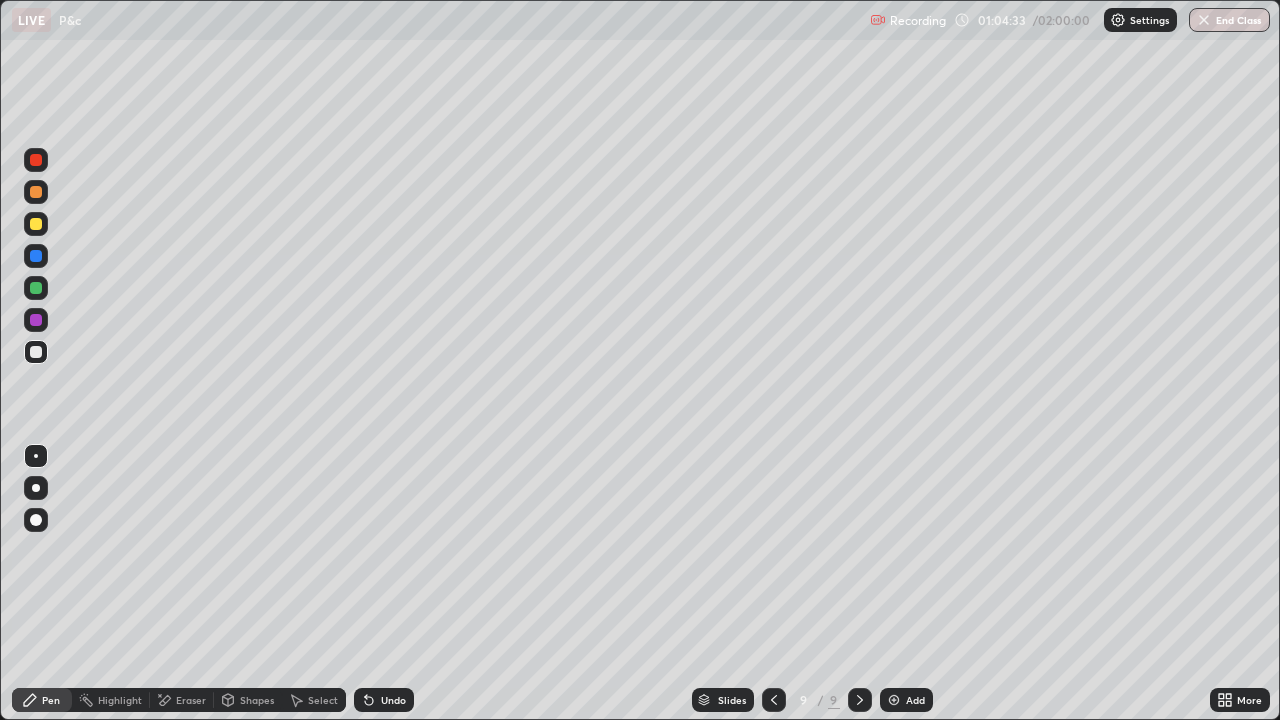 click 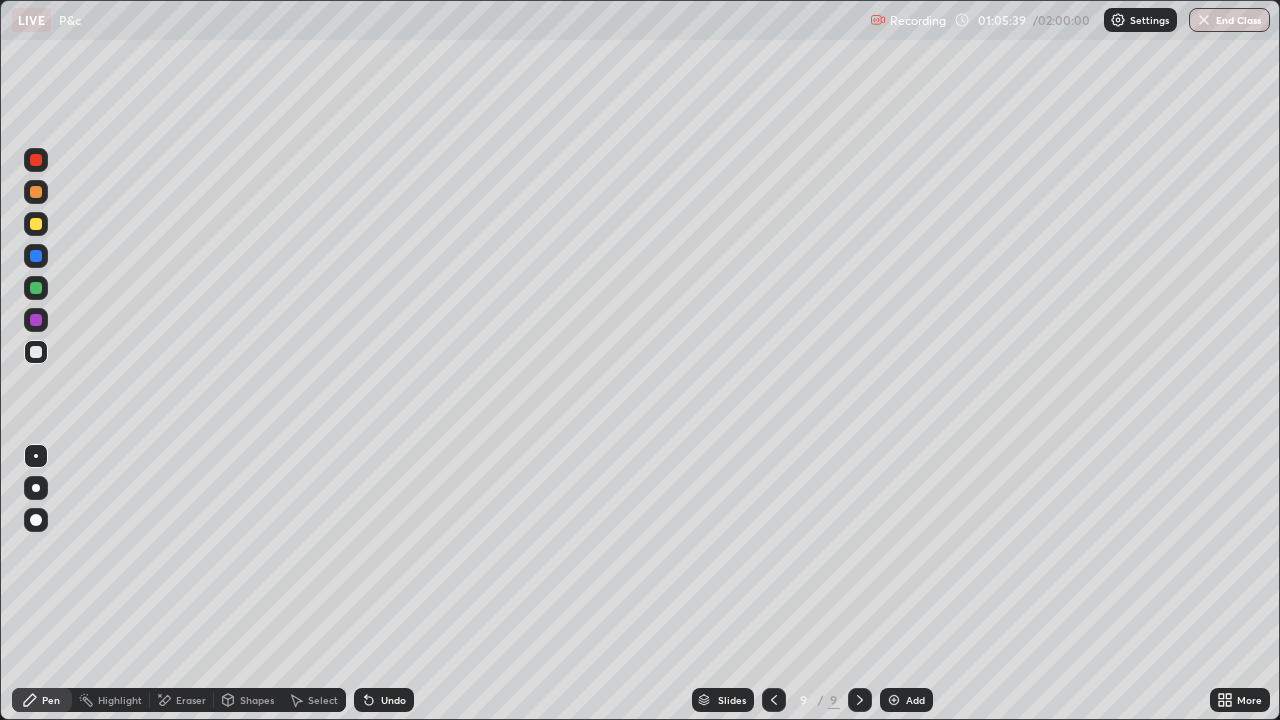 click on "Undo" at bounding box center [393, 700] 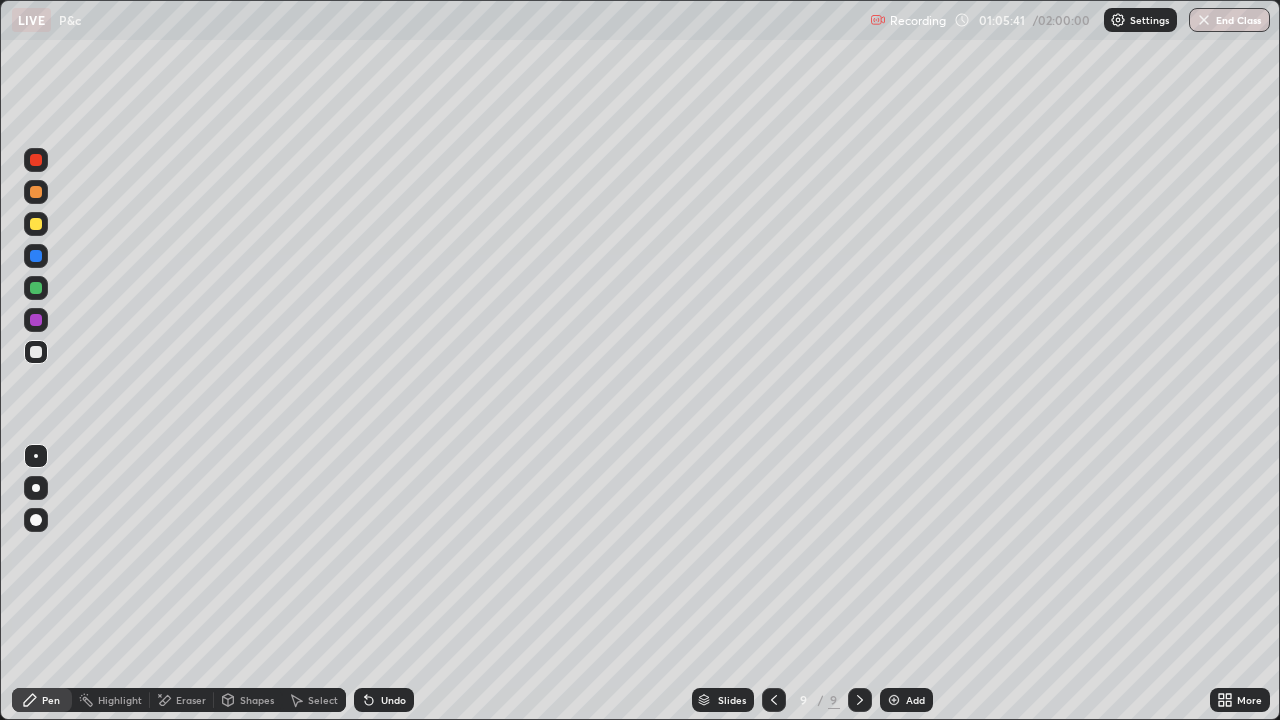 click on "Undo" at bounding box center (384, 700) 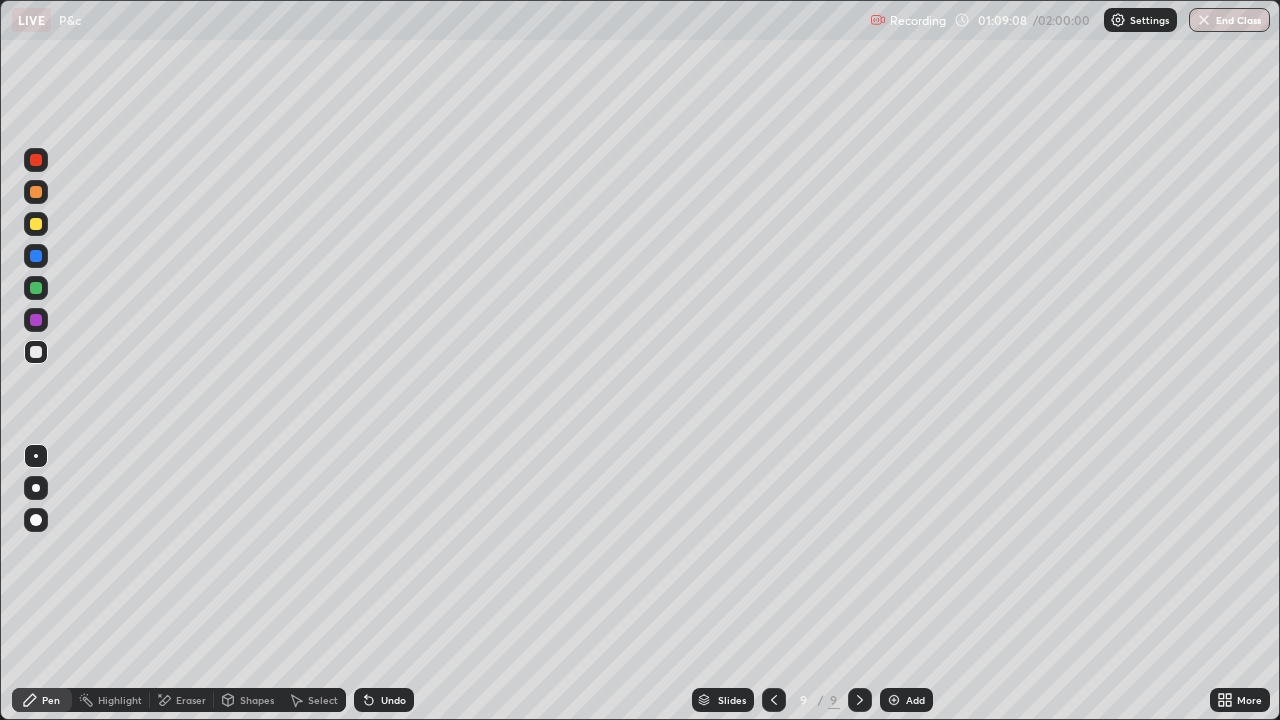 click on "Add" at bounding box center (915, 700) 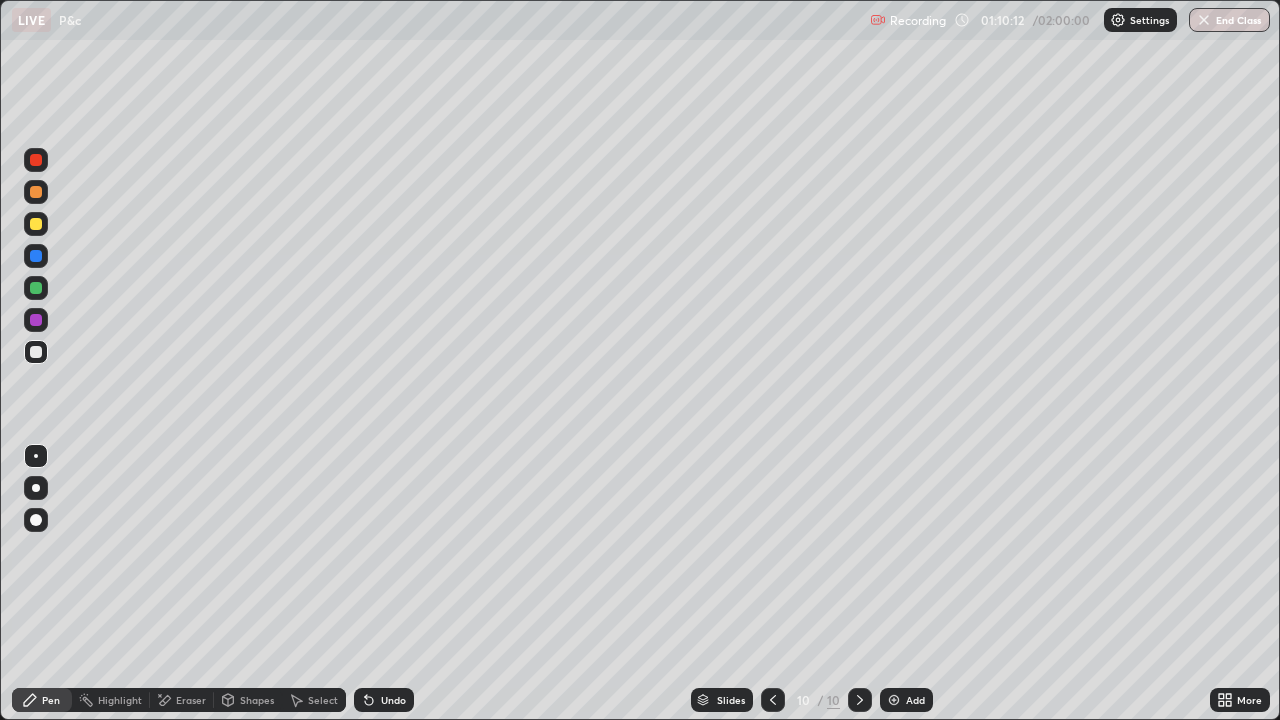 click on "Undo" at bounding box center [393, 700] 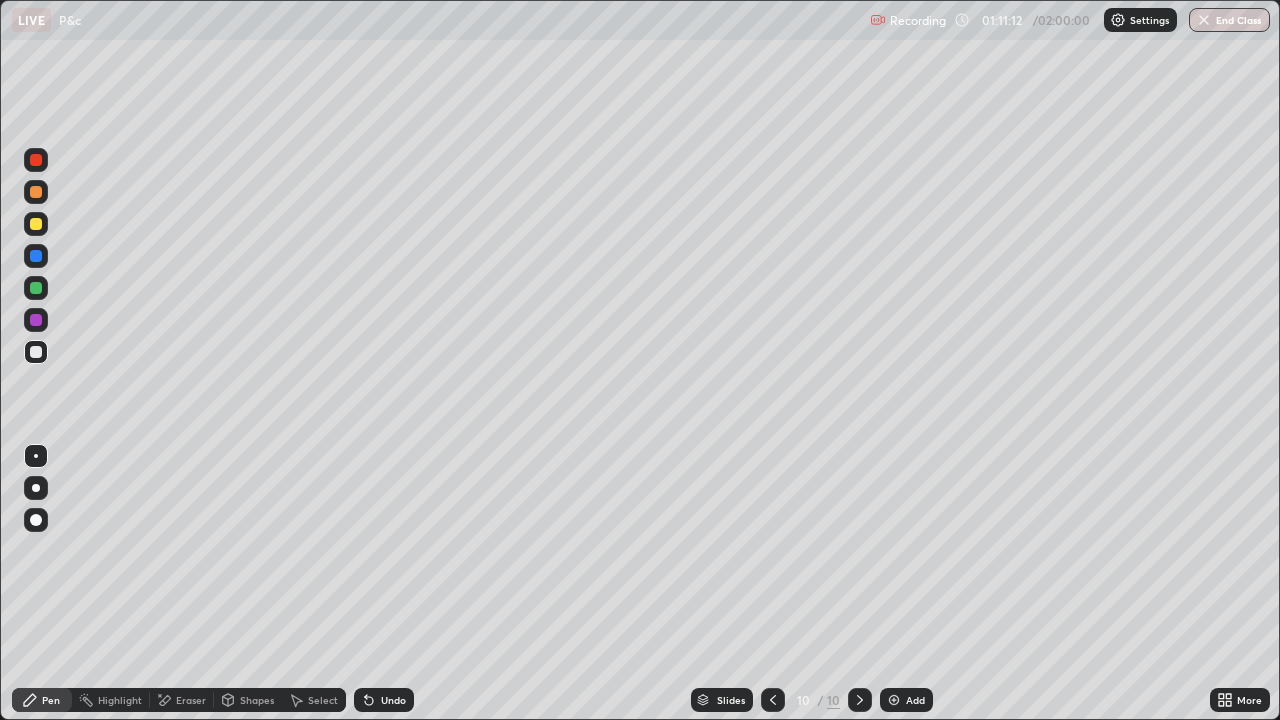 click on "Undo" at bounding box center [384, 700] 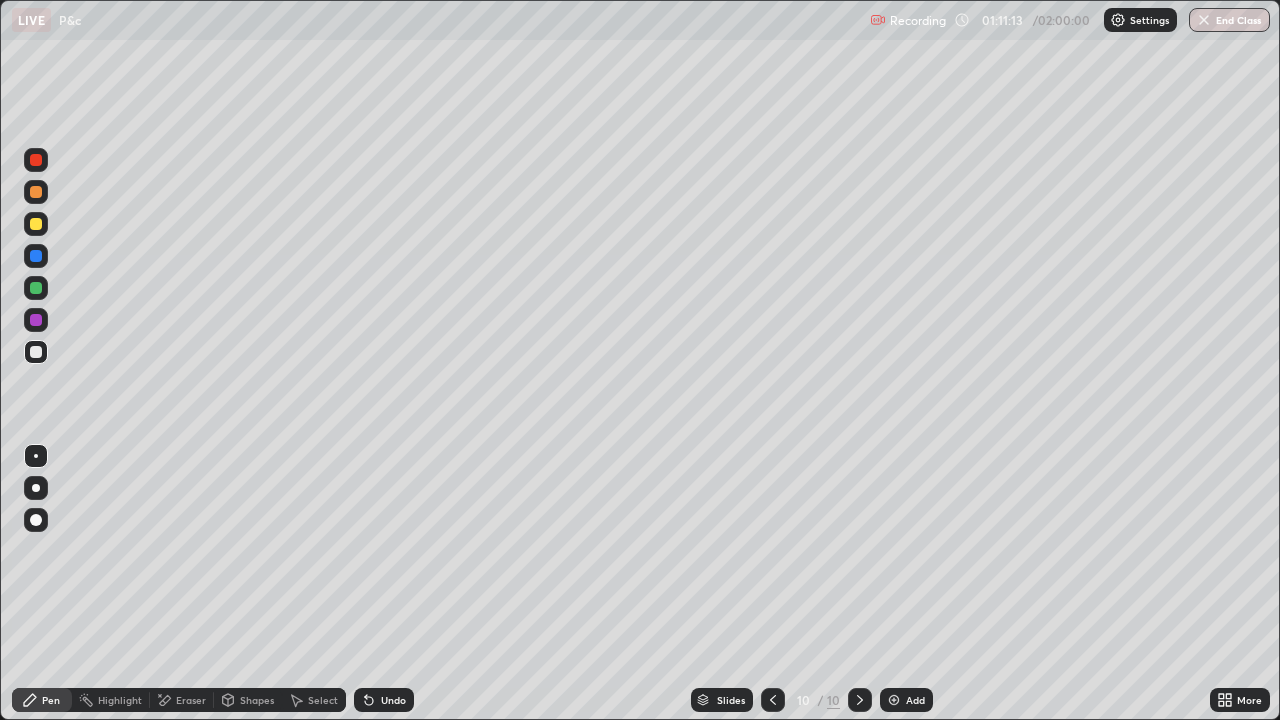 click on "Undo" at bounding box center (384, 700) 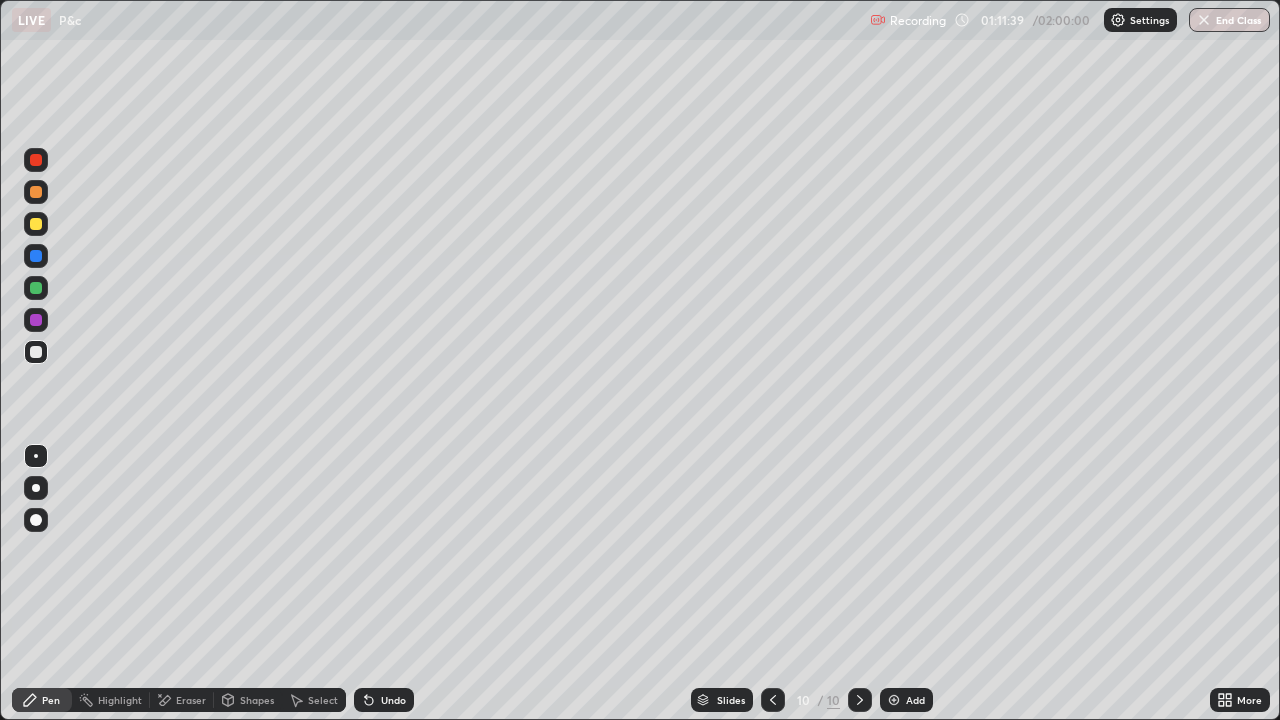 click on "Undo" at bounding box center (393, 700) 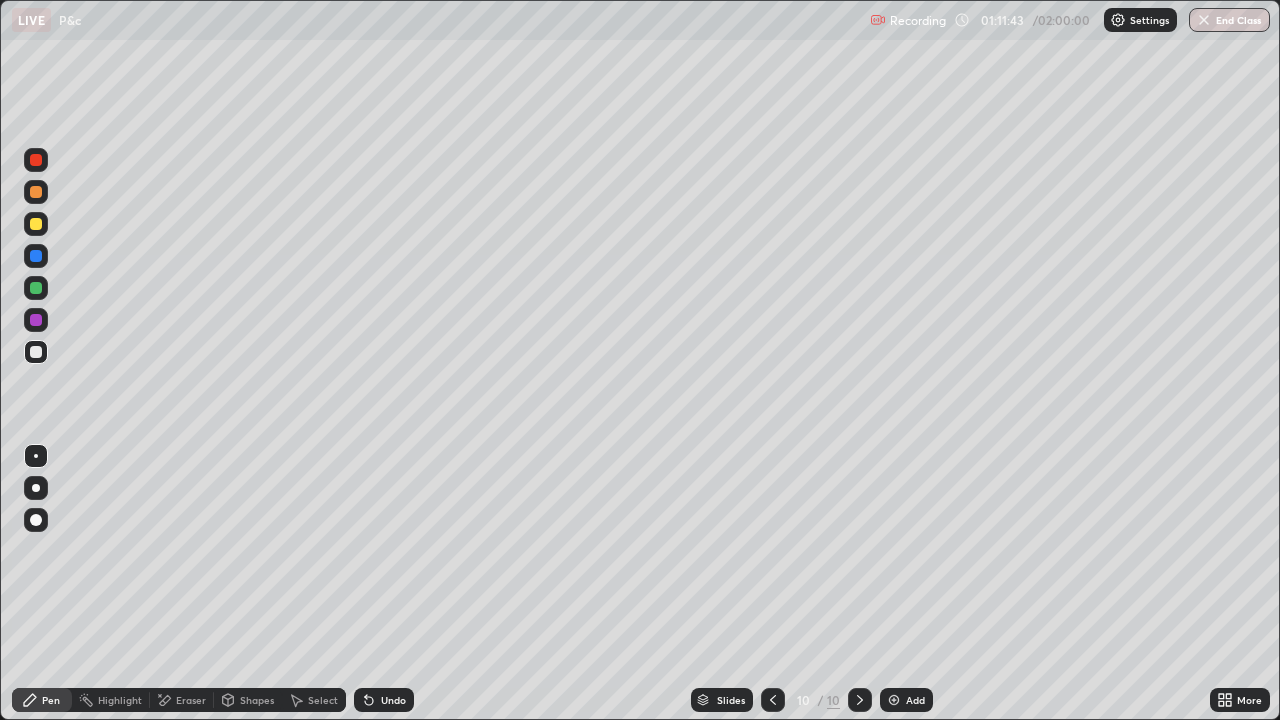 click on "Undo" at bounding box center (393, 700) 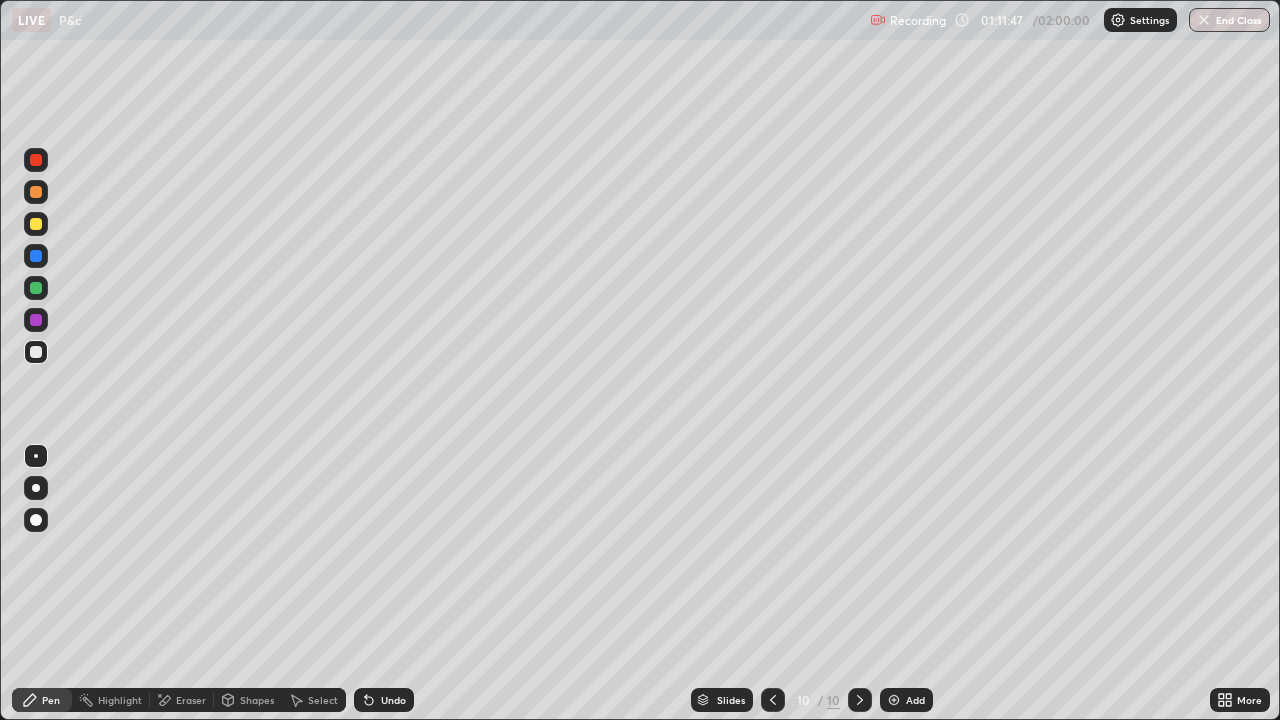 click on "Undo" at bounding box center (393, 700) 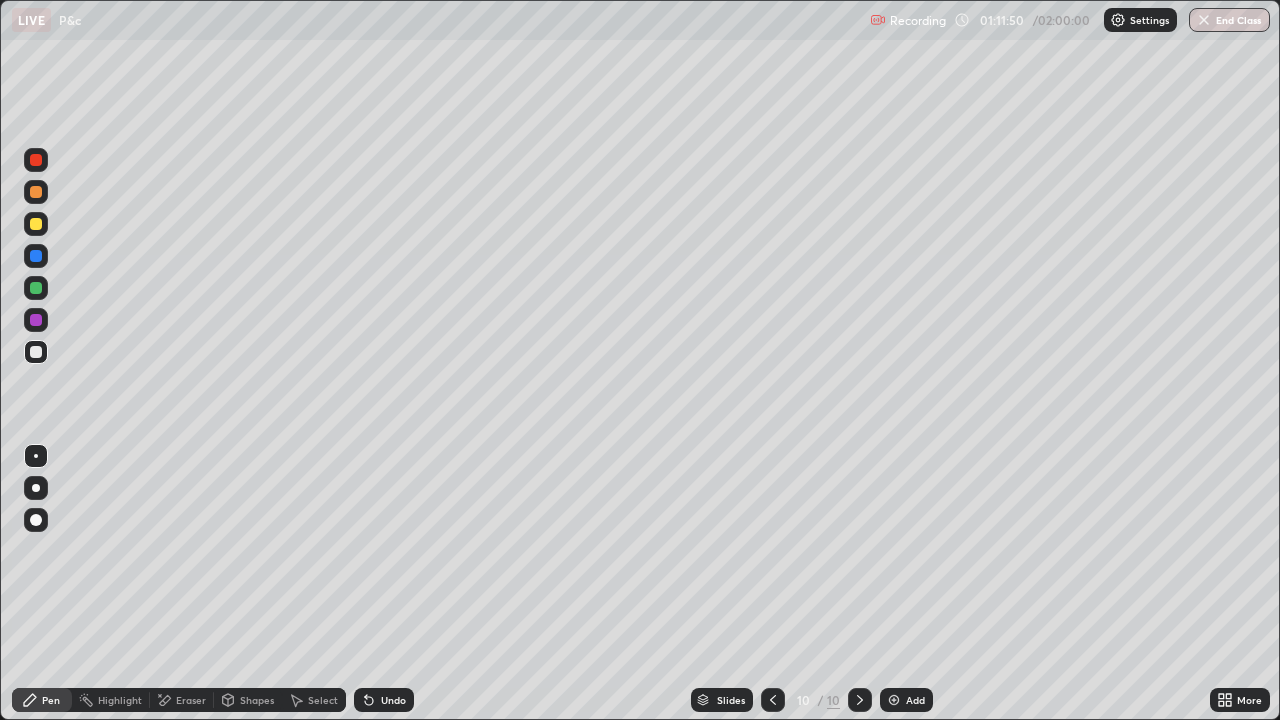click on "Undo" at bounding box center [393, 700] 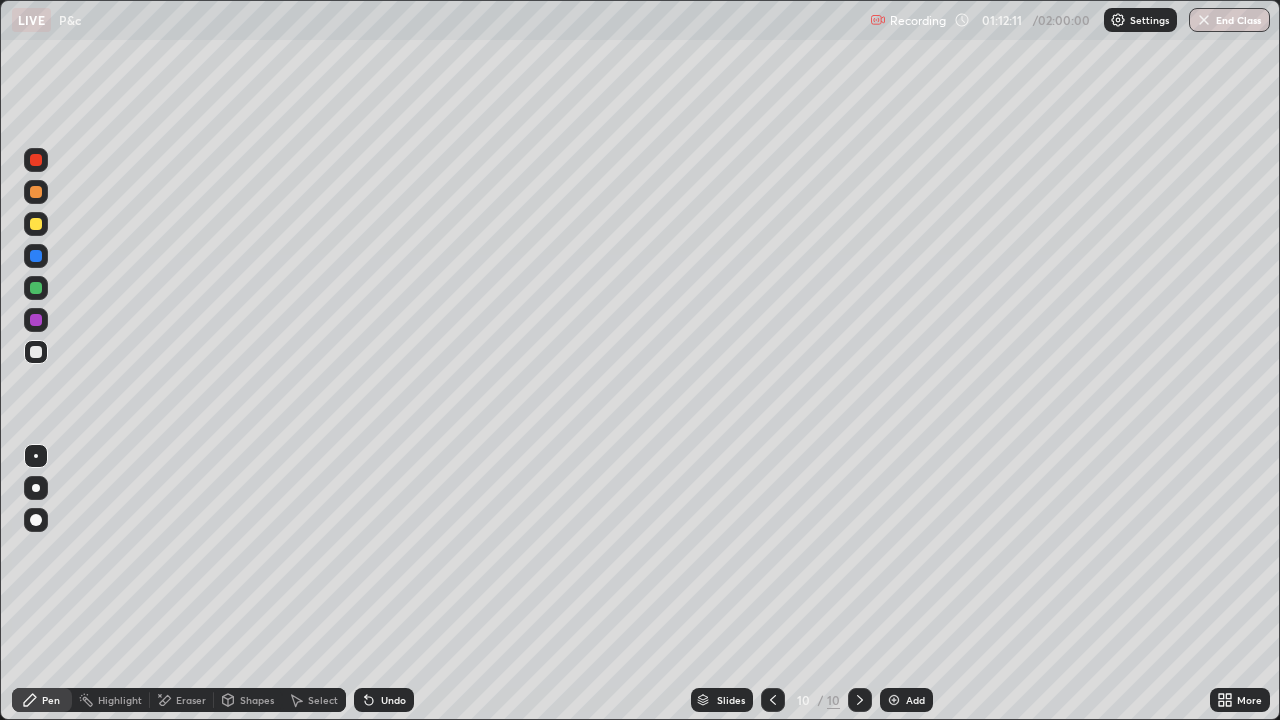 click on "Eraser" at bounding box center (191, 700) 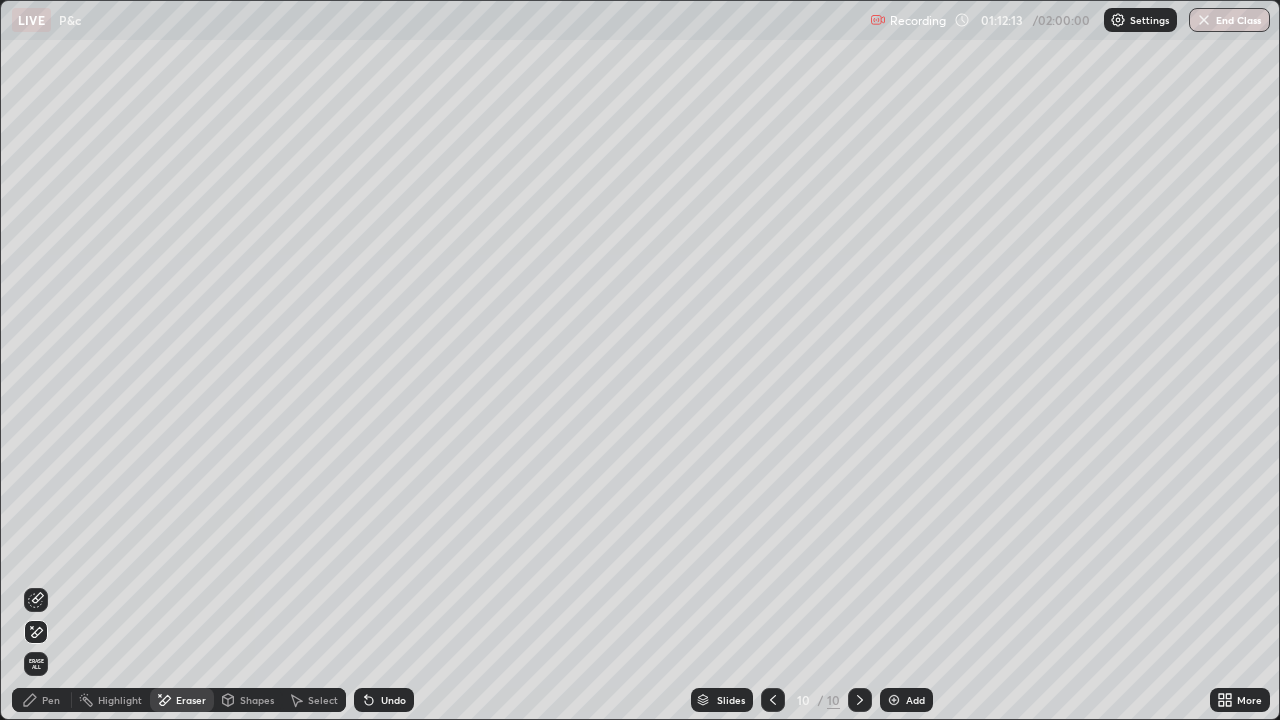 click 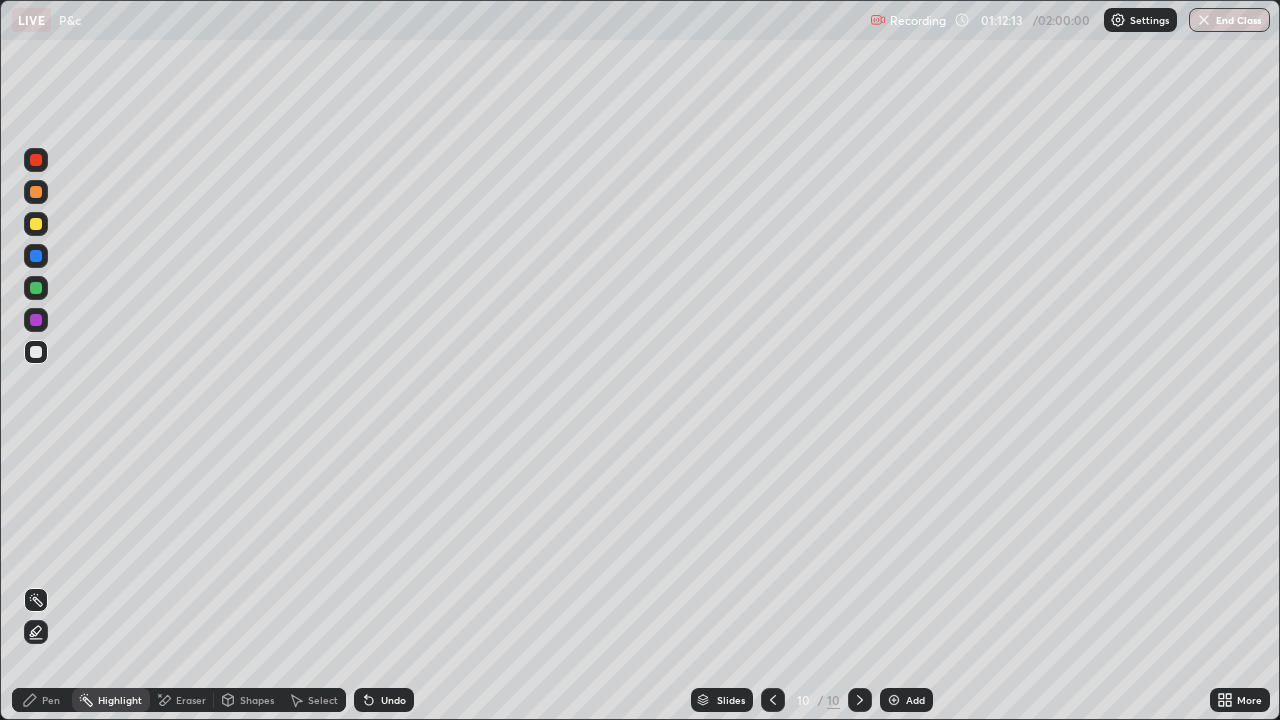 click on "Pen" at bounding box center (51, 700) 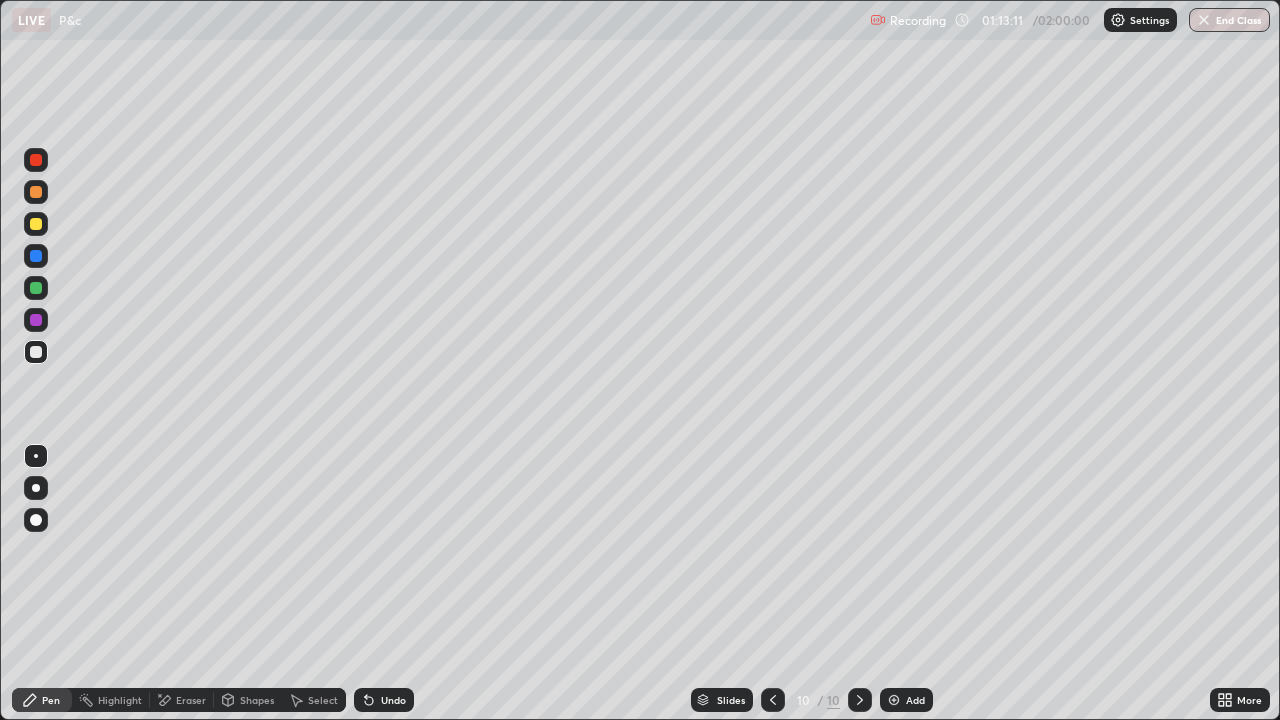 click on "Add" at bounding box center [906, 700] 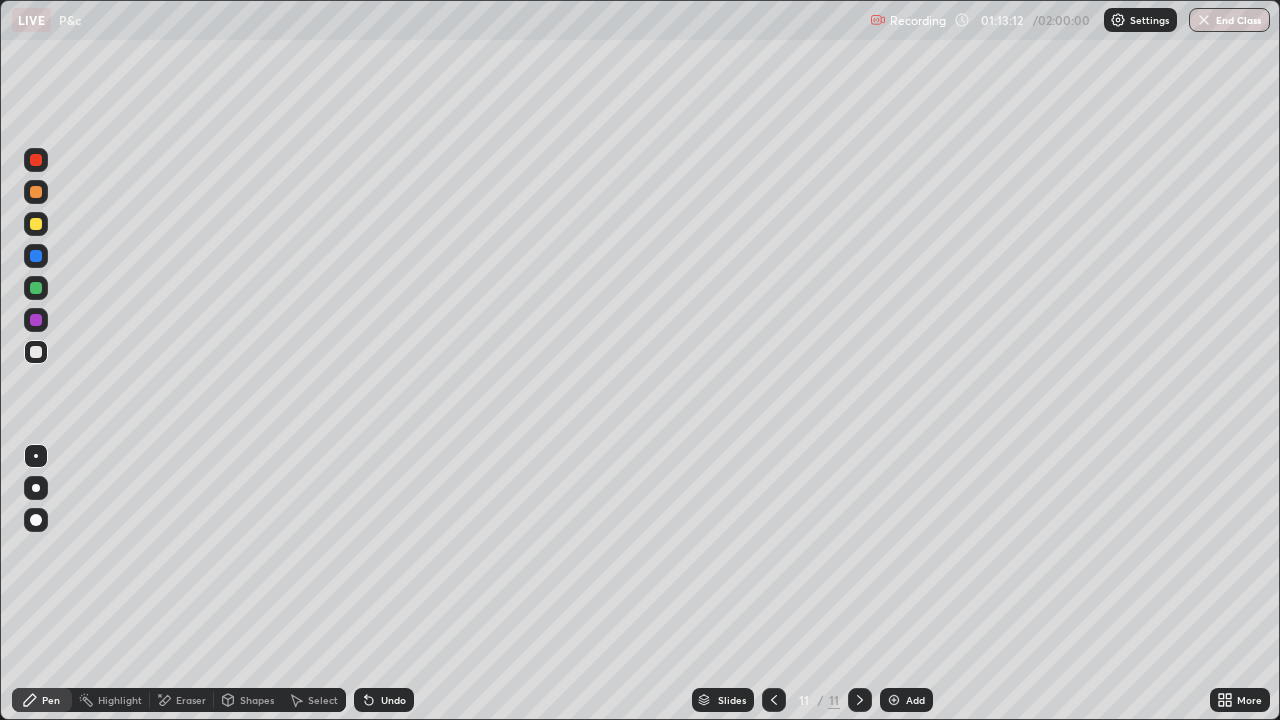 click at bounding box center (36, 224) 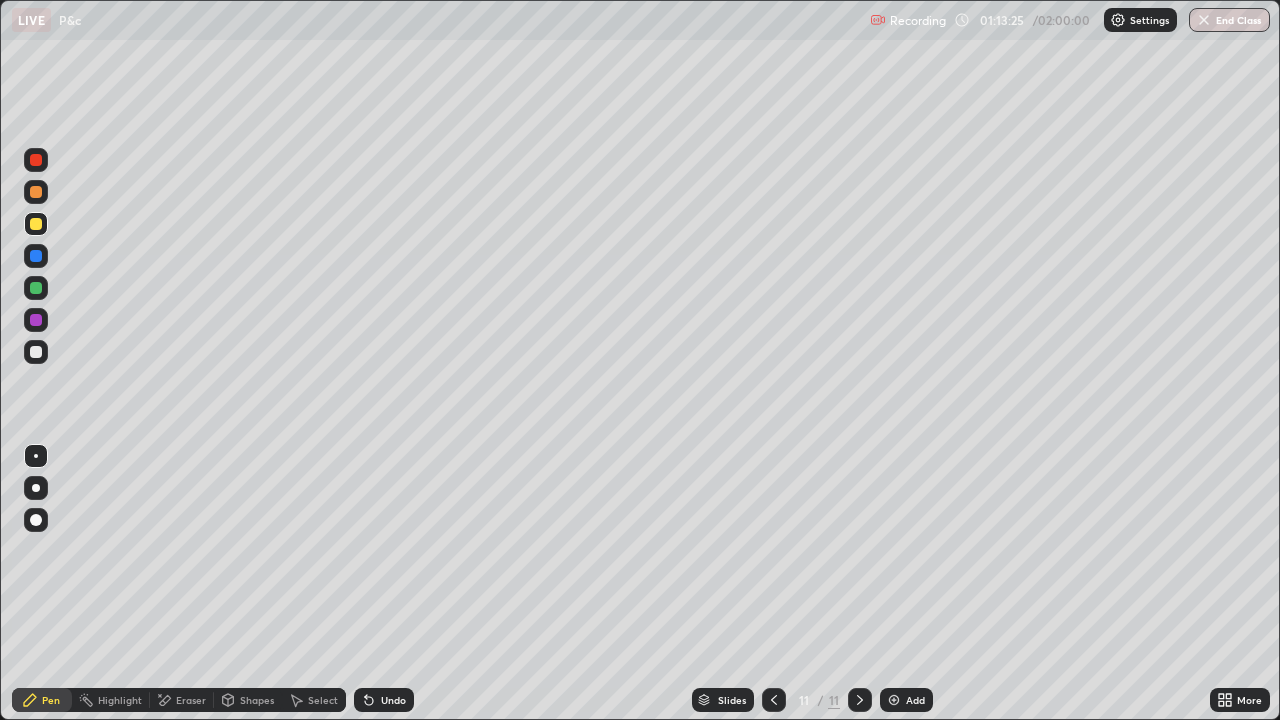 click 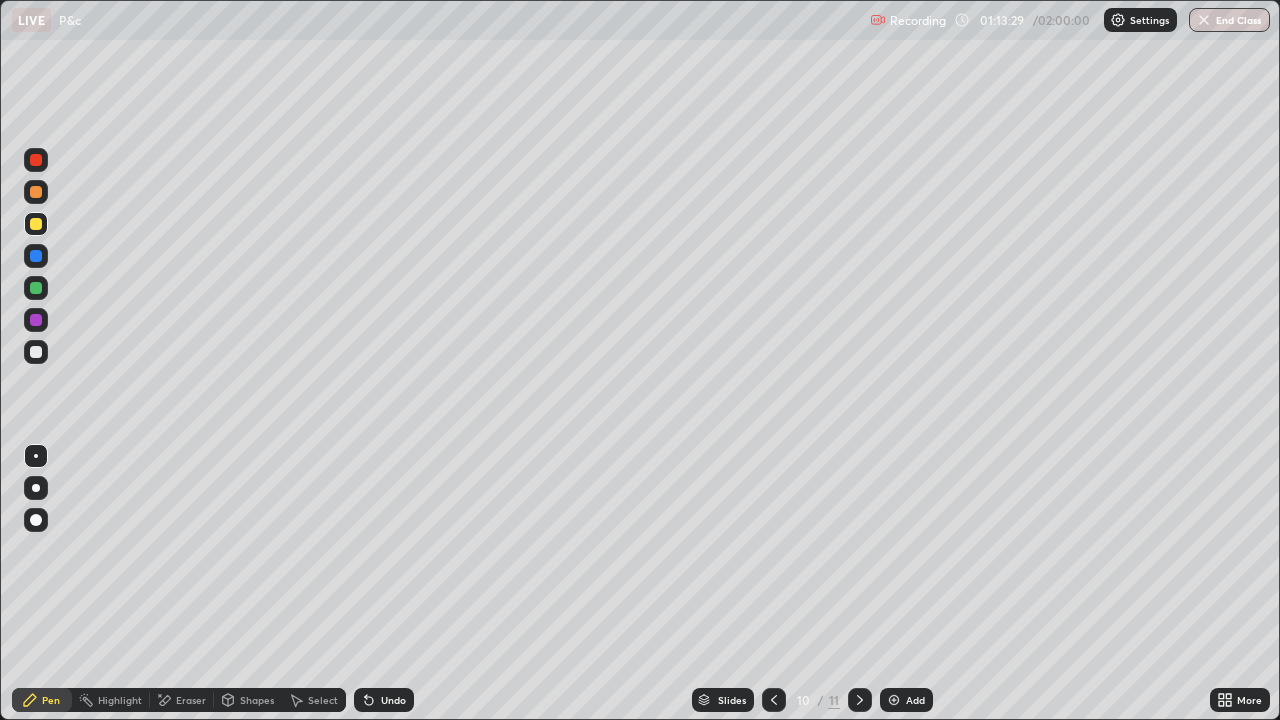 click at bounding box center [860, 700] 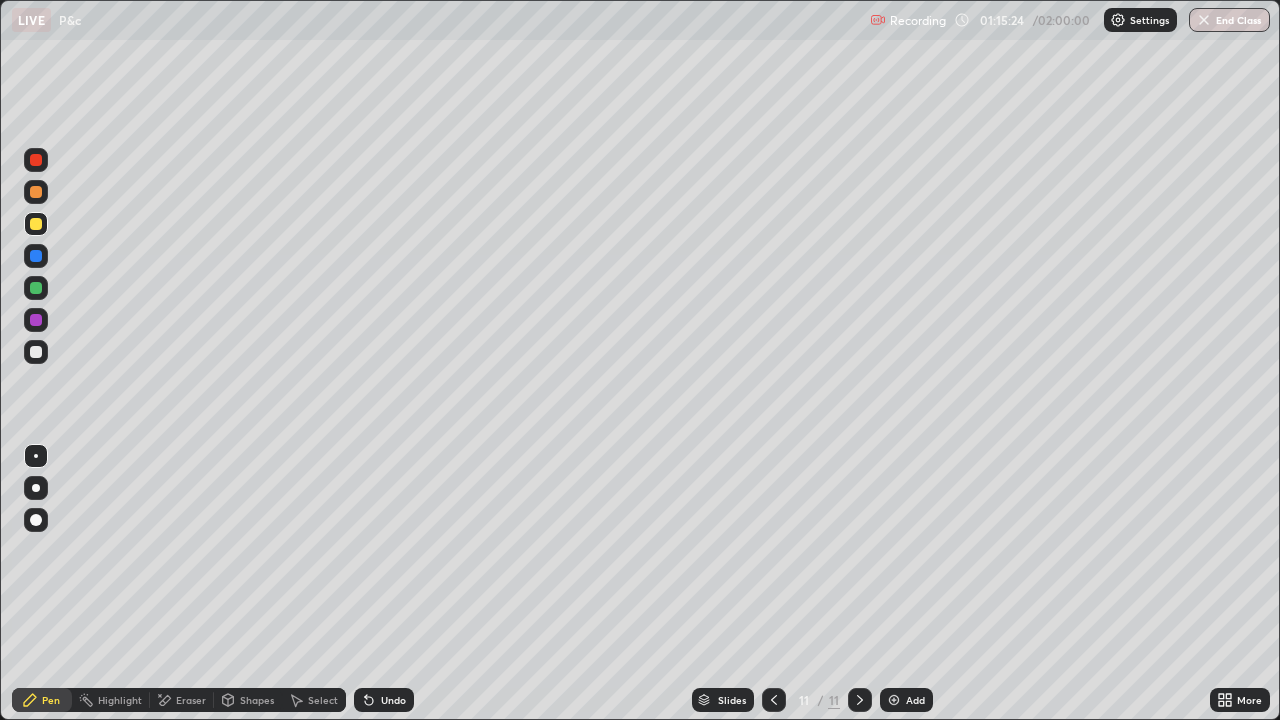 click on "Eraser" at bounding box center (191, 700) 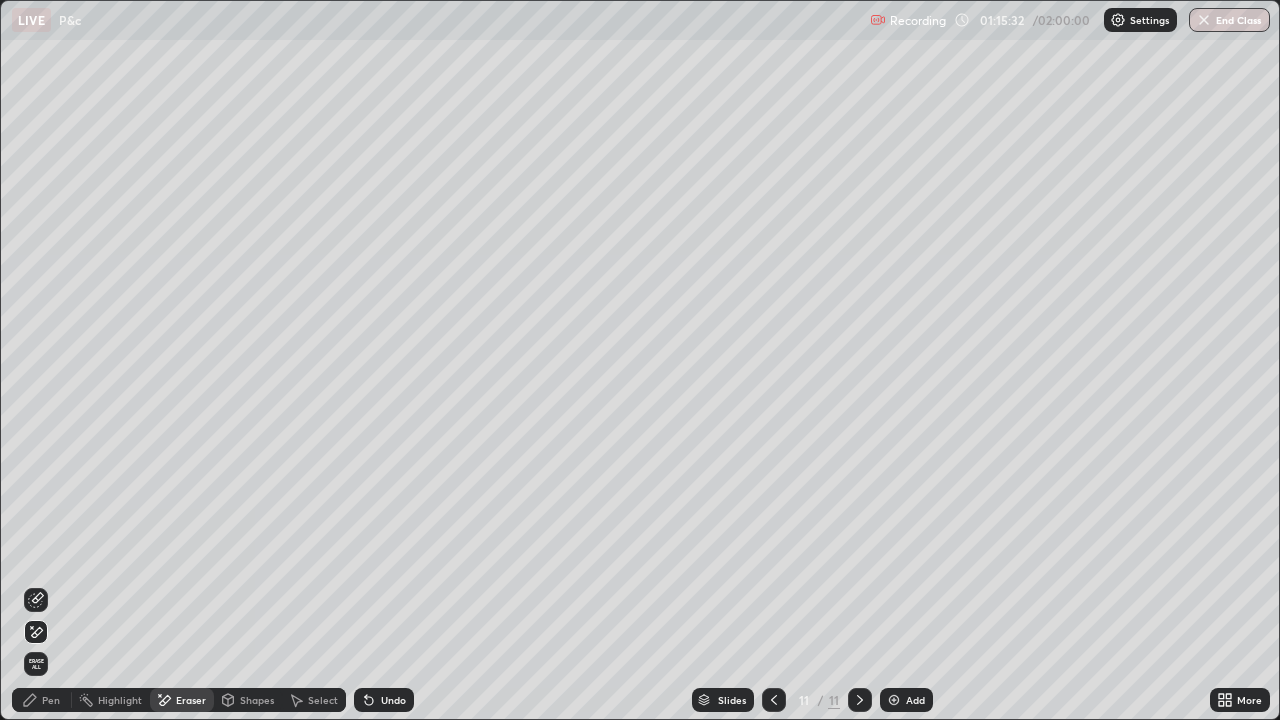 click on "Pen" at bounding box center [51, 700] 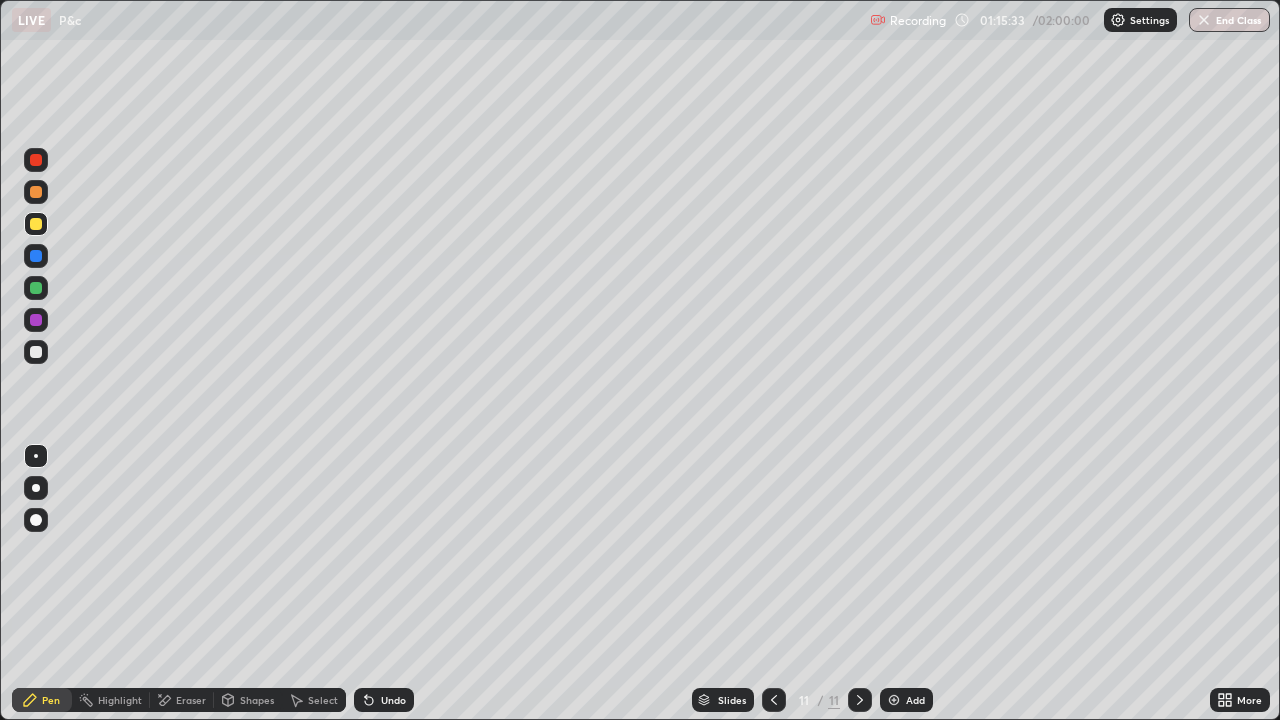 click at bounding box center [36, 352] 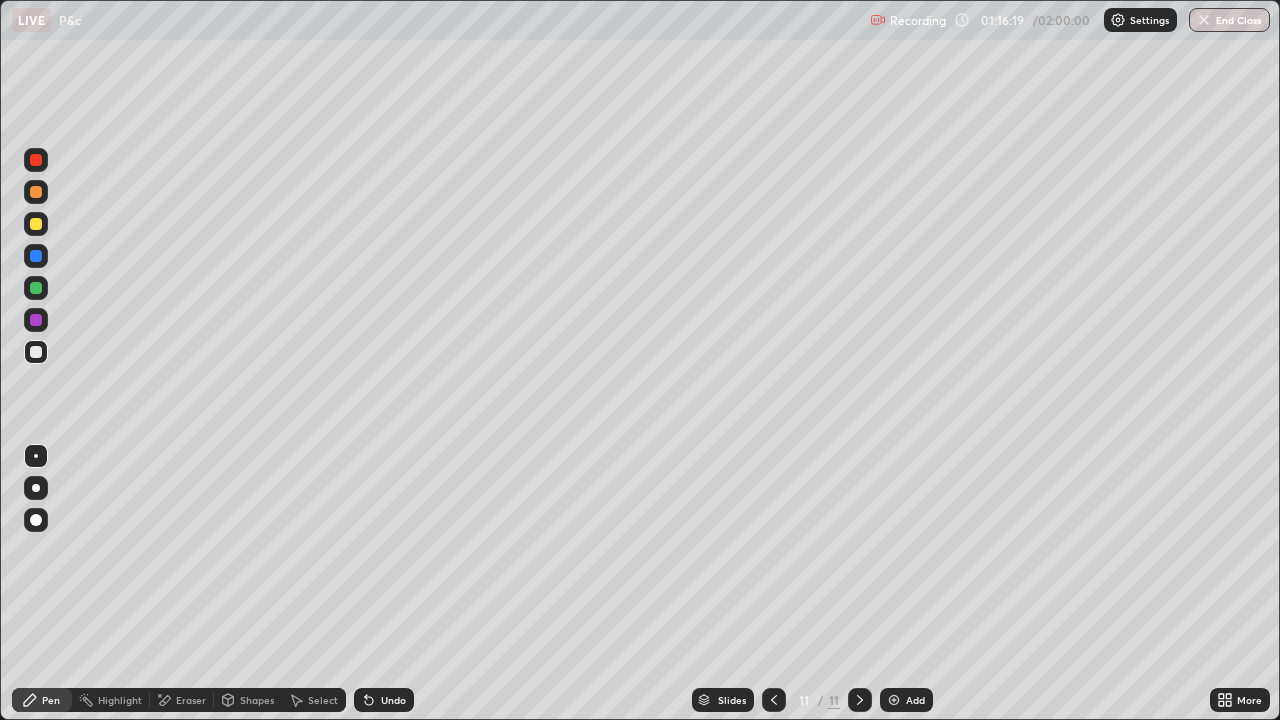 click on "Eraser" at bounding box center [191, 700] 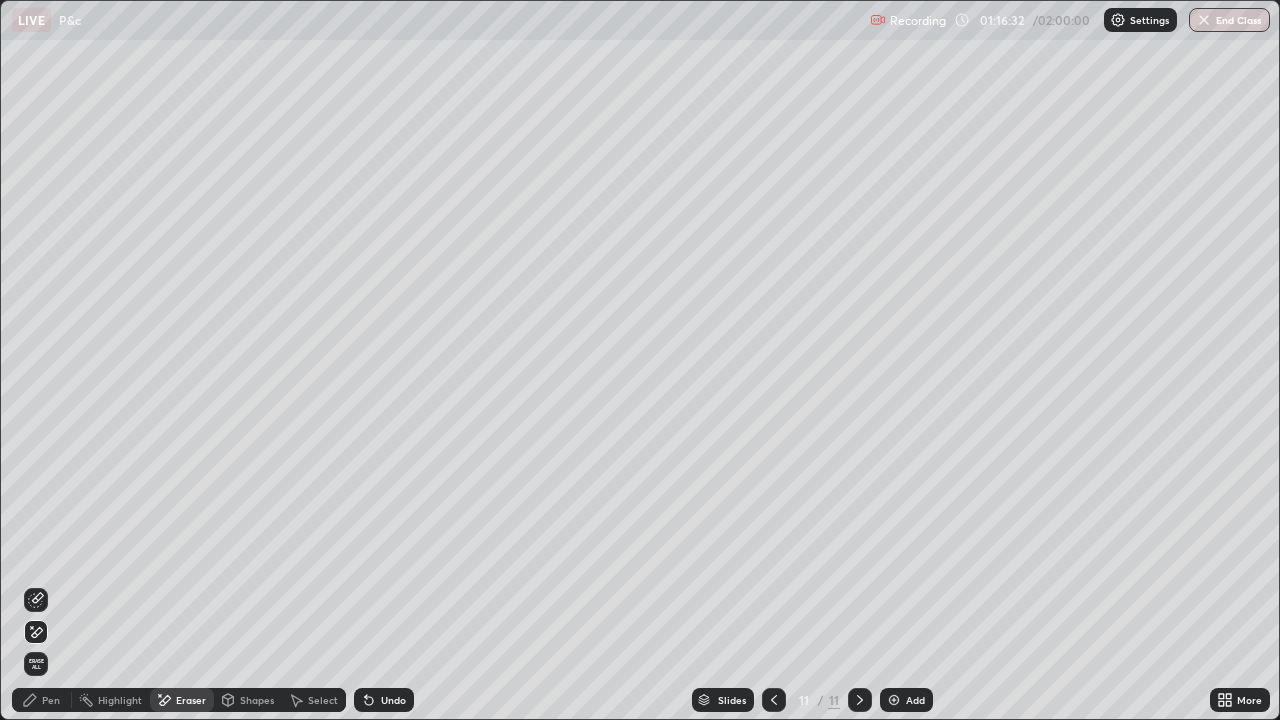 click on "Pen" at bounding box center (42, 700) 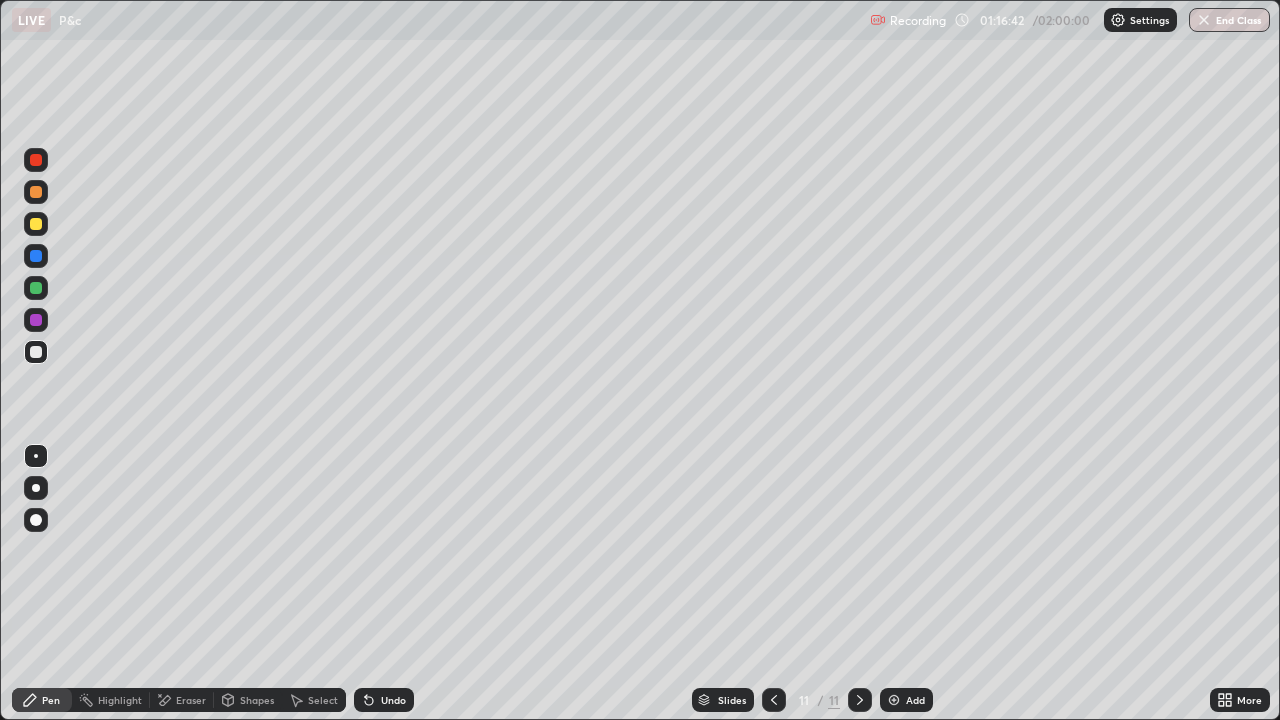 click on "Eraser" at bounding box center (191, 700) 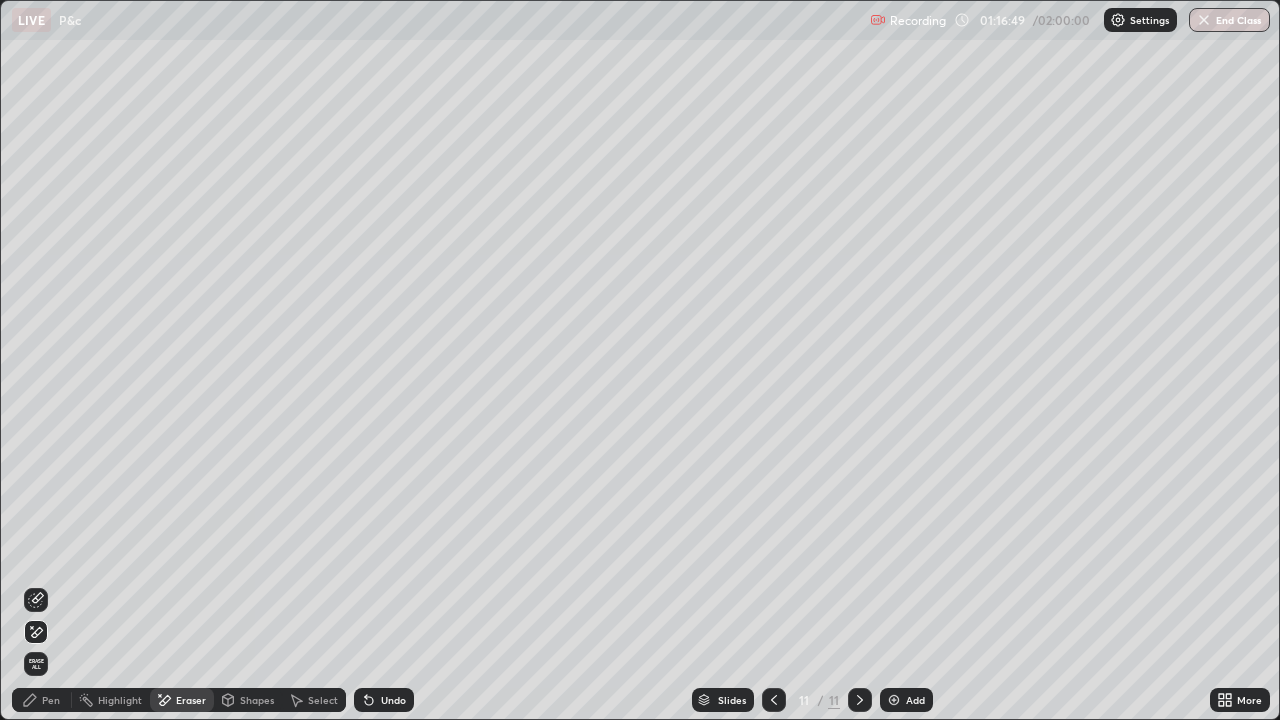 click 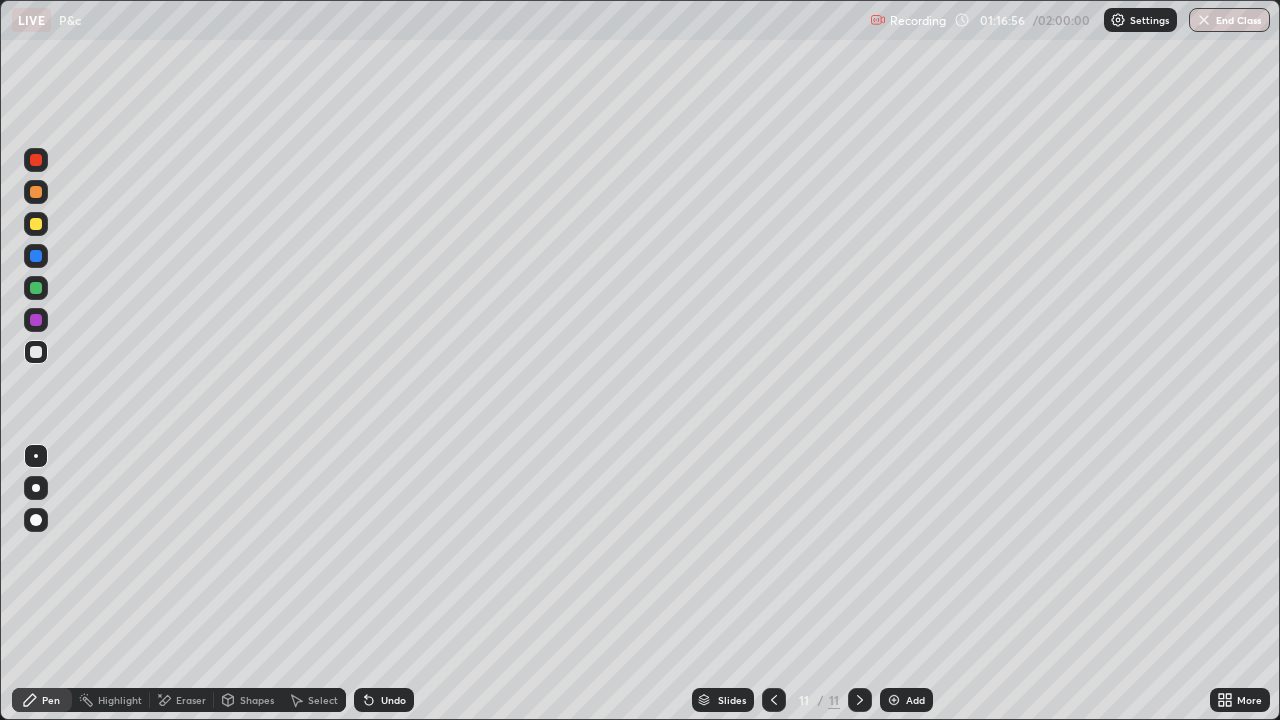 click 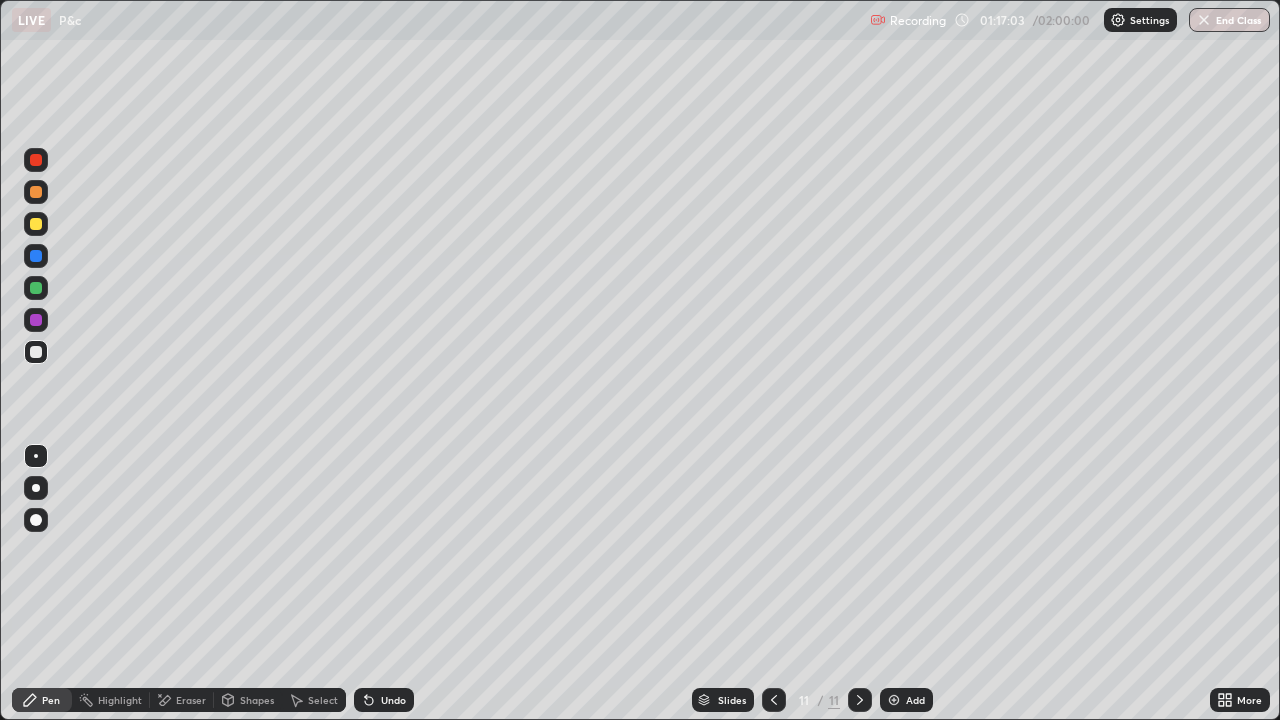 click on "Eraser" at bounding box center (182, 700) 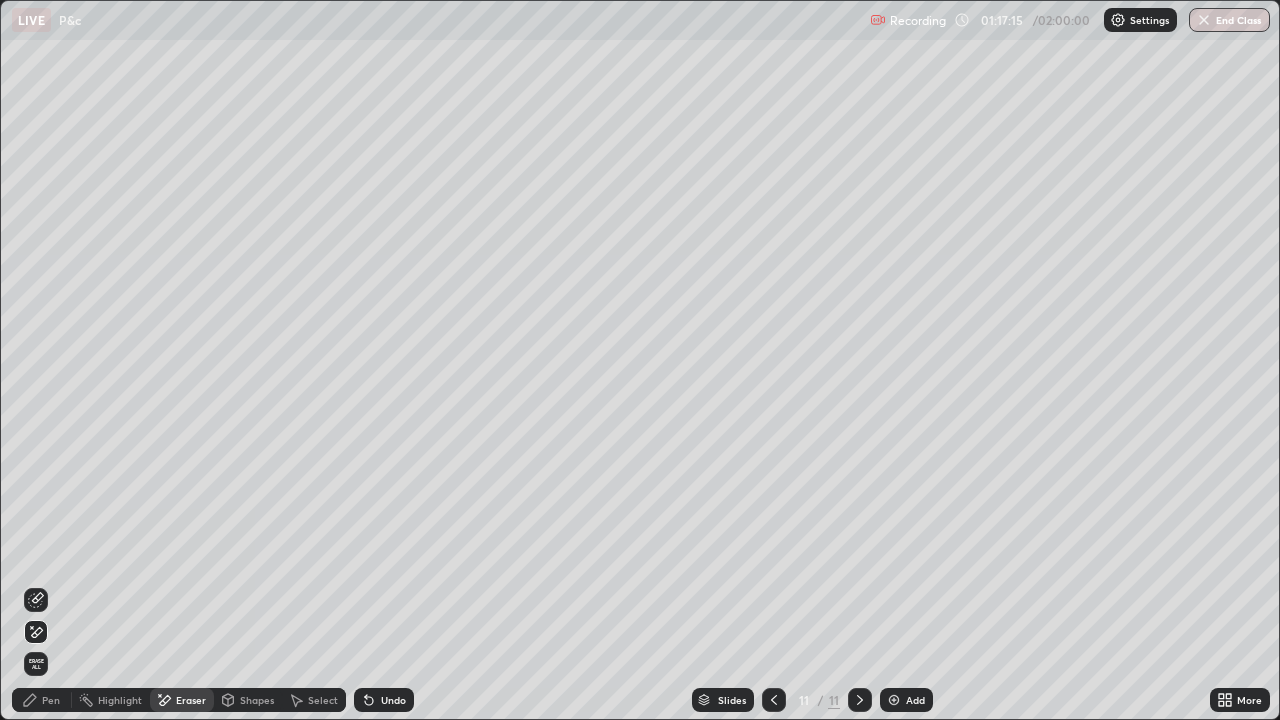 click on "Pen" at bounding box center (51, 700) 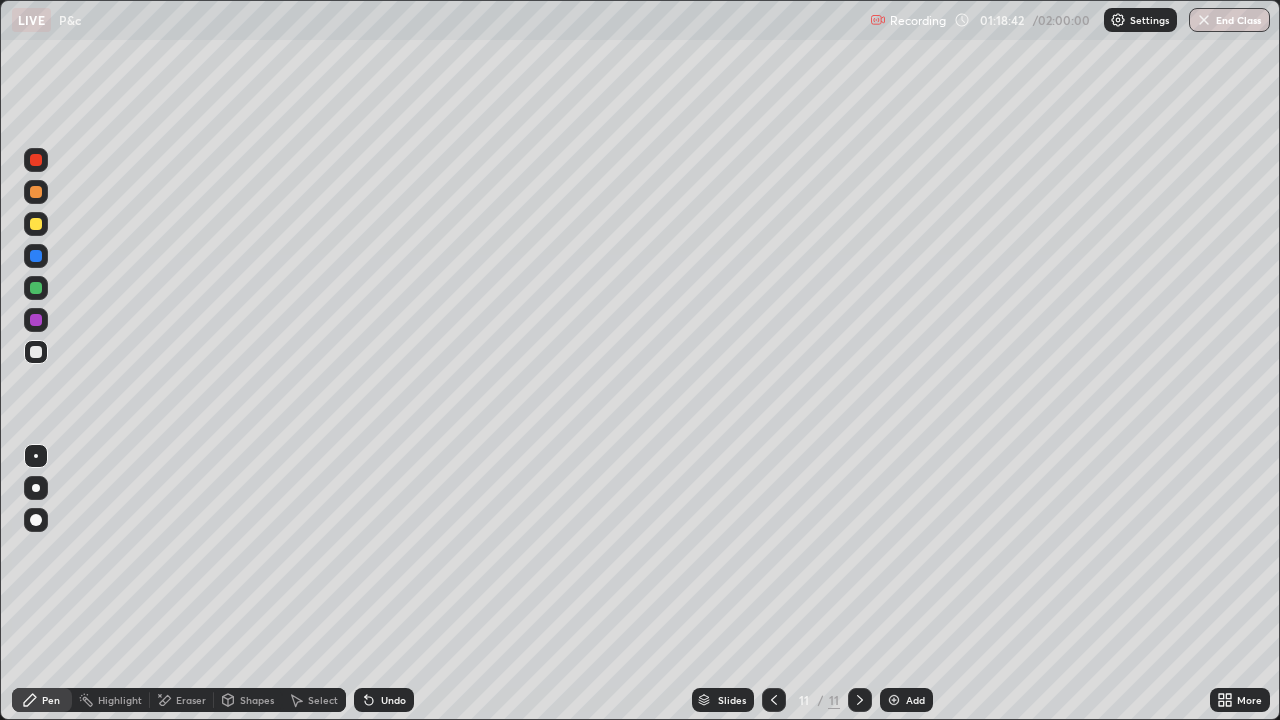 click on "Eraser" at bounding box center (191, 700) 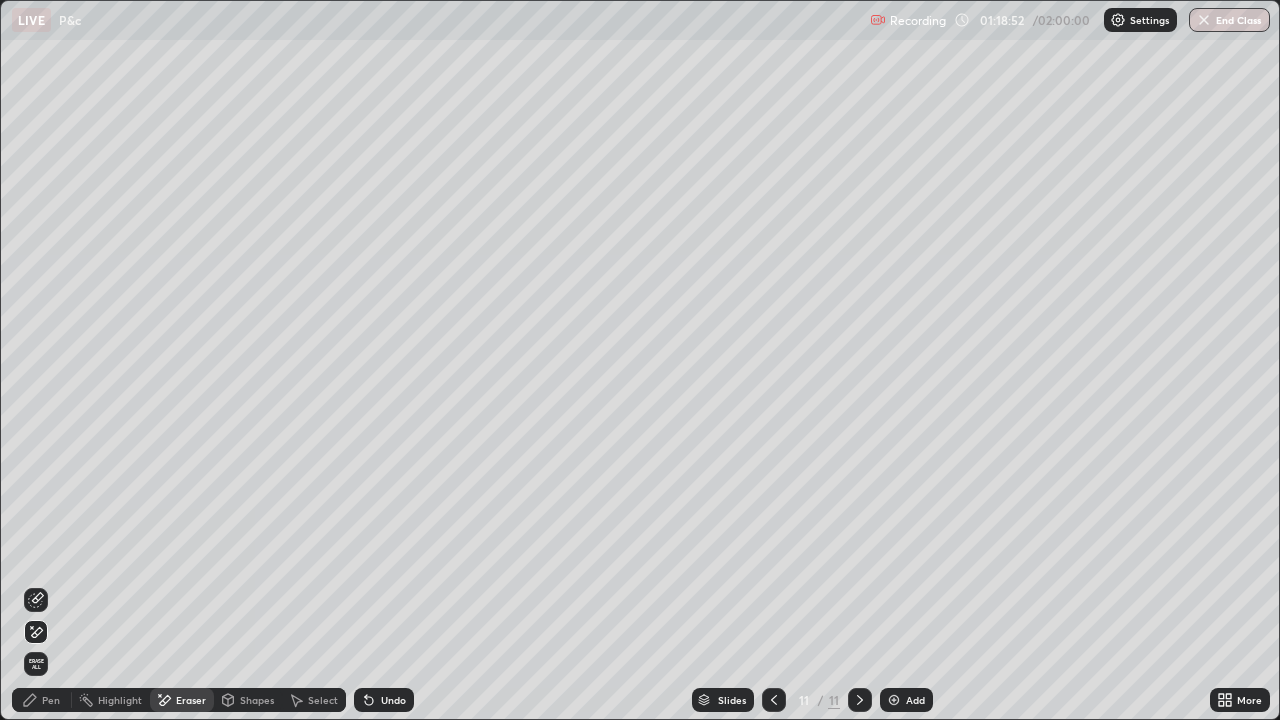 click on "Pen" at bounding box center (51, 700) 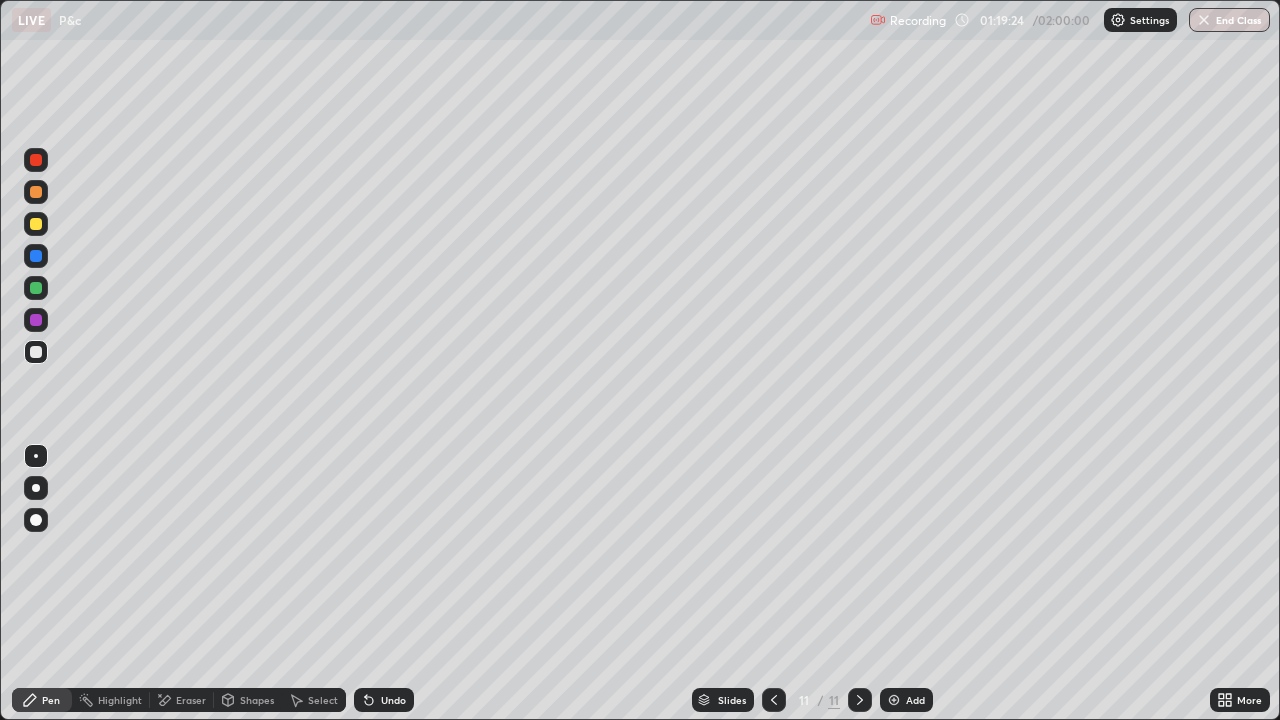 click 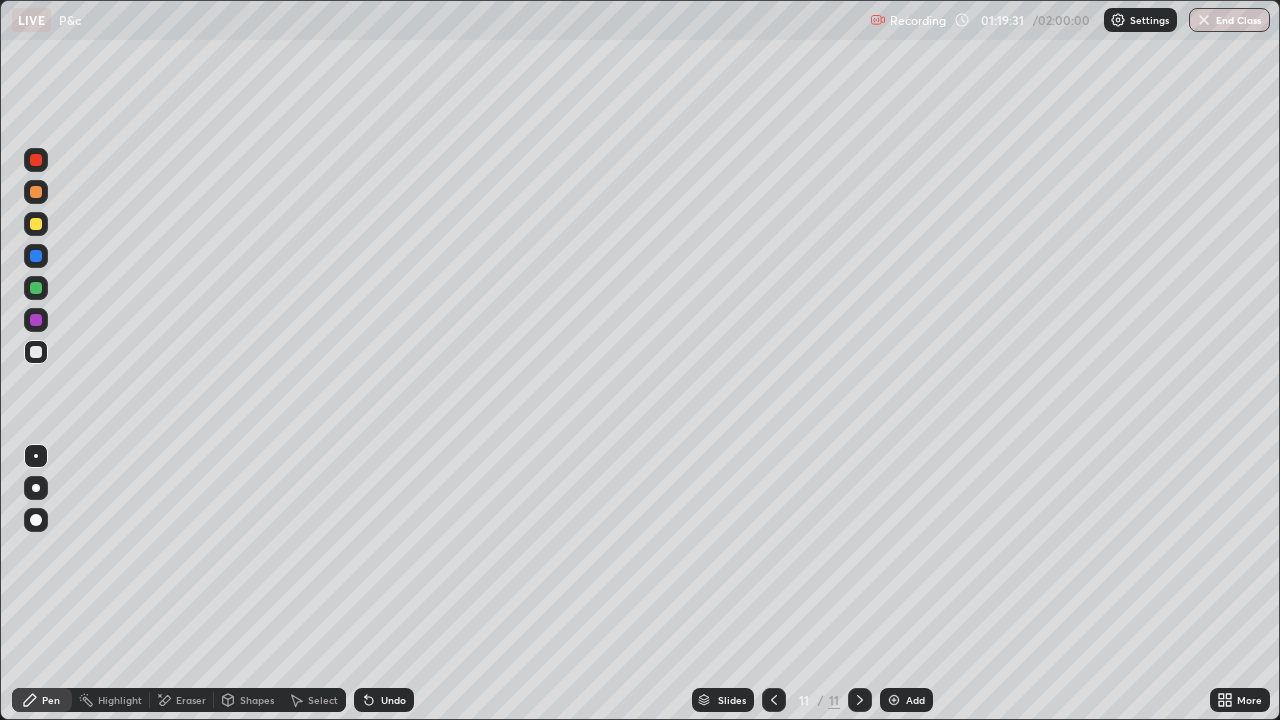 click at bounding box center [36, 224] 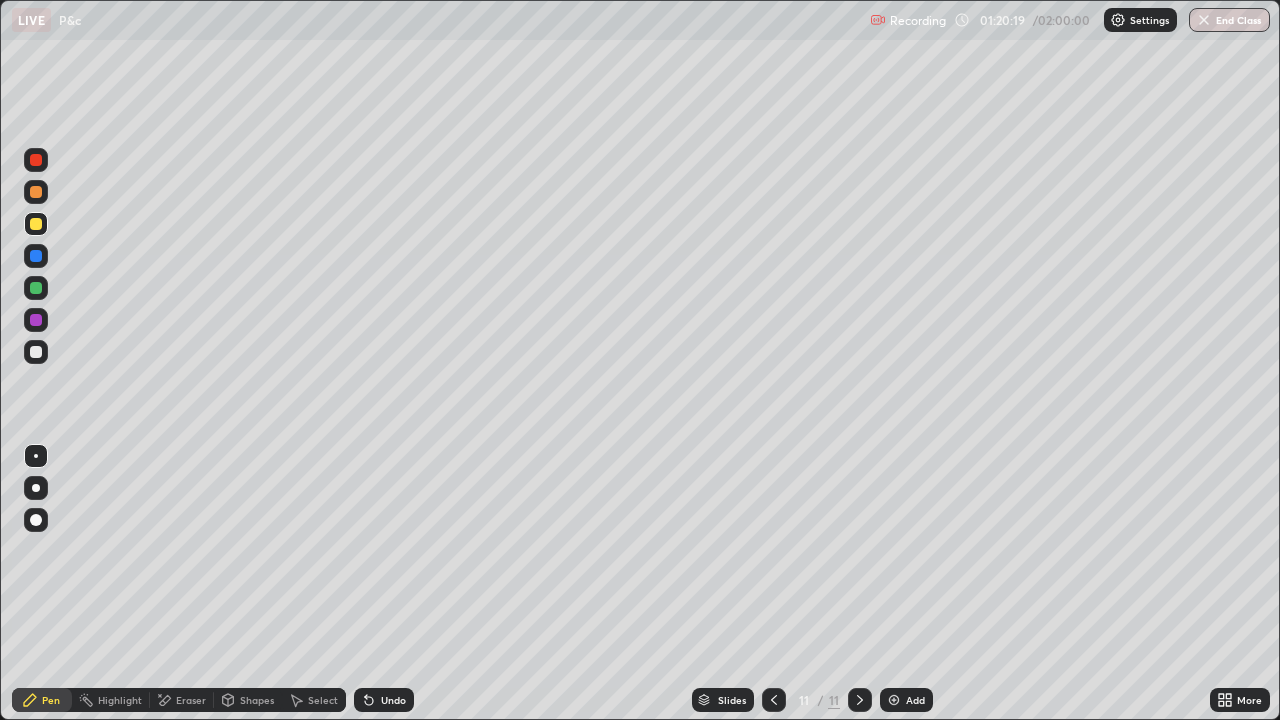 click at bounding box center (36, 352) 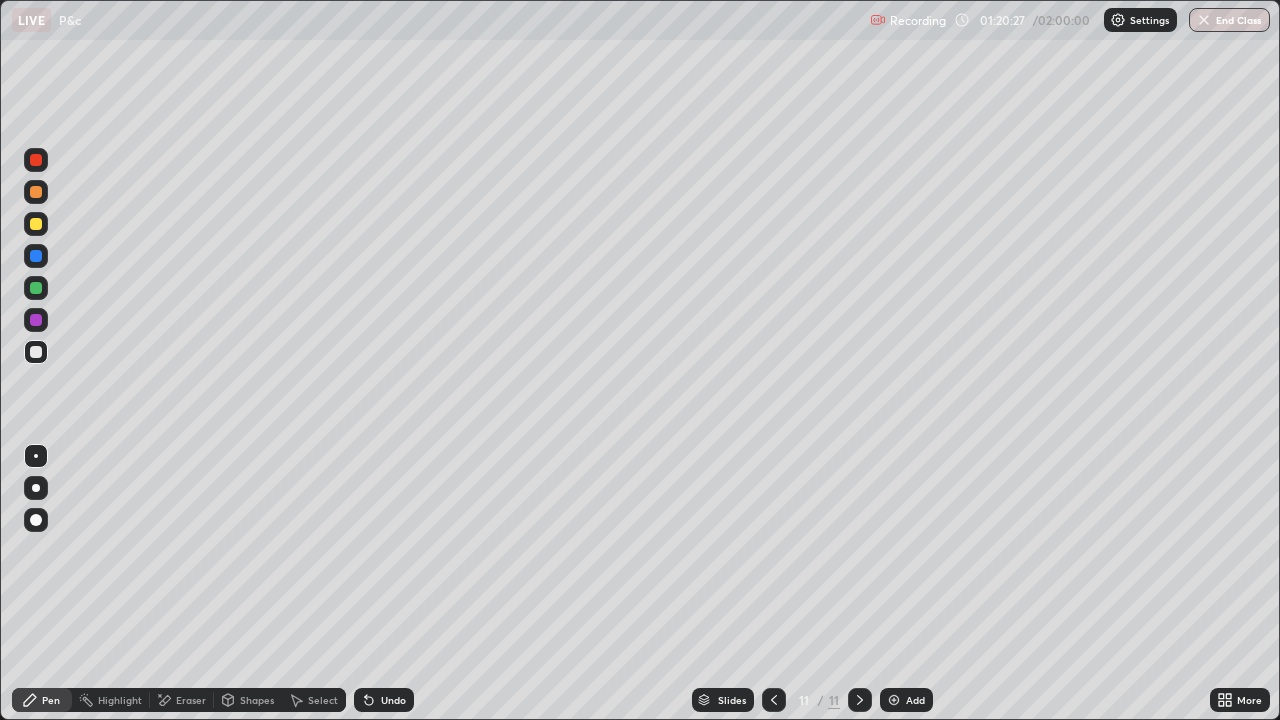 click on "Undo" at bounding box center [384, 700] 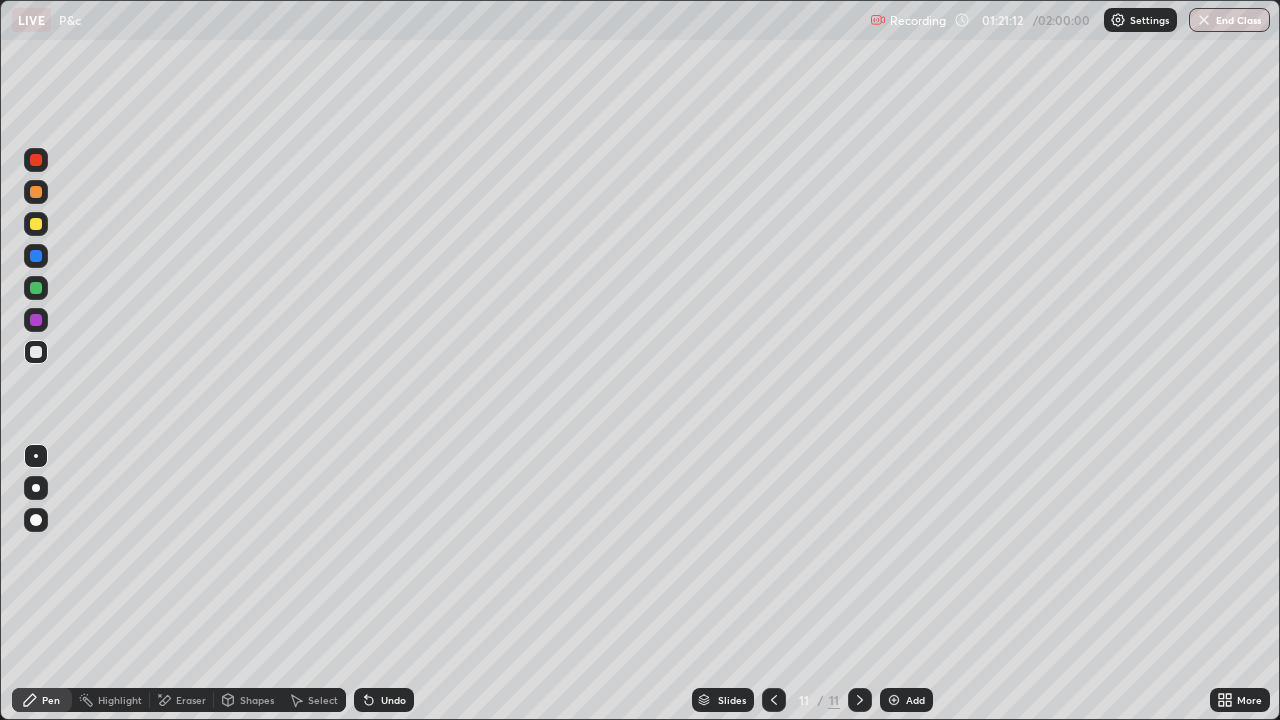 click on "Undo" at bounding box center (393, 700) 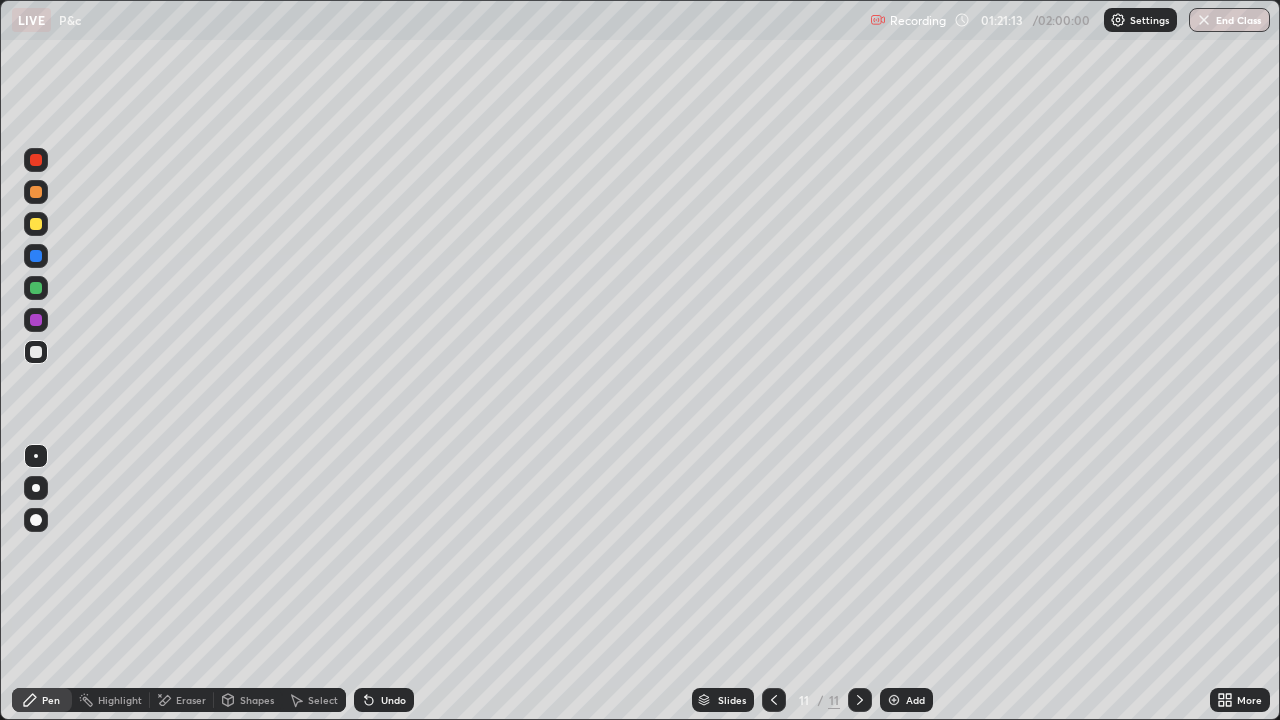 click 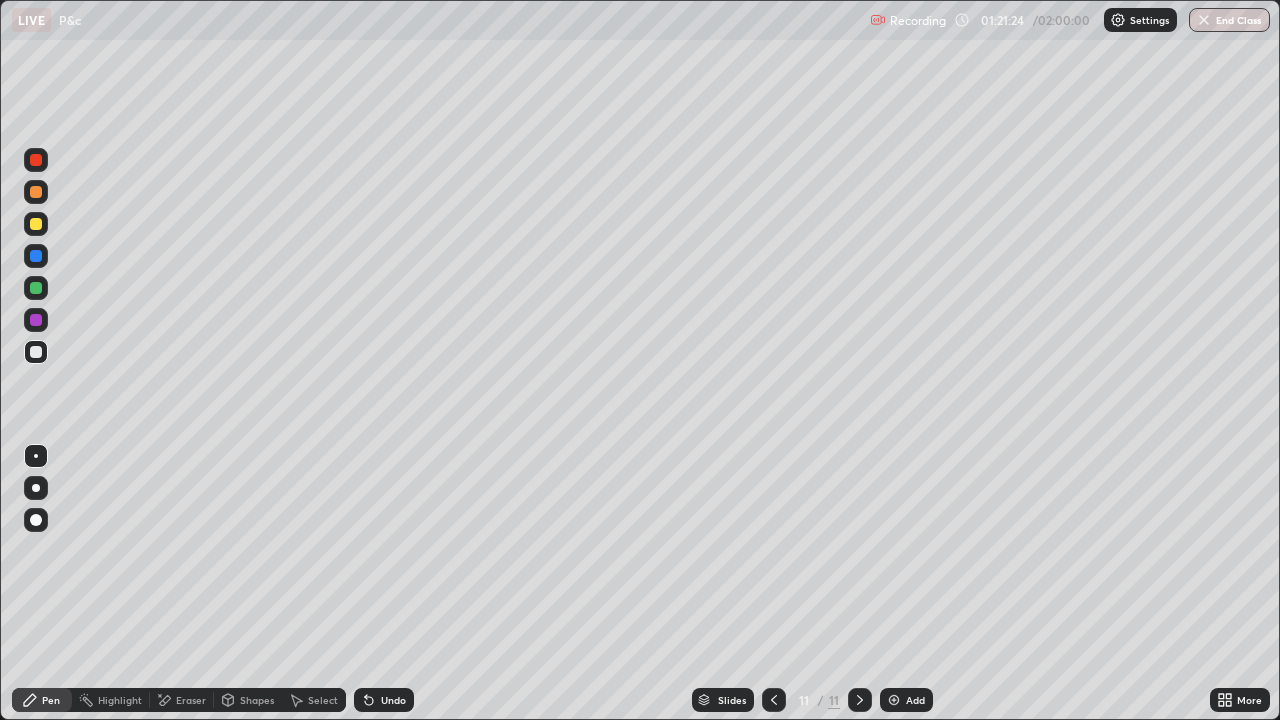 click on "Undo" at bounding box center (393, 700) 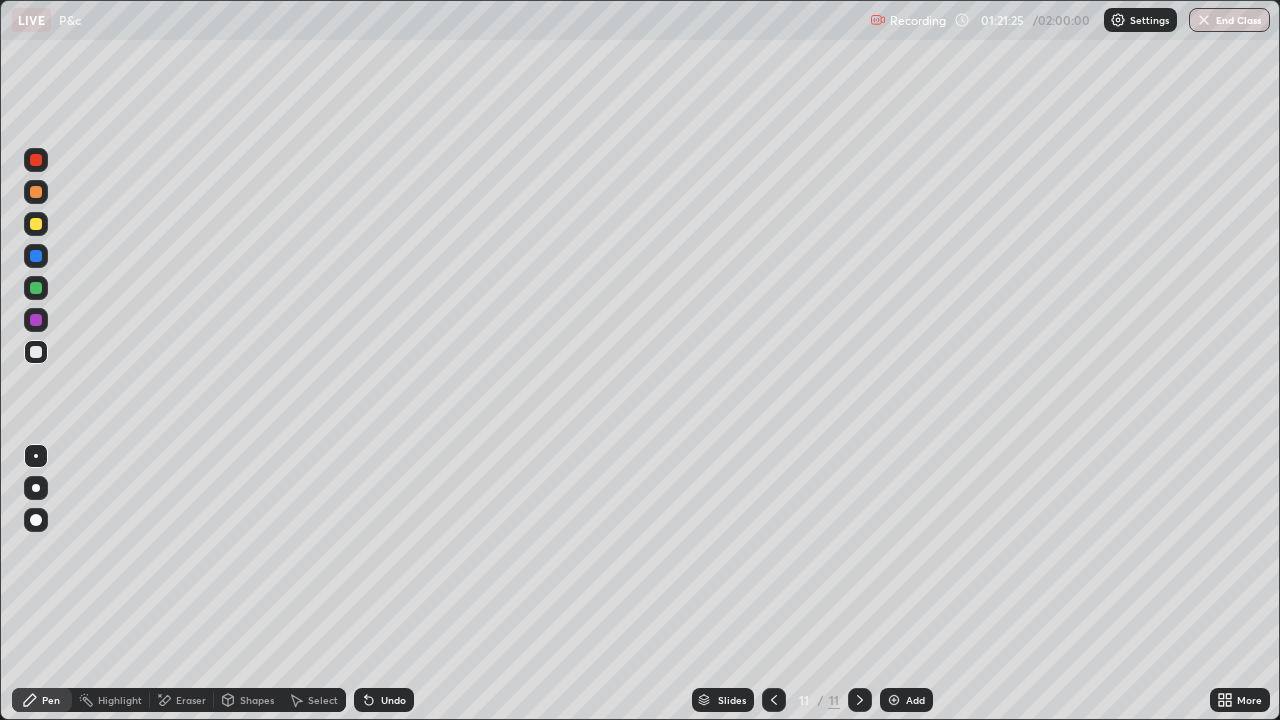 click on "Undo" at bounding box center (393, 700) 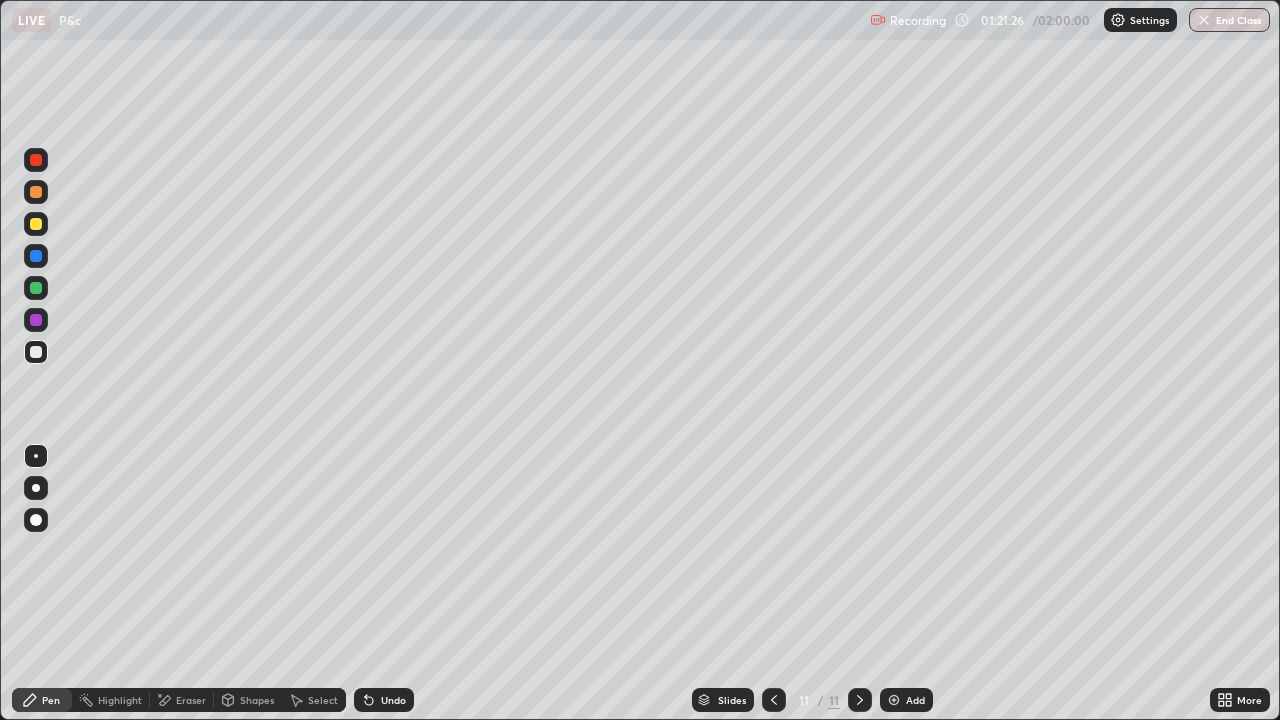 click on "Undo" at bounding box center [393, 700] 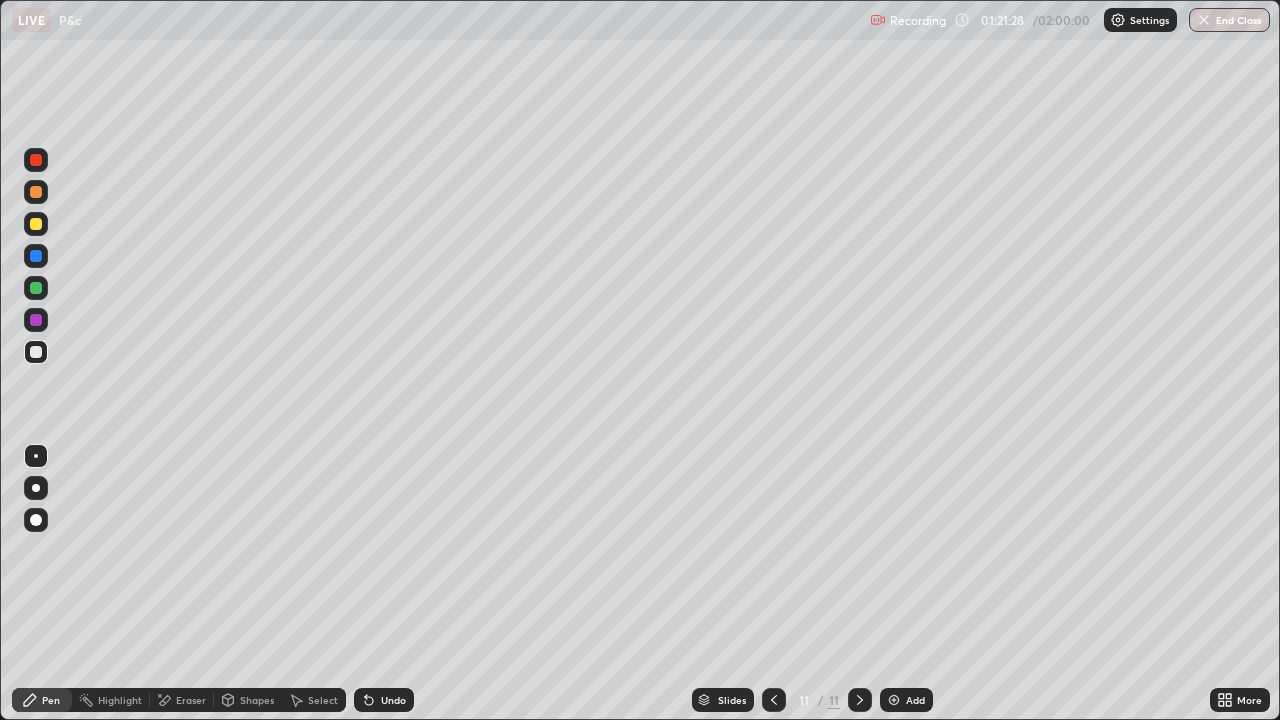 click on "Undo" at bounding box center (393, 700) 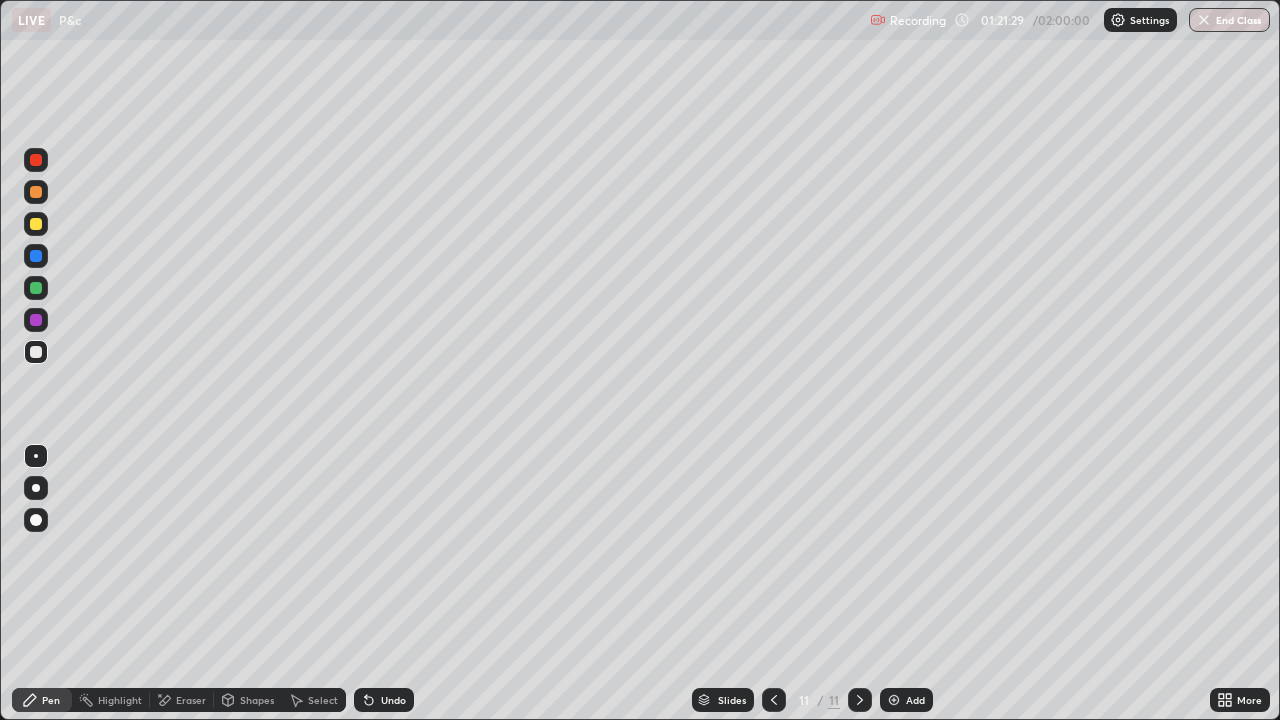 click on "Undo" at bounding box center (393, 700) 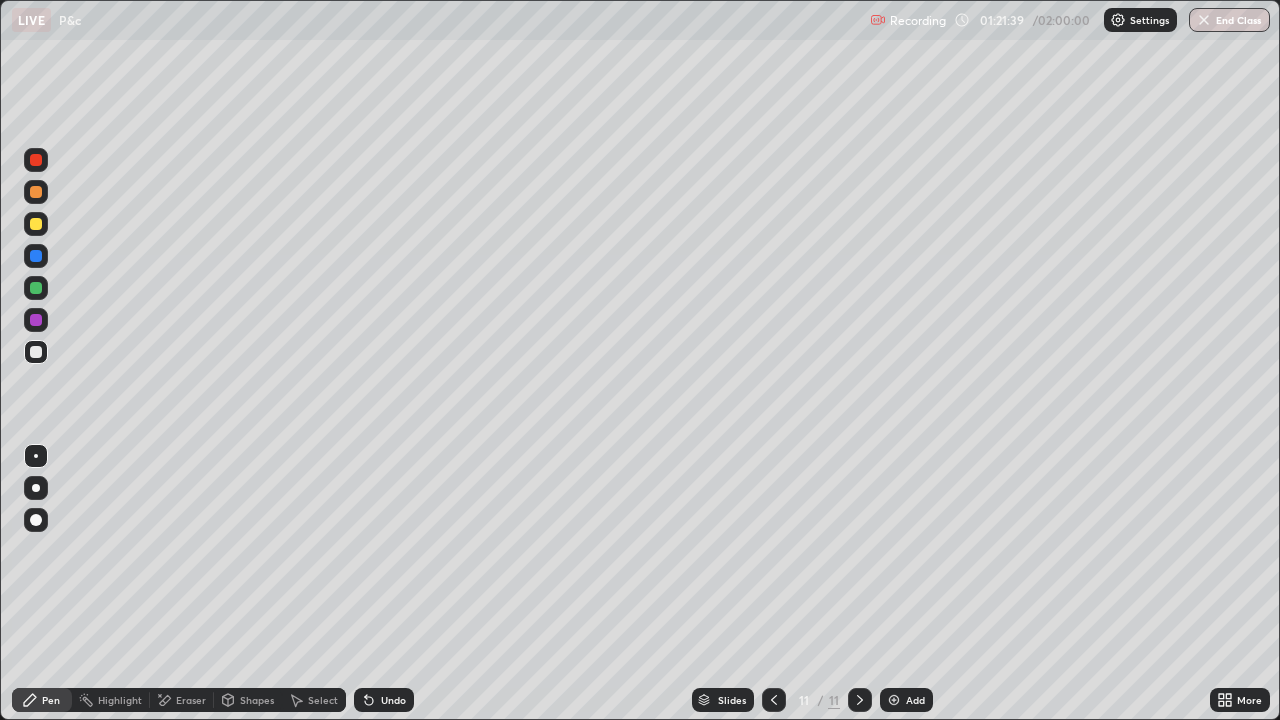 click on "Undo" at bounding box center (393, 700) 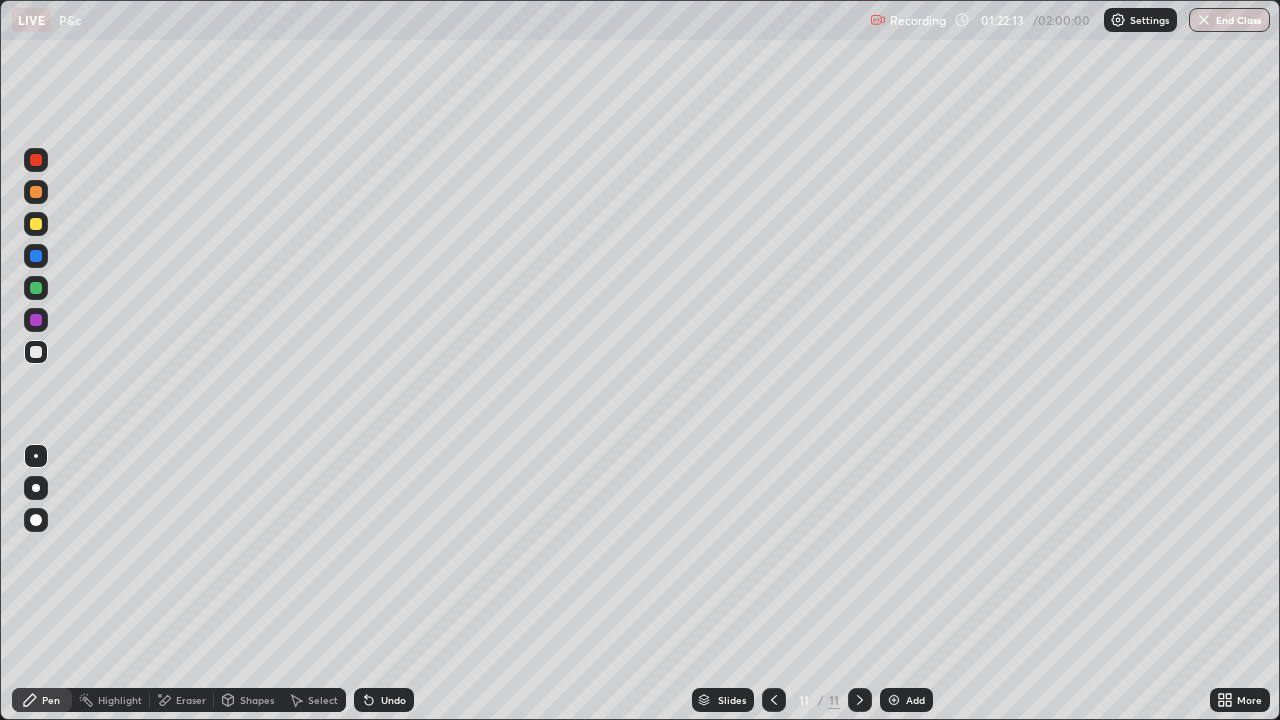 click 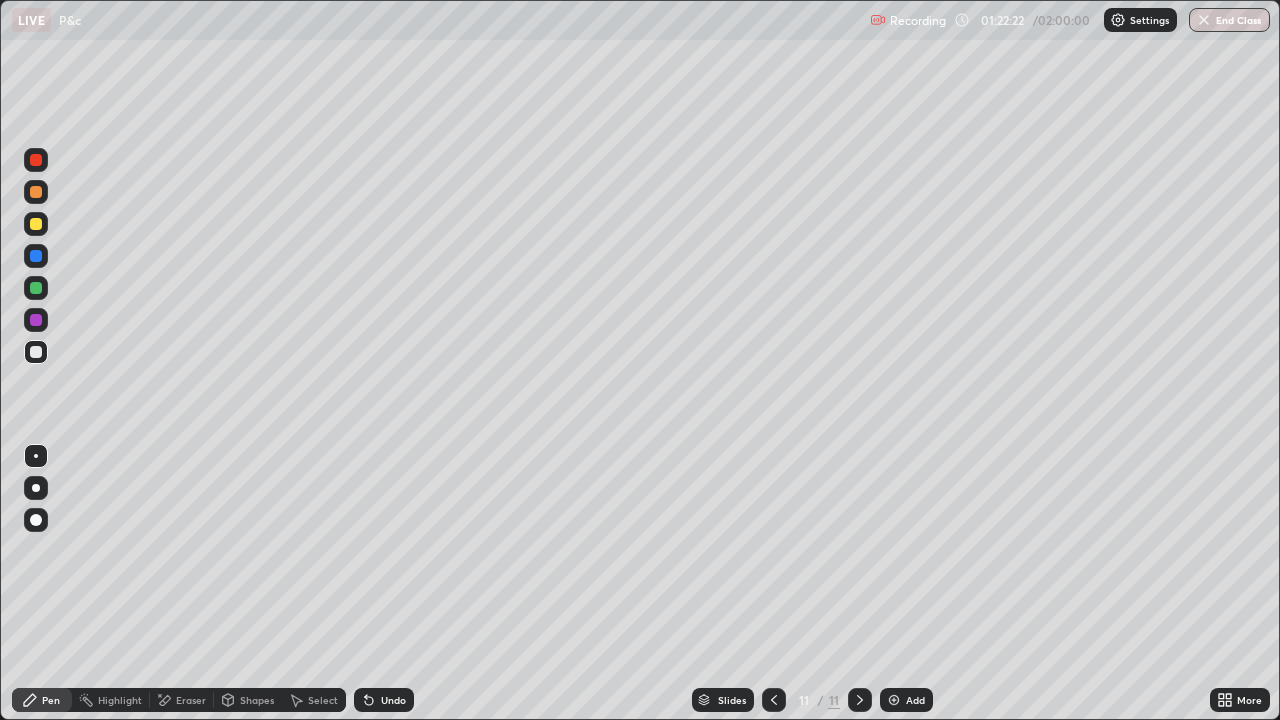 click on "Add" at bounding box center [906, 700] 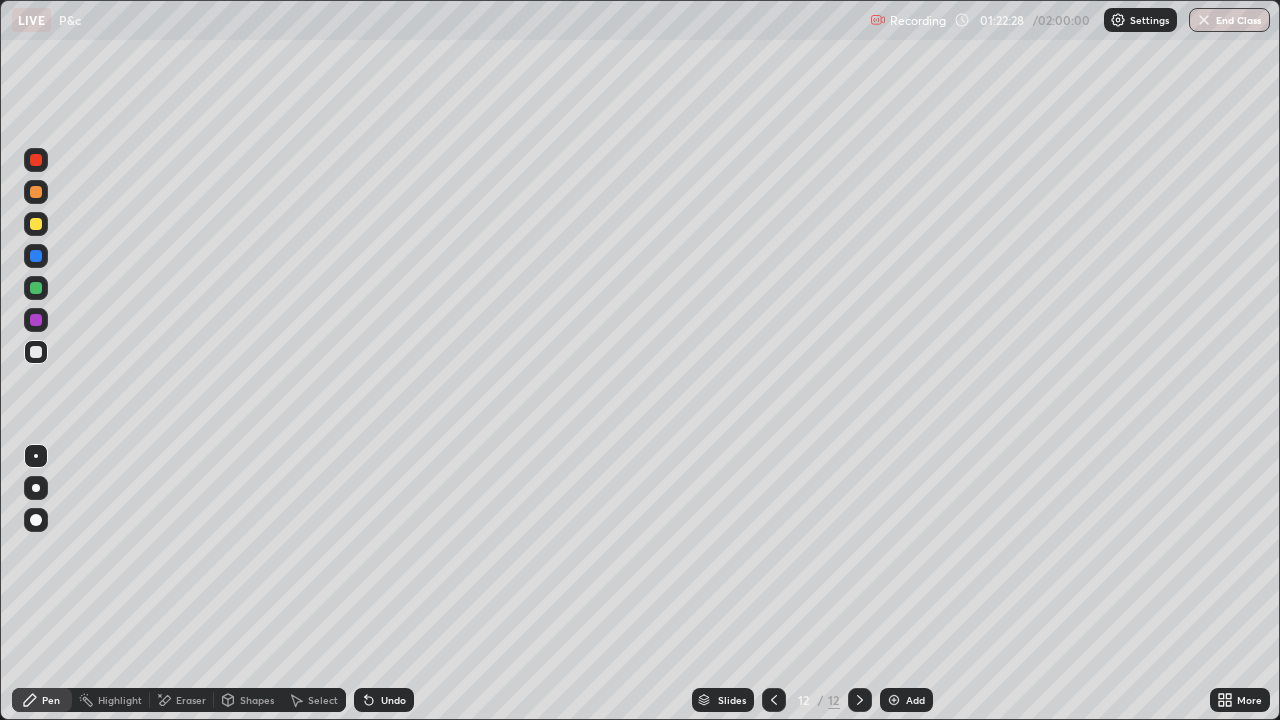 click 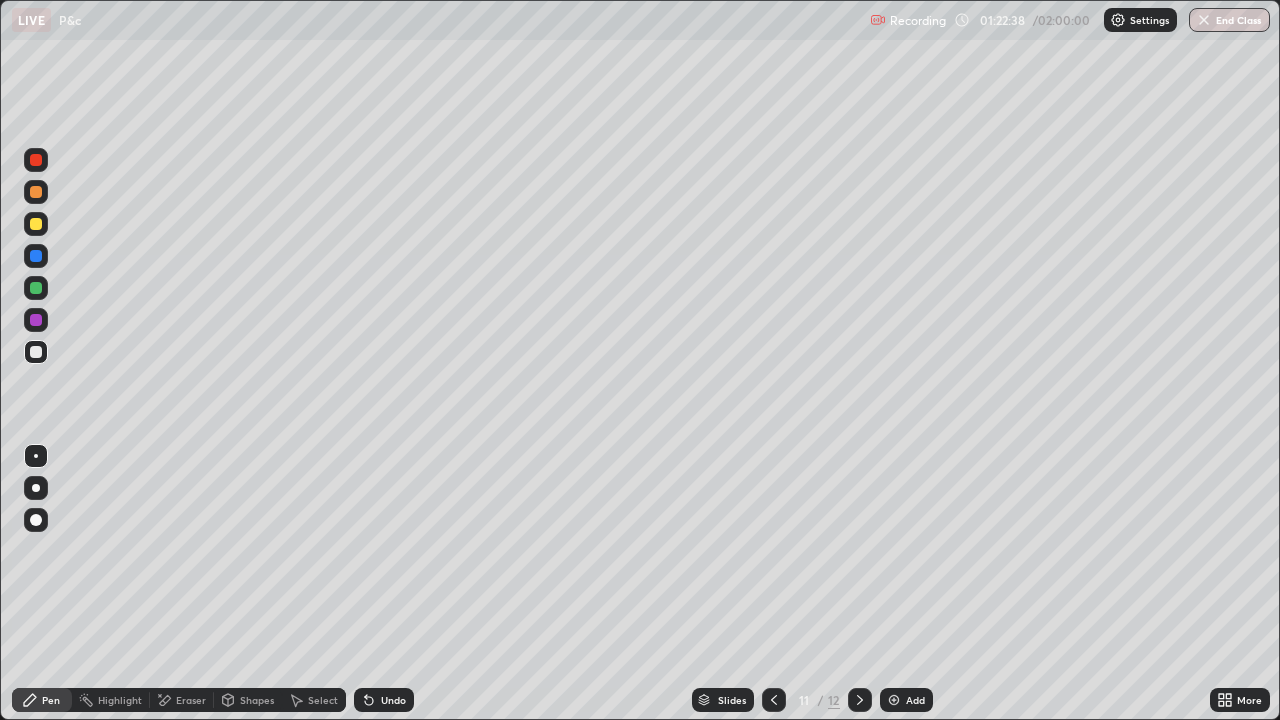 click 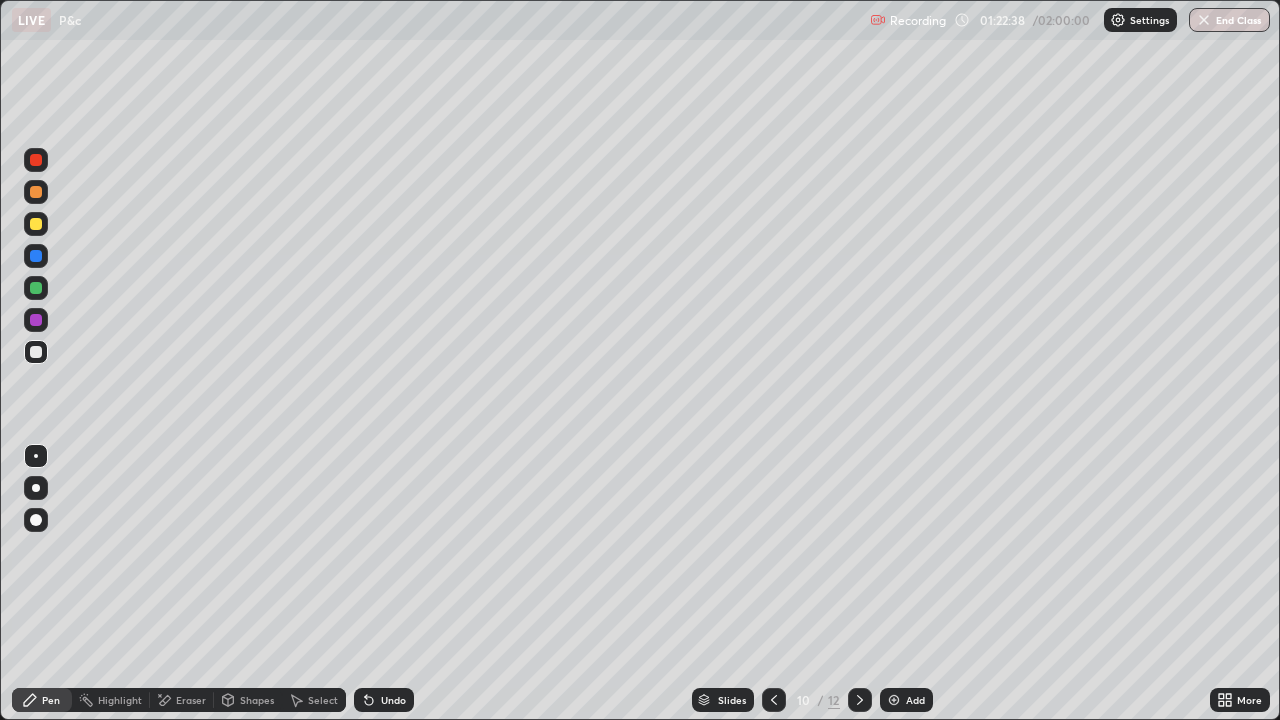 click 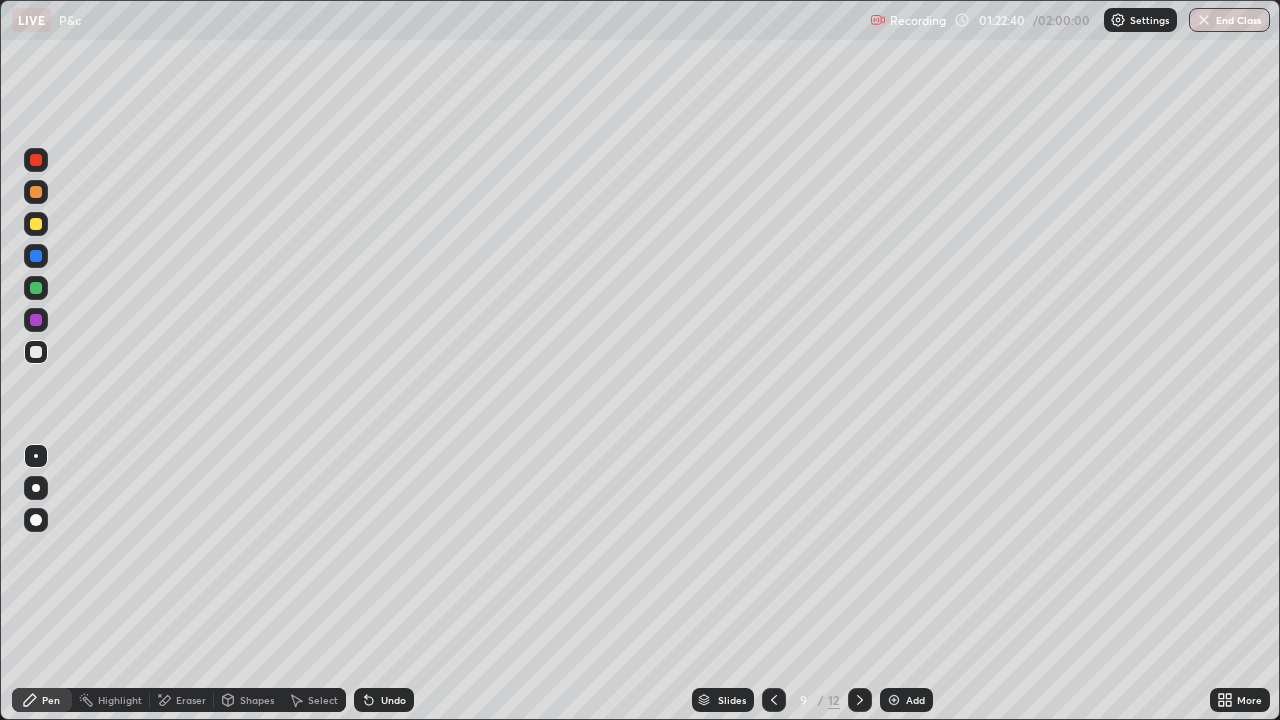 click 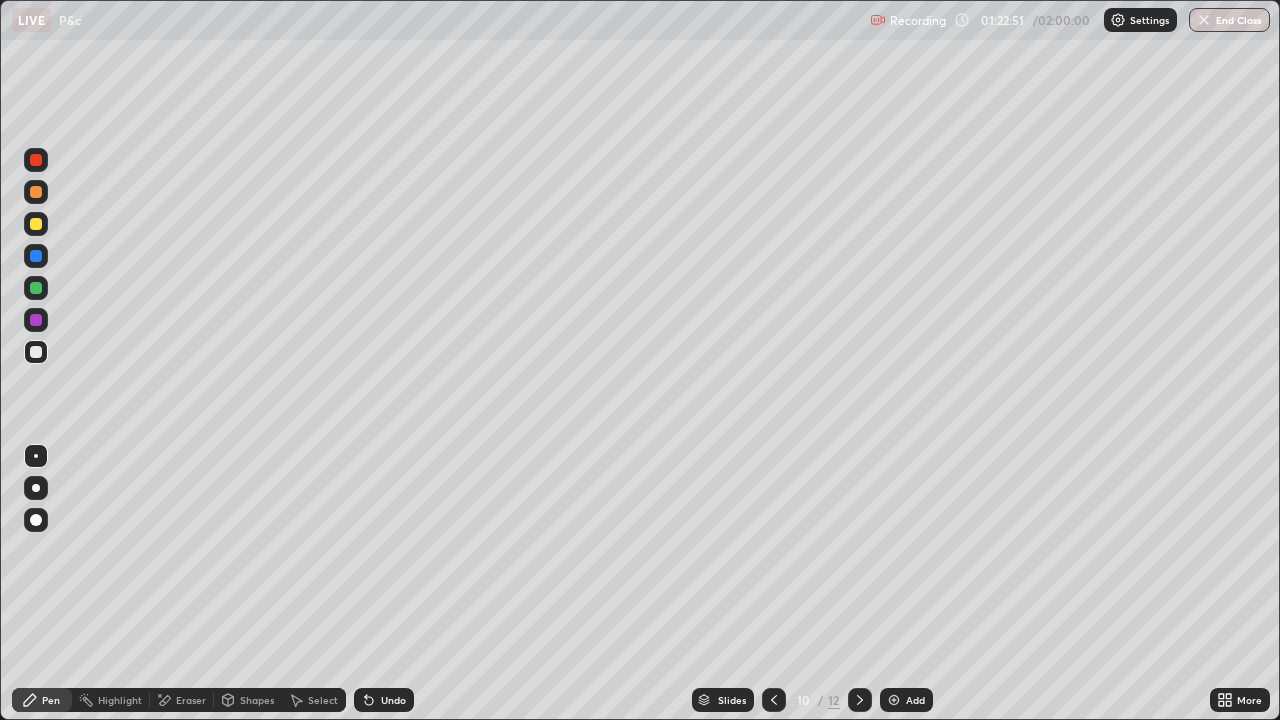 click 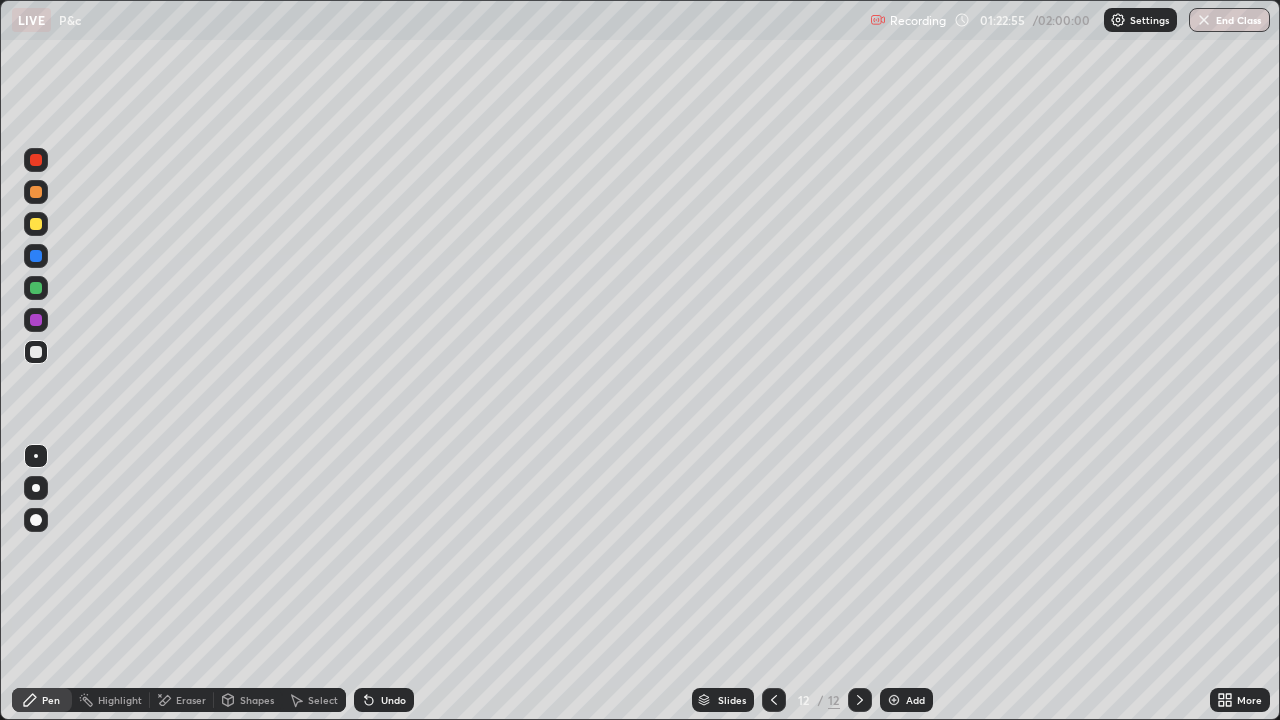 click 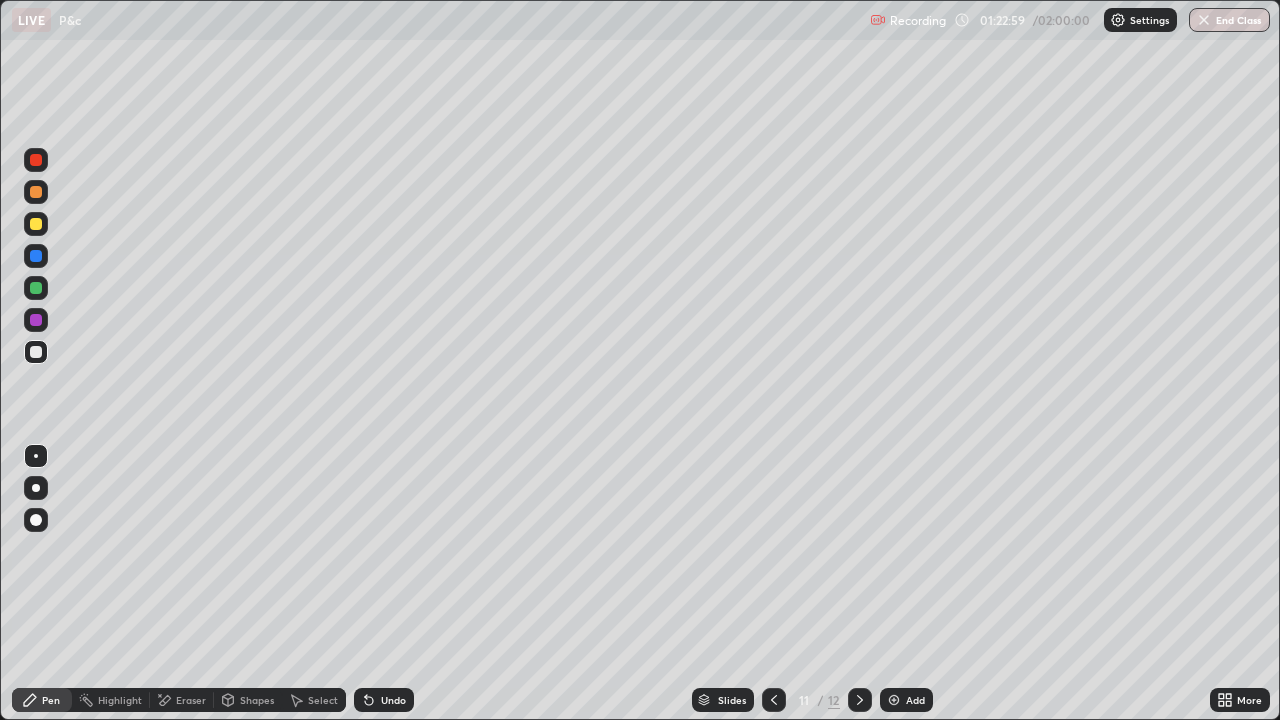 click 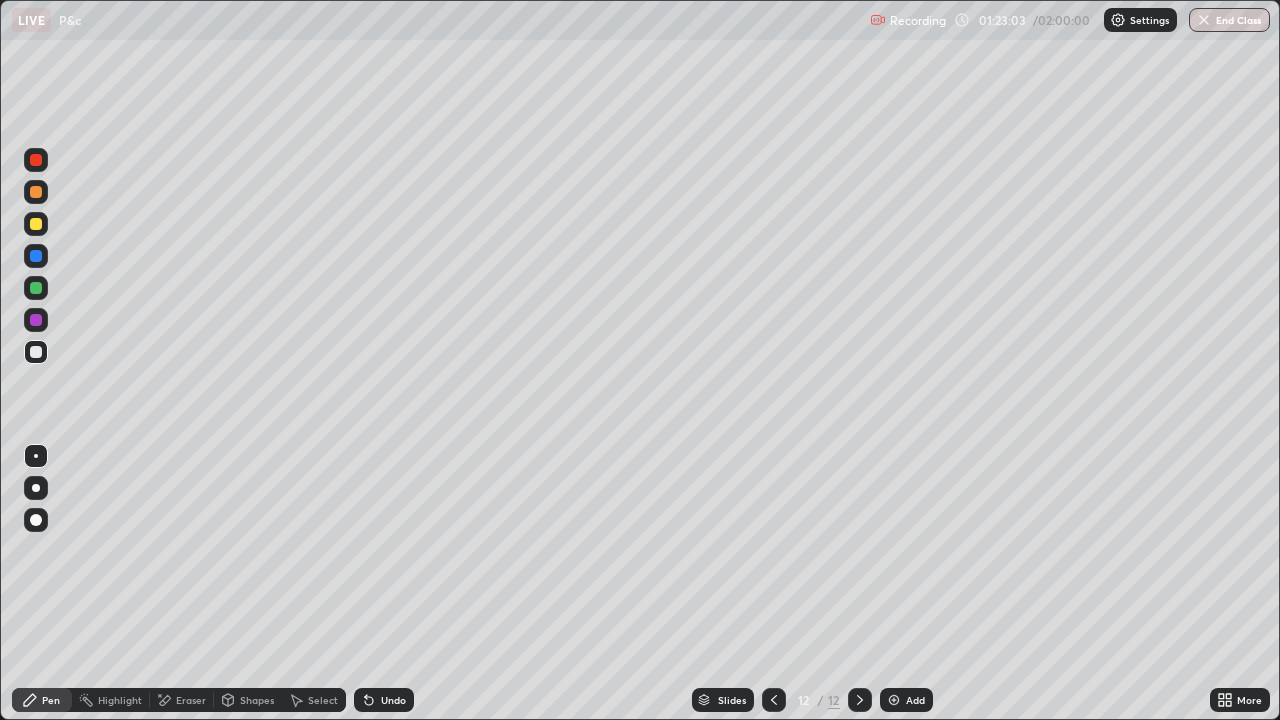 click on "Undo" at bounding box center (393, 700) 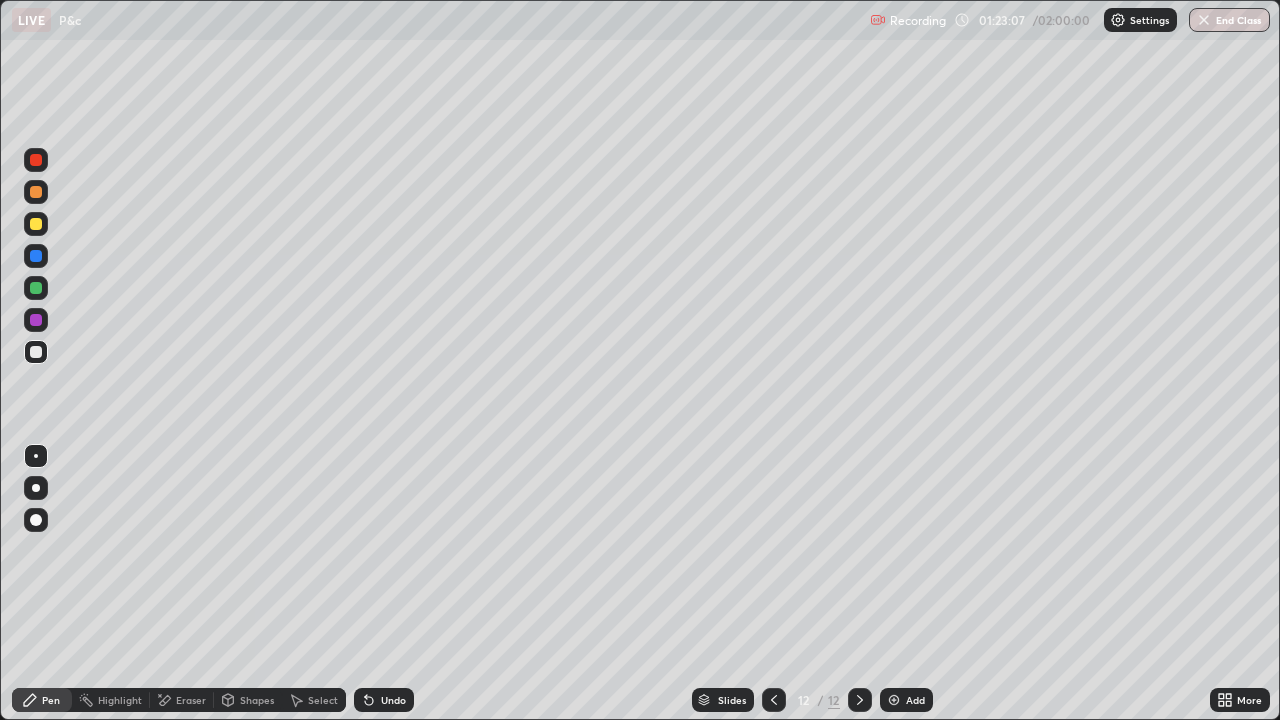 click 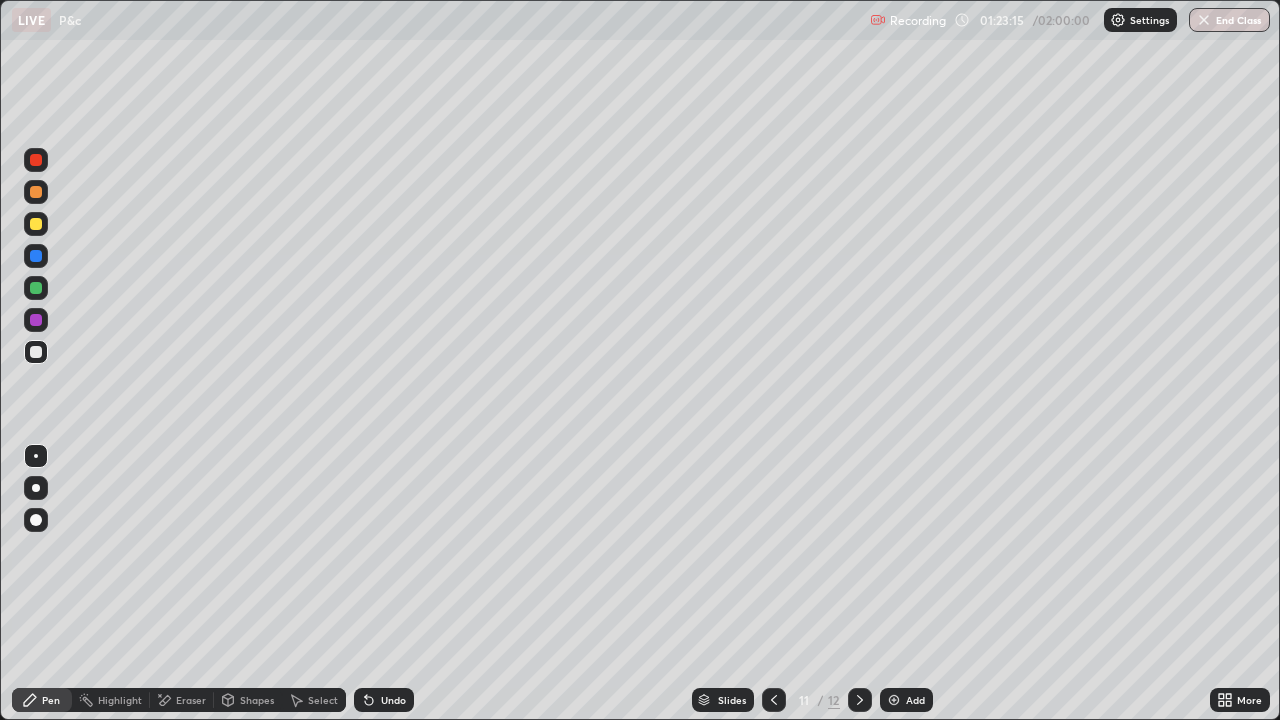 click 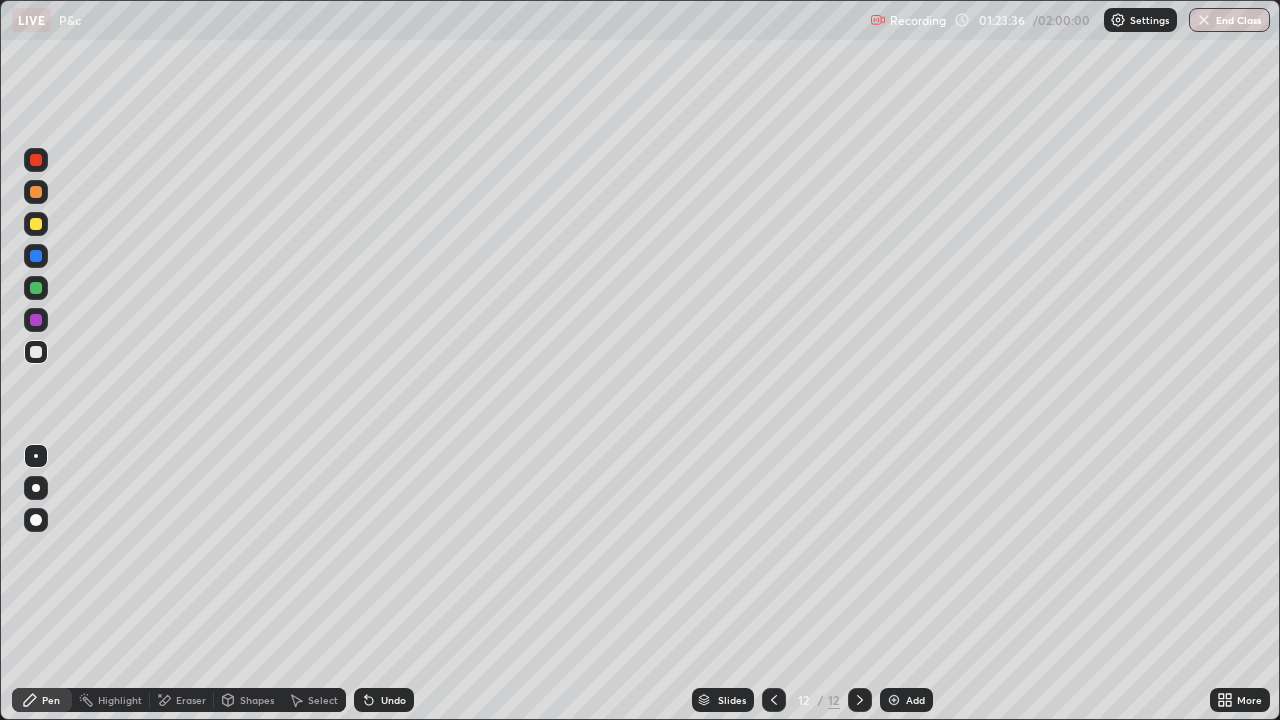 click at bounding box center (774, 700) 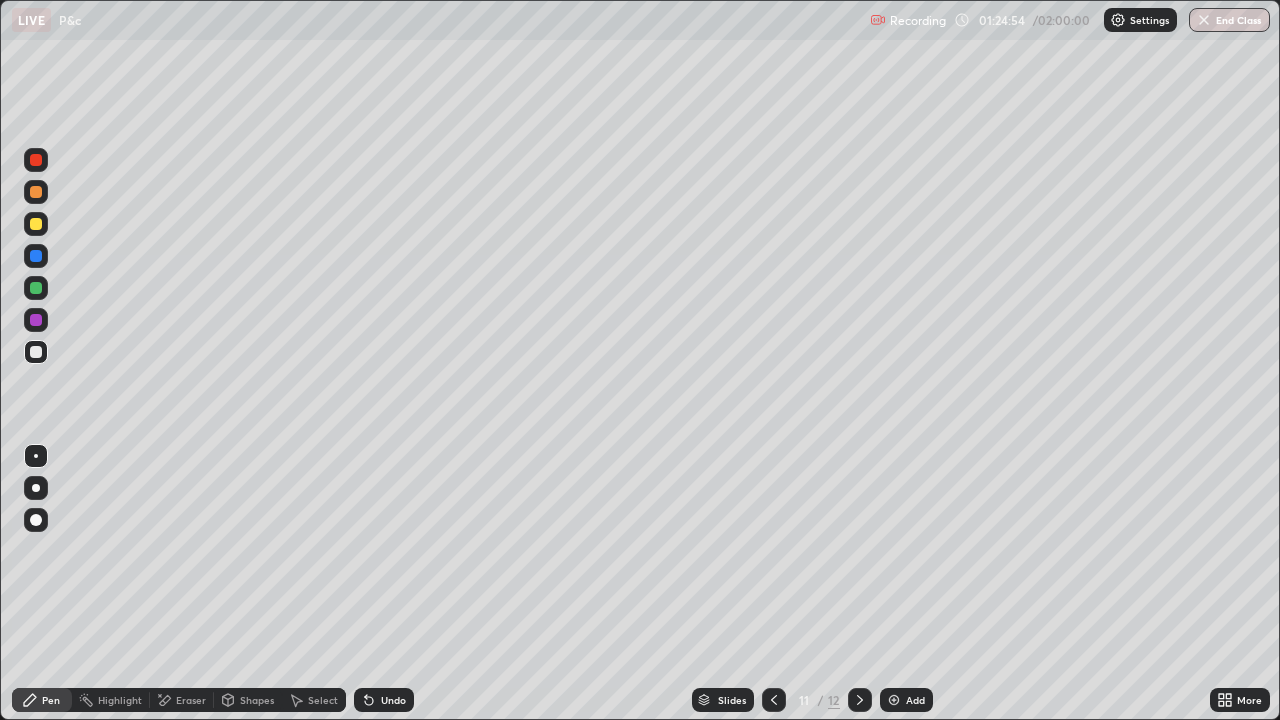 click 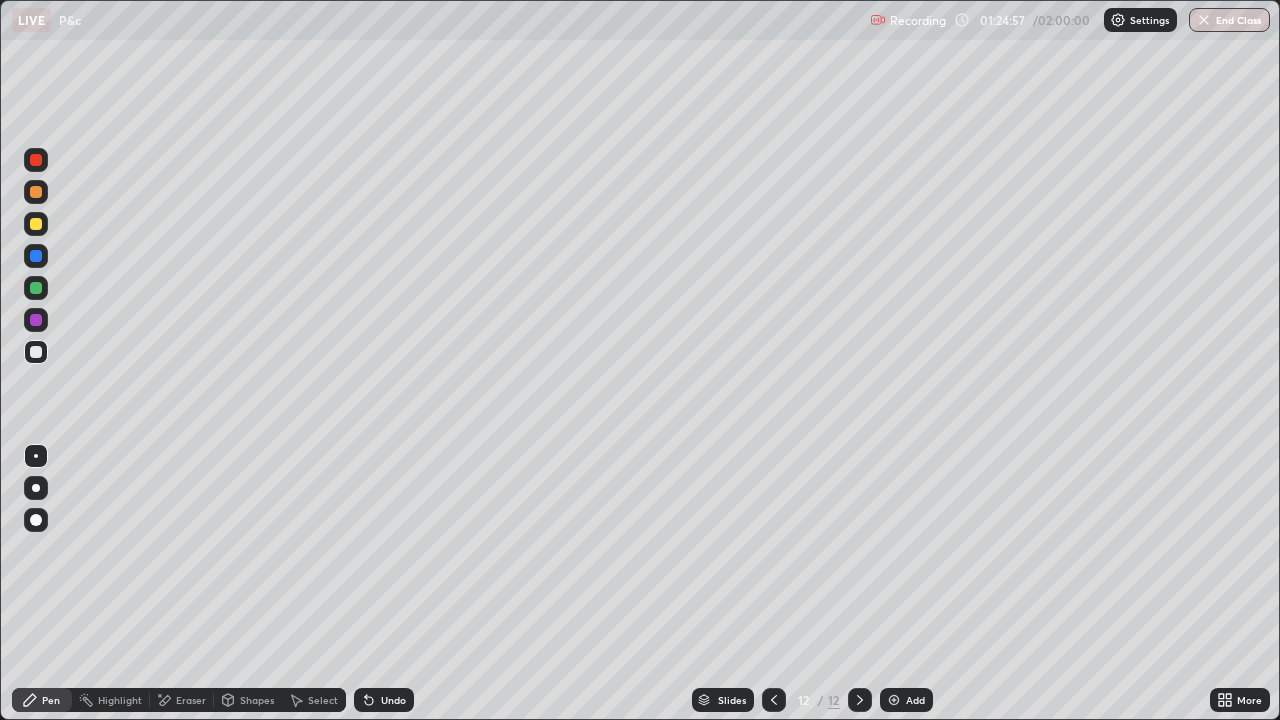 click 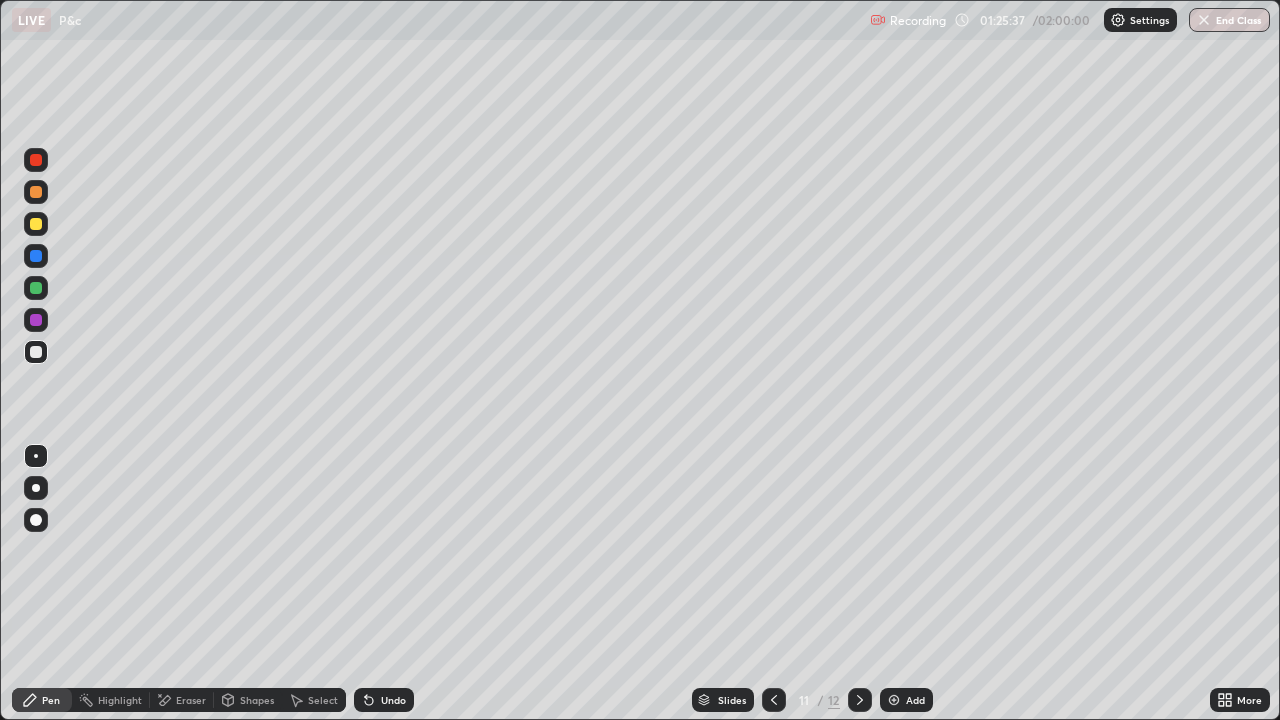 click at bounding box center (860, 700) 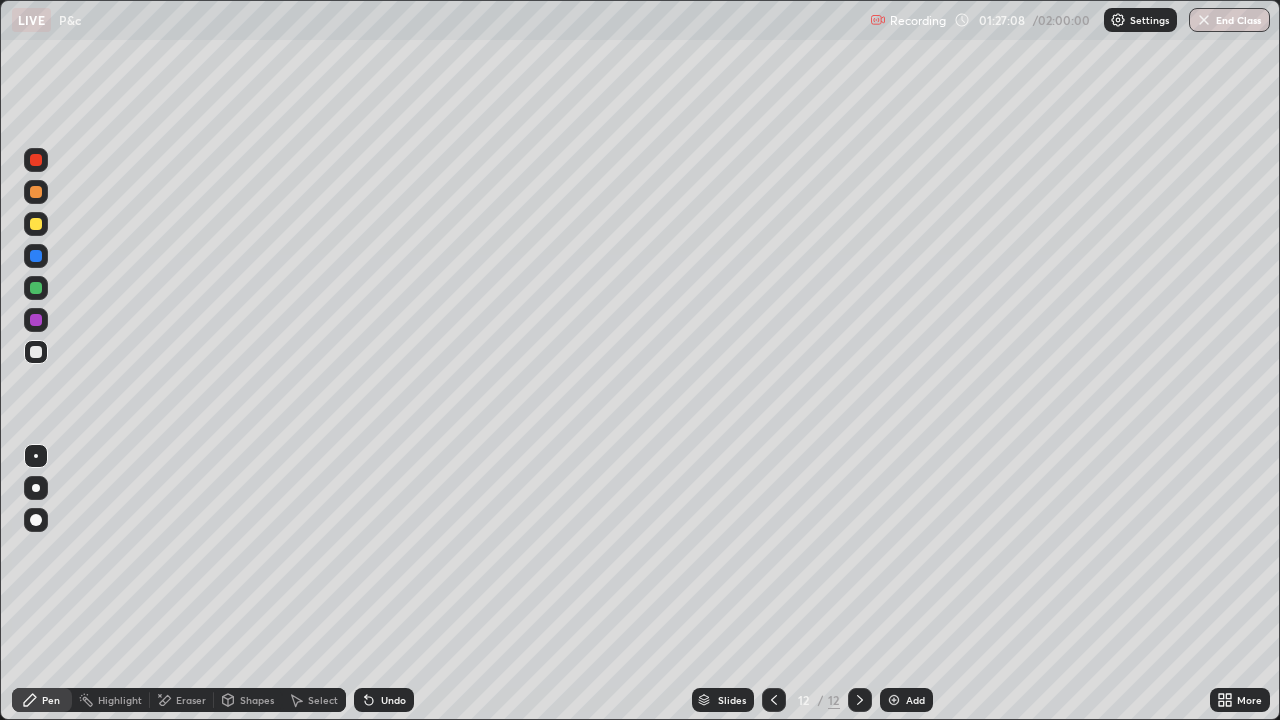 click at bounding box center [36, 224] 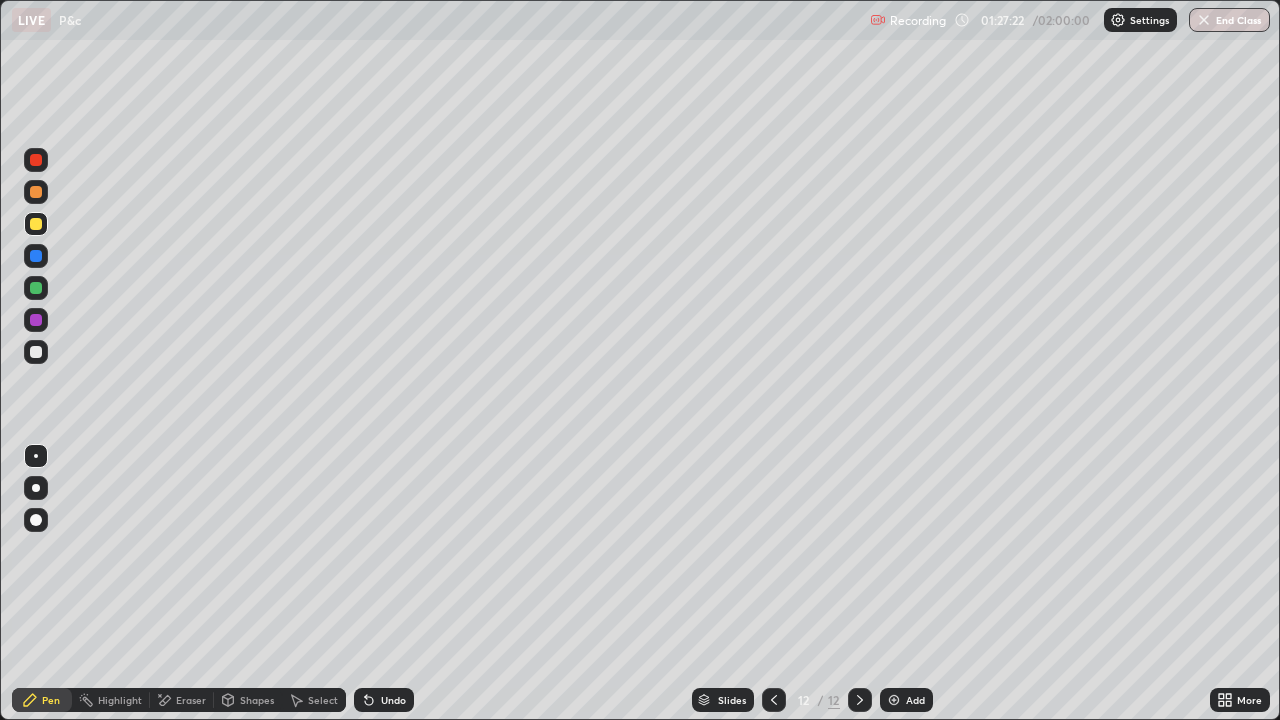 click at bounding box center (36, 352) 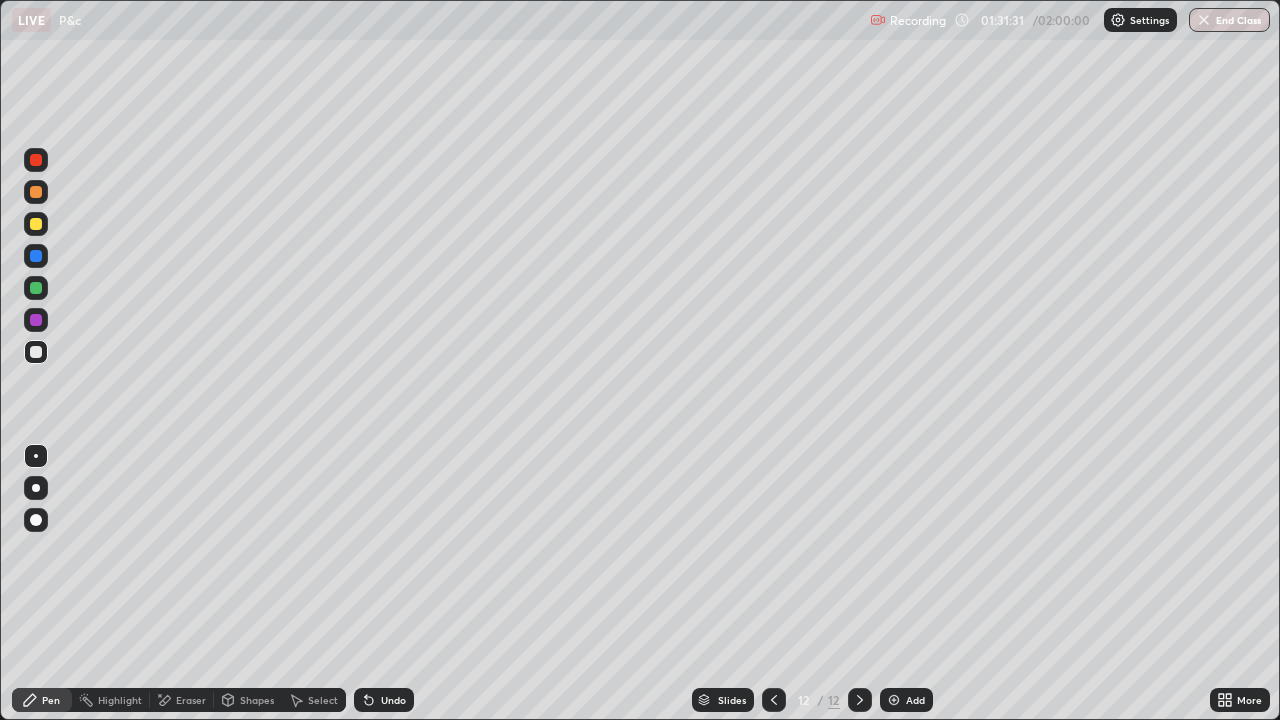 click on "Eraser" at bounding box center (191, 700) 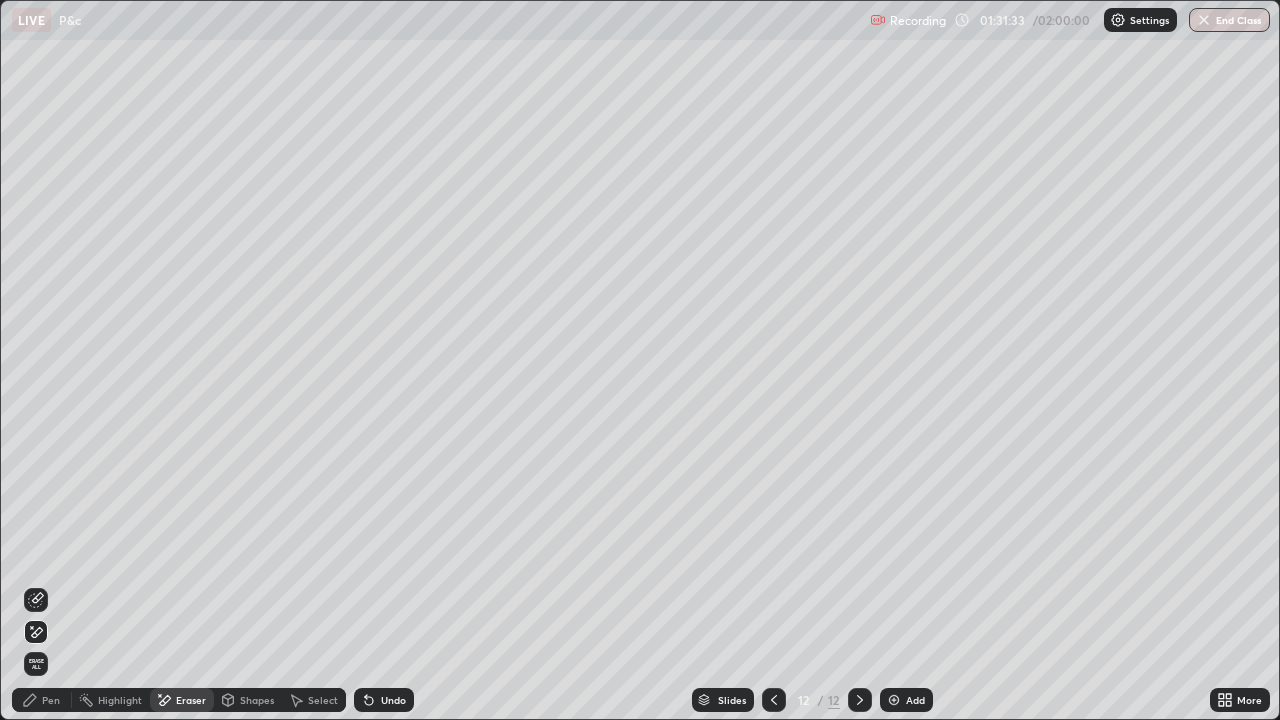 click on "Pen" at bounding box center [51, 700] 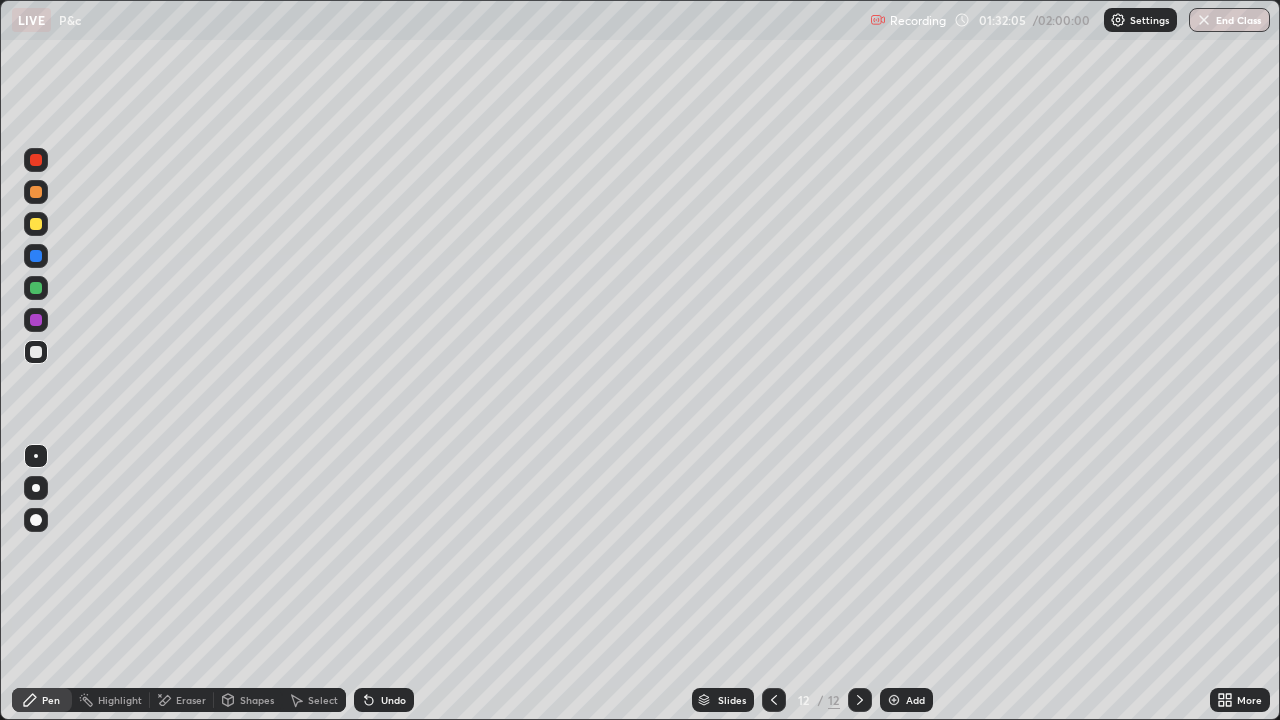 click on "Undo" at bounding box center (393, 700) 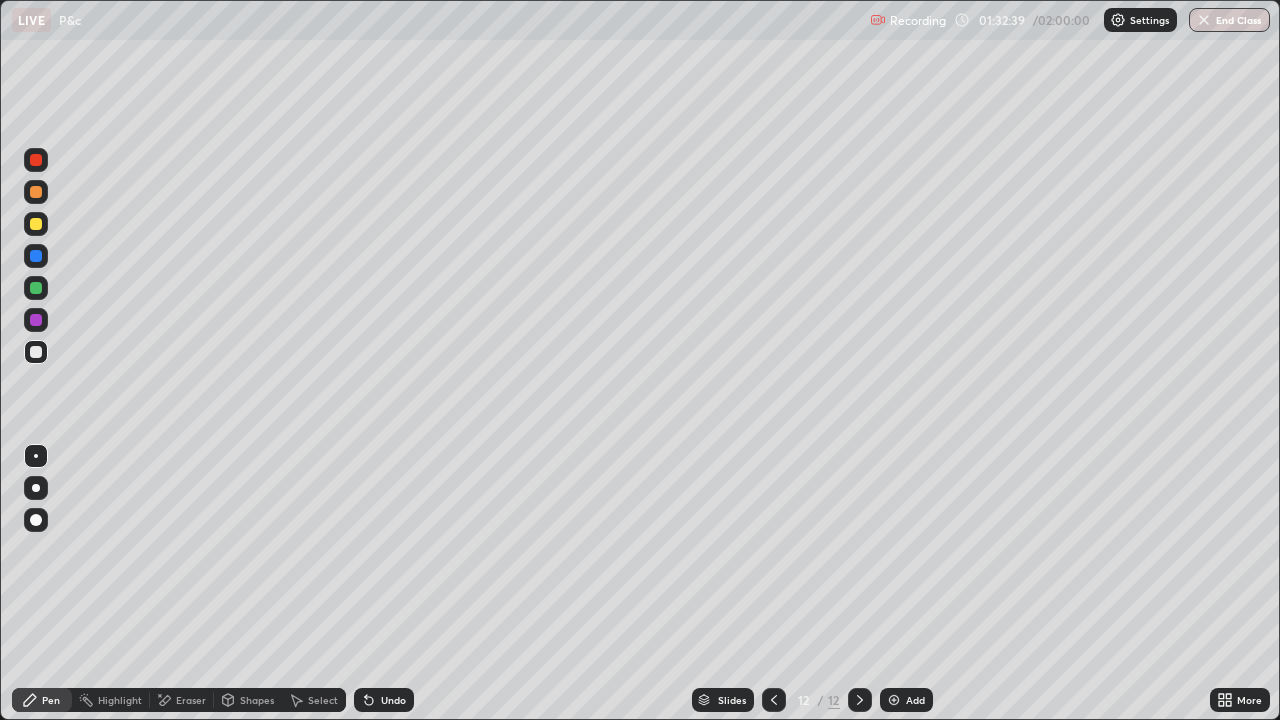 click at bounding box center (894, 700) 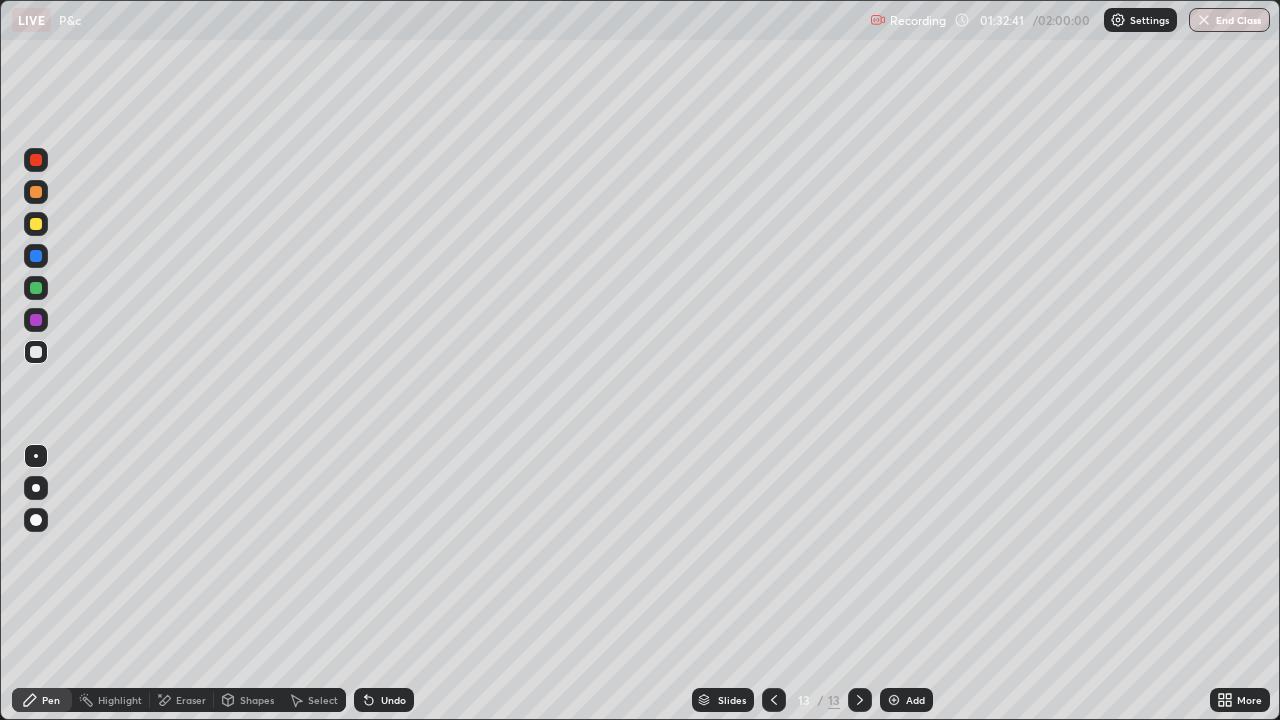 click at bounding box center (36, 224) 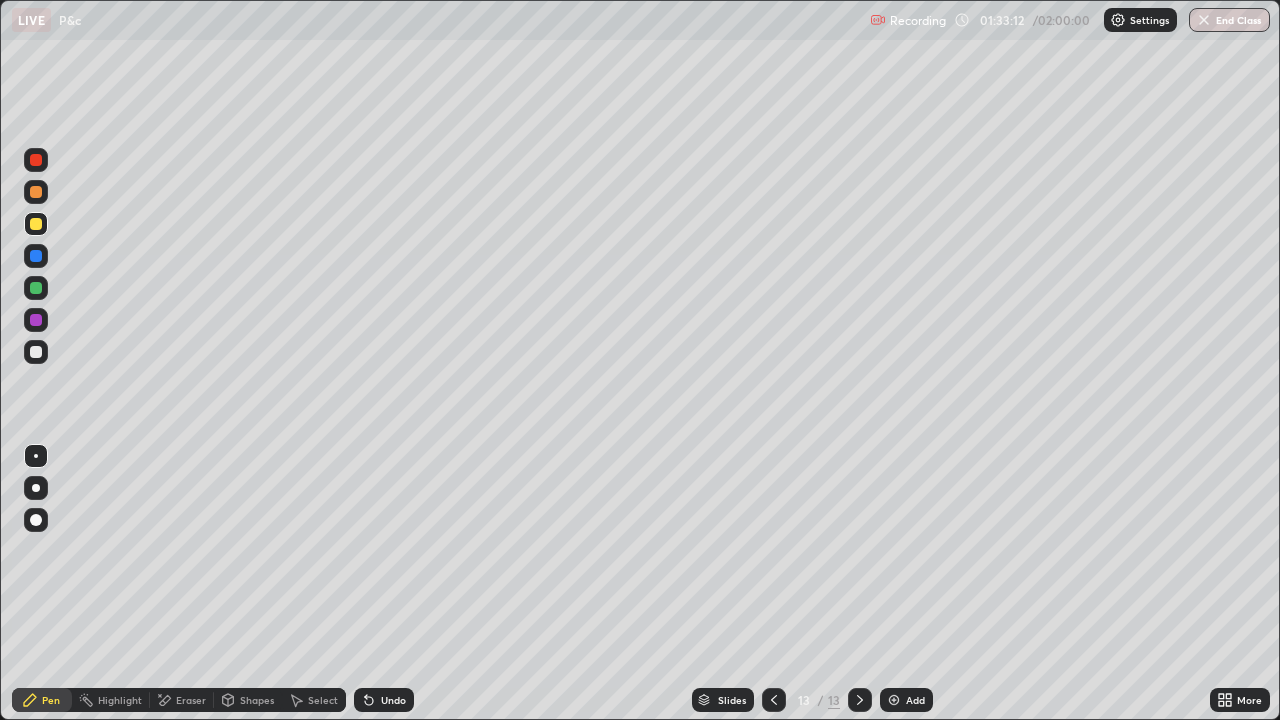 click at bounding box center (36, 352) 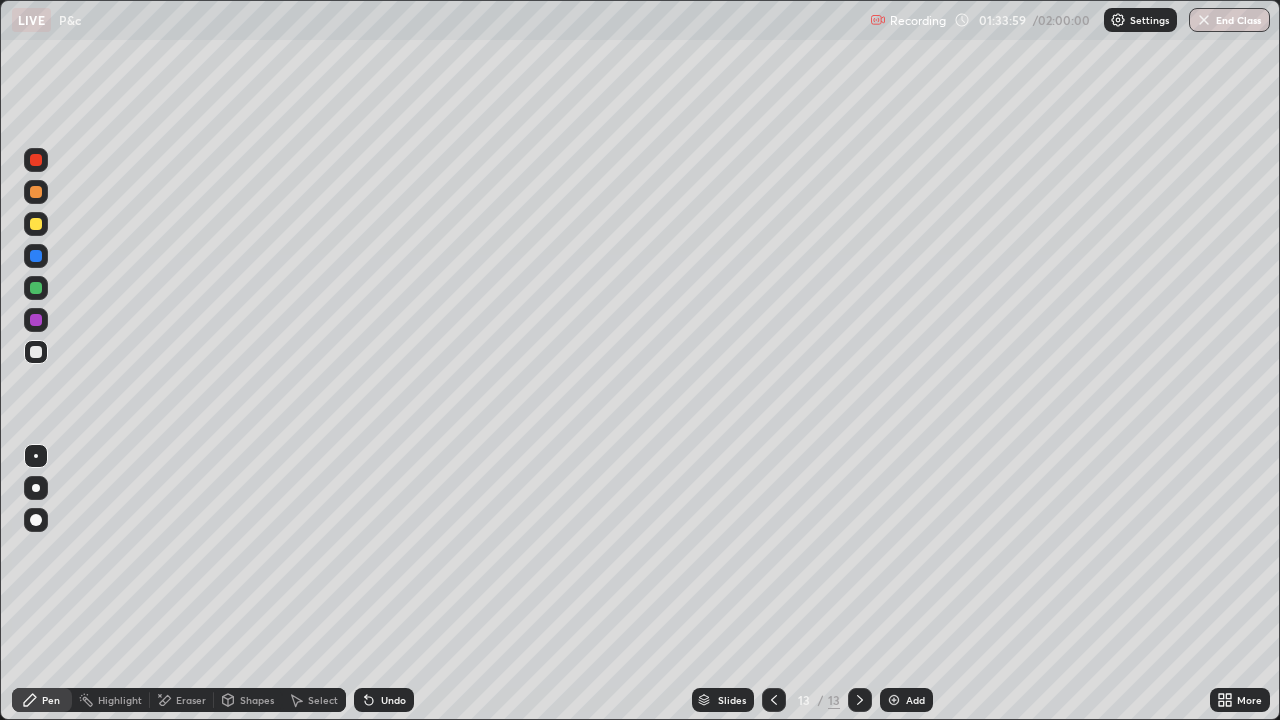 click on "Eraser" at bounding box center (191, 700) 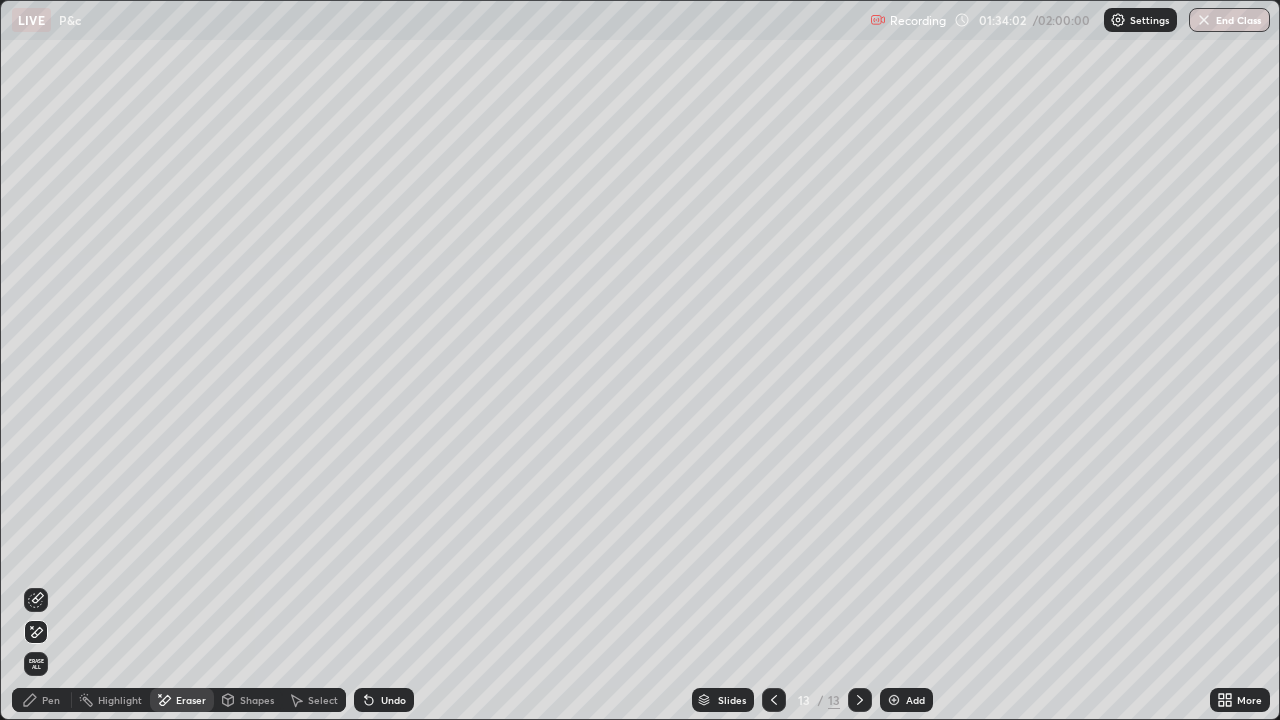 click on "Pen" at bounding box center [42, 700] 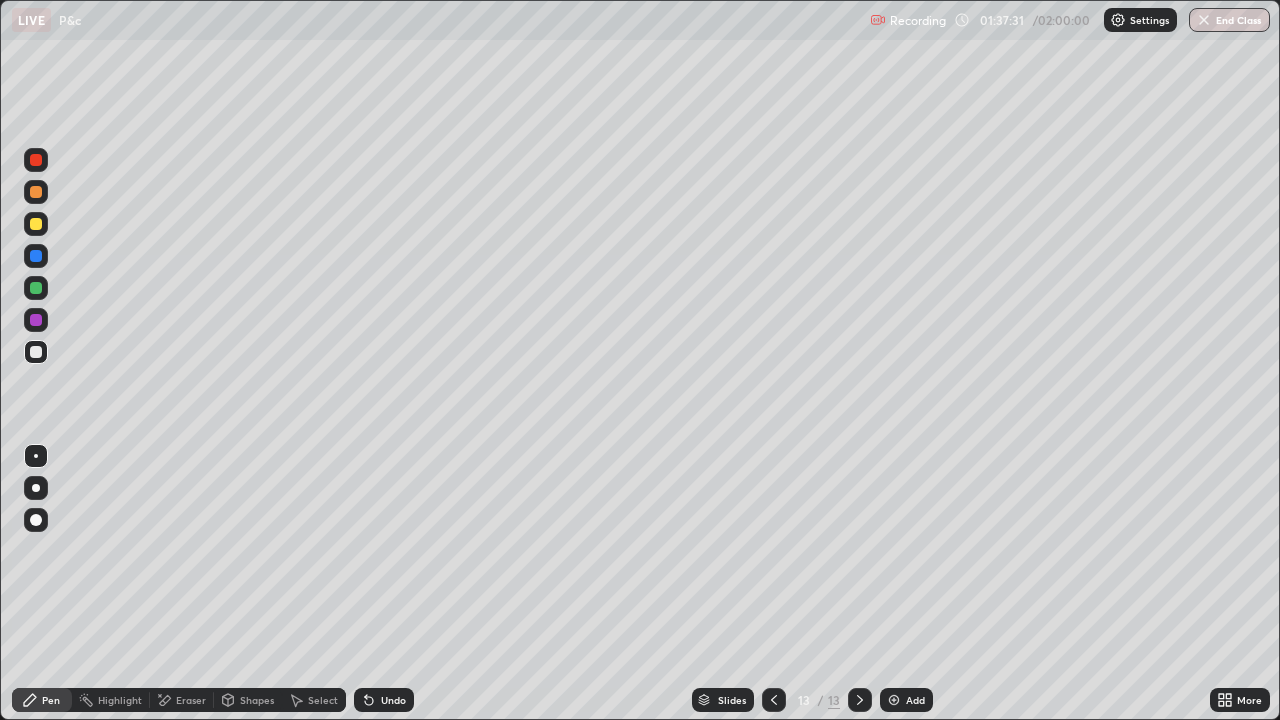 click on "Eraser" at bounding box center (182, 700) 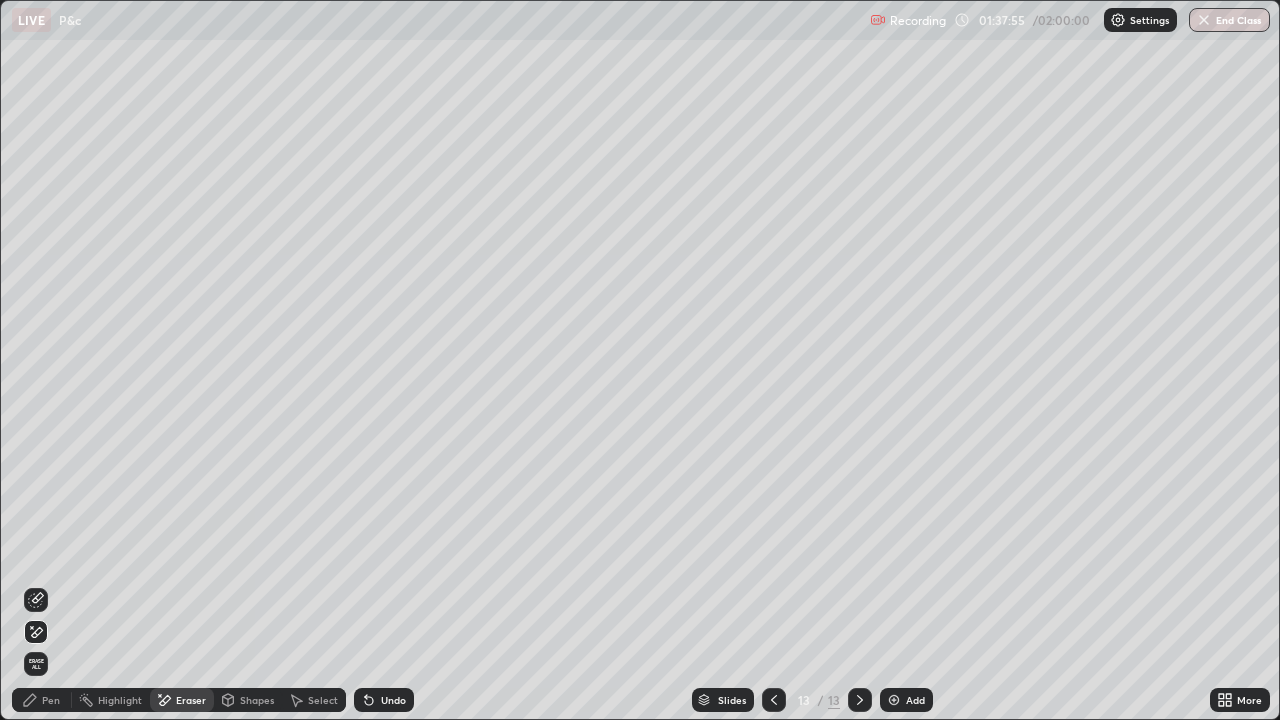 click on "Add" at bounding box center [906, 700] 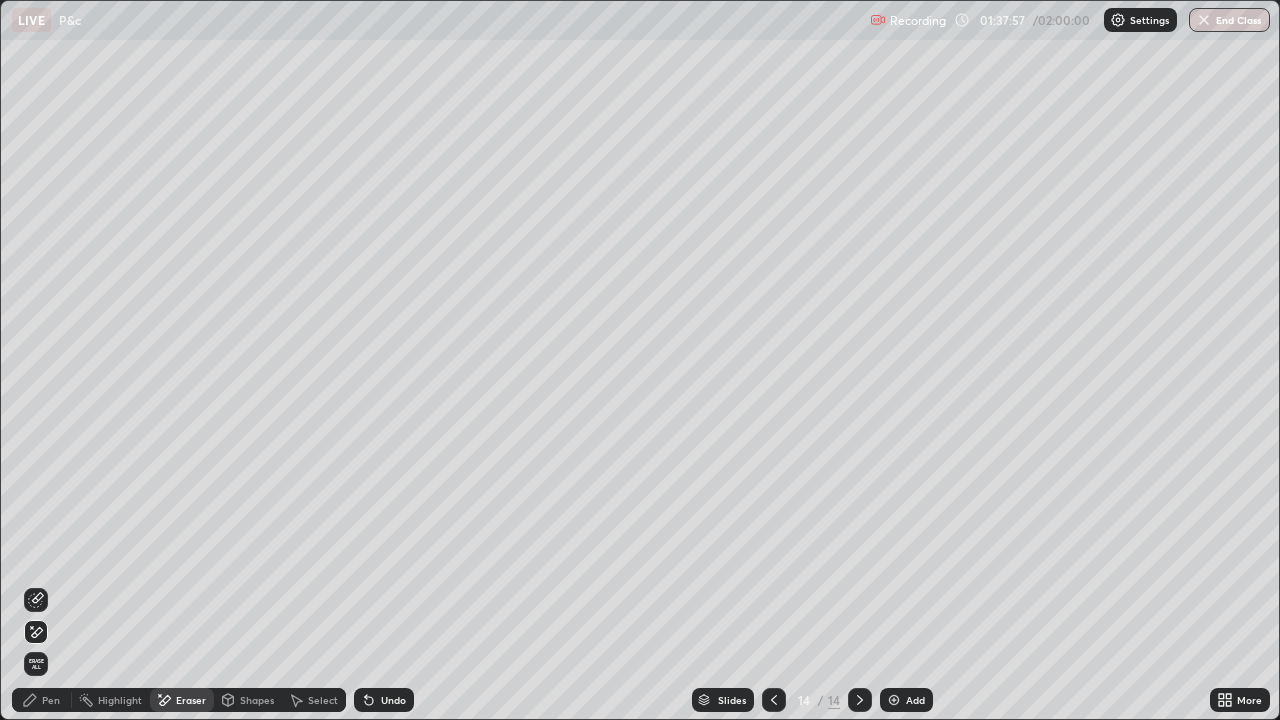 click on "Pen" at bounding box center [51, 700] 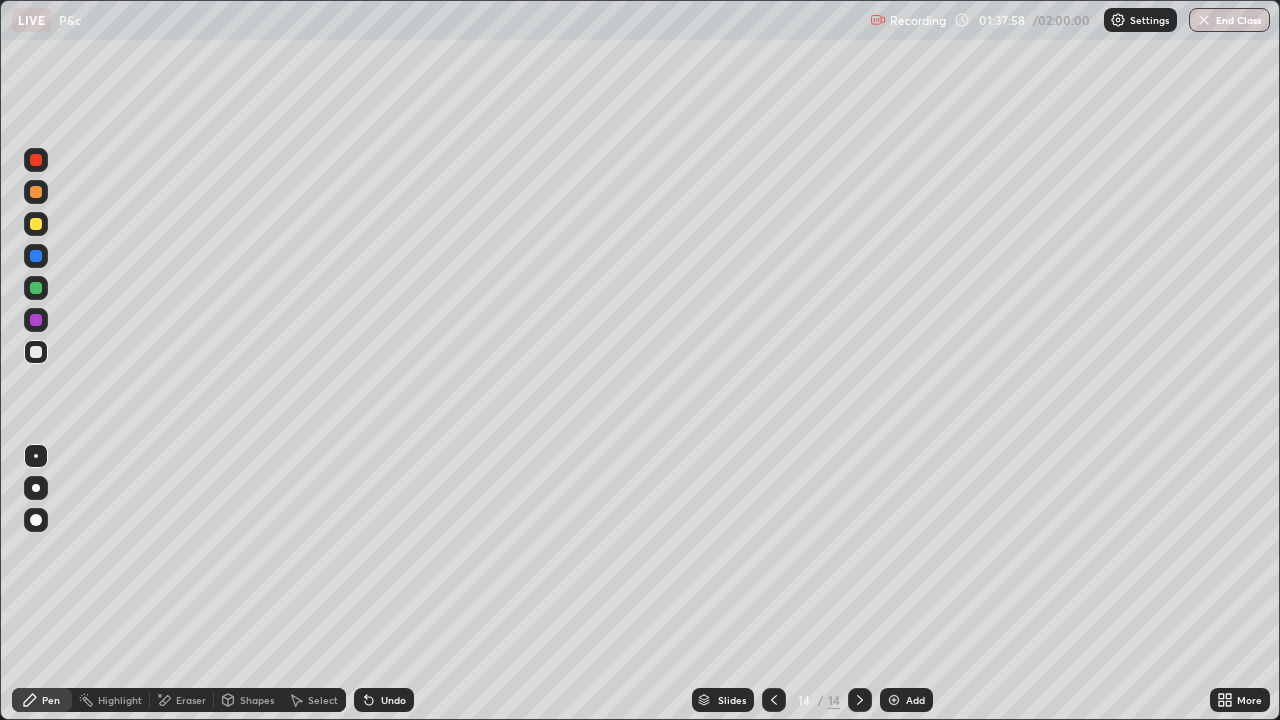 click at bounding box center [36, 352] 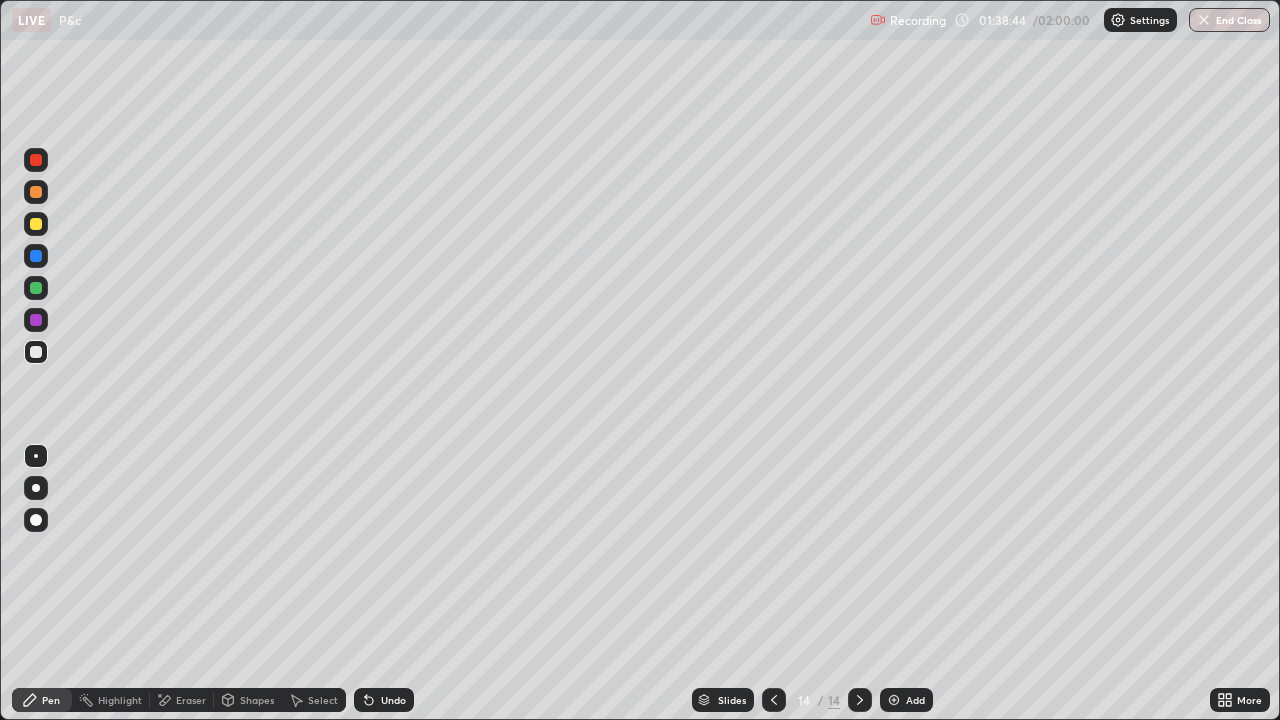 click on "Undo" at bounding box center [393, 700] 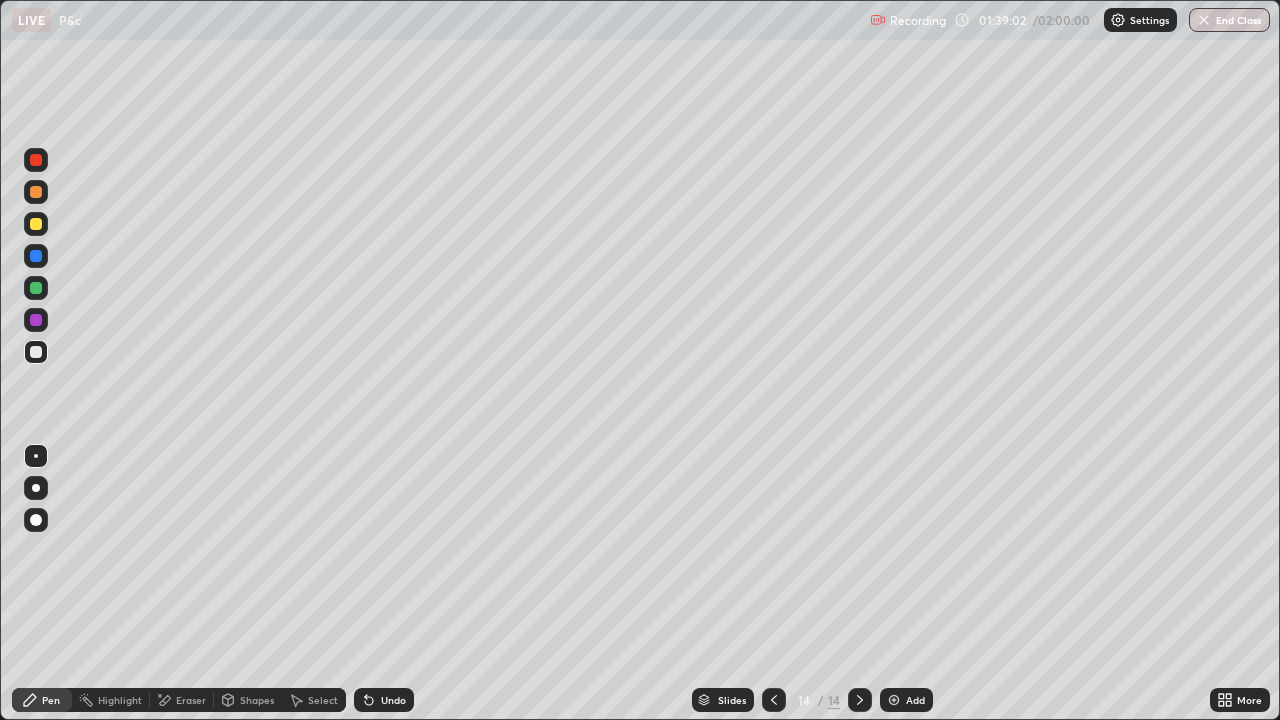 click on "Undo" at bounding box center [384, 700] 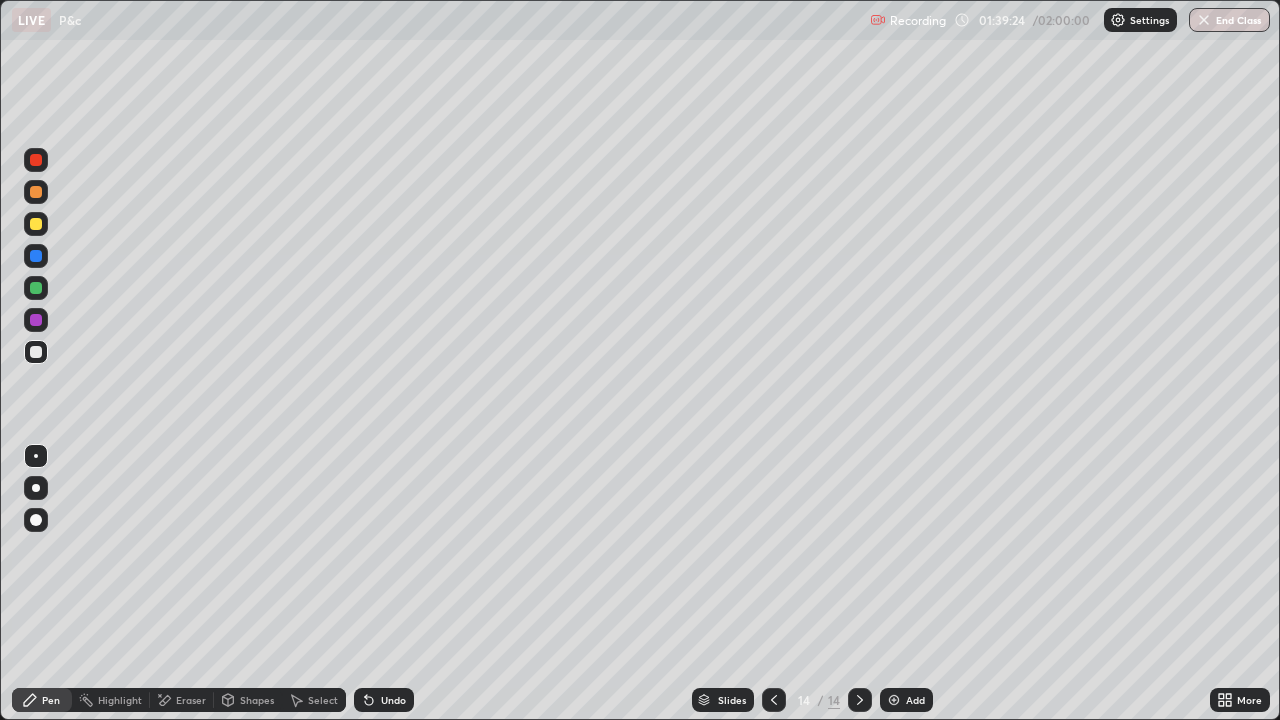 click on "Undo" at bounding box center (384, 700) 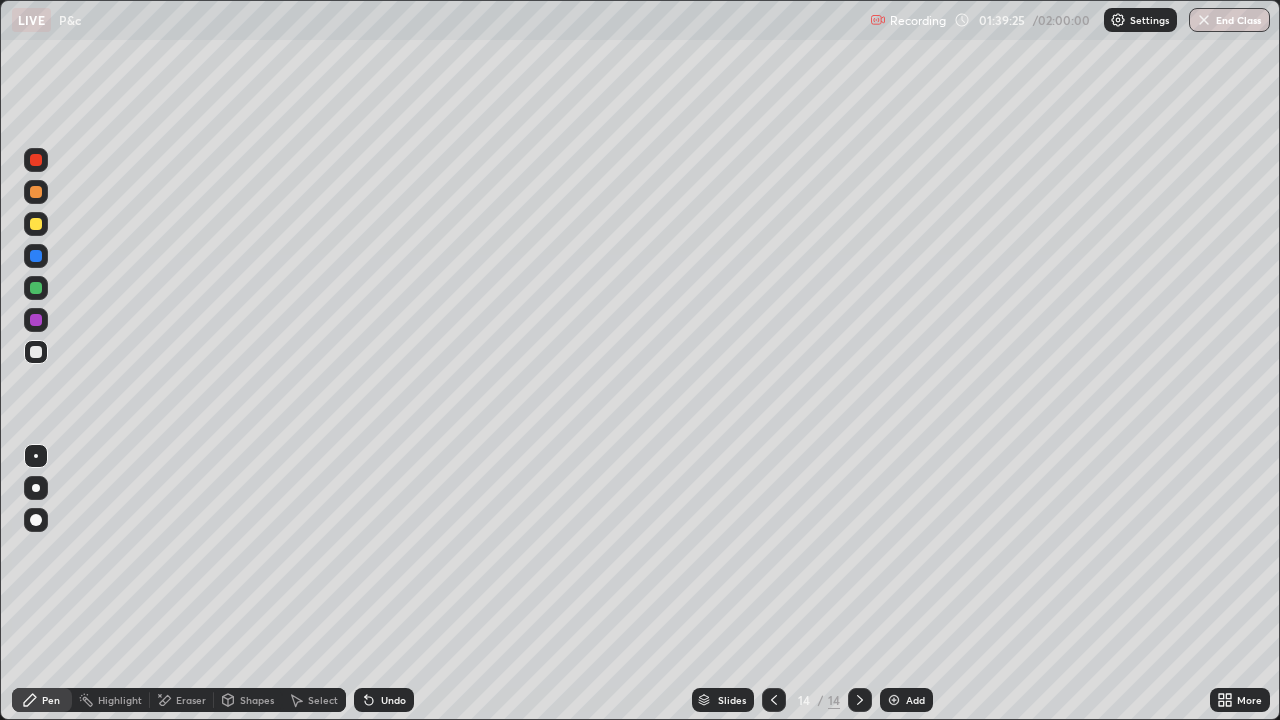 click on "Eraser" at bounding box center [182, 700] 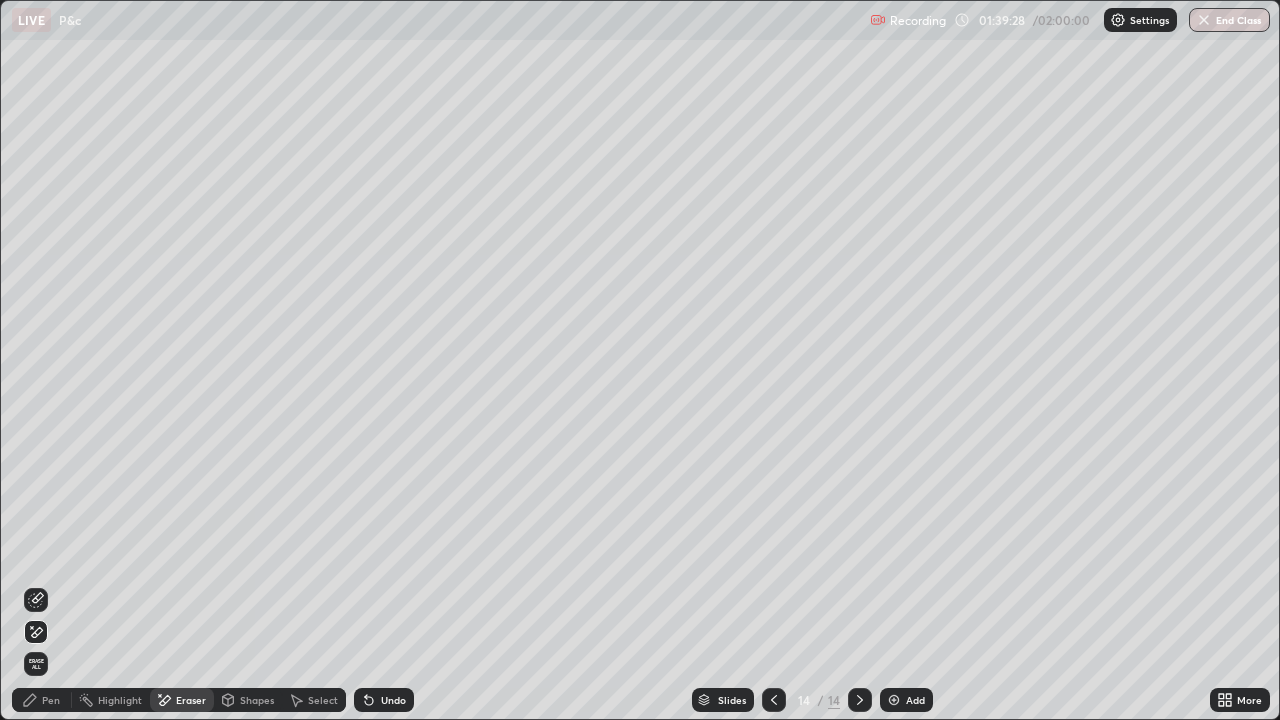 click on "Pen" at bounding box center (51, 700) 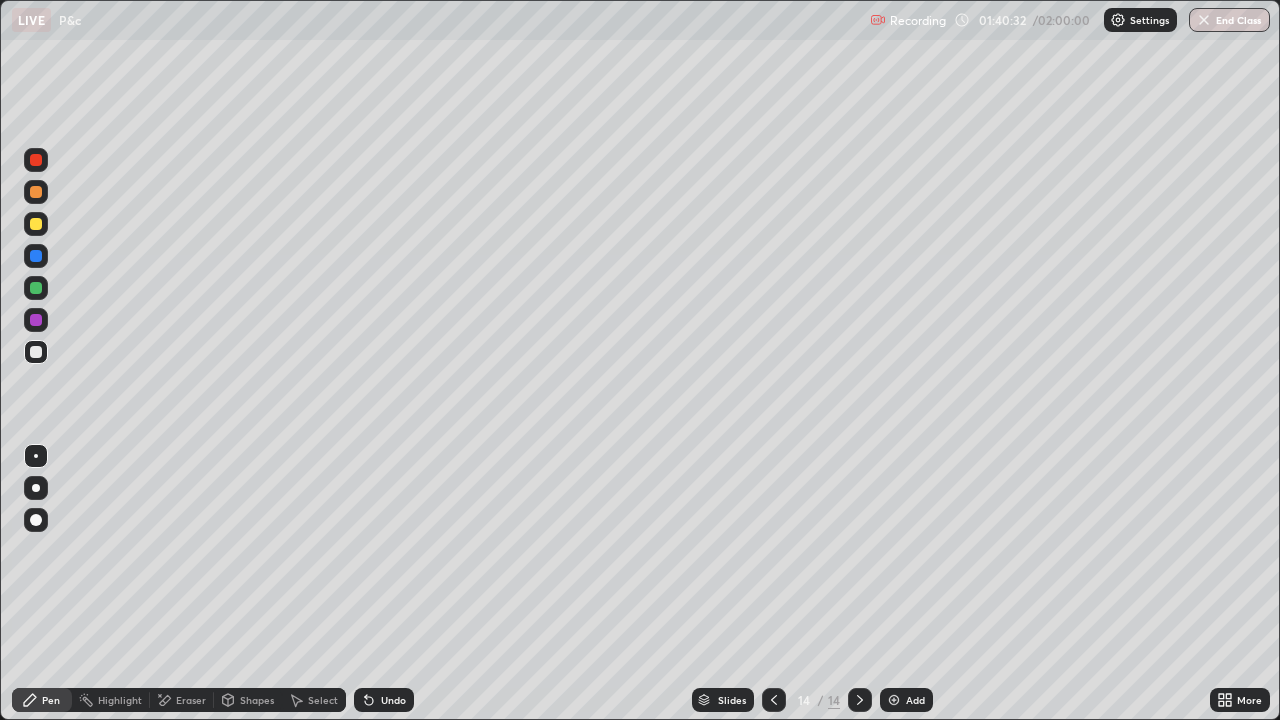 click on "Undo" at bounding box center (393, 700) 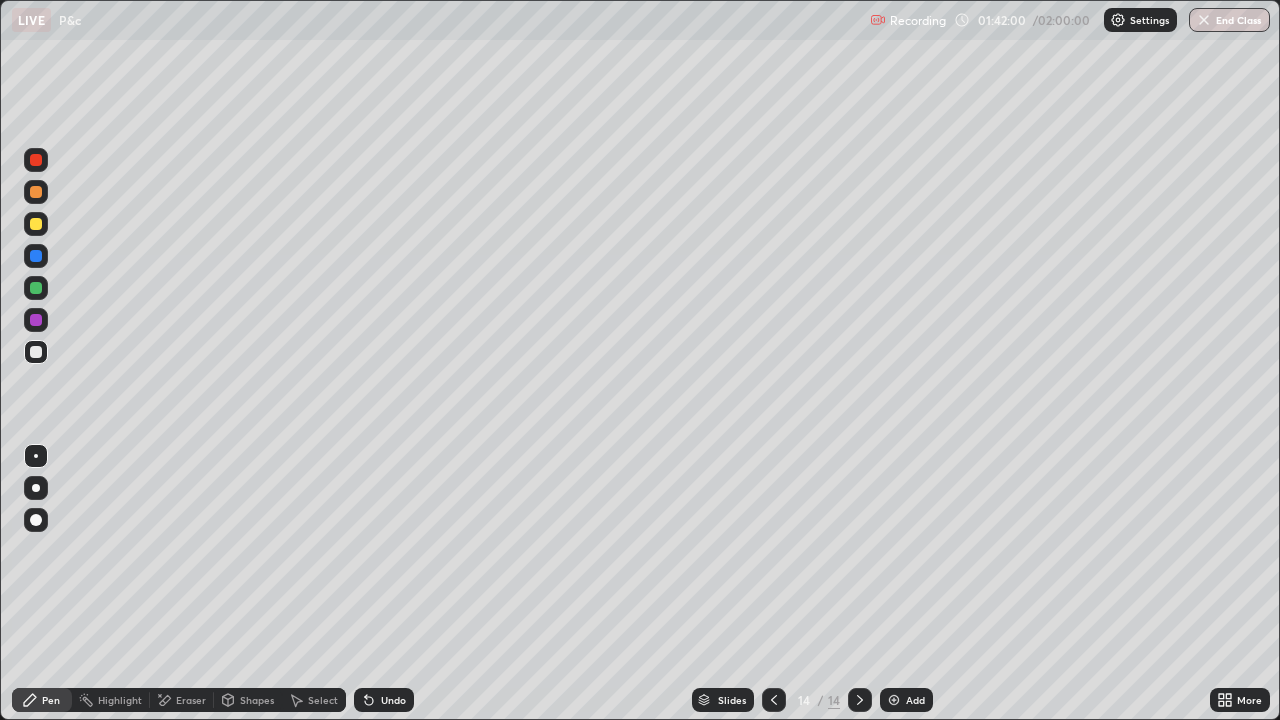 click on "Undo" at bounding box center [393, 700] 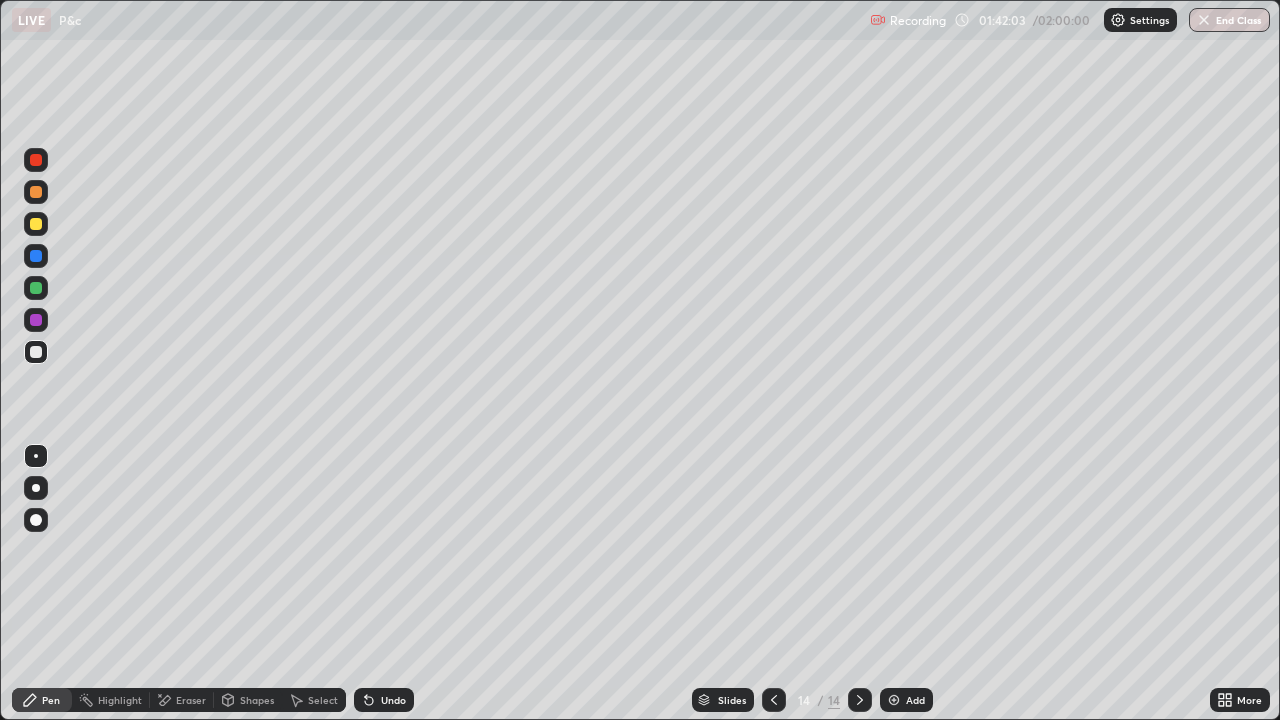 click on "Undo" at bounding box center (393, 700) 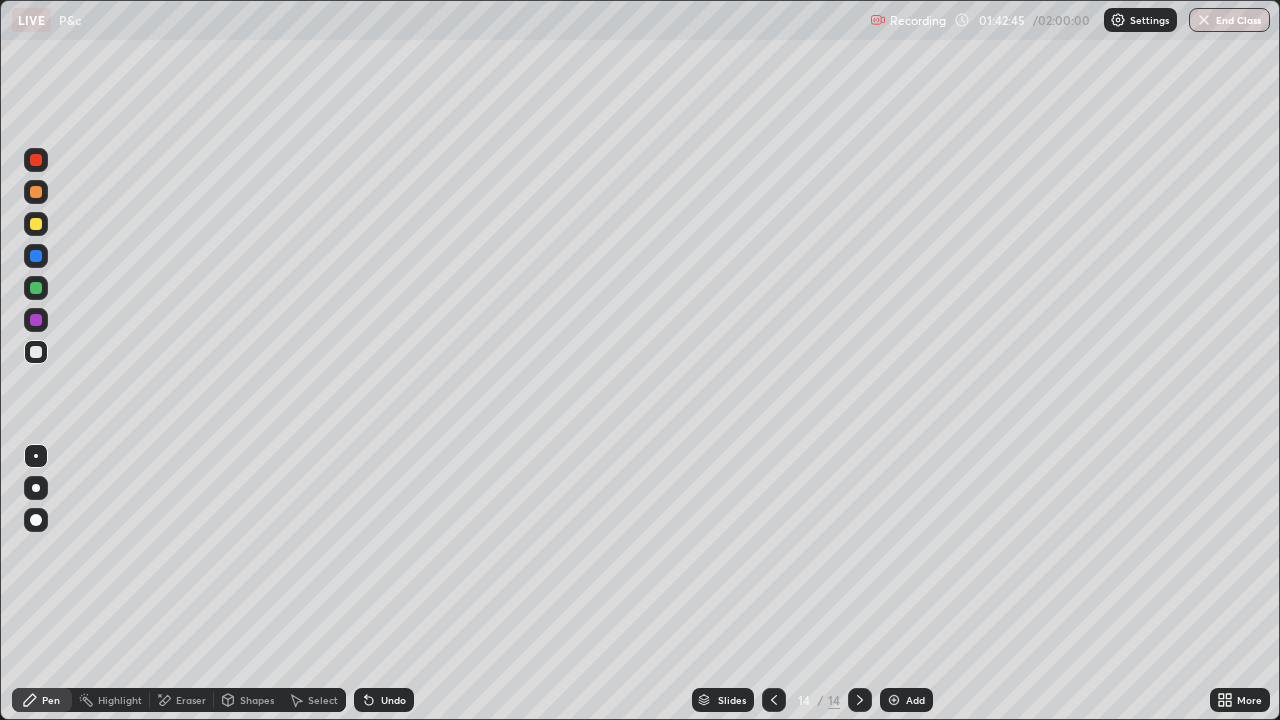 click on "Add" at bounding box center (915, 700) 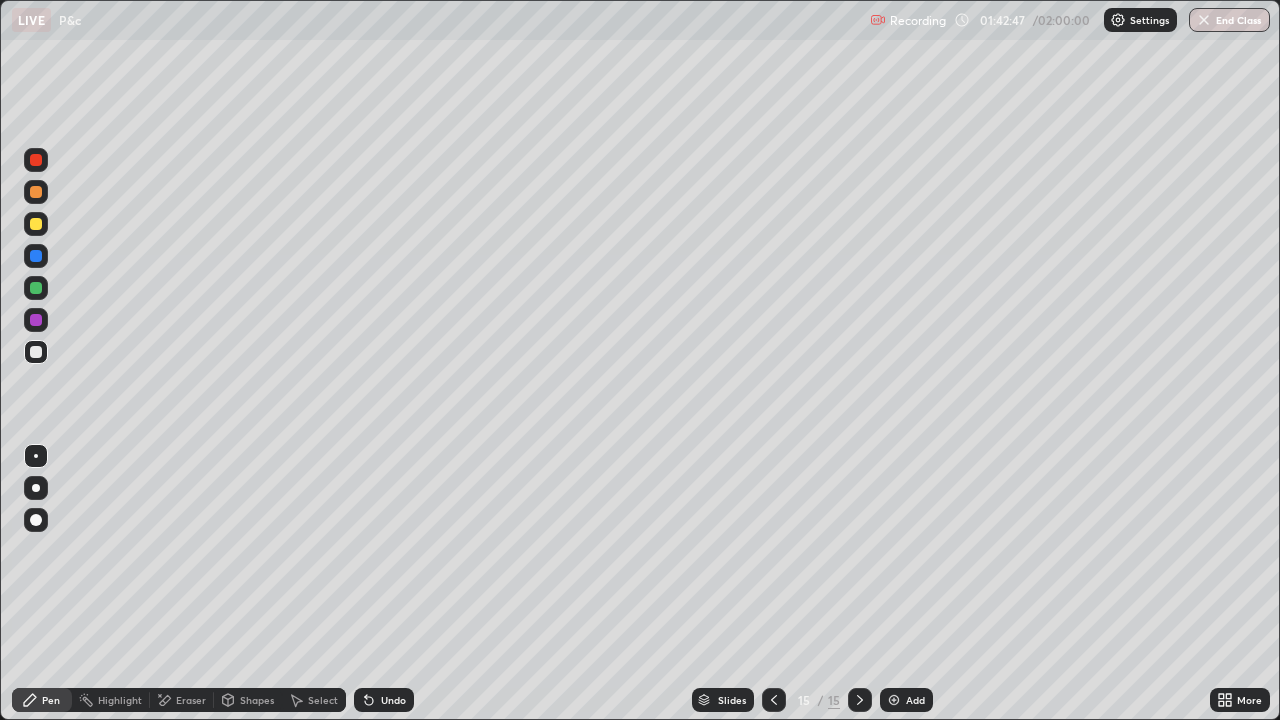 click at bounding box center (36, 224) 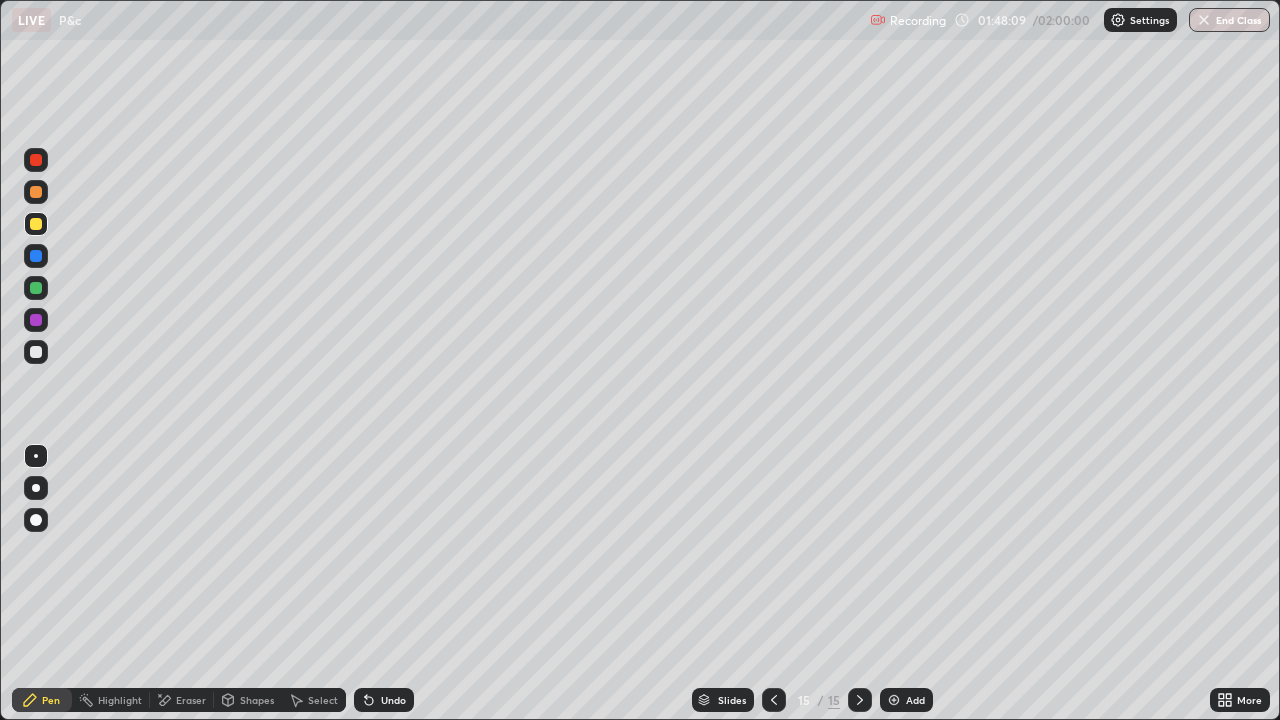 click at bounding box center (36, 352) 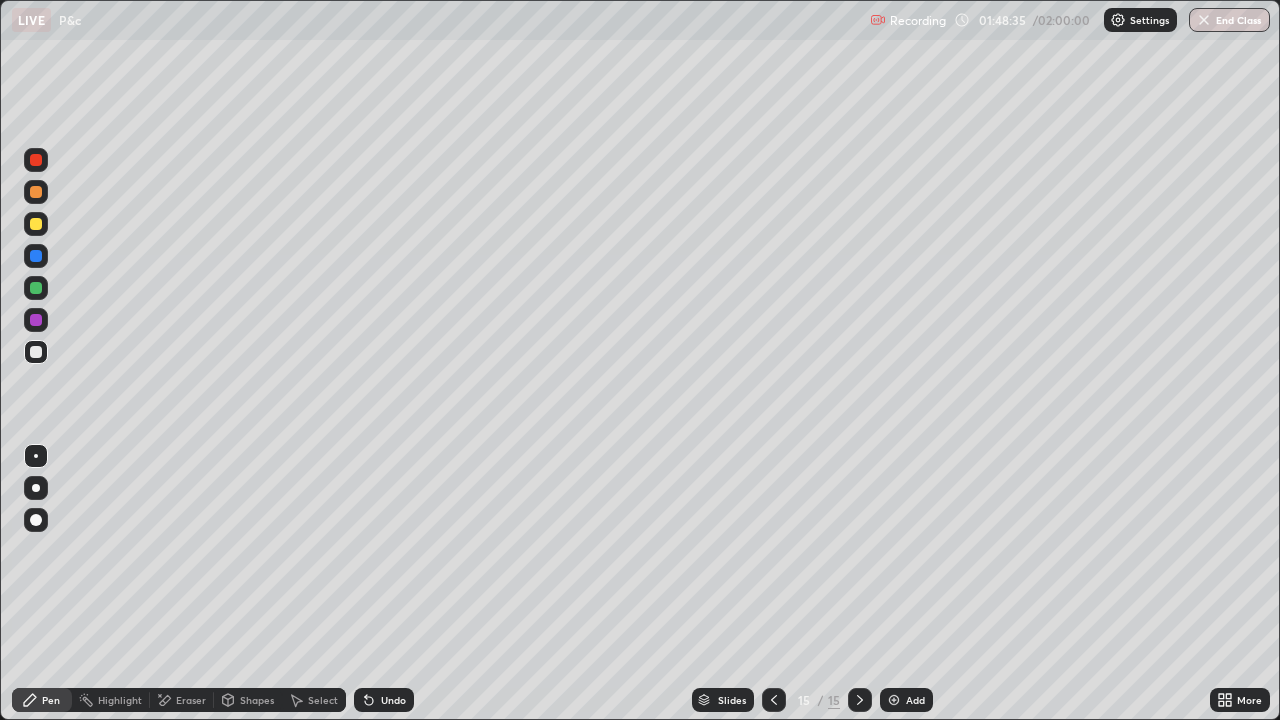 click 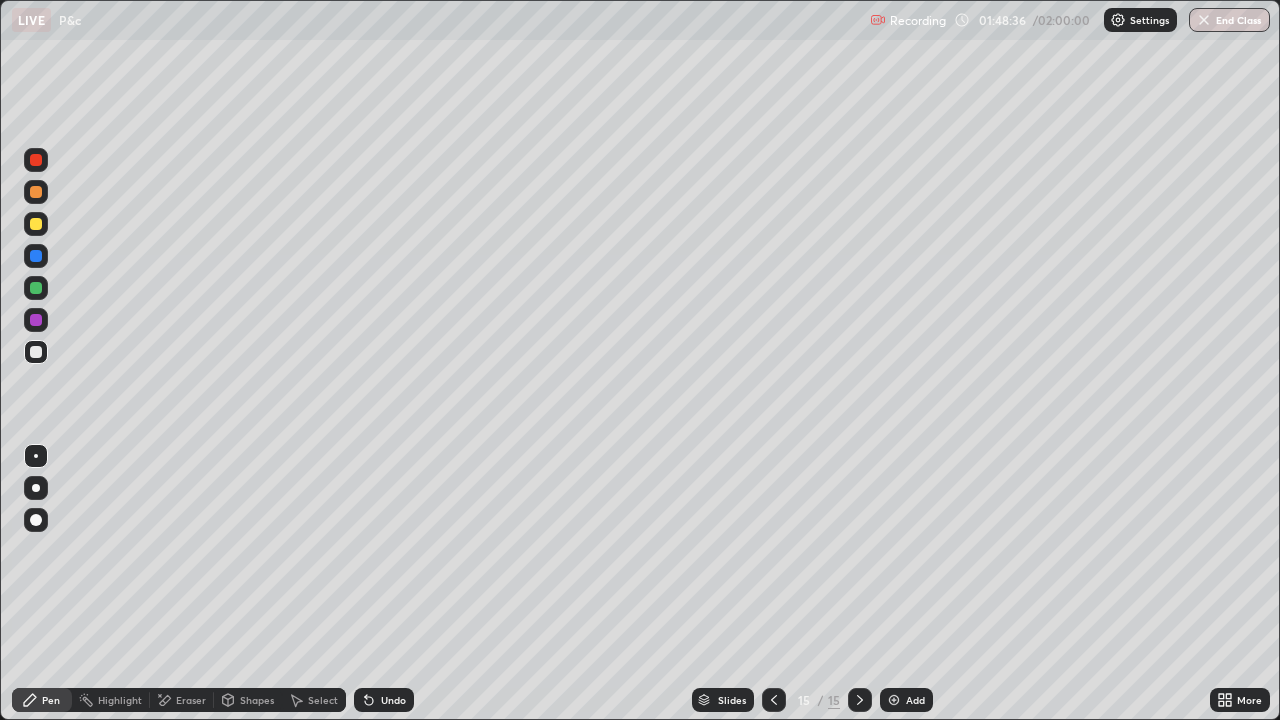 click on "Undo" at bounding box center (384, 700) 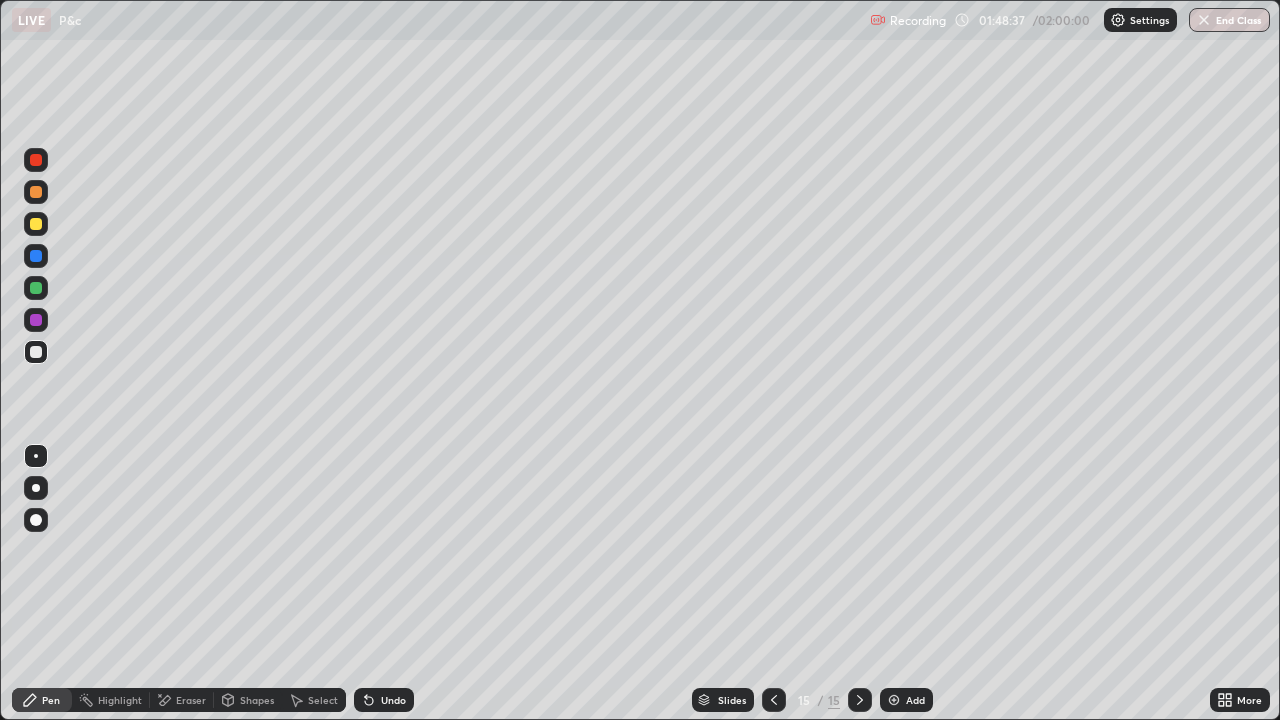 click on "Undo" at bounding box center [393, 700] 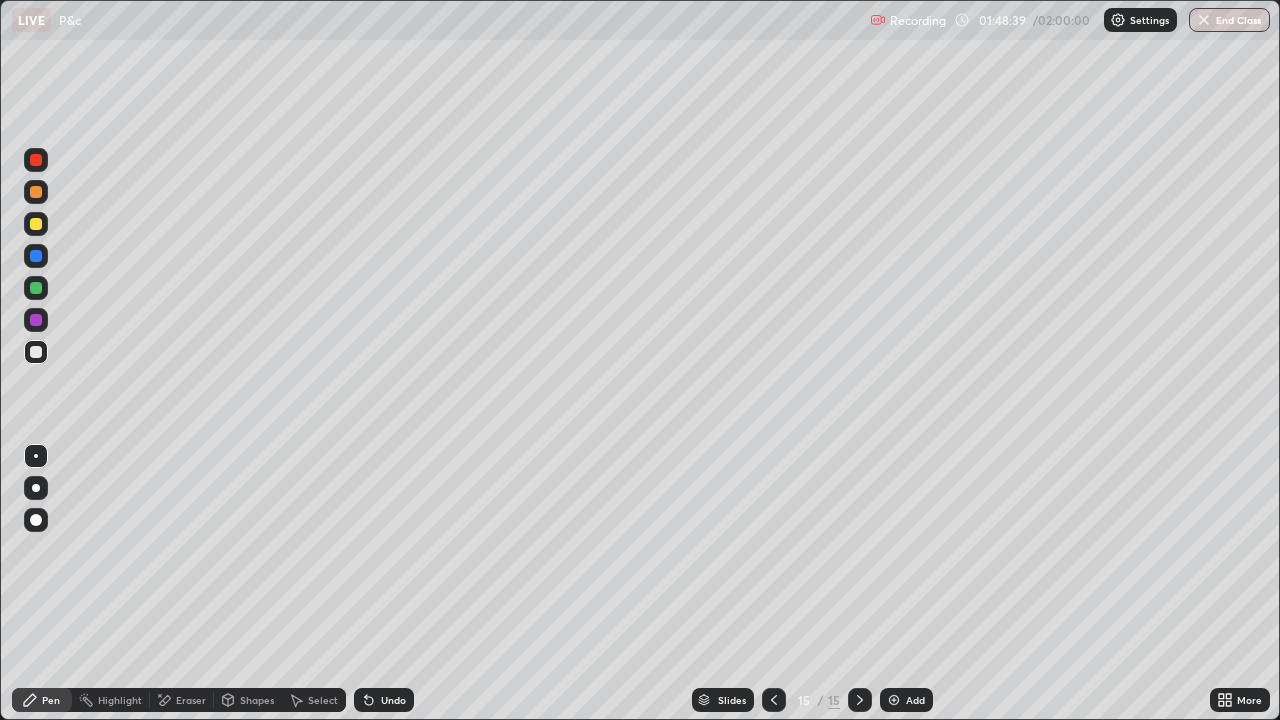 click at bounding box center (36, 352) 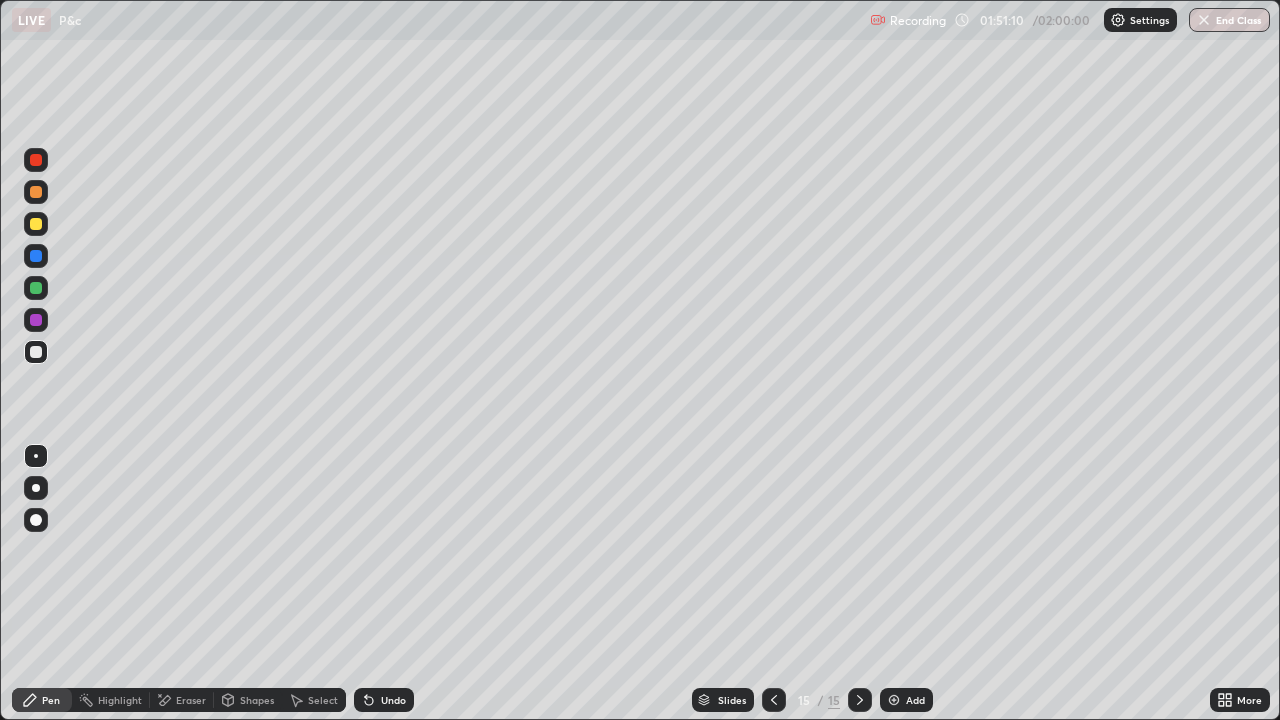 click on "Add" at bounding box center [906, 700] 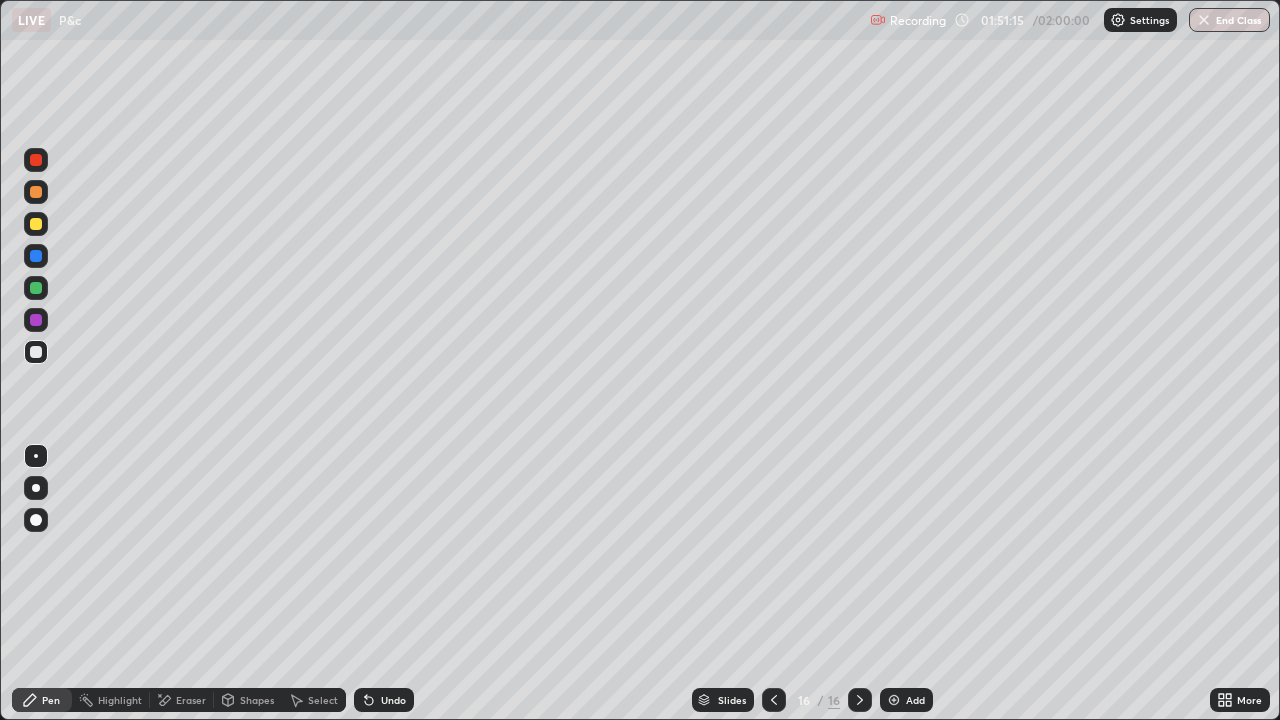click at bounding box center (36, 224) 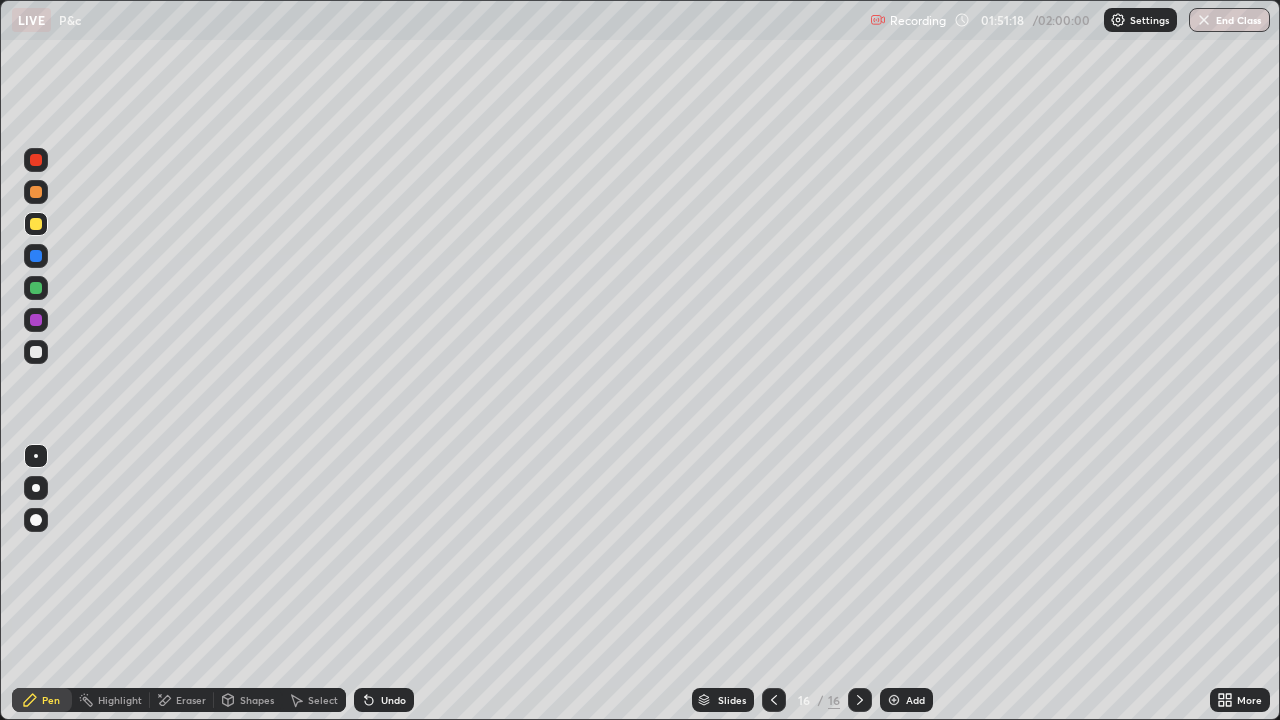 click on "Undo" at bounding box center [393, 700] 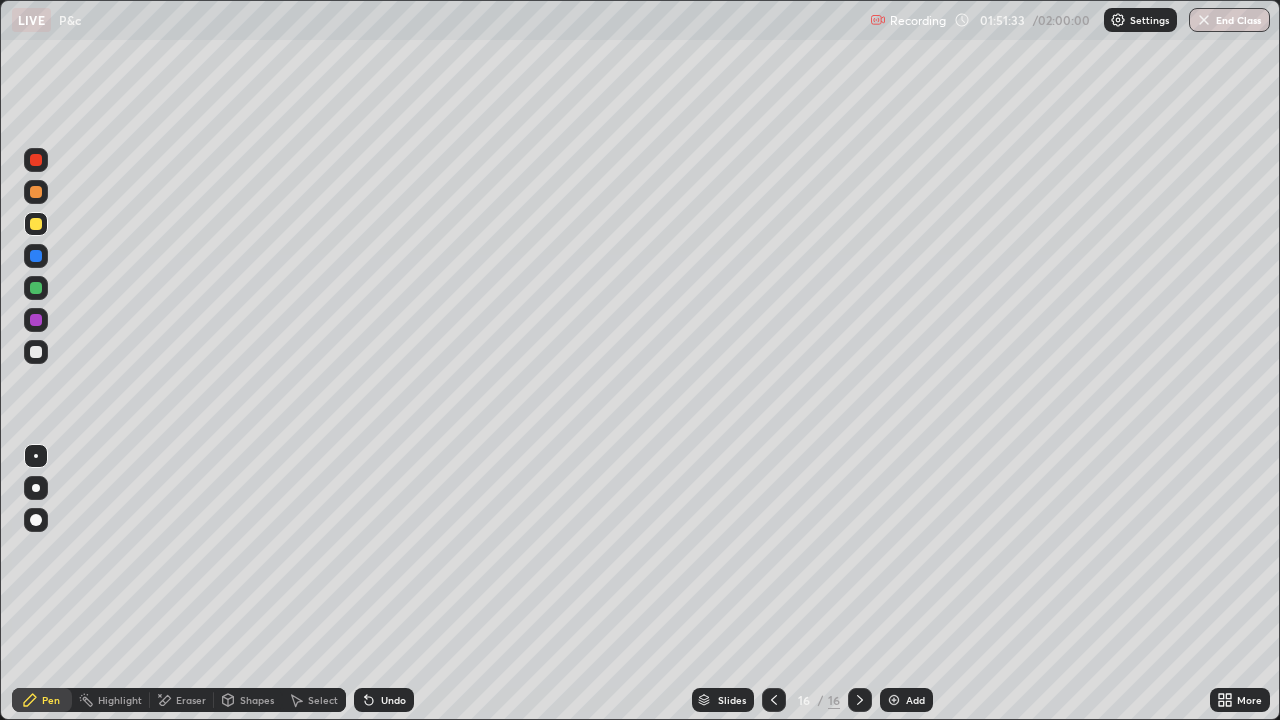click 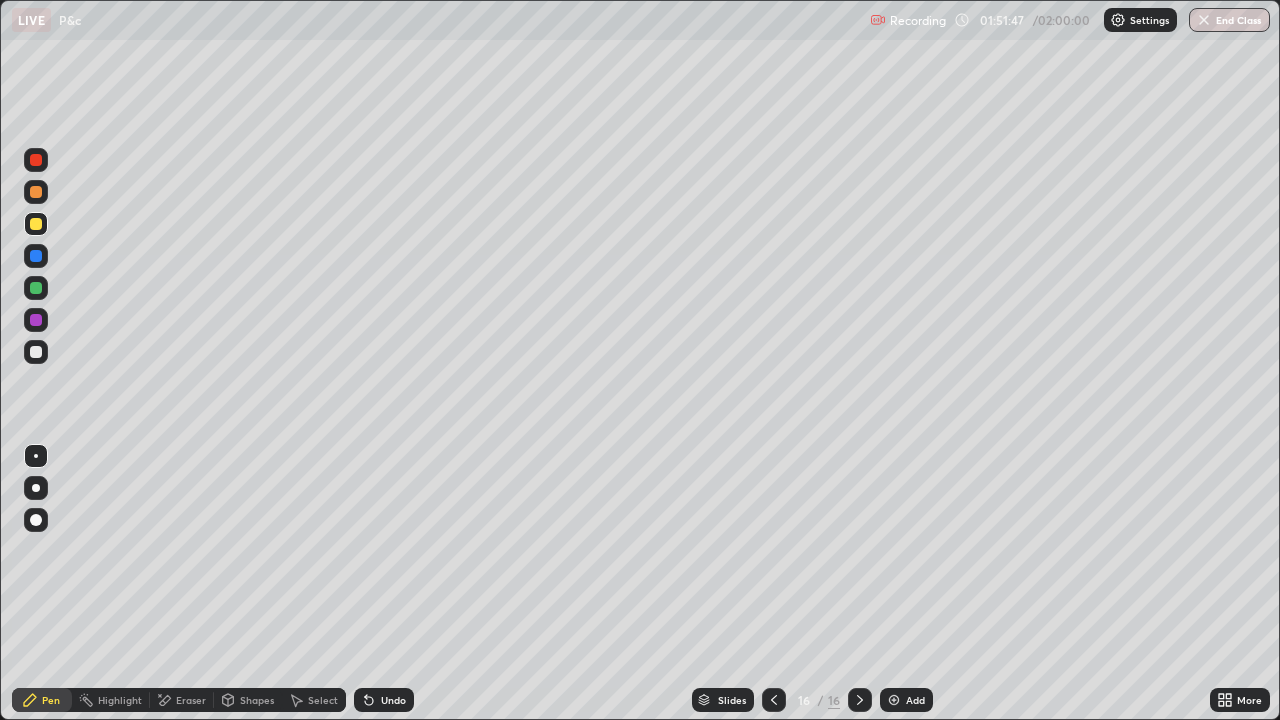 click at bounding box center (36, 352) 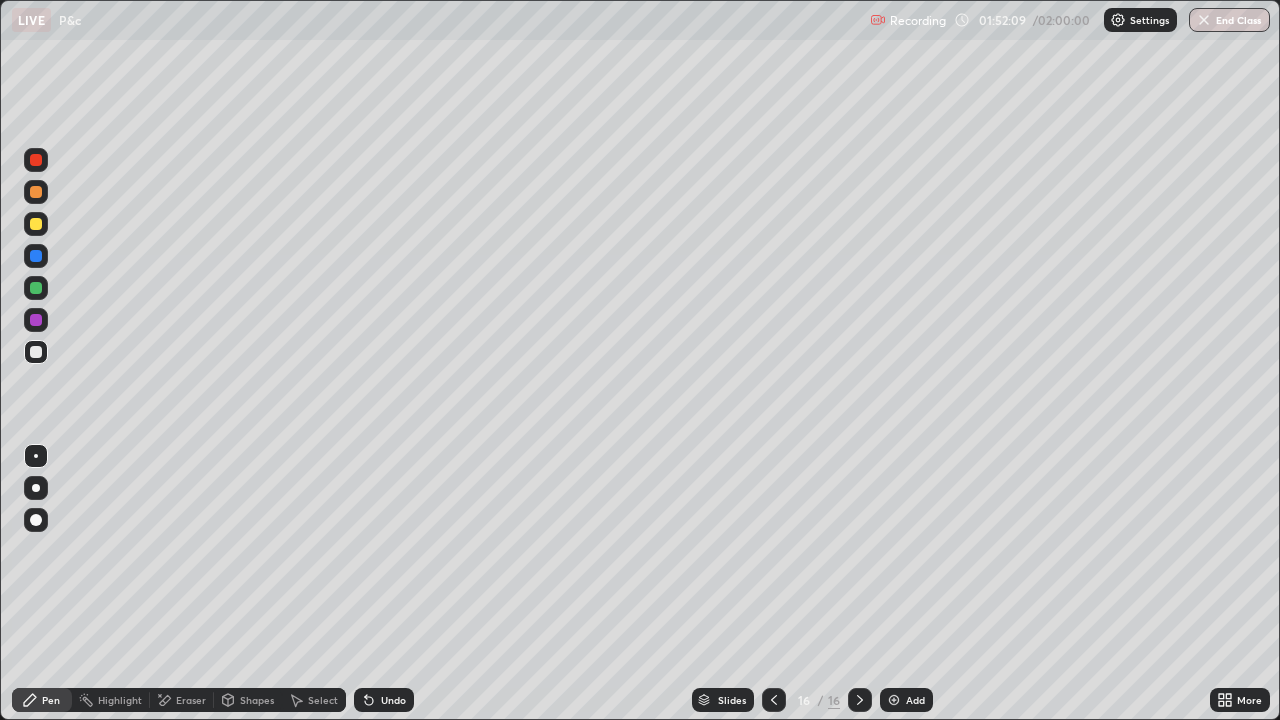 click on "Undo" at bounding box center [384, 700] 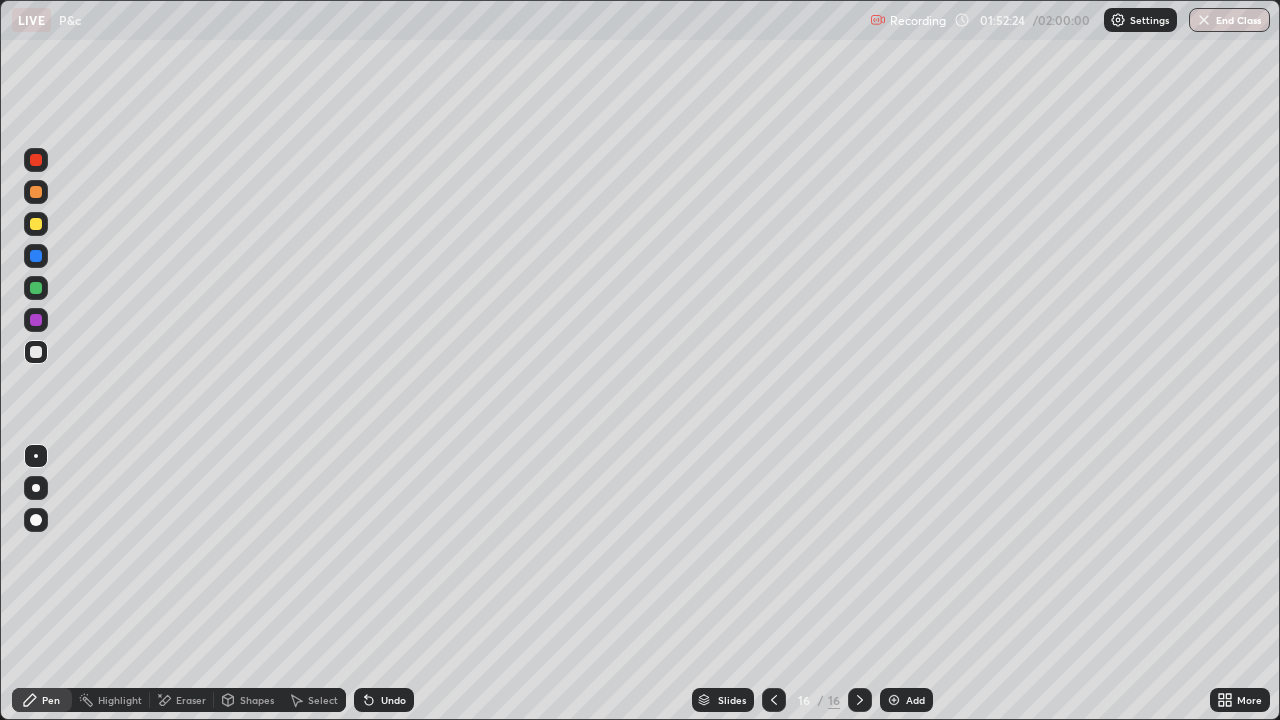 click on "Eraser" at bounding box center (191, 700) 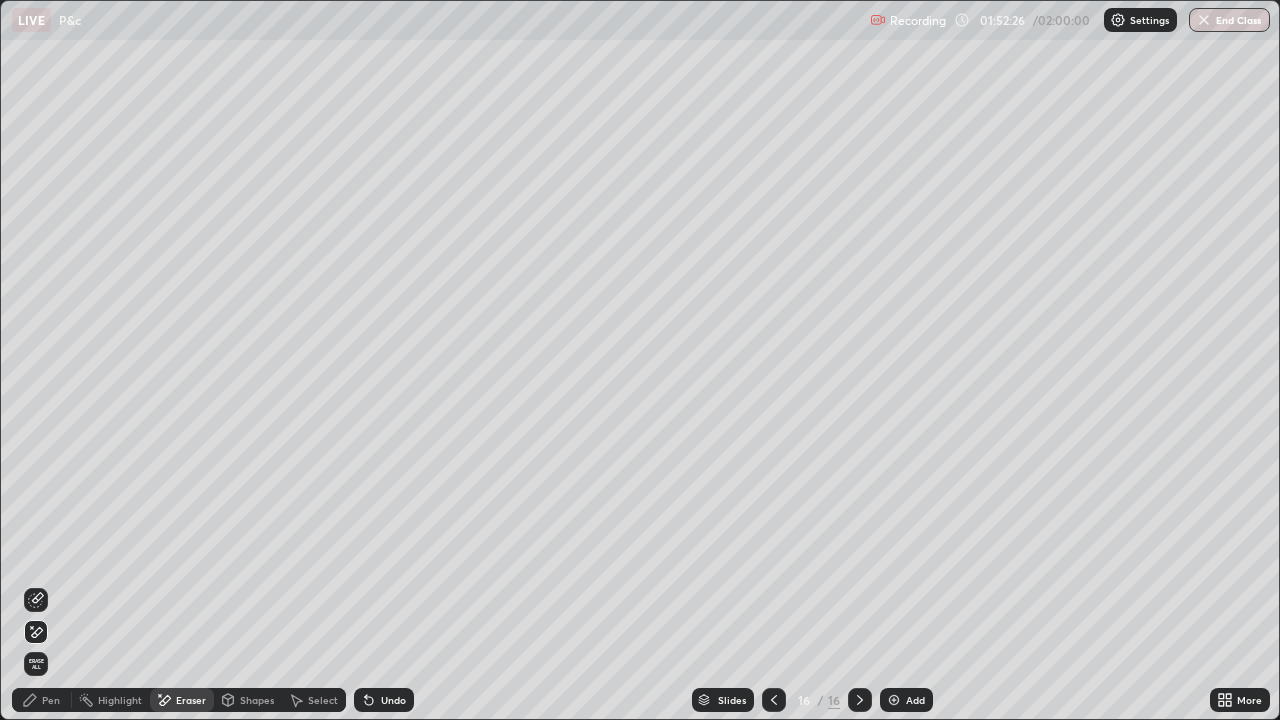 click on "Pen" at bounding box center [51, 700] 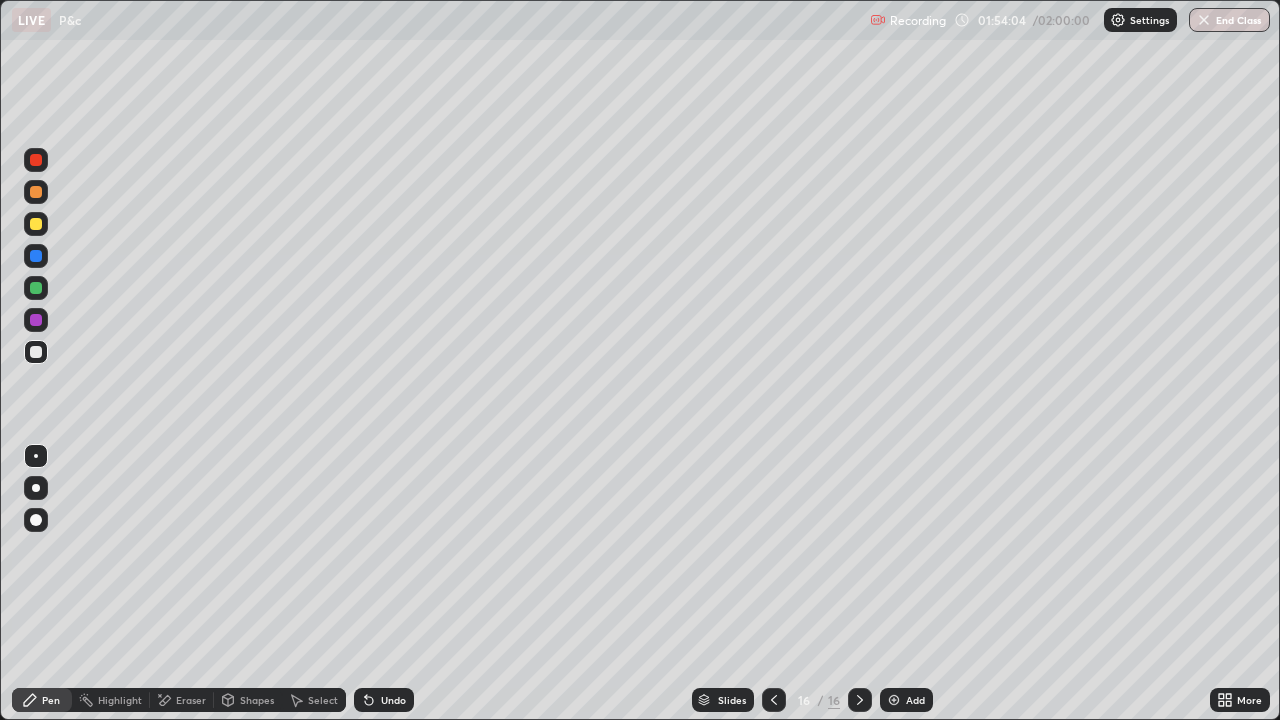 click on "Add" at bounding box center (915, 700) 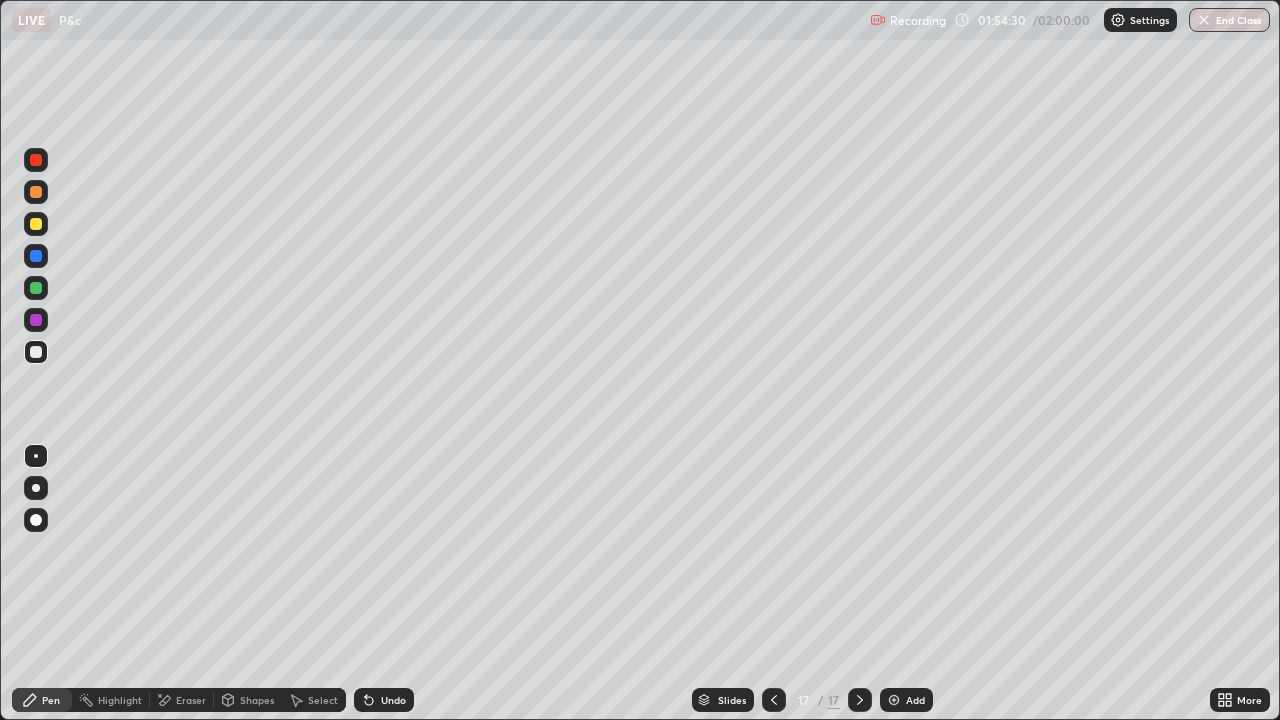 click at bounding box center (36, 224) 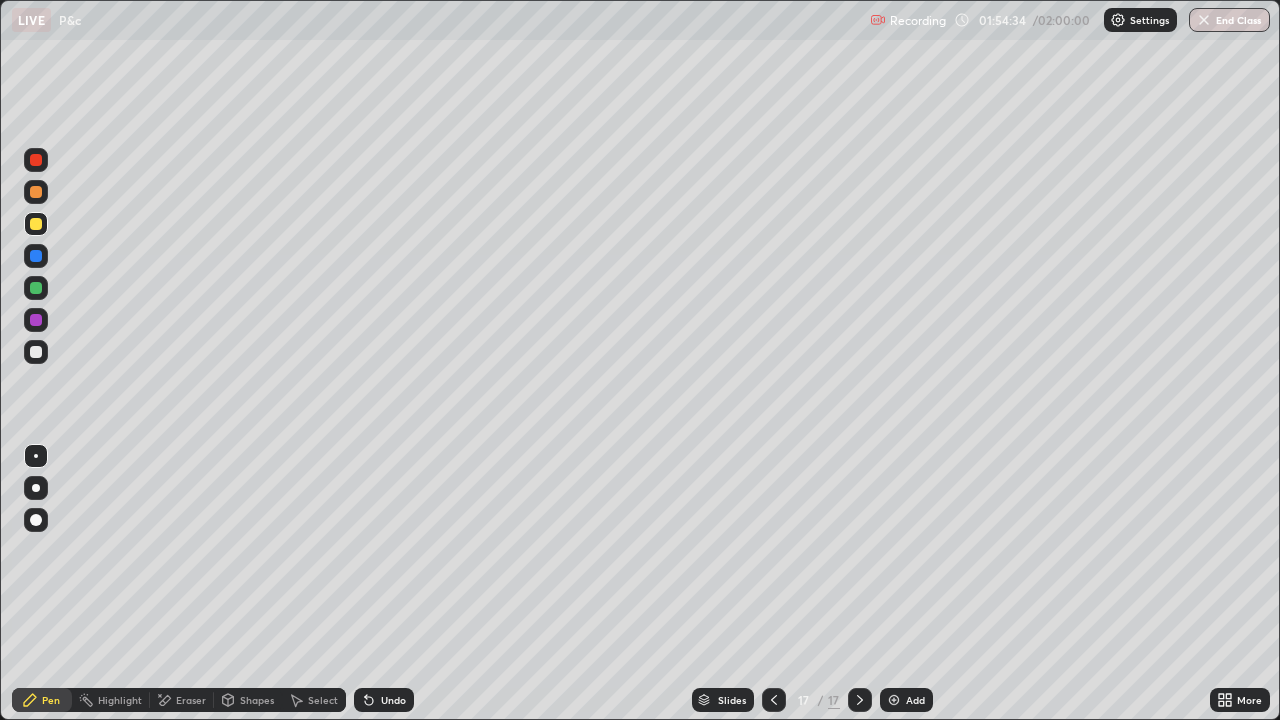 click on "Undo" at bounding box center [393, 700] 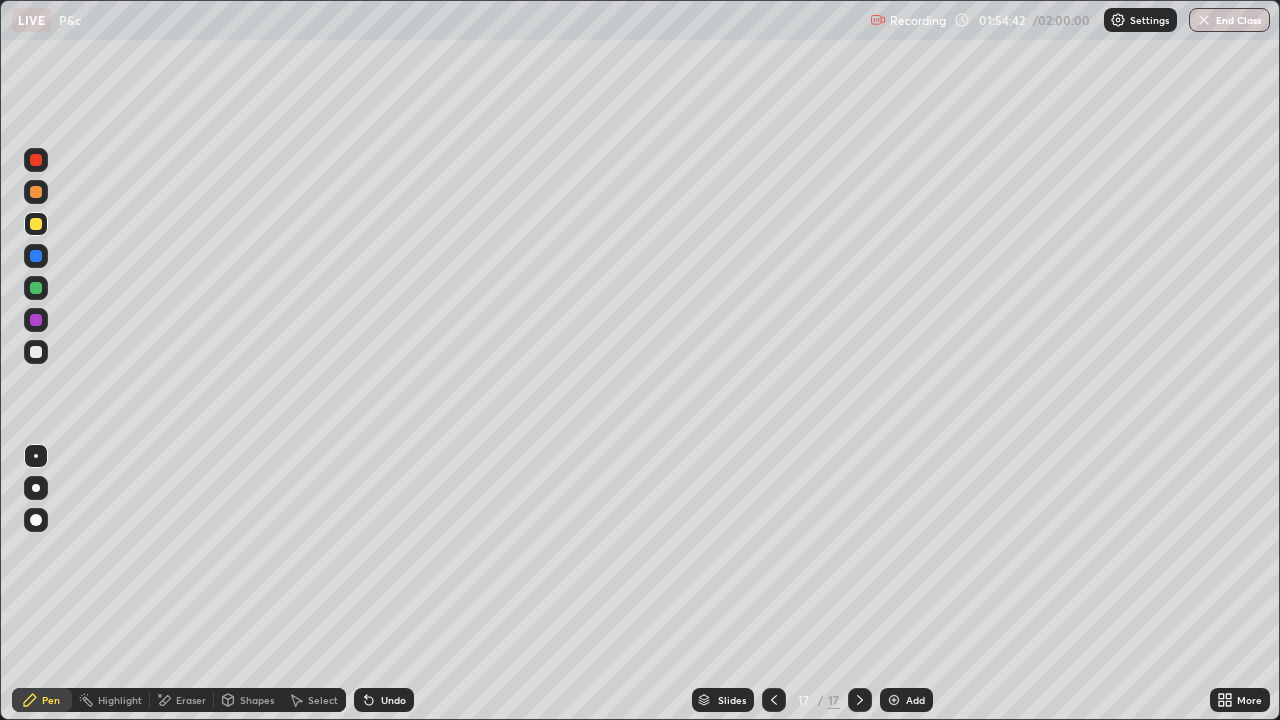 click at bounding box center (36, 352) 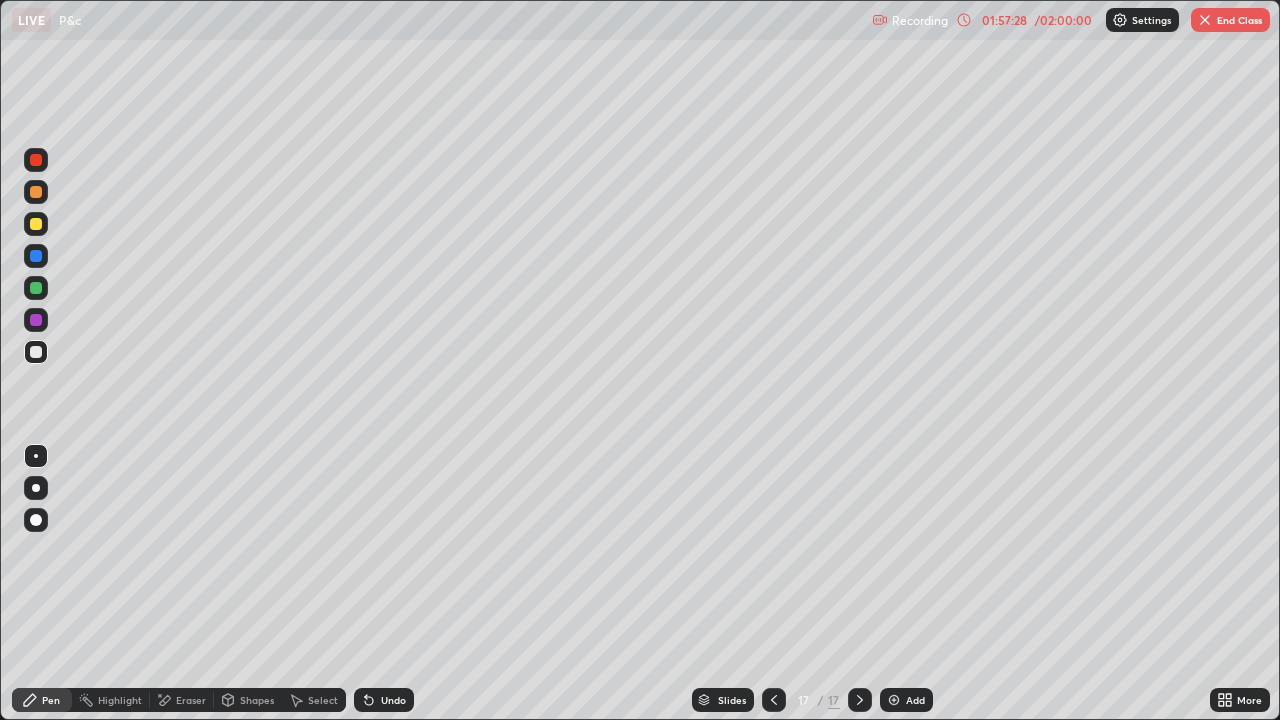 click on "Undo" at bounding box center [393, 700] 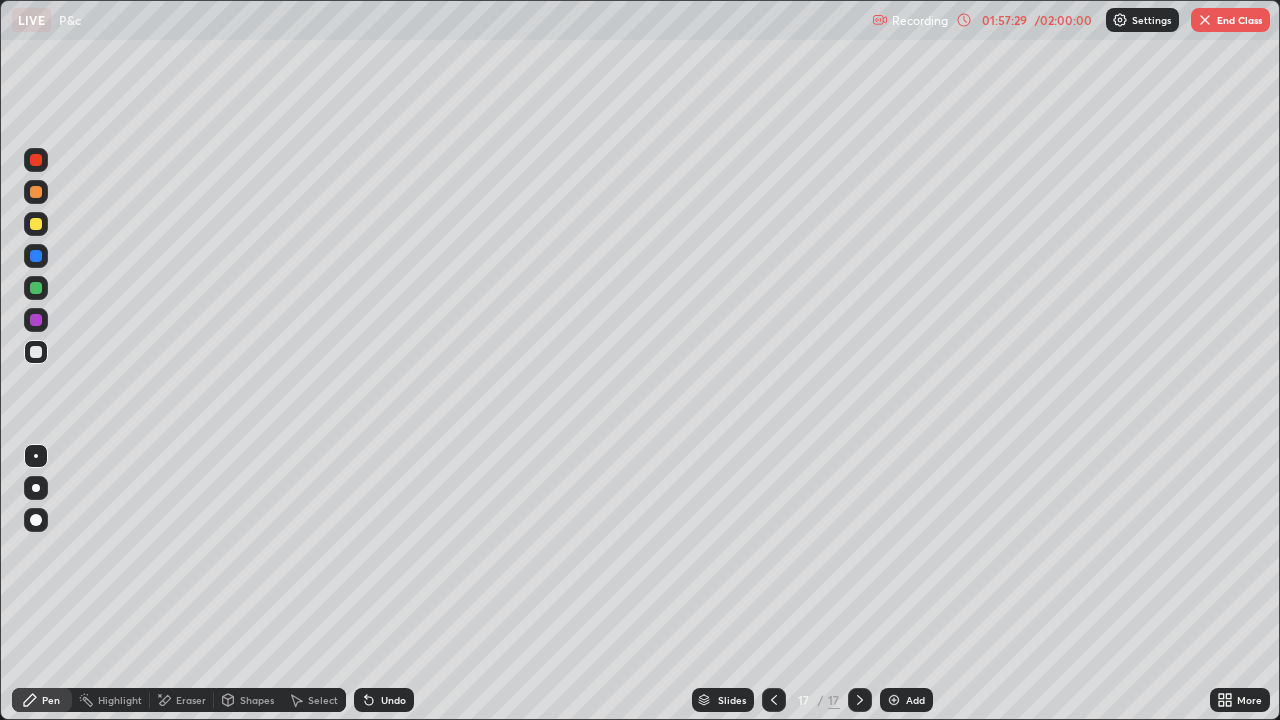 click on "Undo" at bounding box center (384, 700) 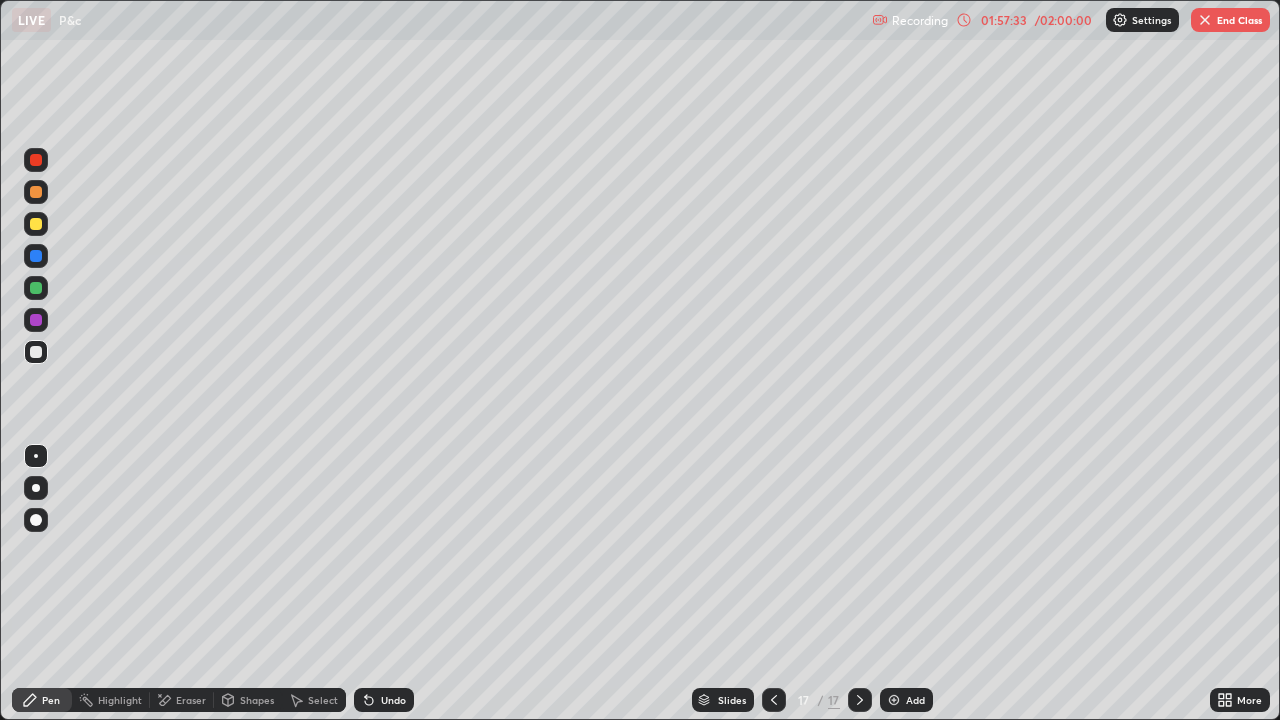 click on "Undo" at bounding box center [393, 700] 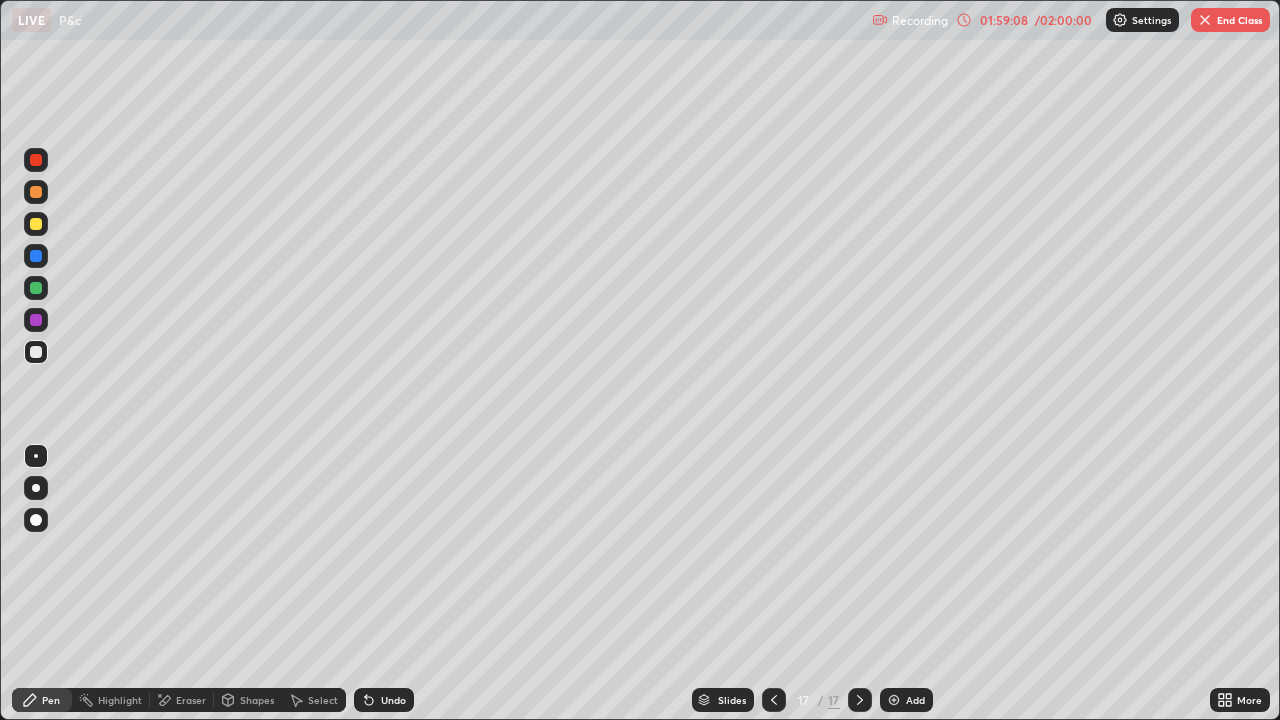 click on "Add" at bounding box center (906, 700) 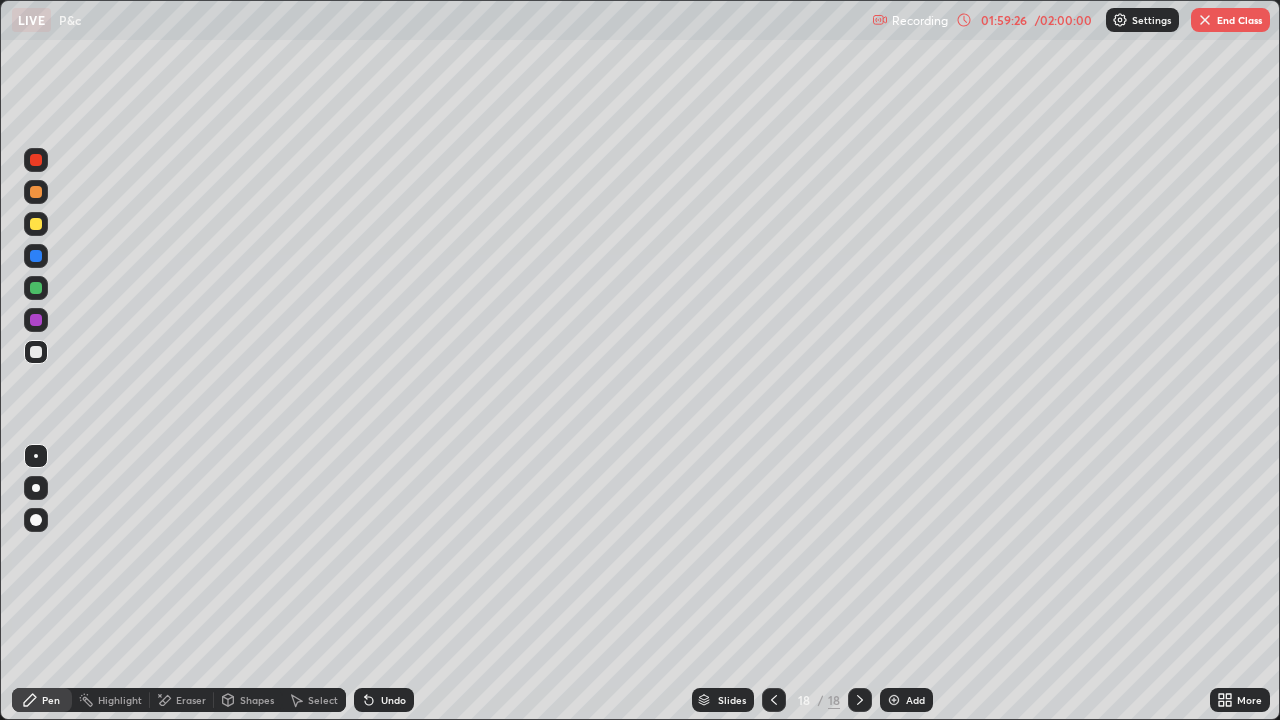 click at bounding box center (774, 700) 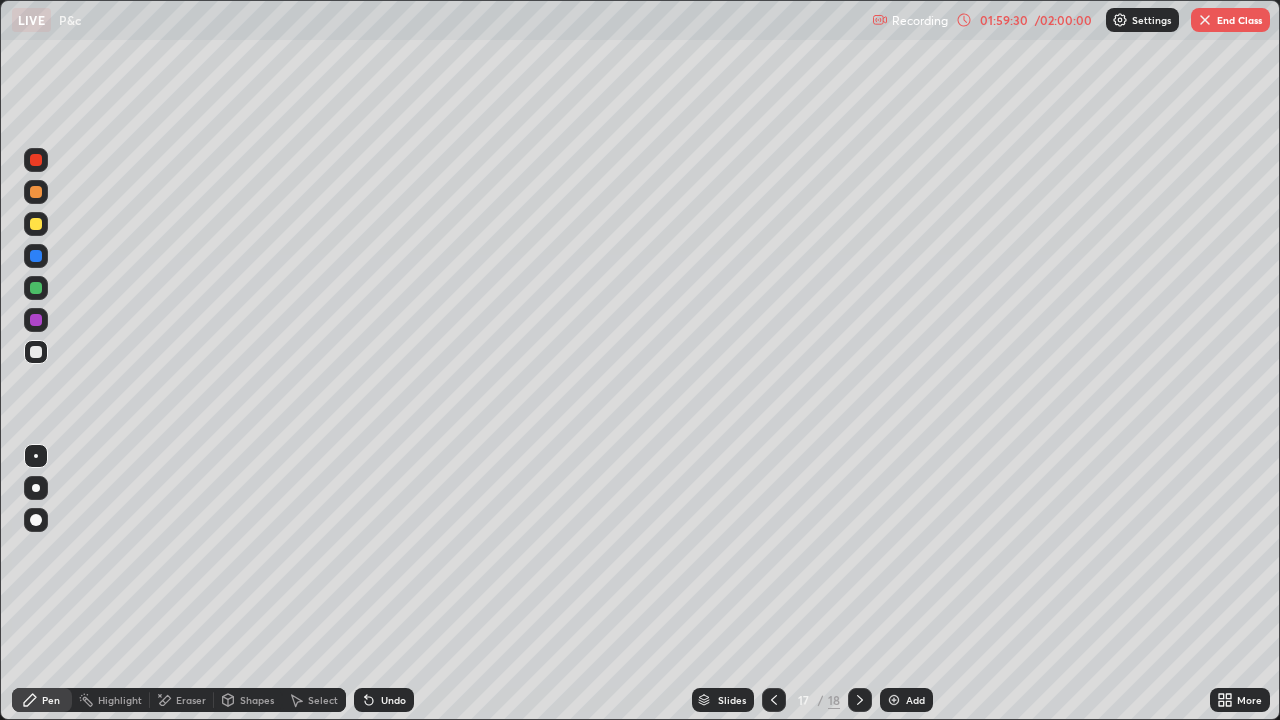 click at bounding box center (860, 700) 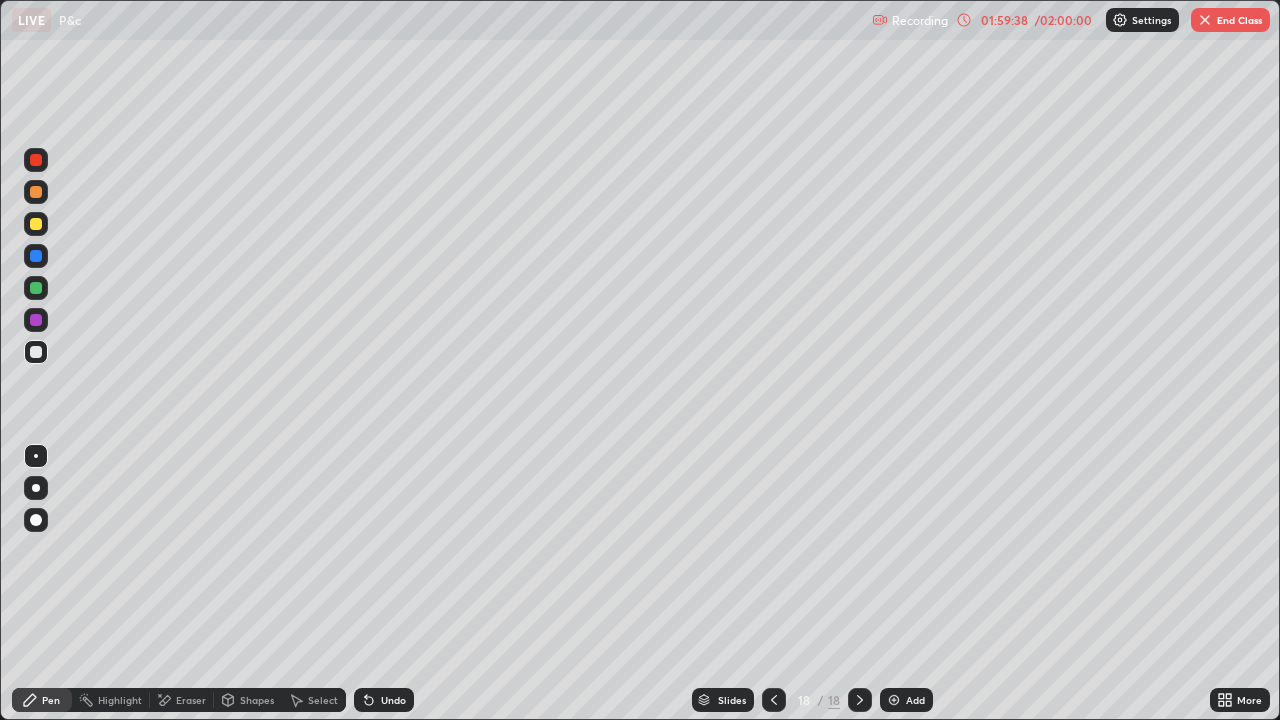 click on "Undo" at bounding box center (384, 700) 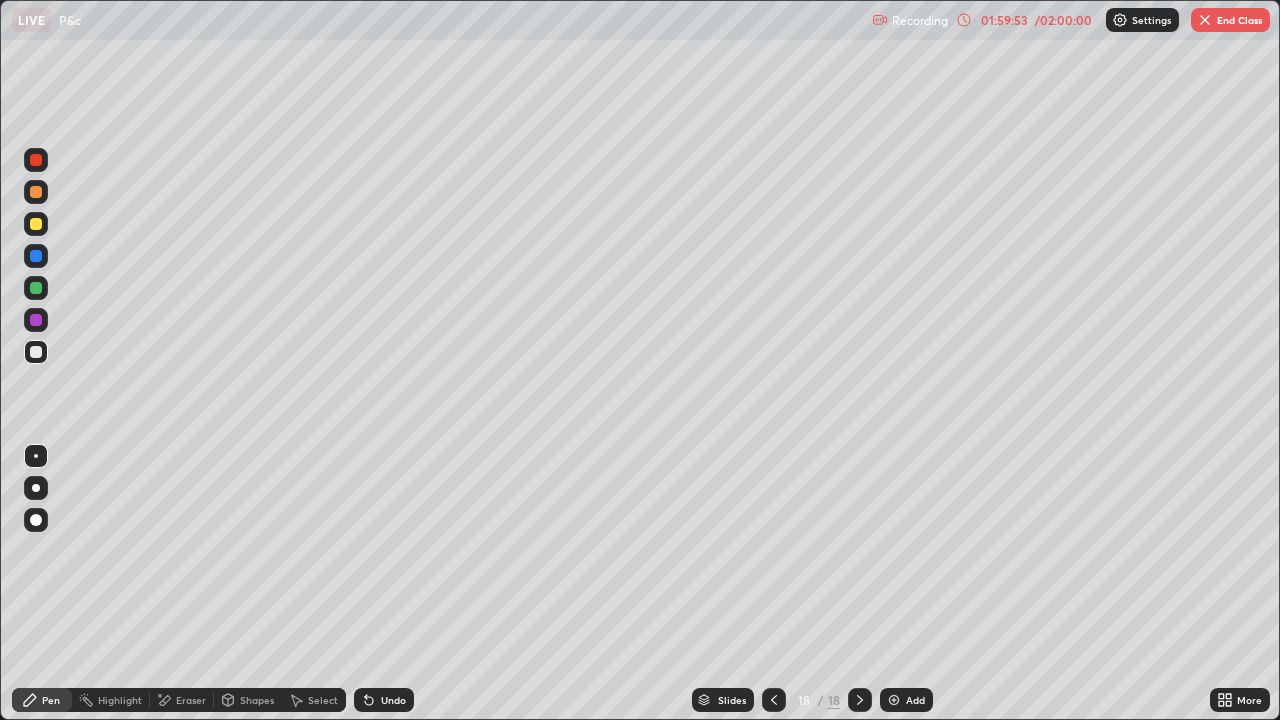 click 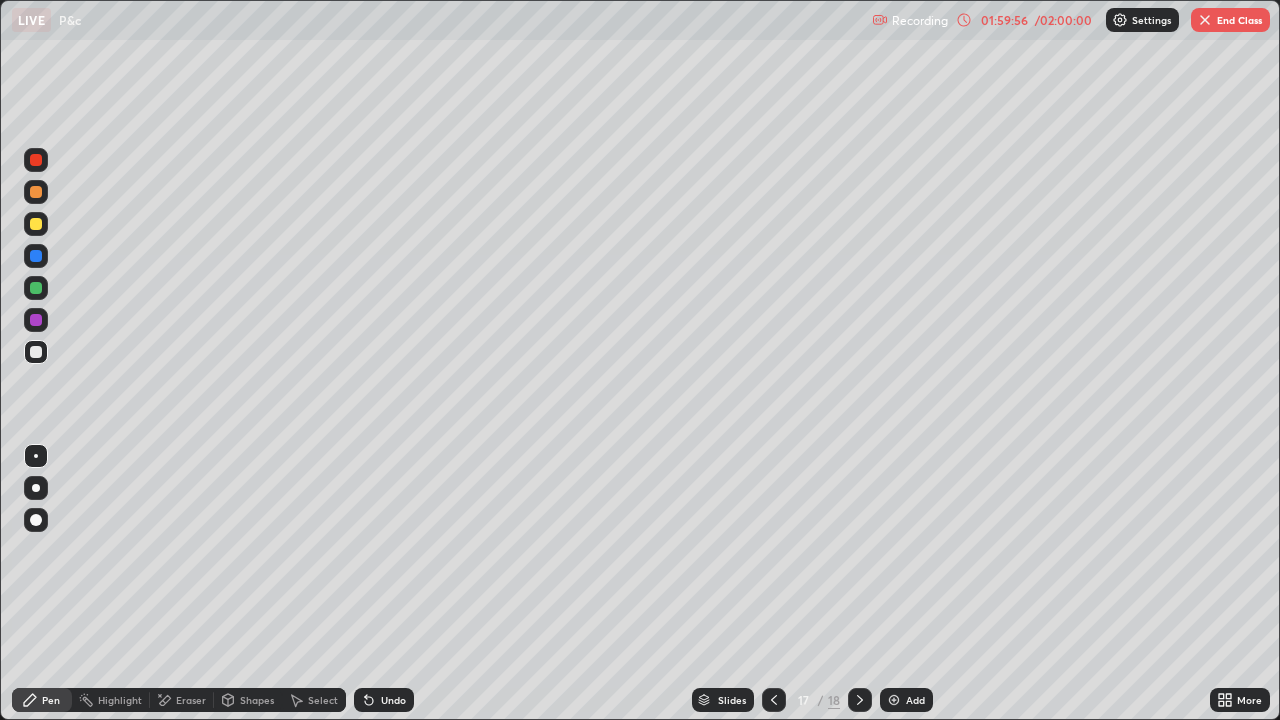 click 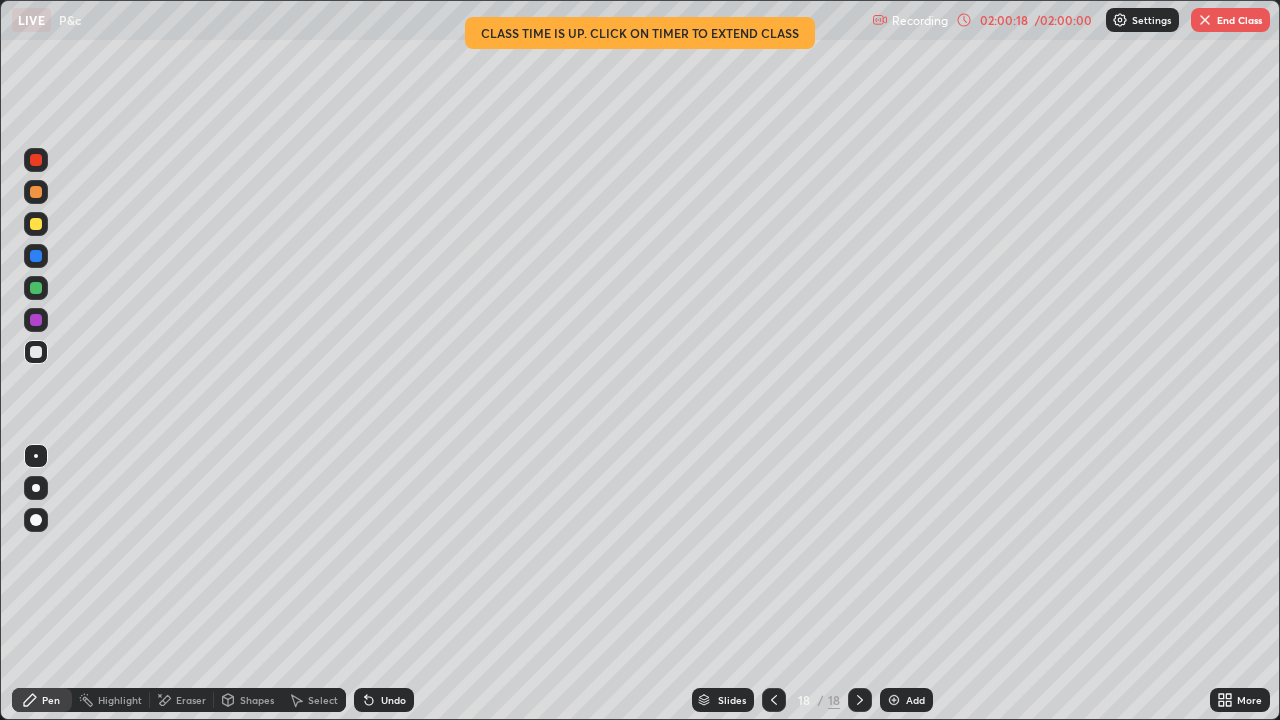 click on "Undo" at bounding box center (384, 700) 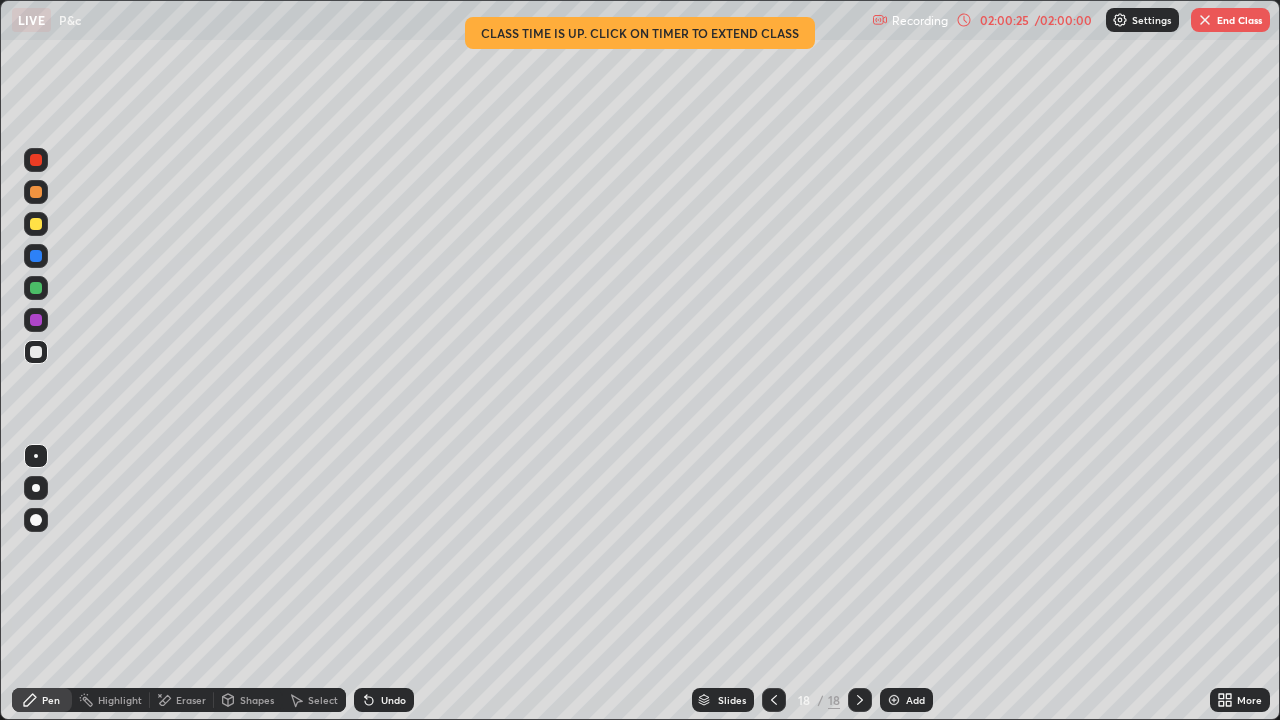 click on "Undo" at bounding box center (393, 700) 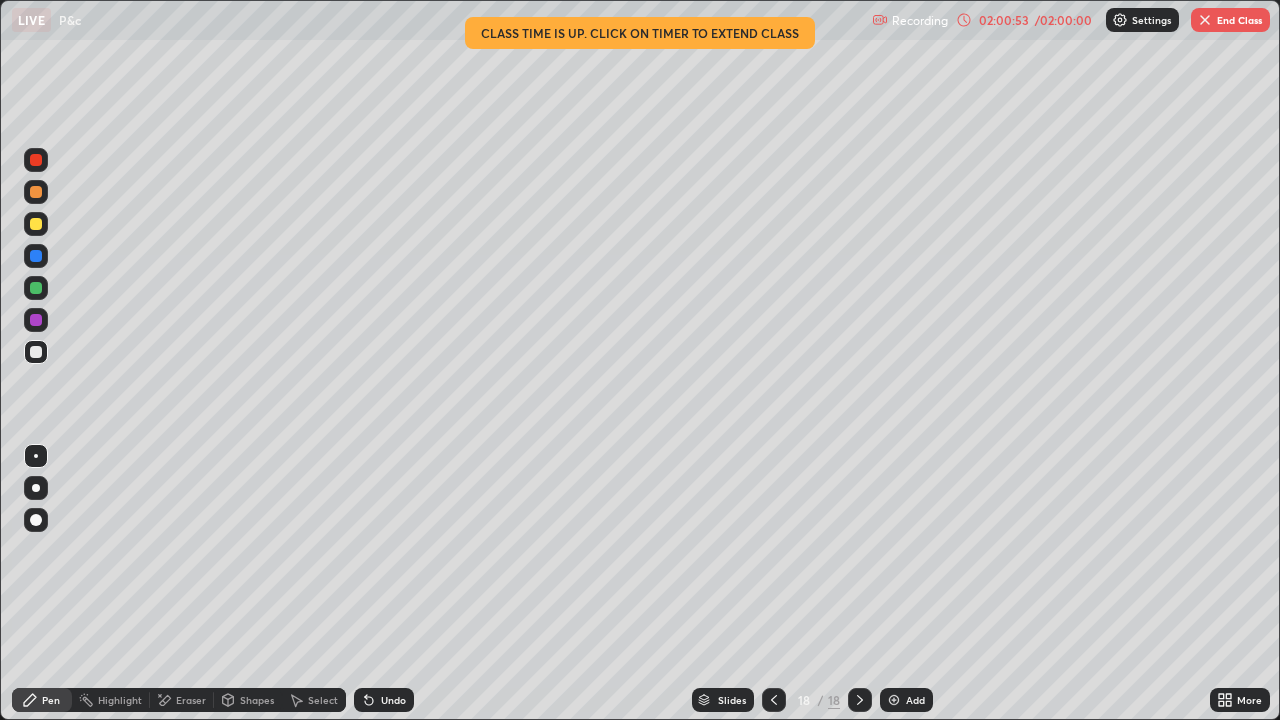 click 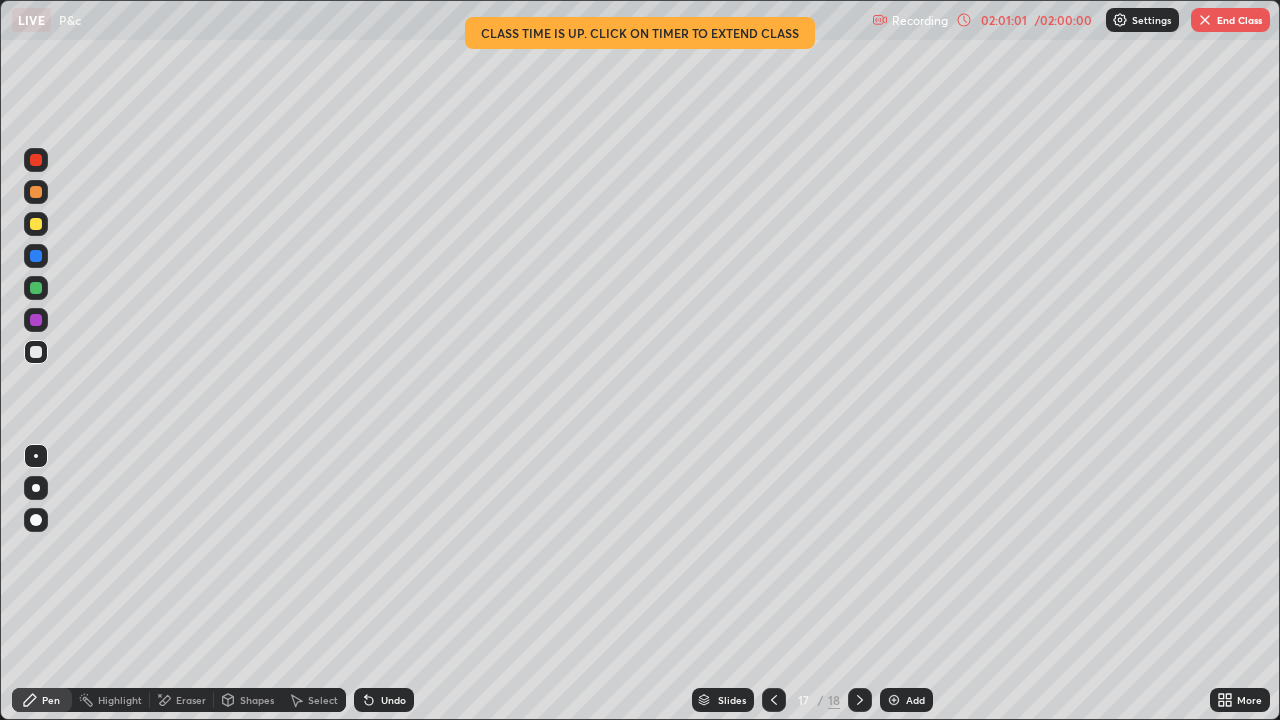 click 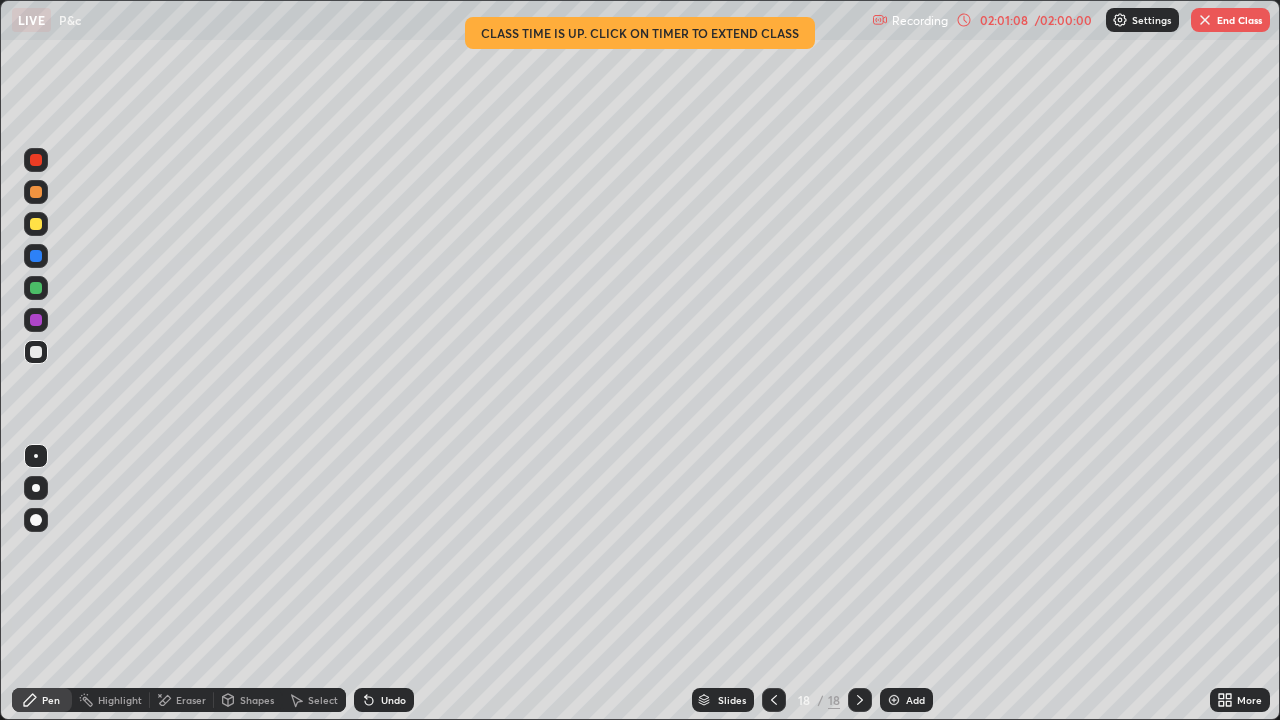 click 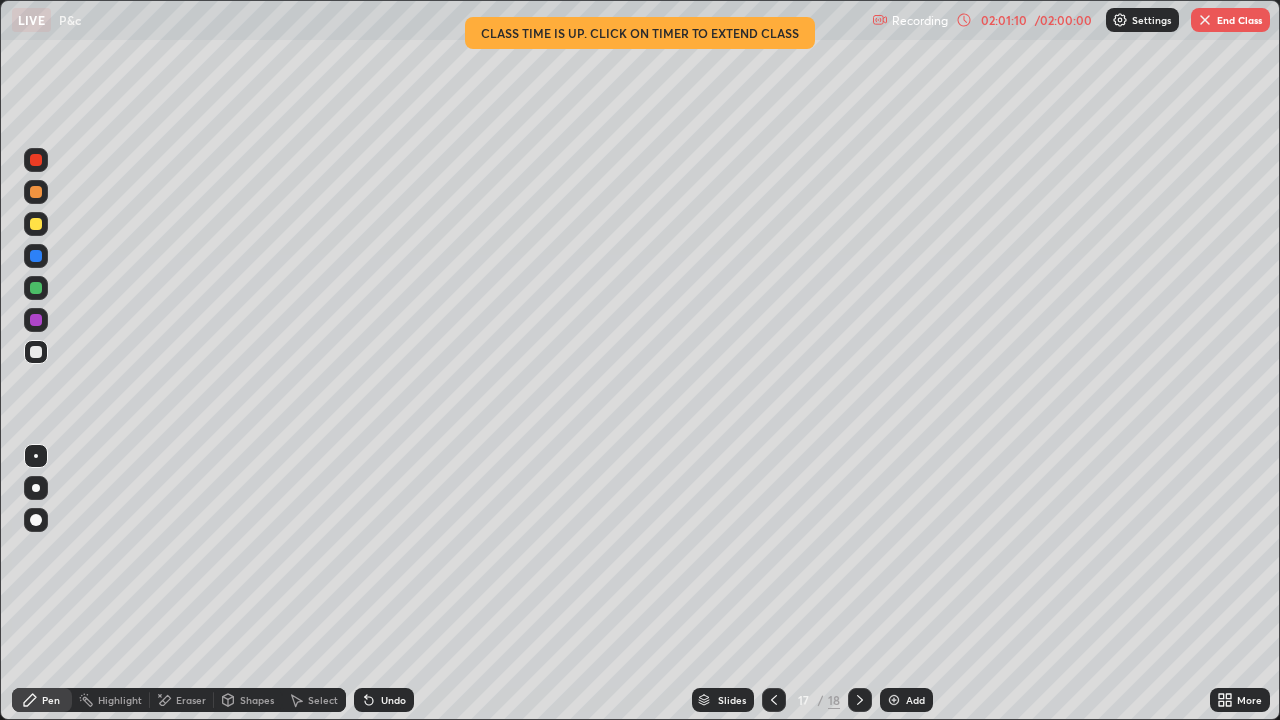 click 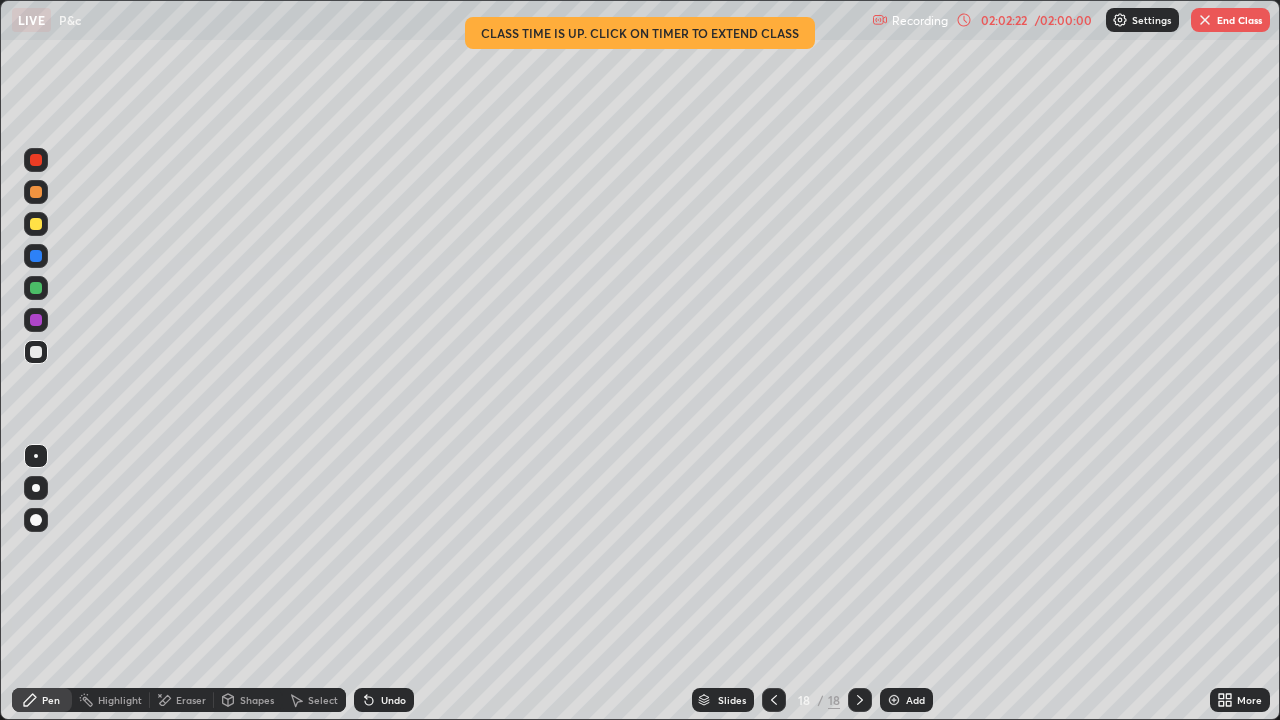 click on "End Class" at bounding box center (1230, 20) 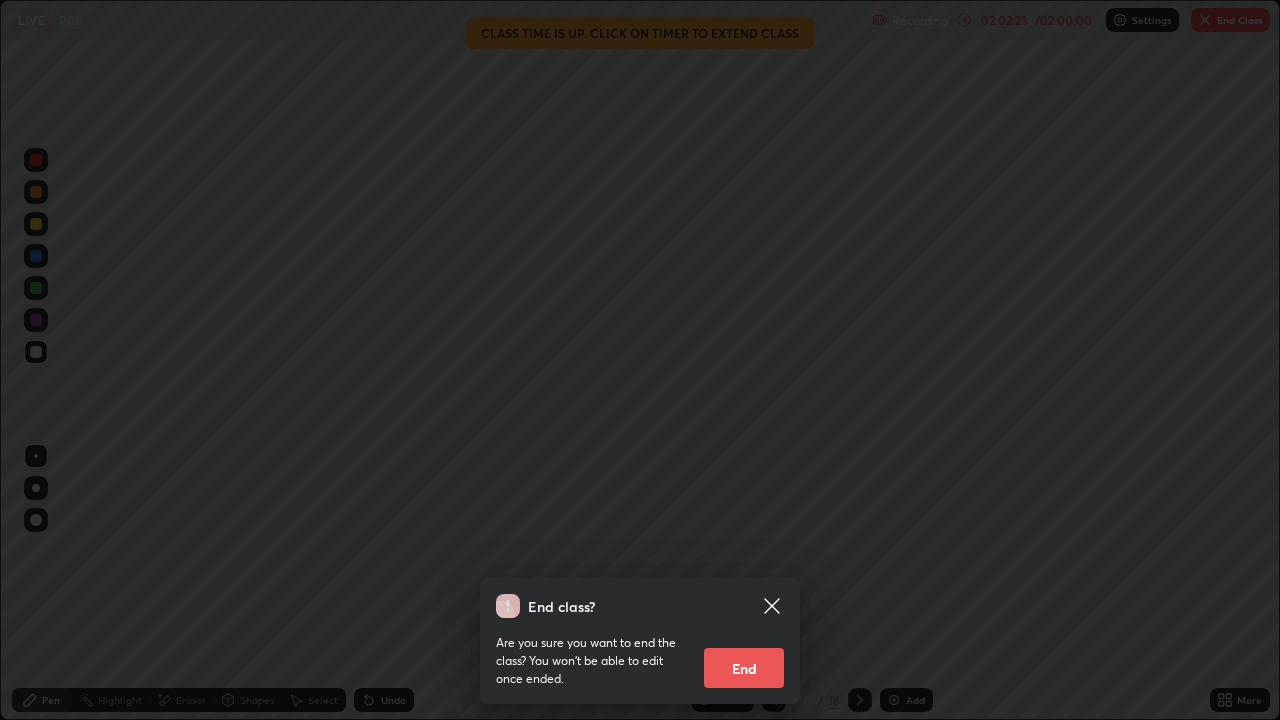 click on "End" at bounding box center (744, 668) 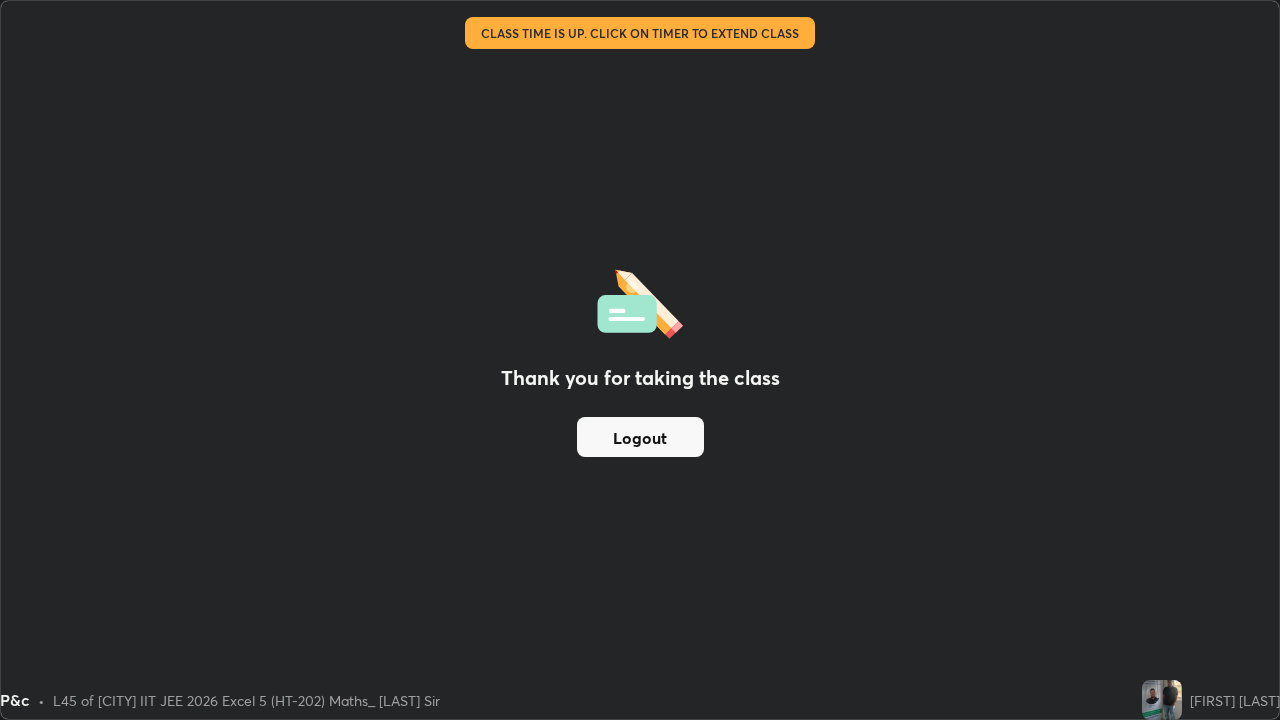 click on "Logout" at bounding box center [640, 437] 